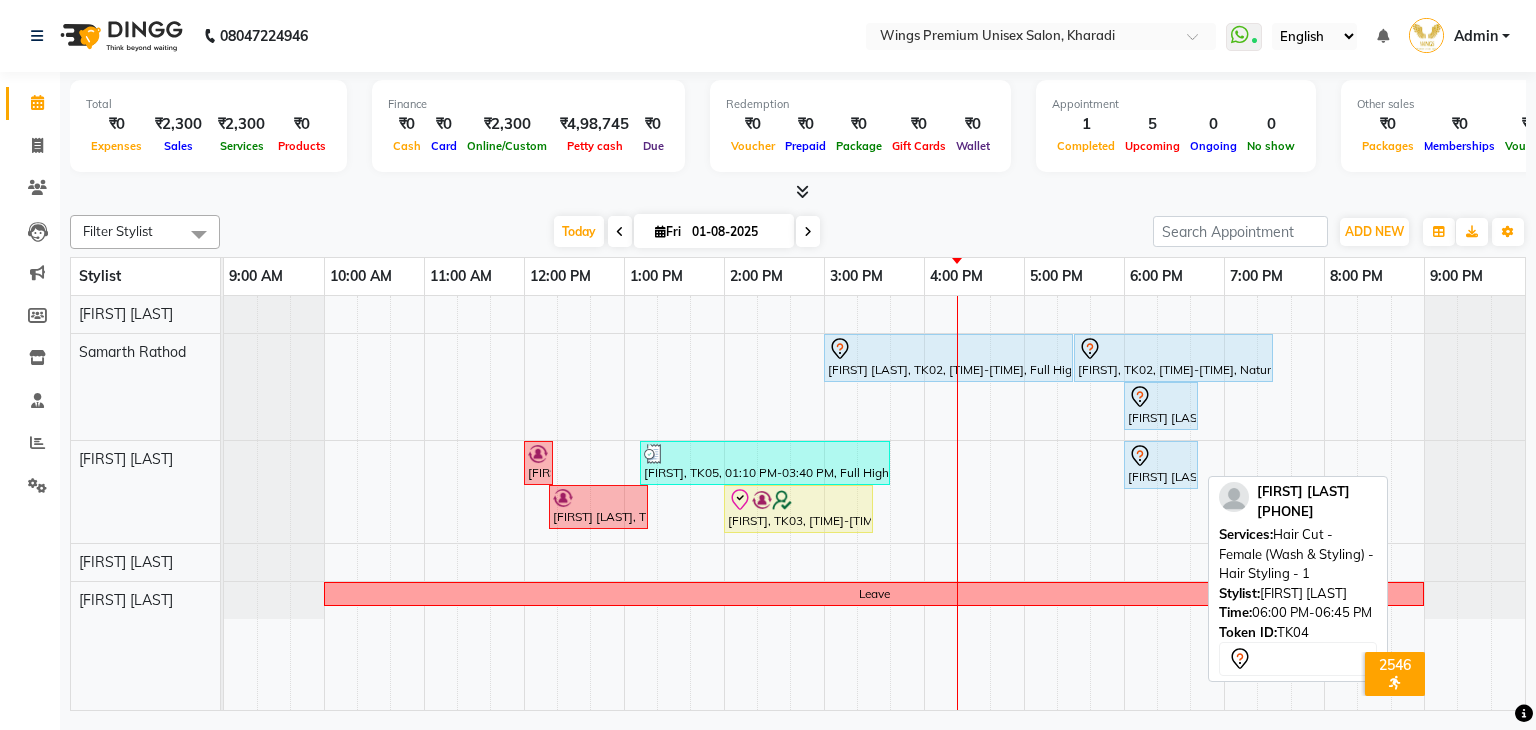 scroll, scrollTop: 0, scrollLeft: 0, axis: both 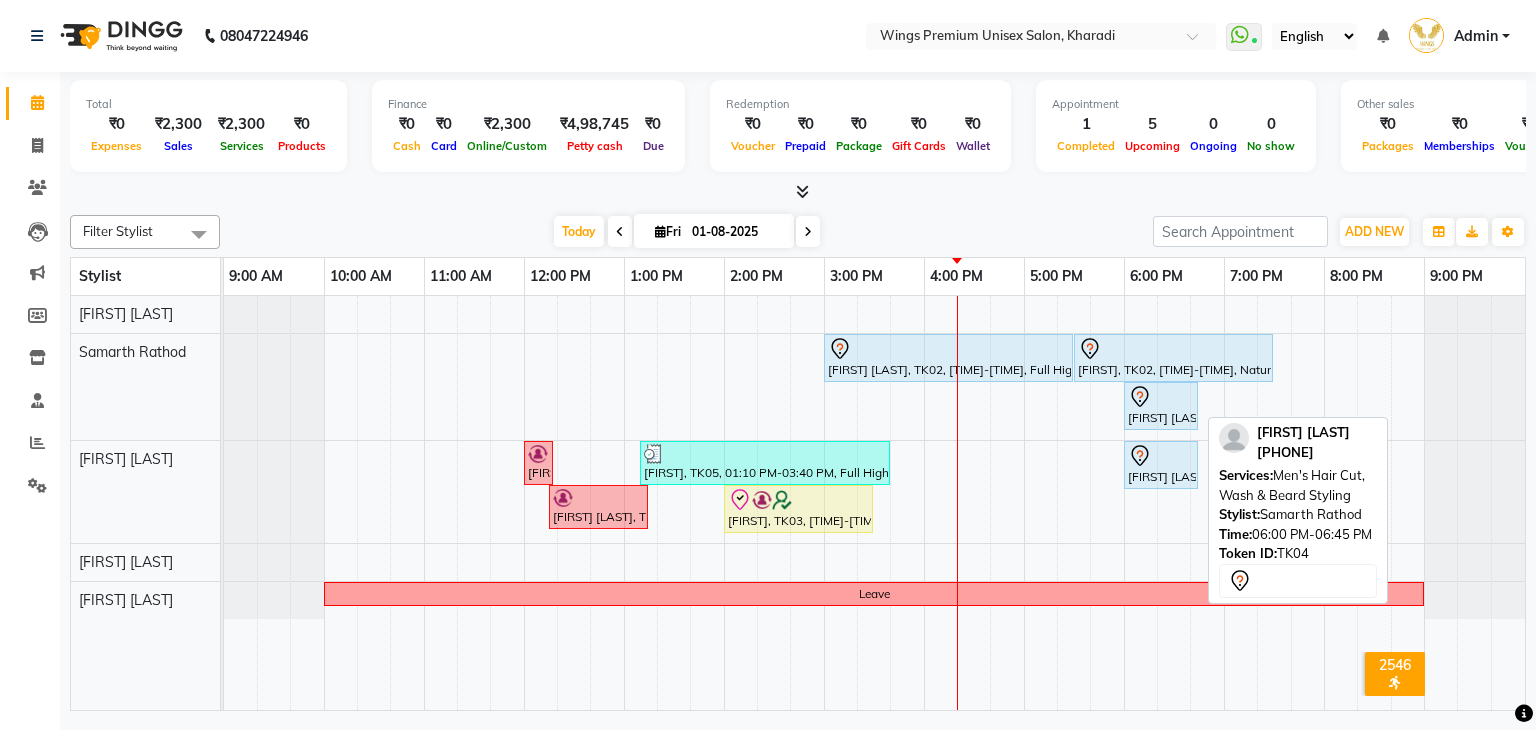 click on "[FIRST] [LAST], TK04, [TIME]-[TIME], Men's Hair Cut, Wash & Beard Styling" at bounding box center [1161, 406] 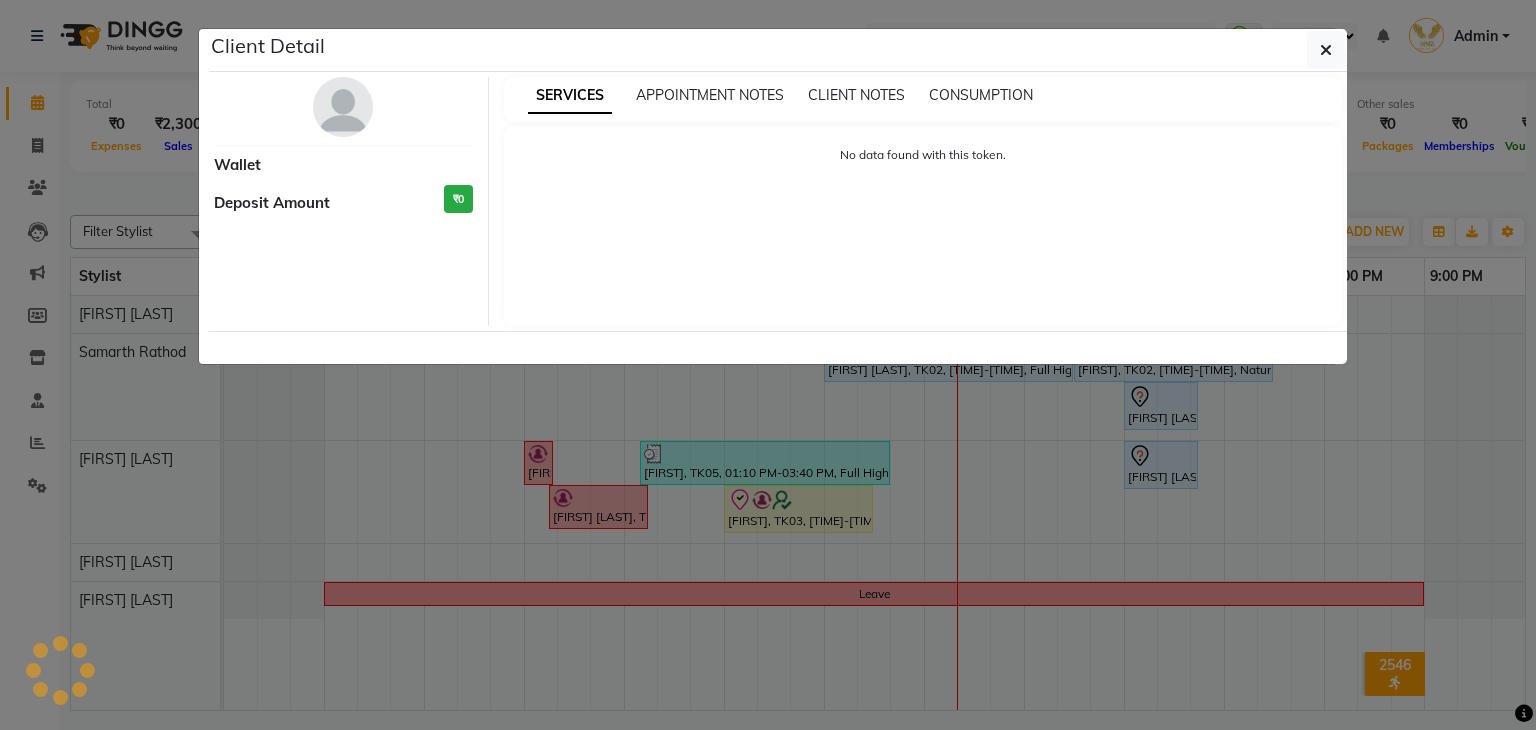 select on "7" 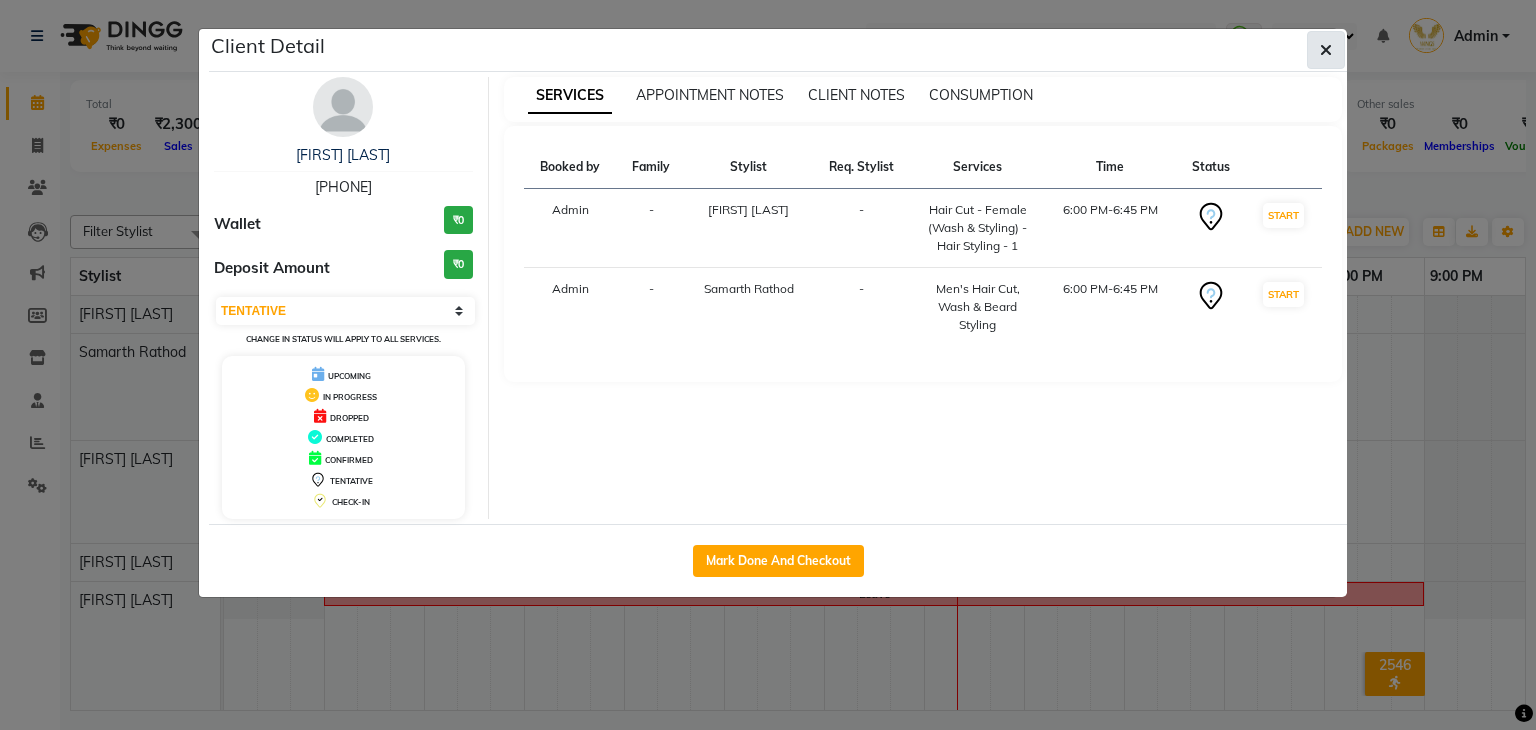 click 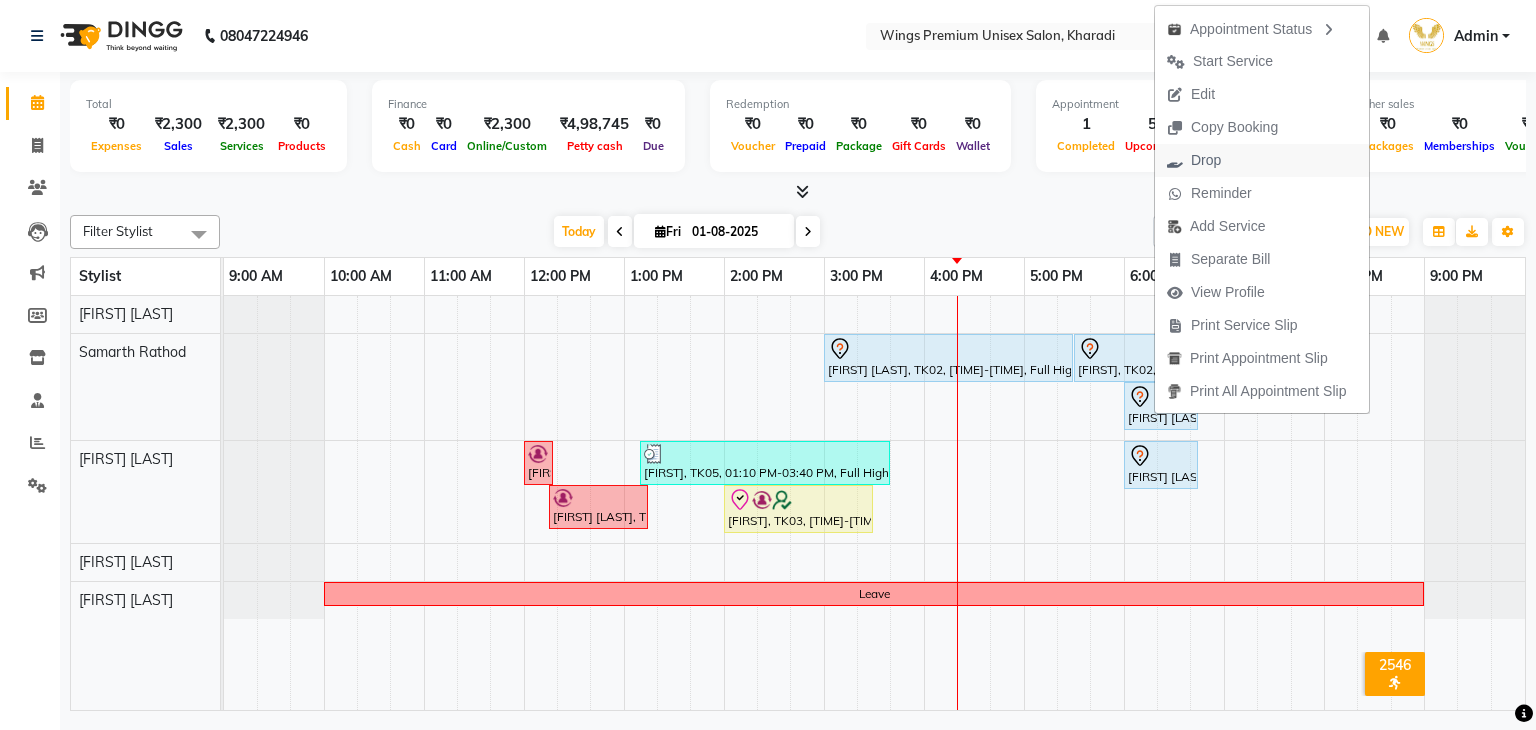 click on "Drop" at bounding box center [1194, 160] 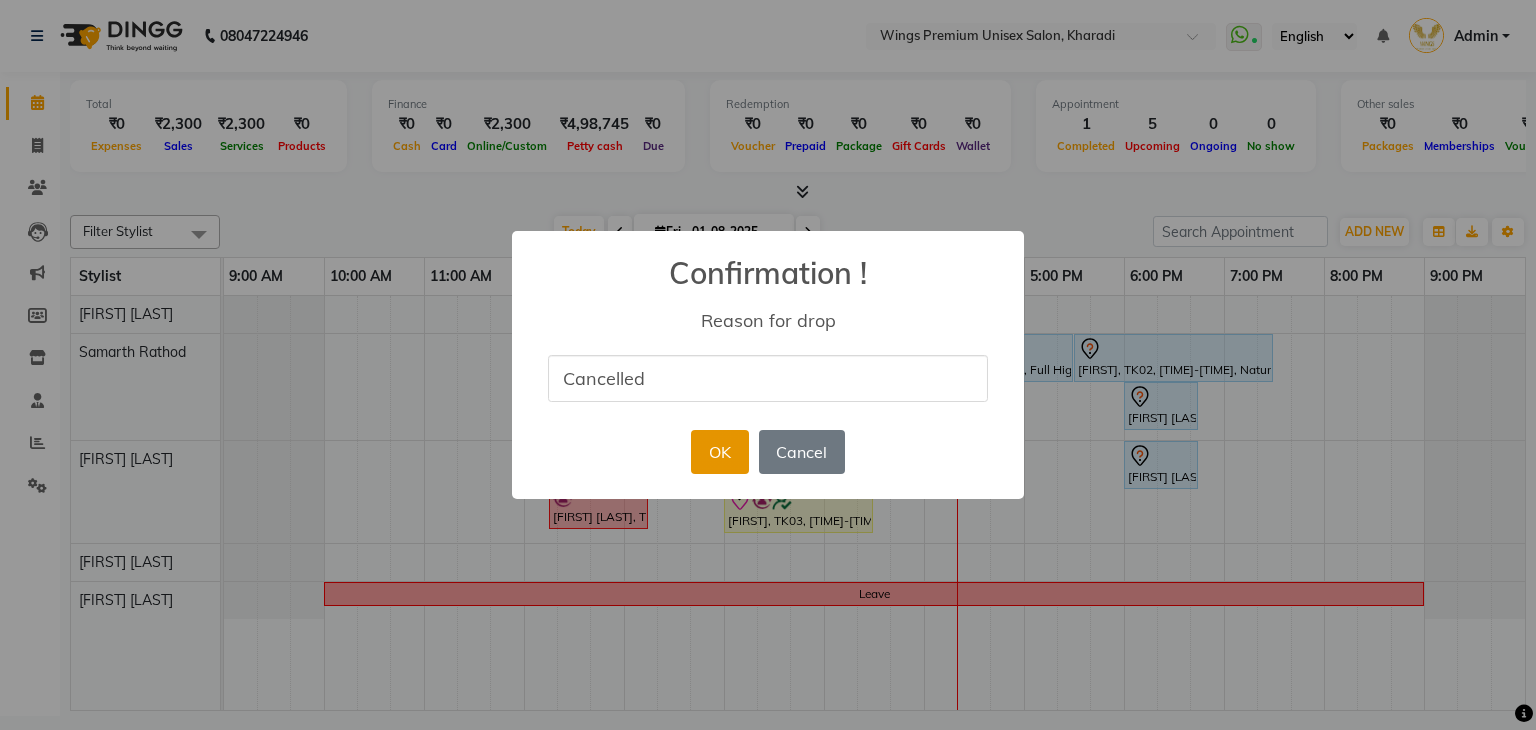 type on "Cancelled" 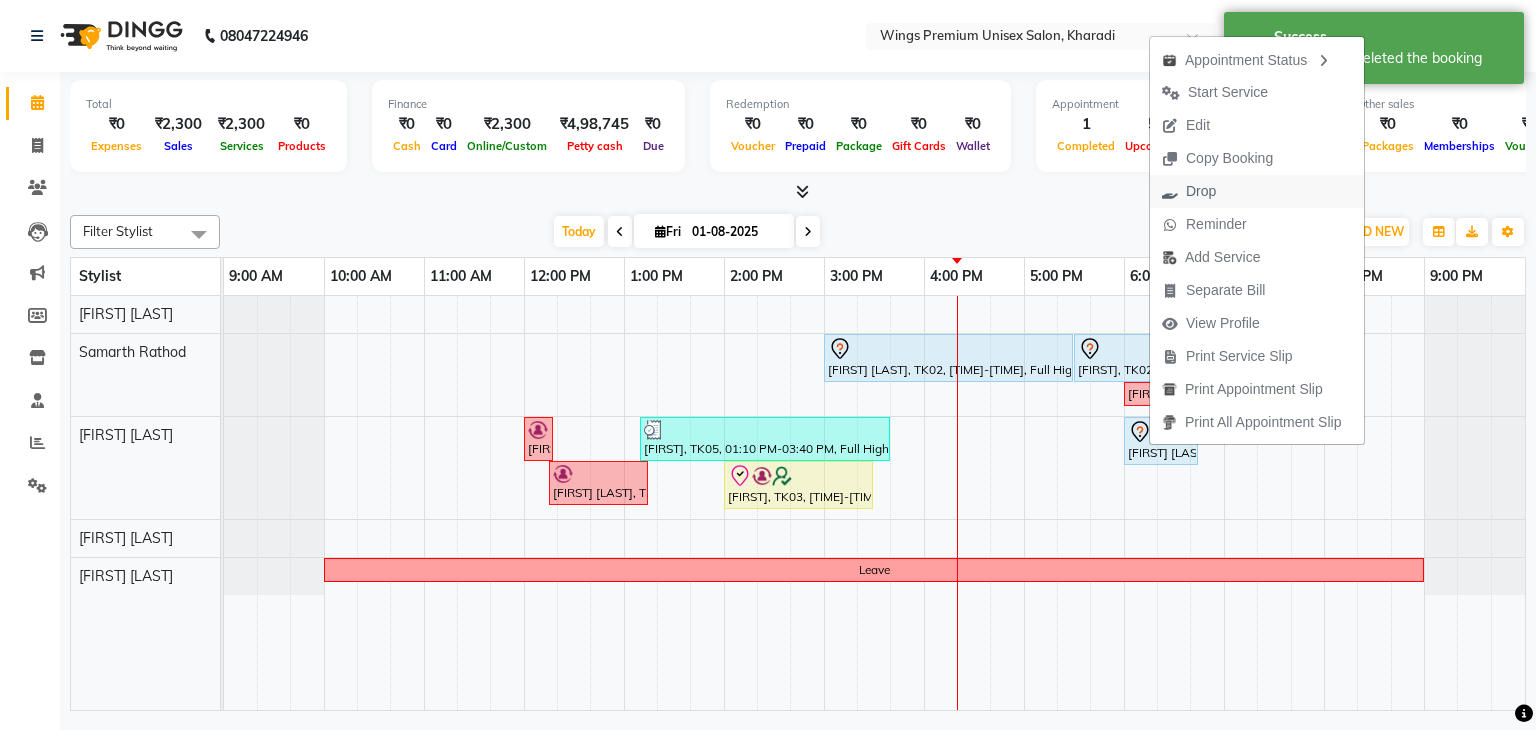 click on "Drop" at bounding box center (1201, 191) 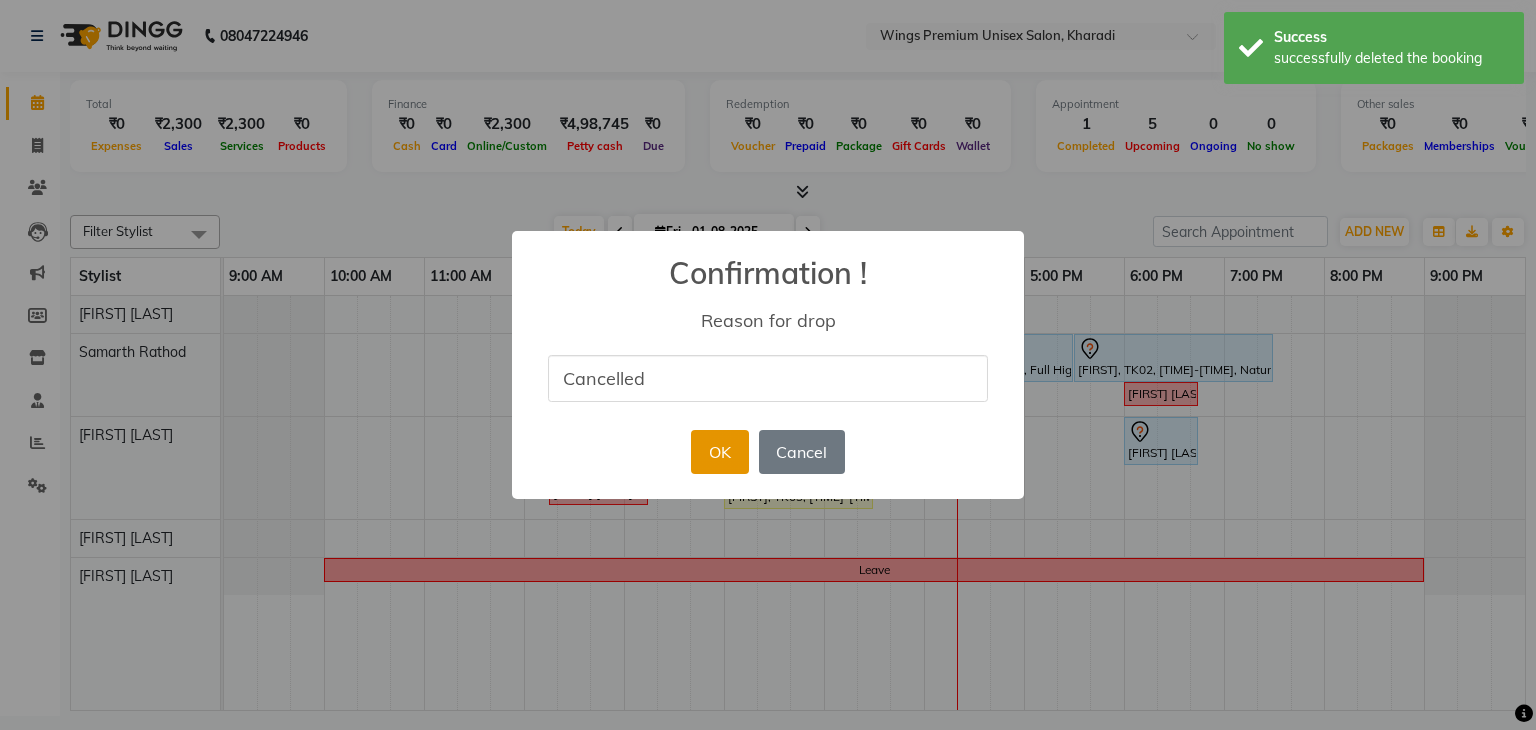 type on "Cancelled" 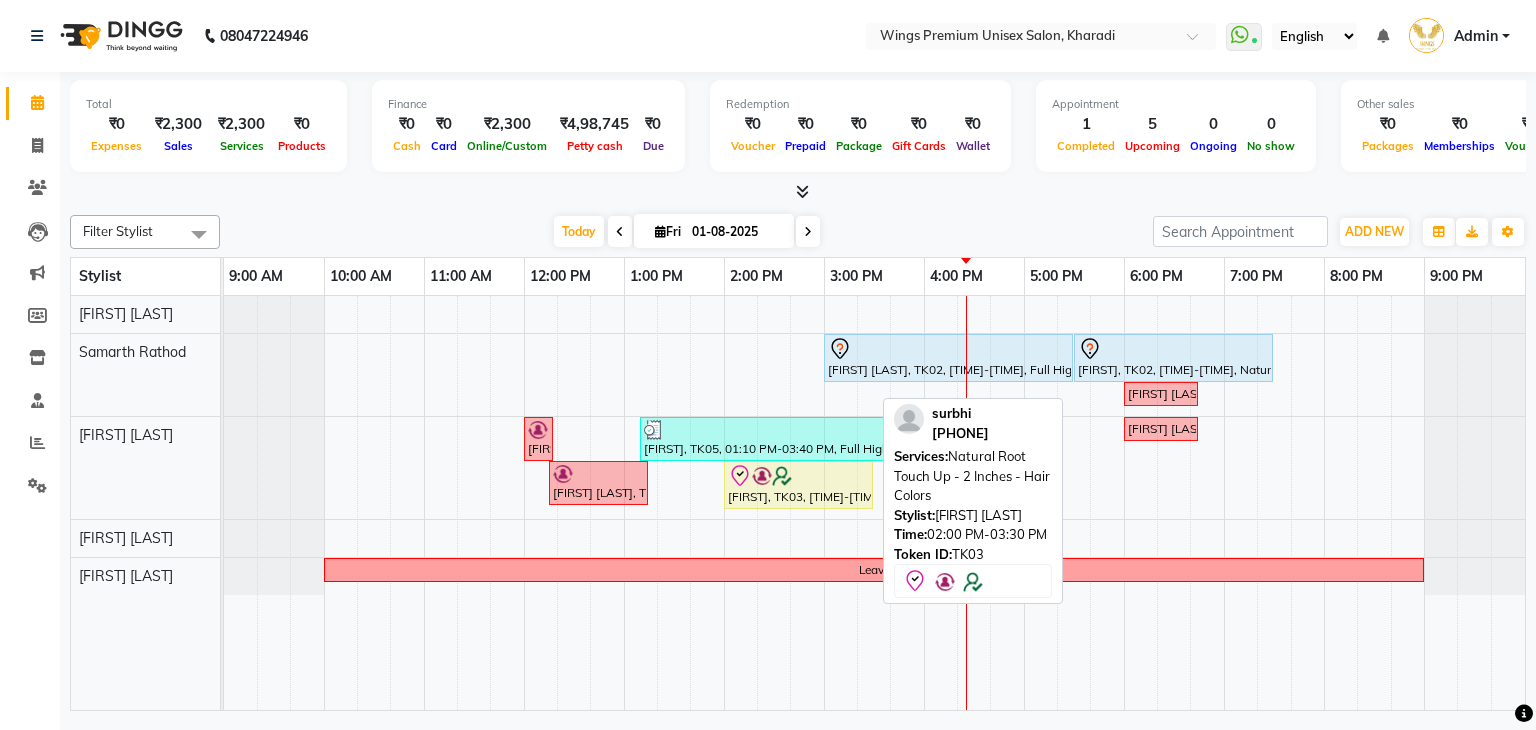 click on "[FIRST], TK03, [TIME]-[TIME], Natural Root Touch Up - 2 Inches - Hair Colors" at bounding box center (798, 485) 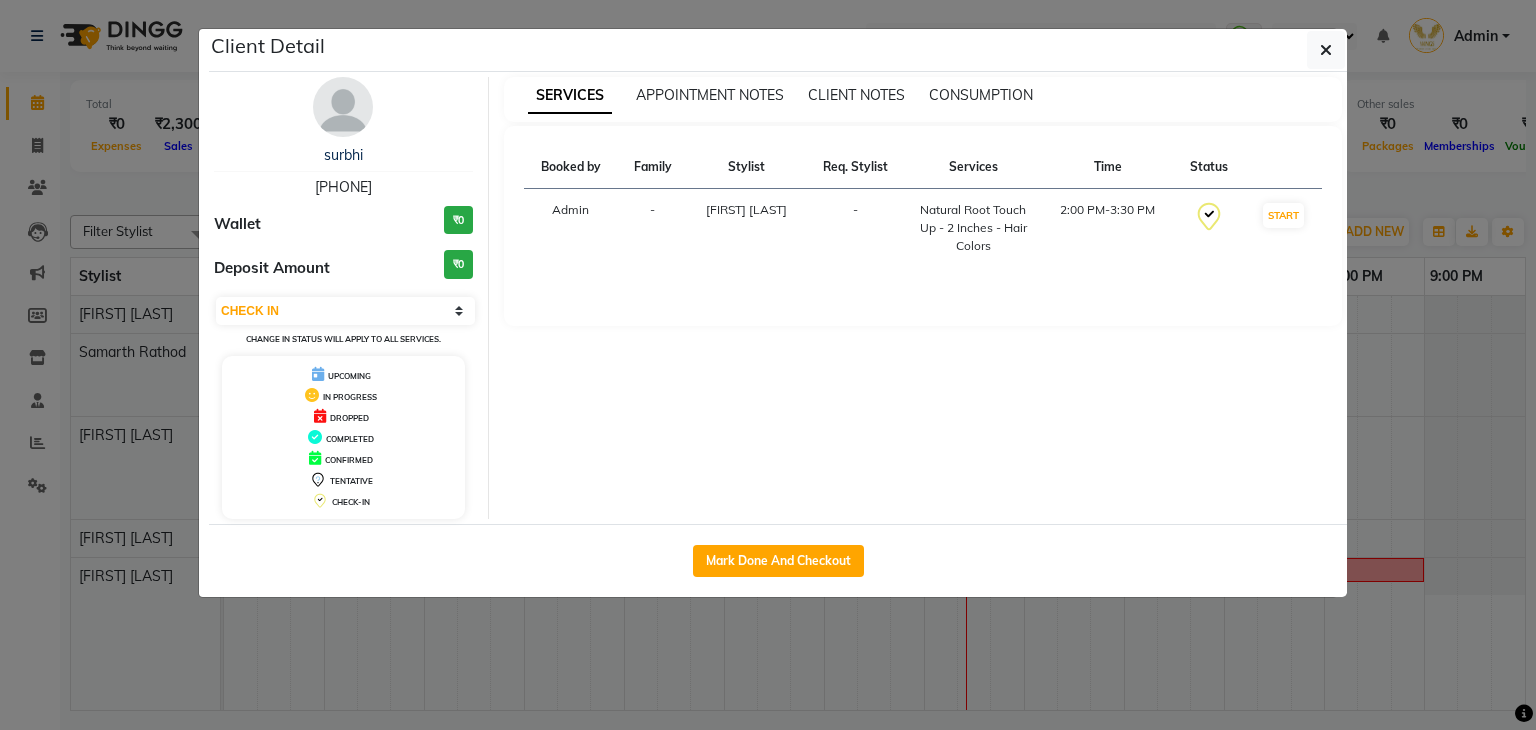 click on "Mark Done And Checkout" 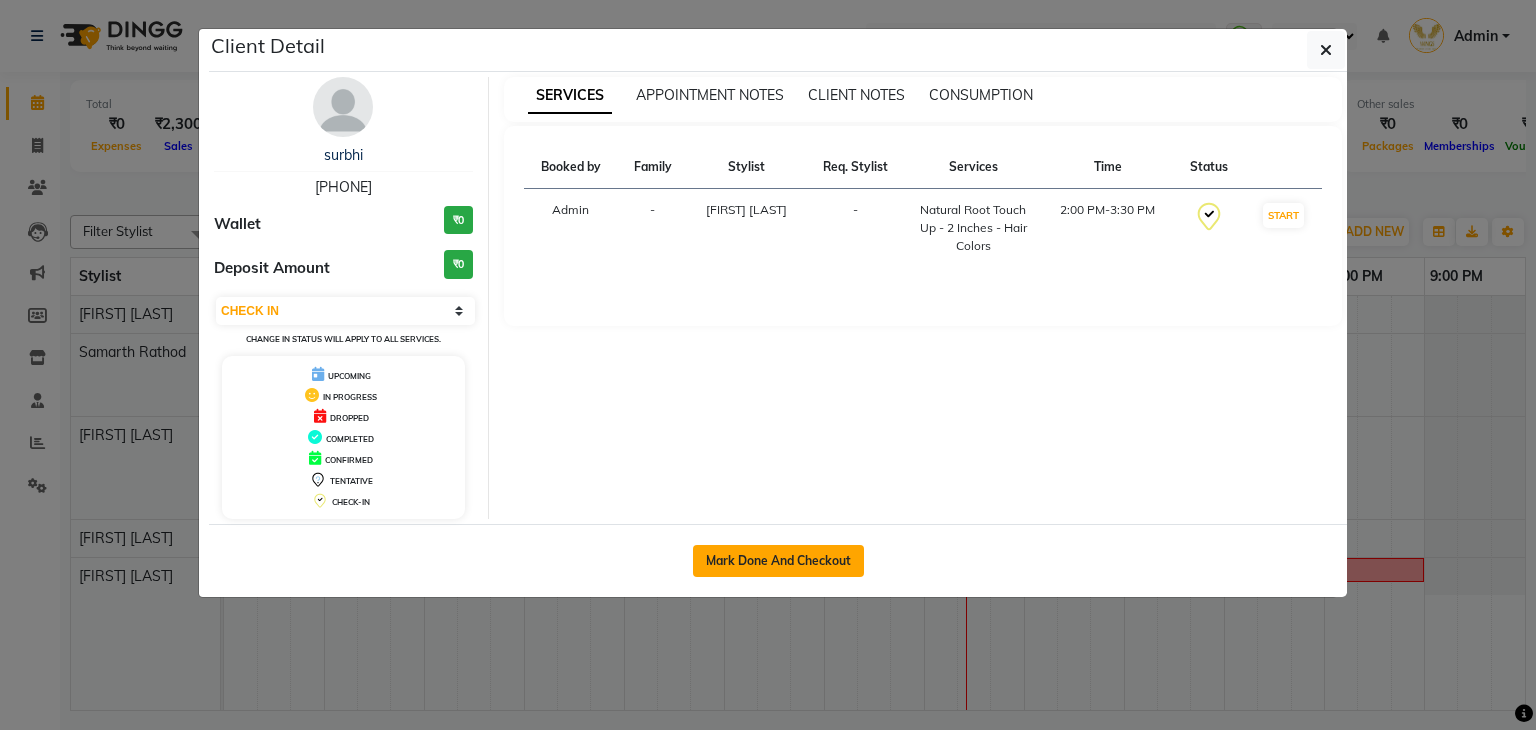 drag, startPoint x: 748, startPoint y: 568, endPoint x: 732, endPoint y: 573, distance: 16.763054 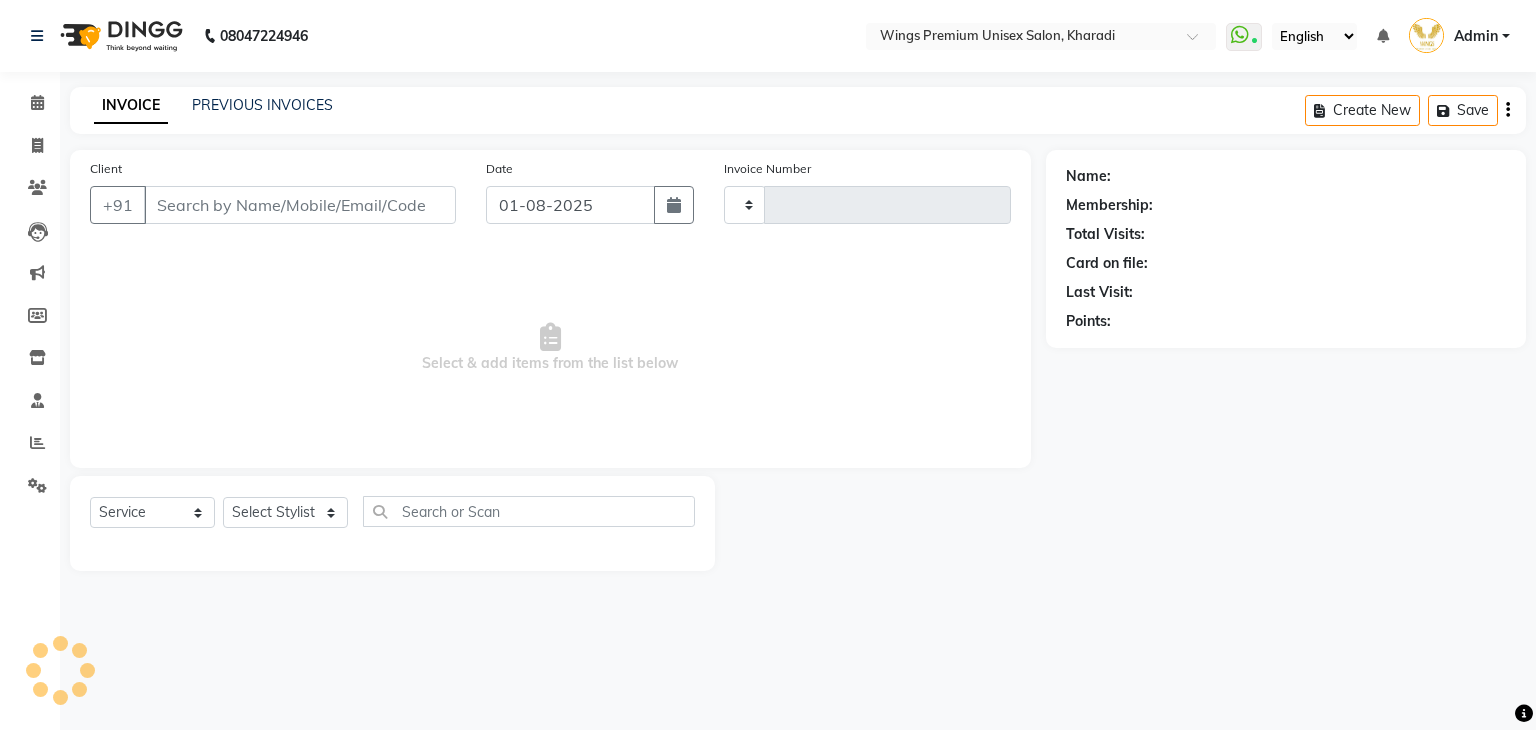 type on "0985" 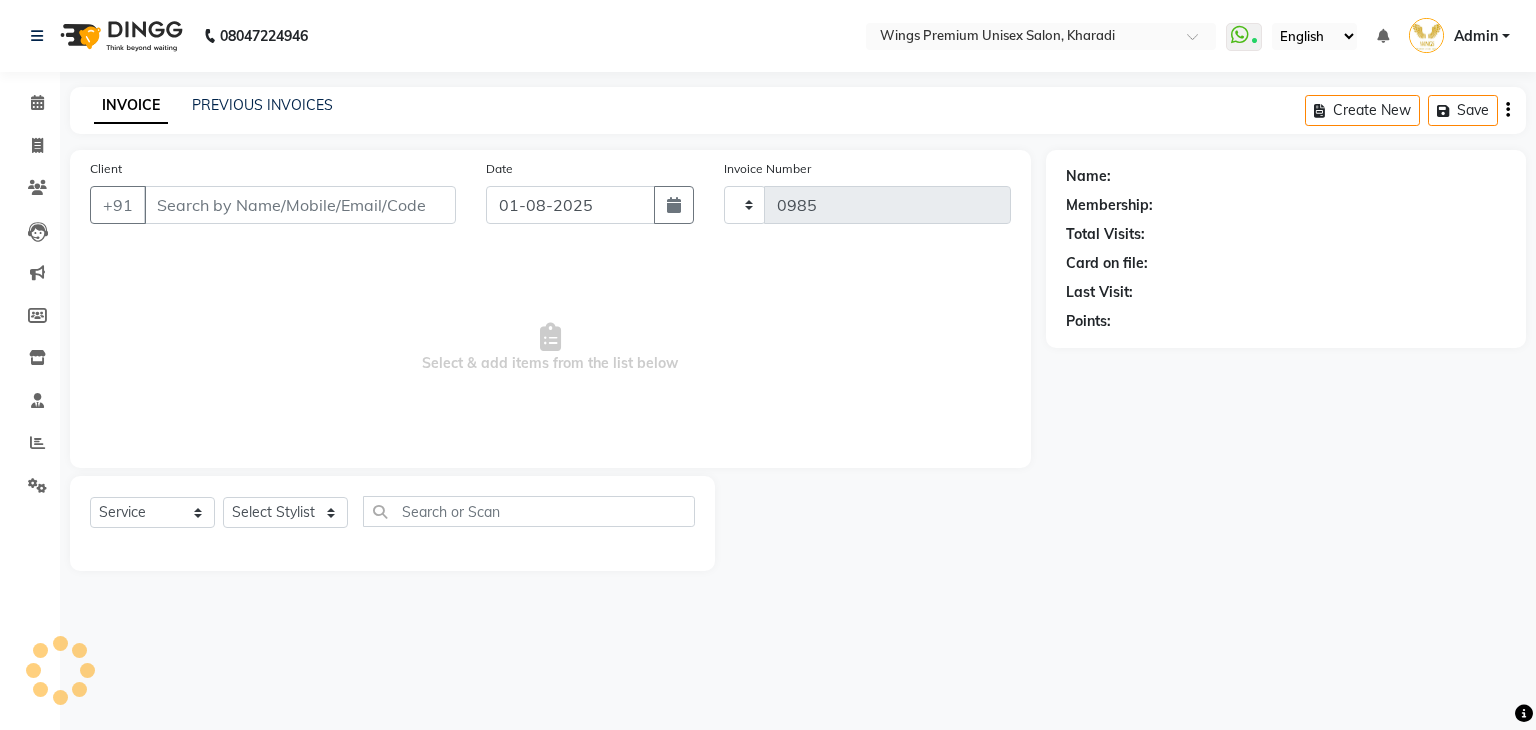 select on "674" 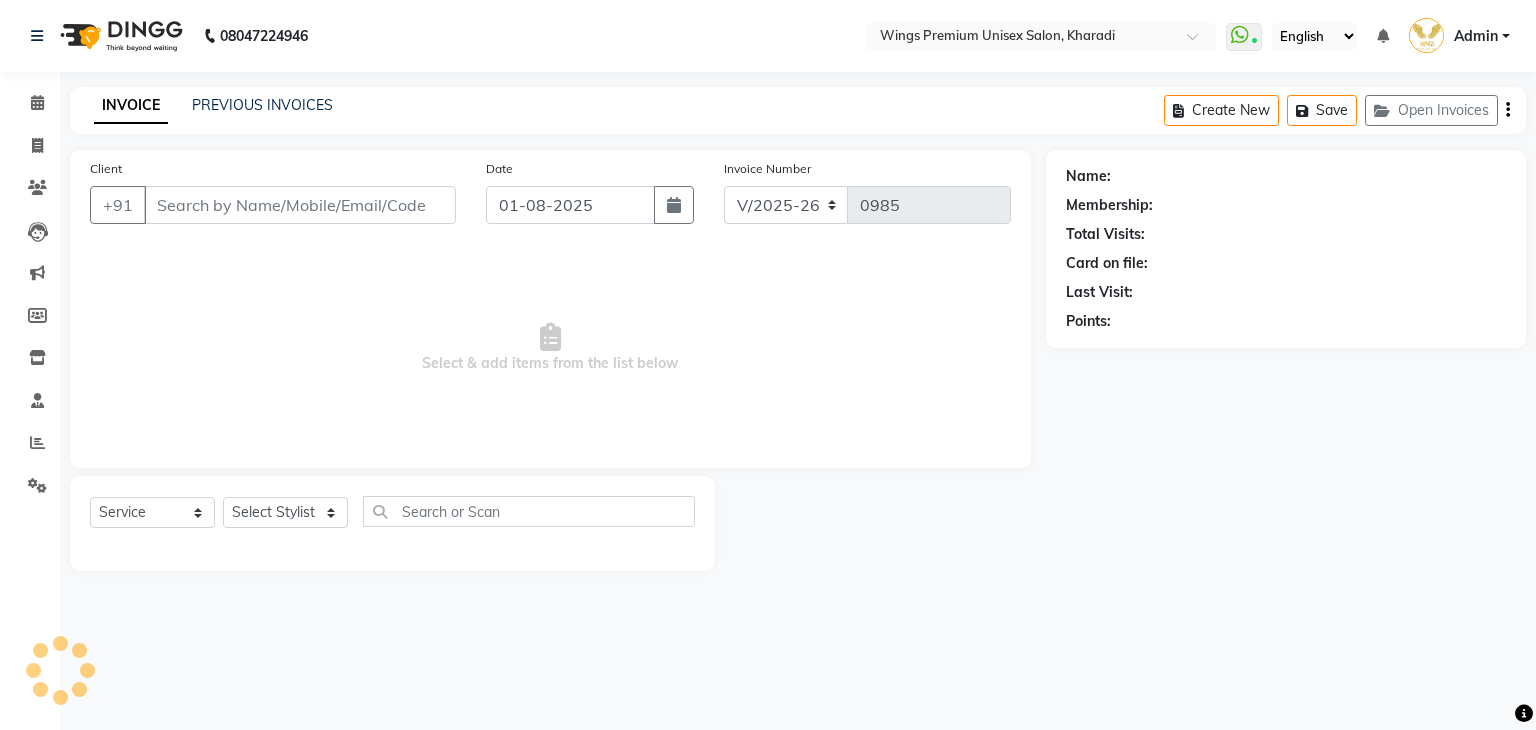 type on "[PHONE]" 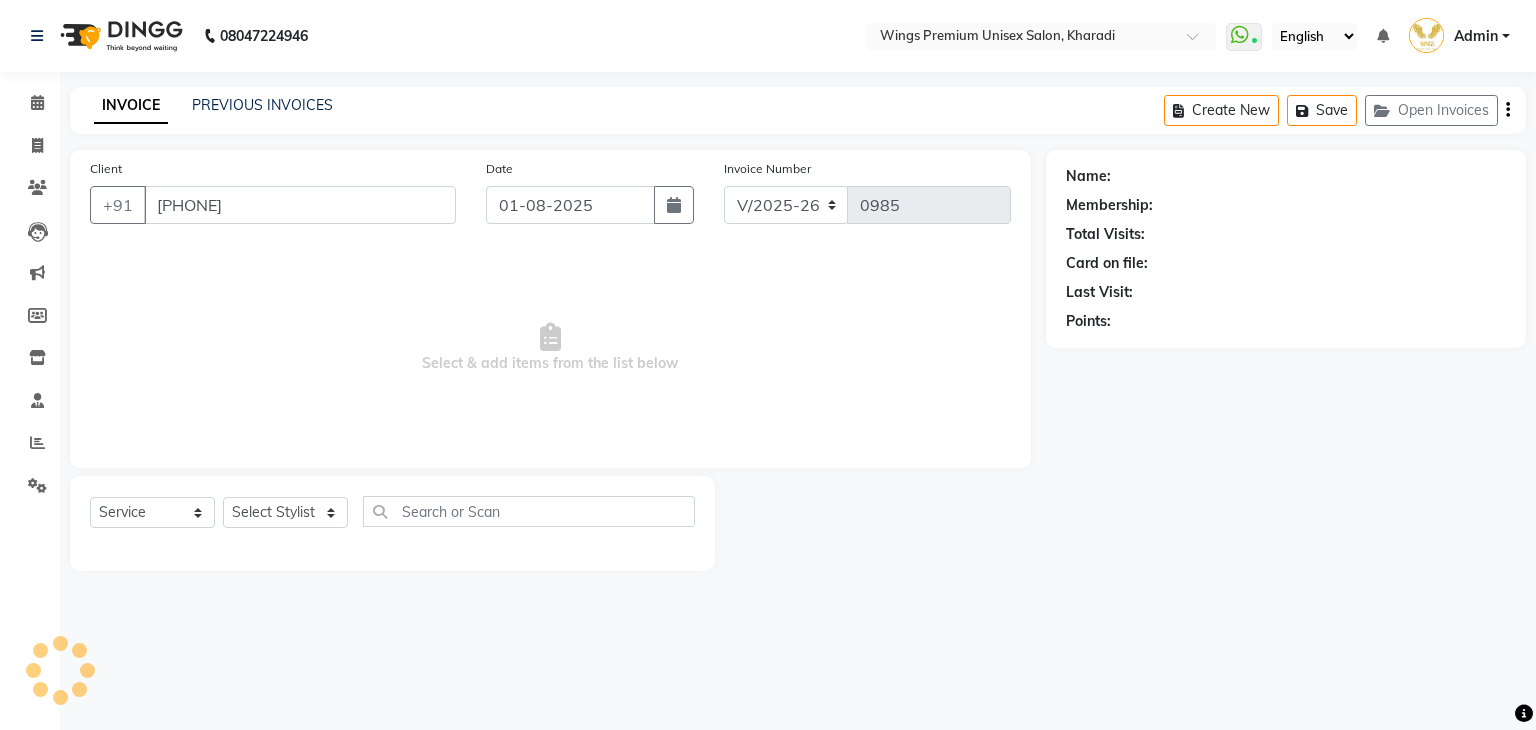 select on "72458" 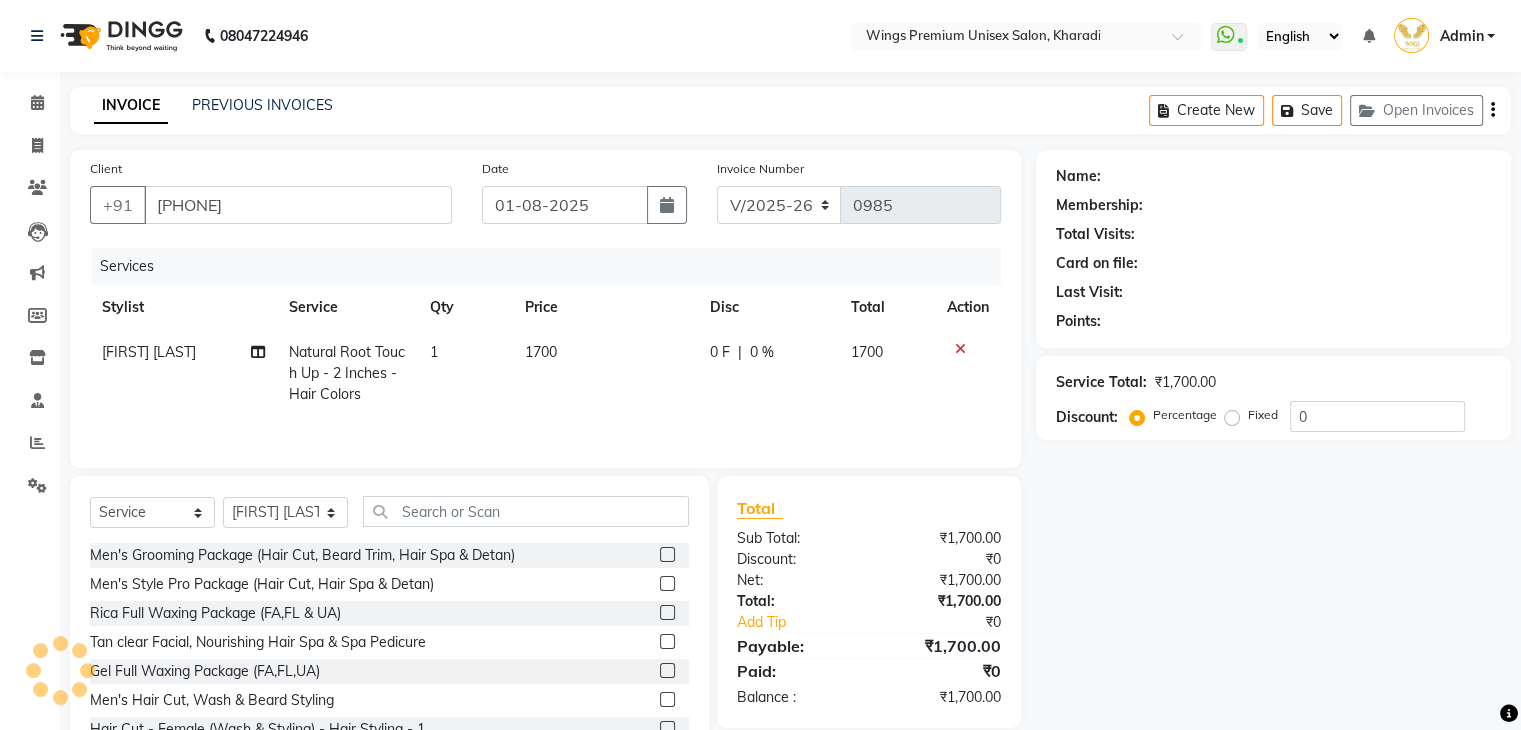 select on "1: Object" 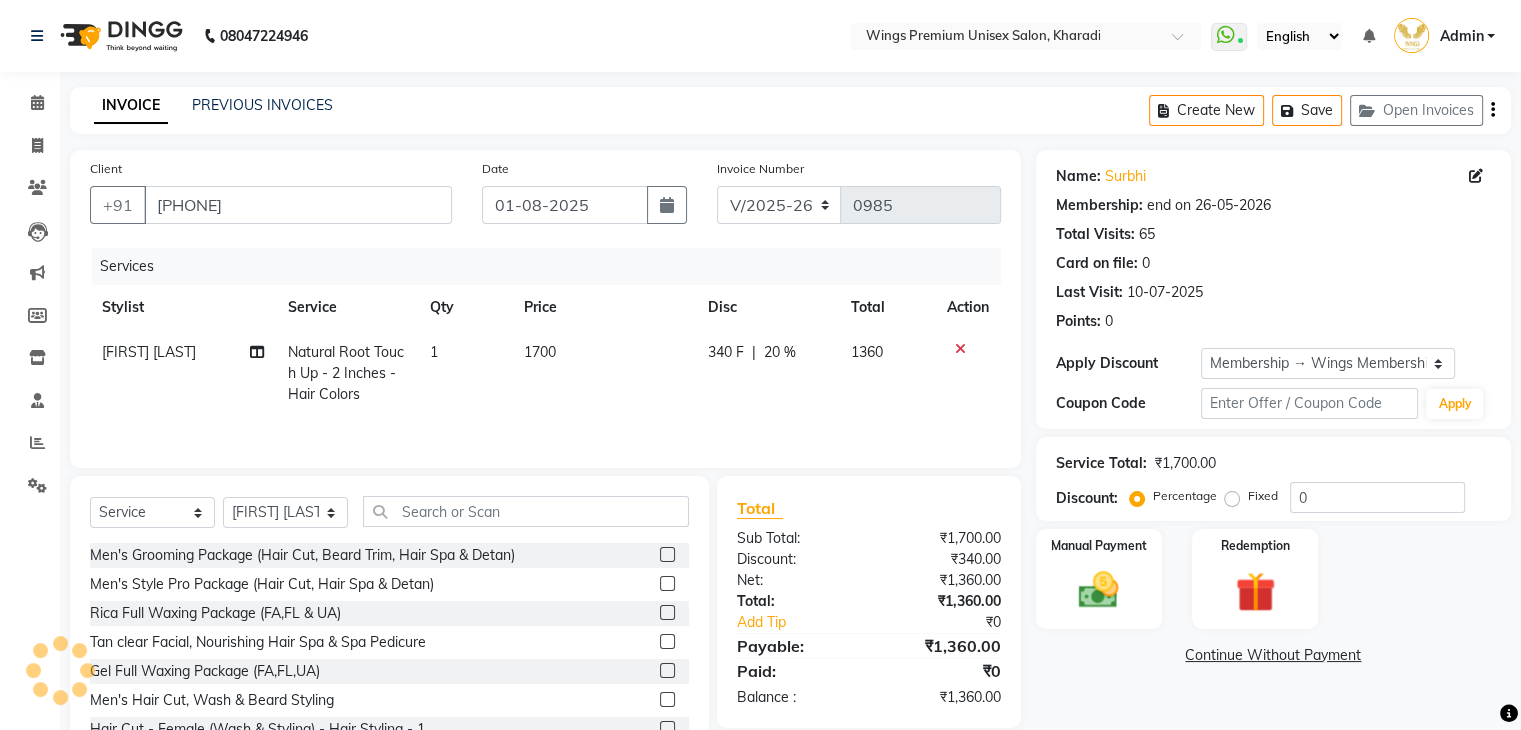 type on "20" 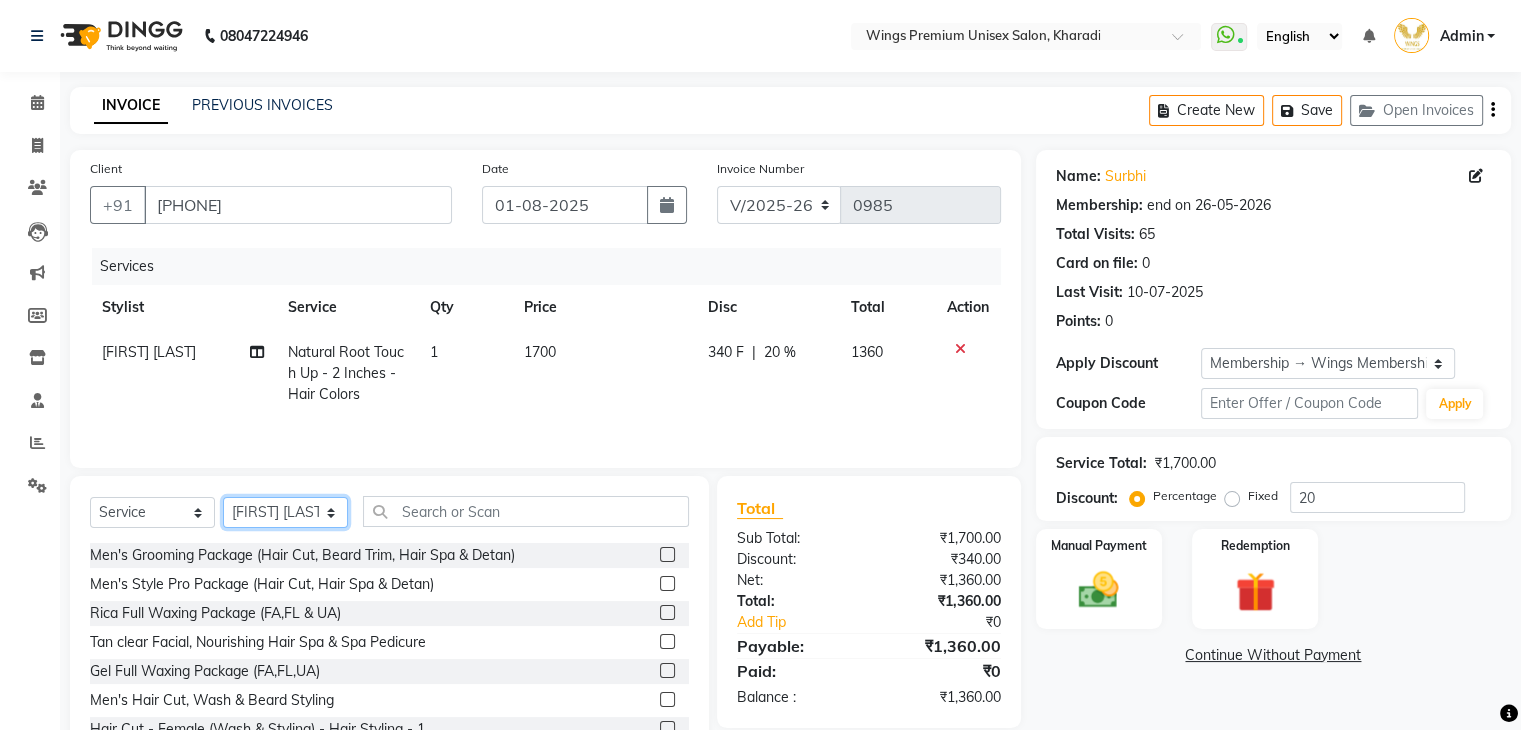 click on "Select Stylist [FIRST] [LAST] [FIRST] [LAST] [FIRST] [LAST] [FIRST] [LAST] [FIRST] [LAST]" 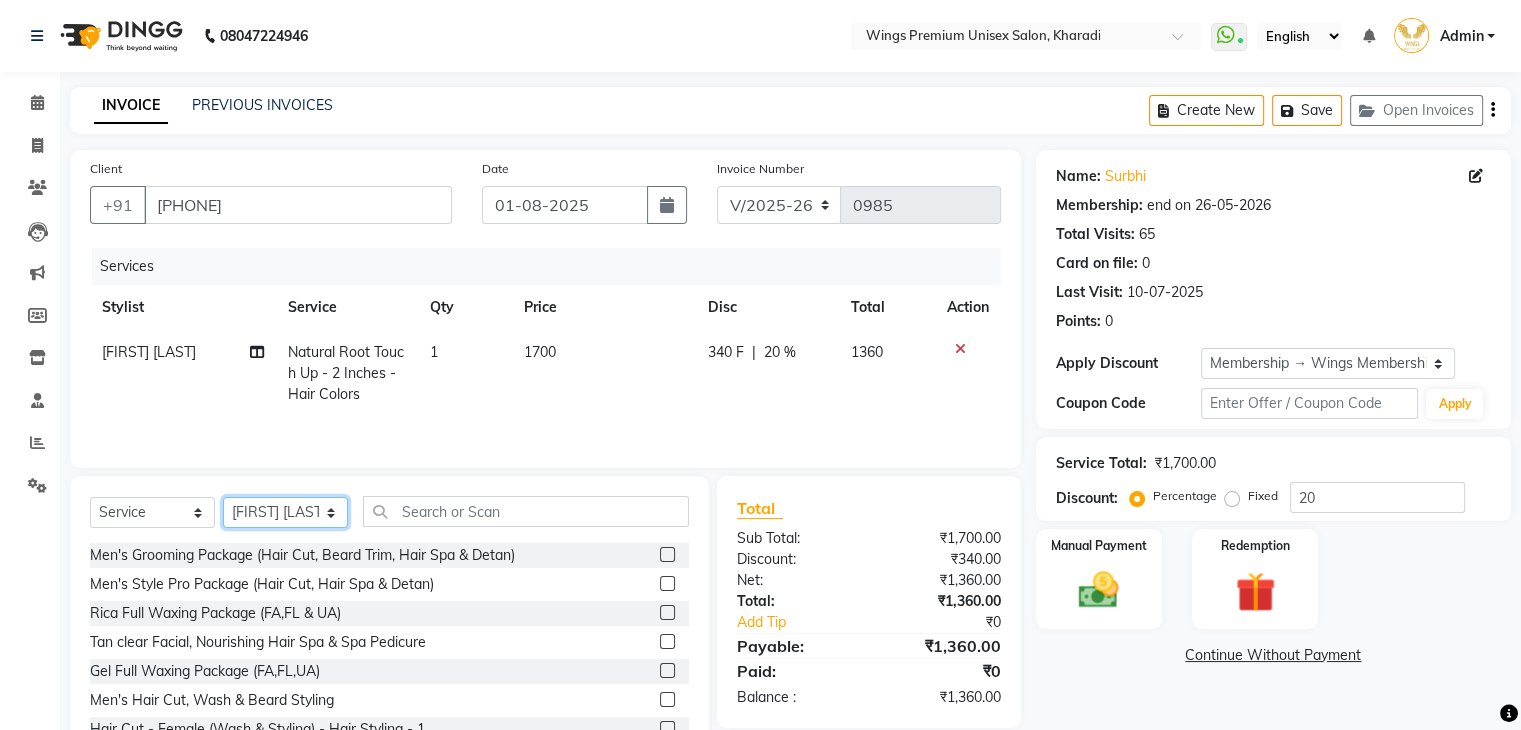 select on "82124" 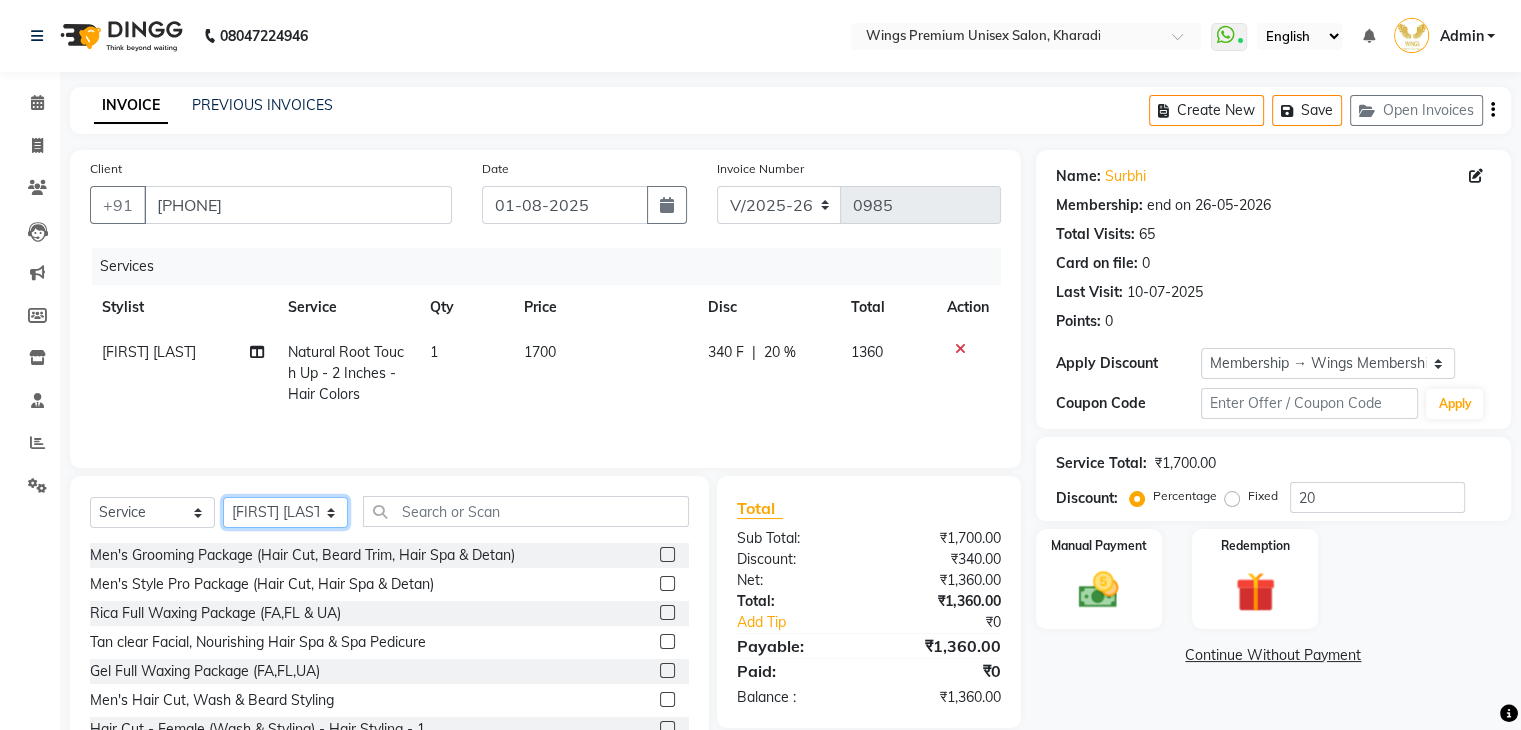 click on "Select Stylist [FIRST] [LAST] [FIRST] [LAST] [FIRST] [LAST] [FIRST] [LAST] [FIRST] [LAST]" 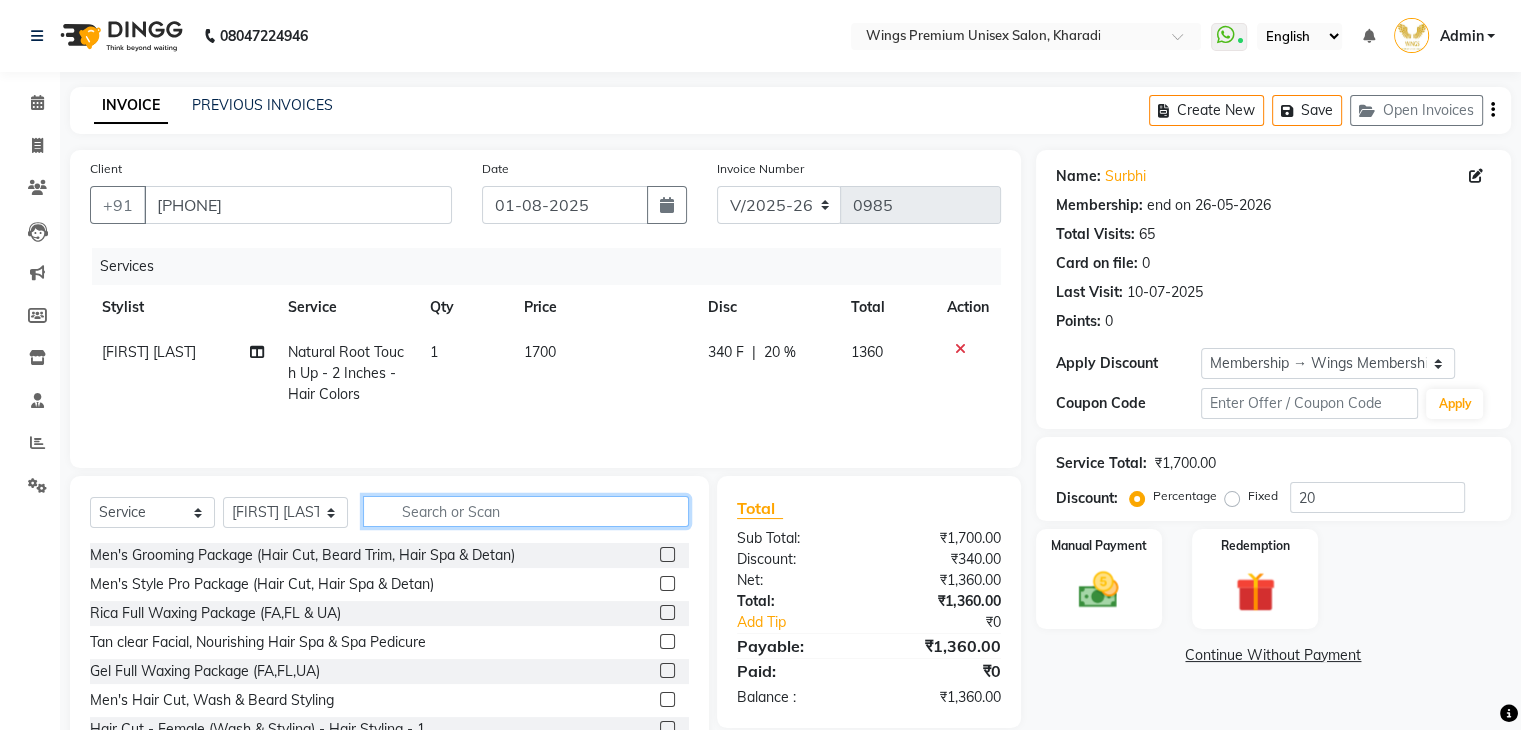 click 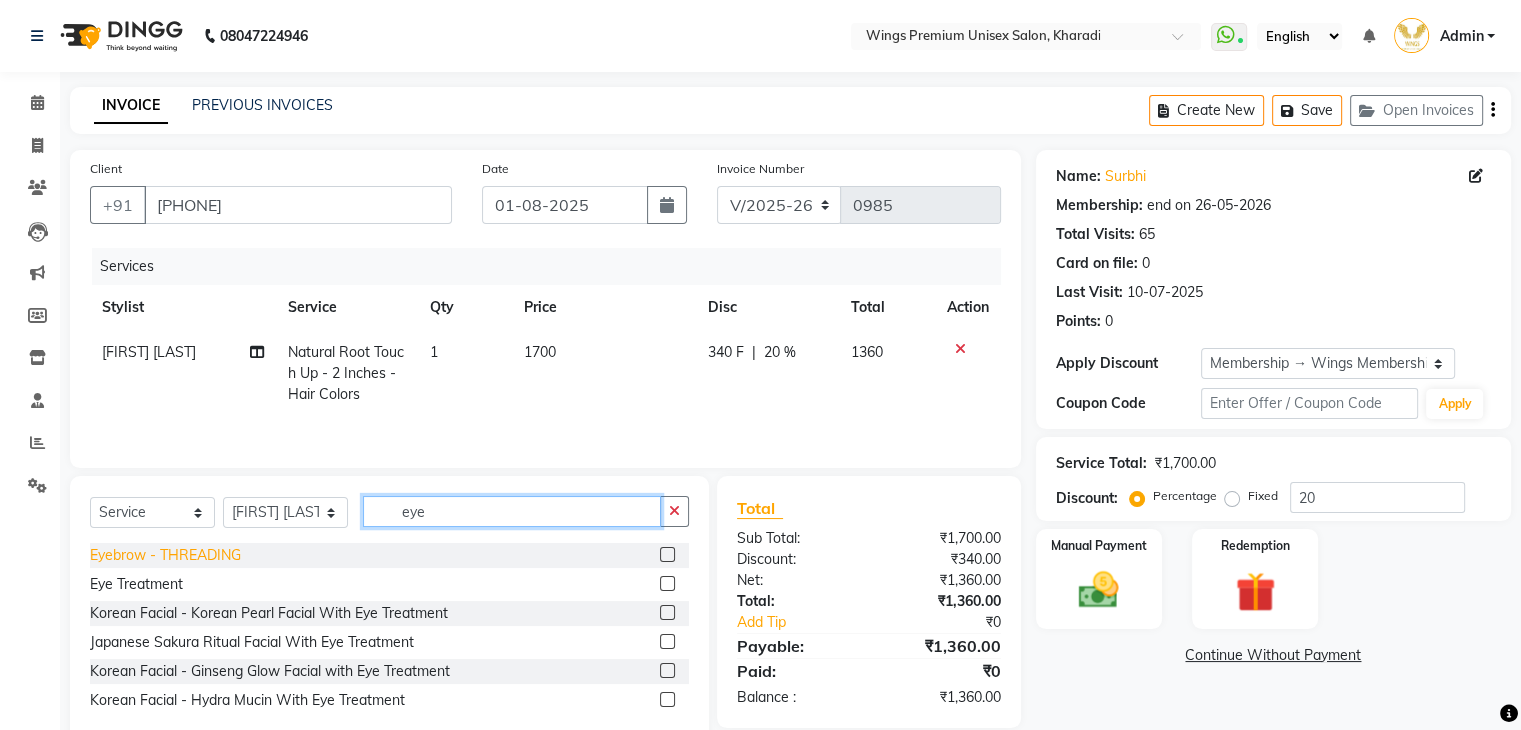 type on "eye" 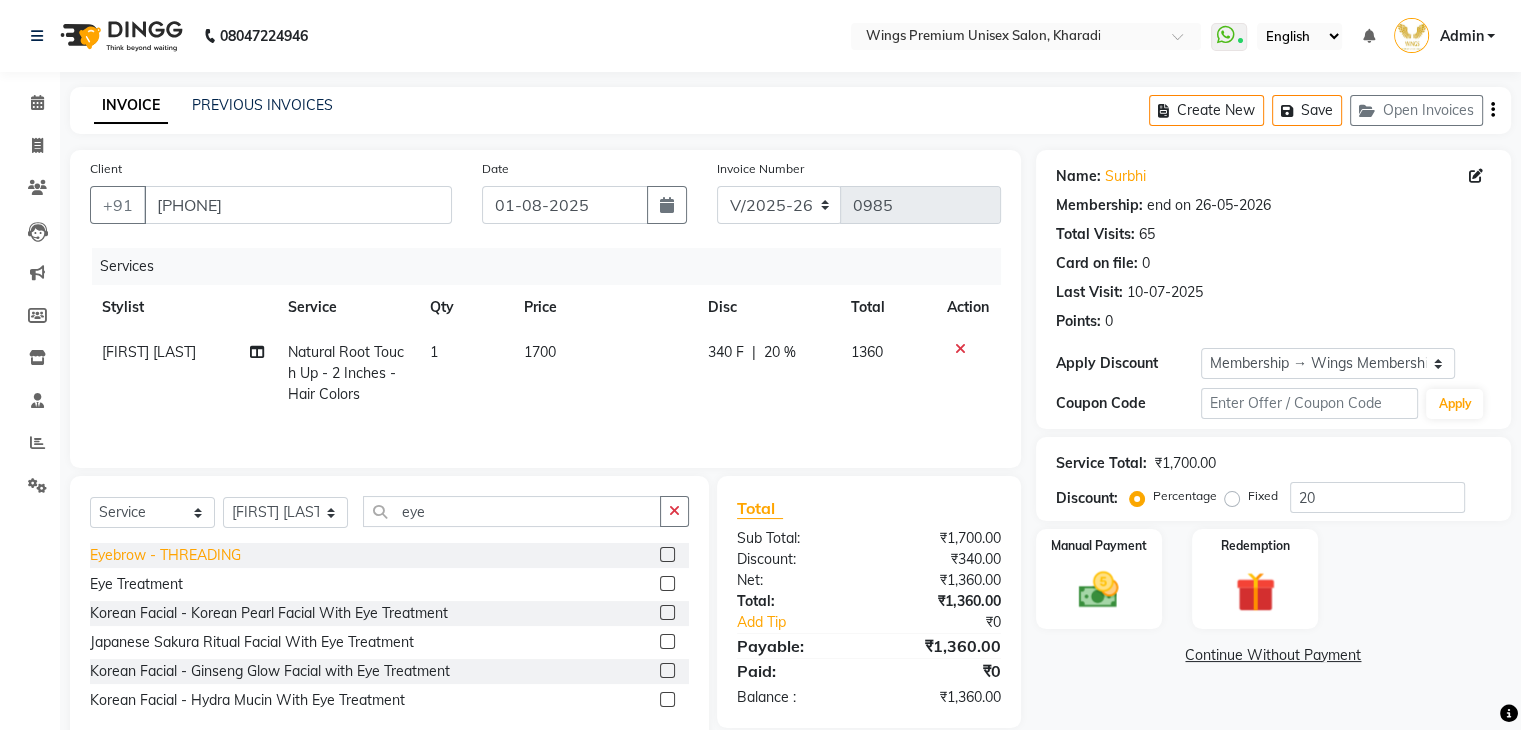 click on "Eyebrow  - THREADING" 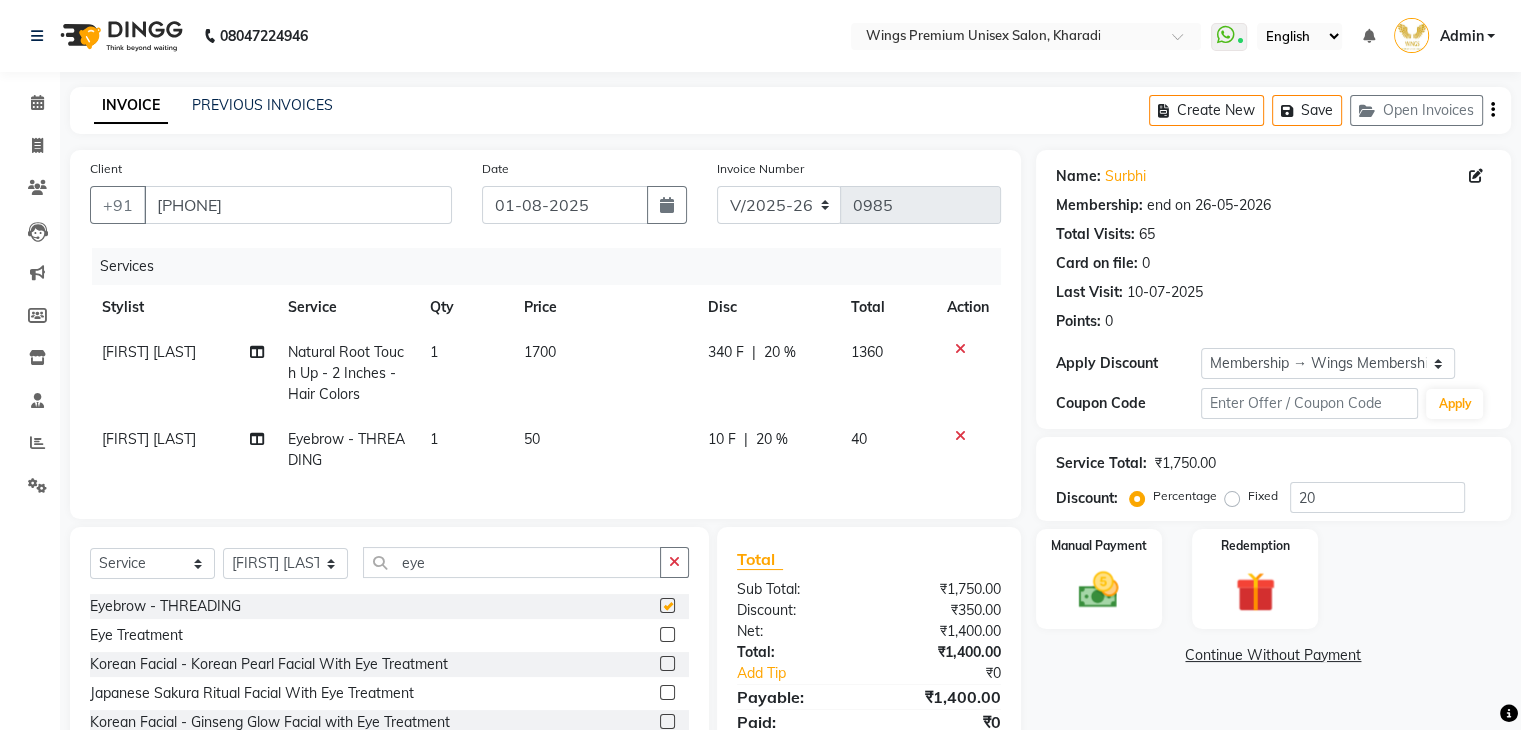 checkbox on "false" 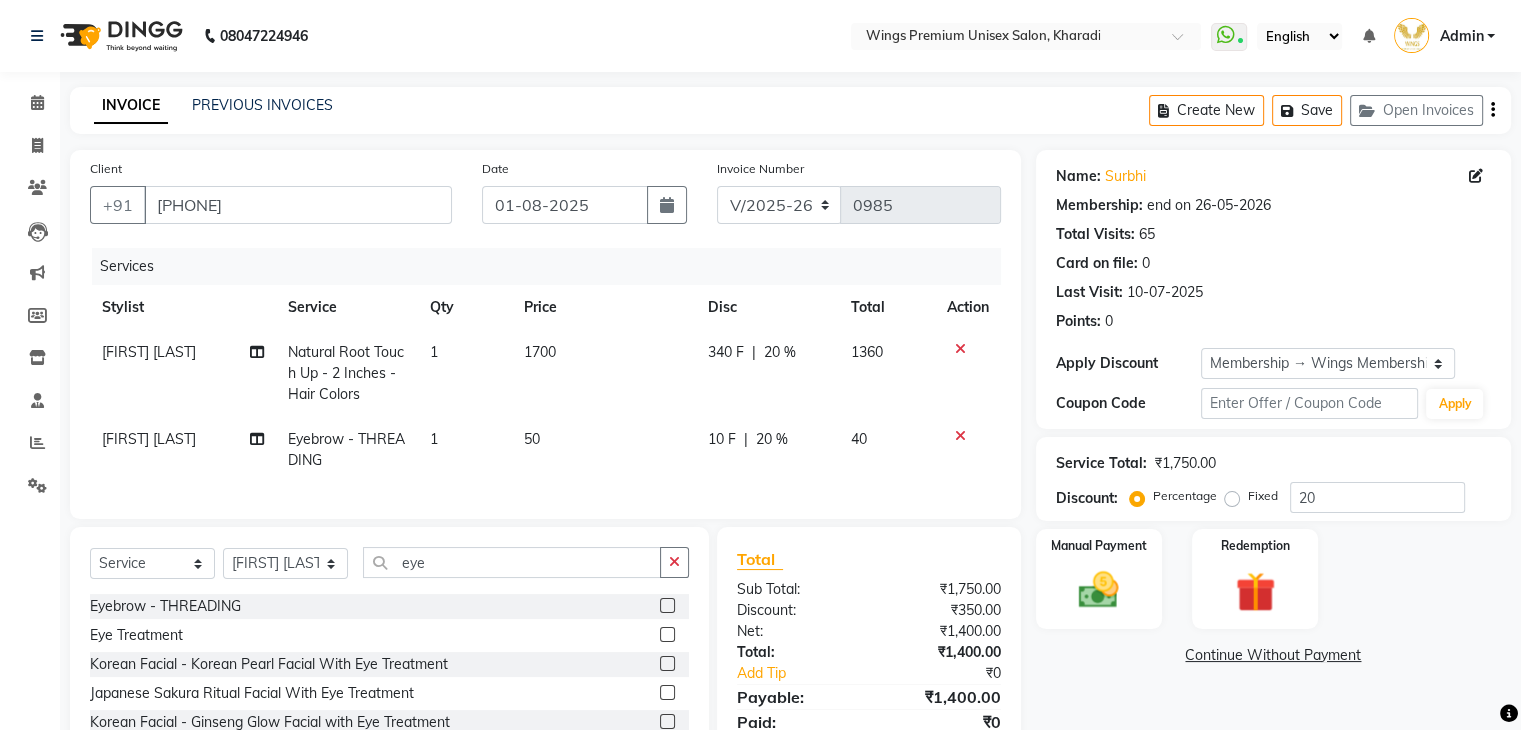 click on "20 %" 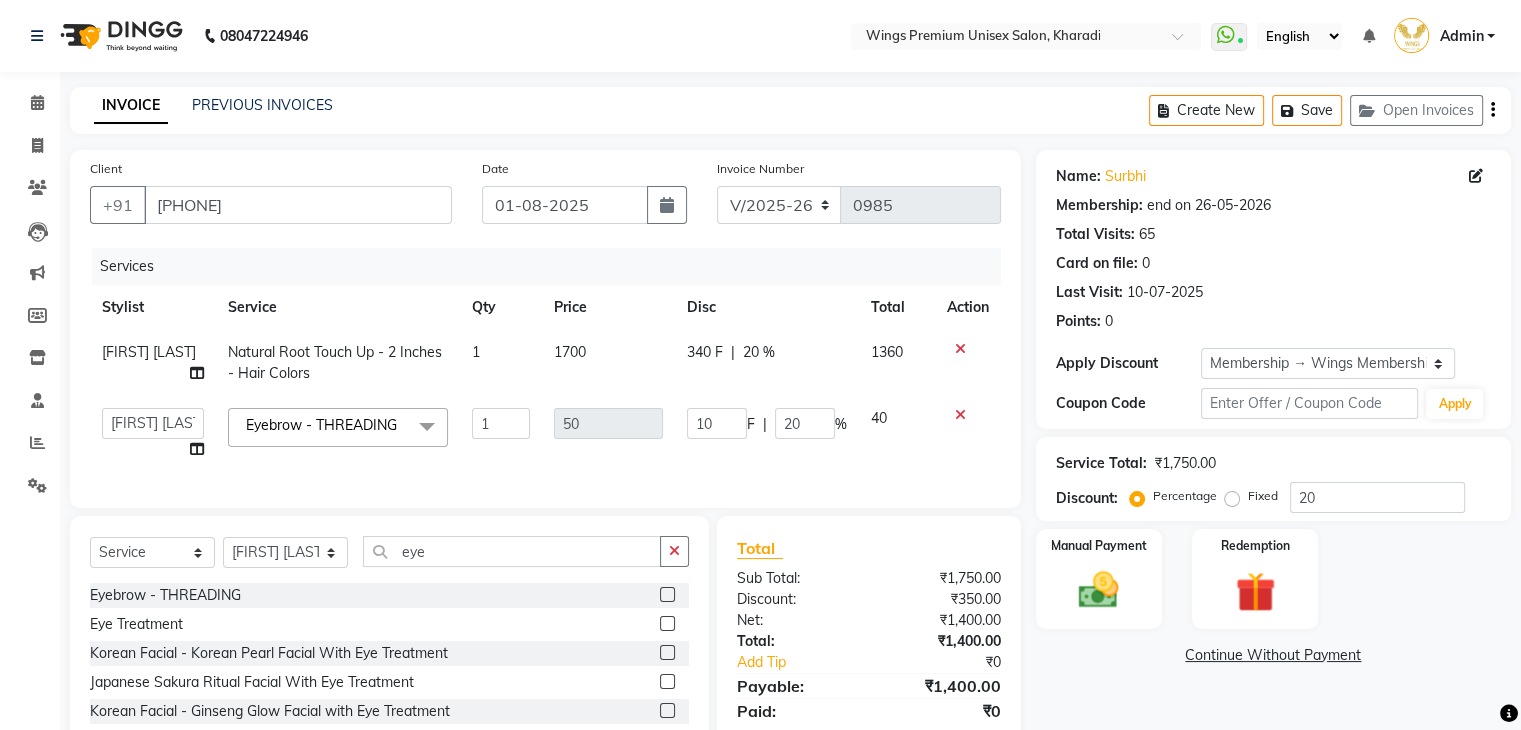 click on "10 F | 20 %" 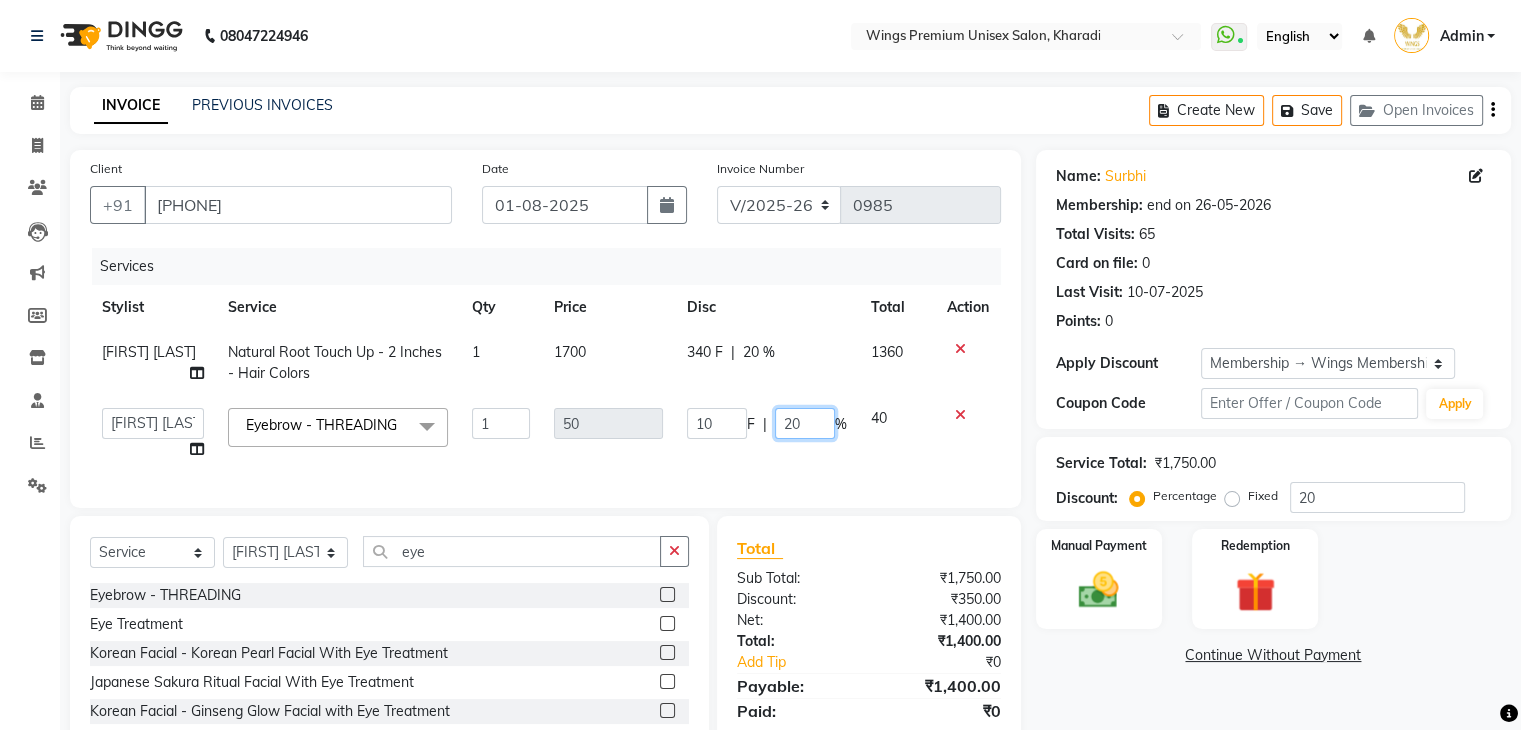 click on "20" 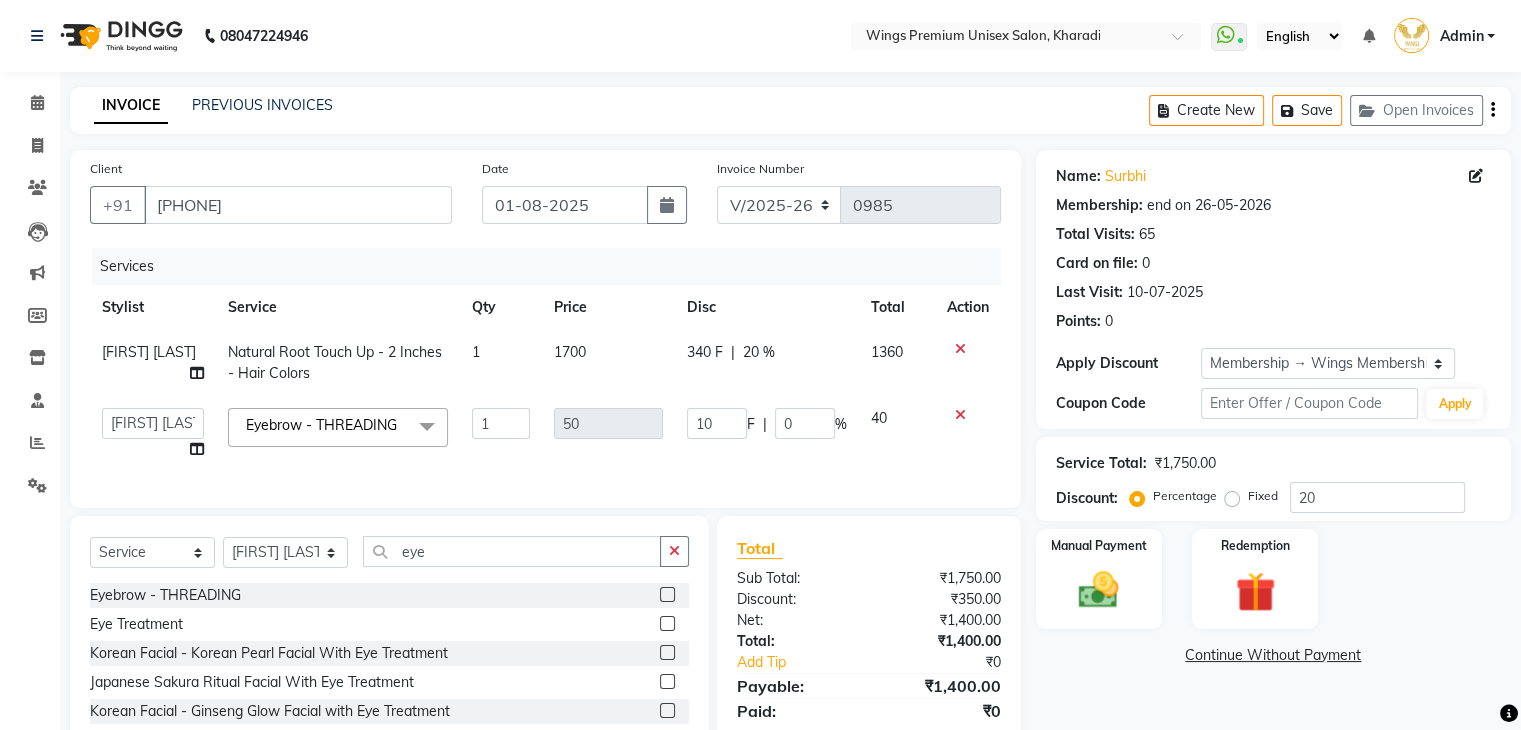 click on "10 F | 0 %" 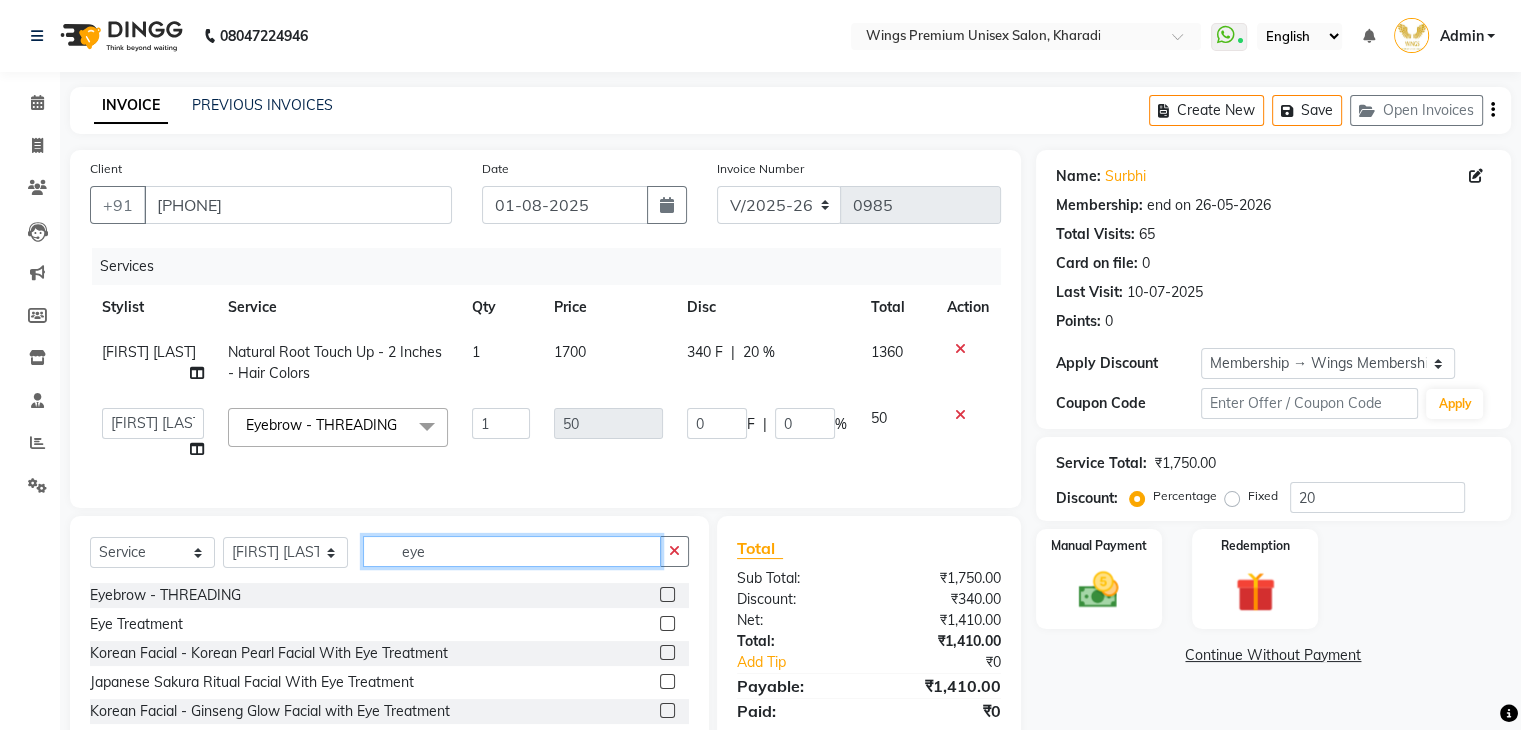click on "eye" 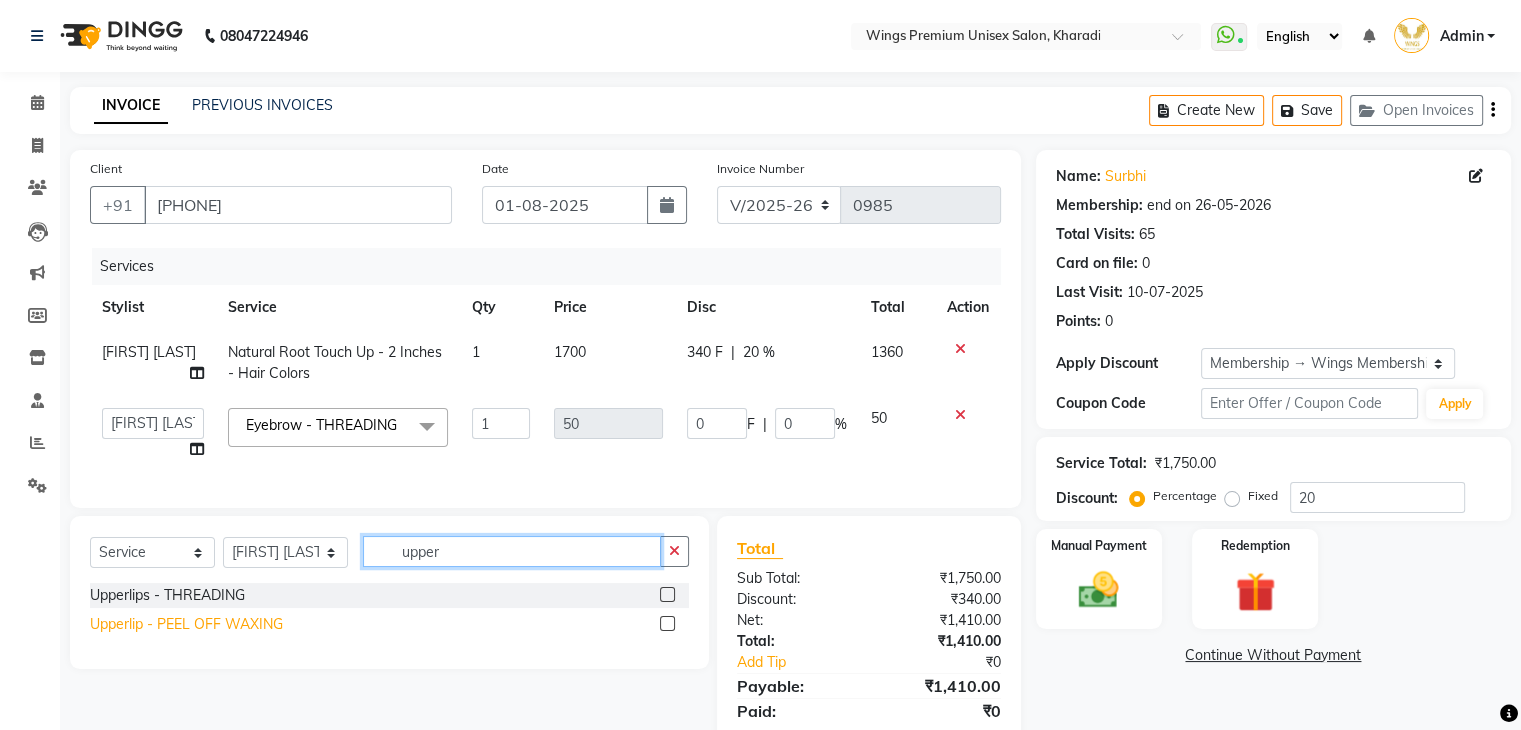 type on "upper" 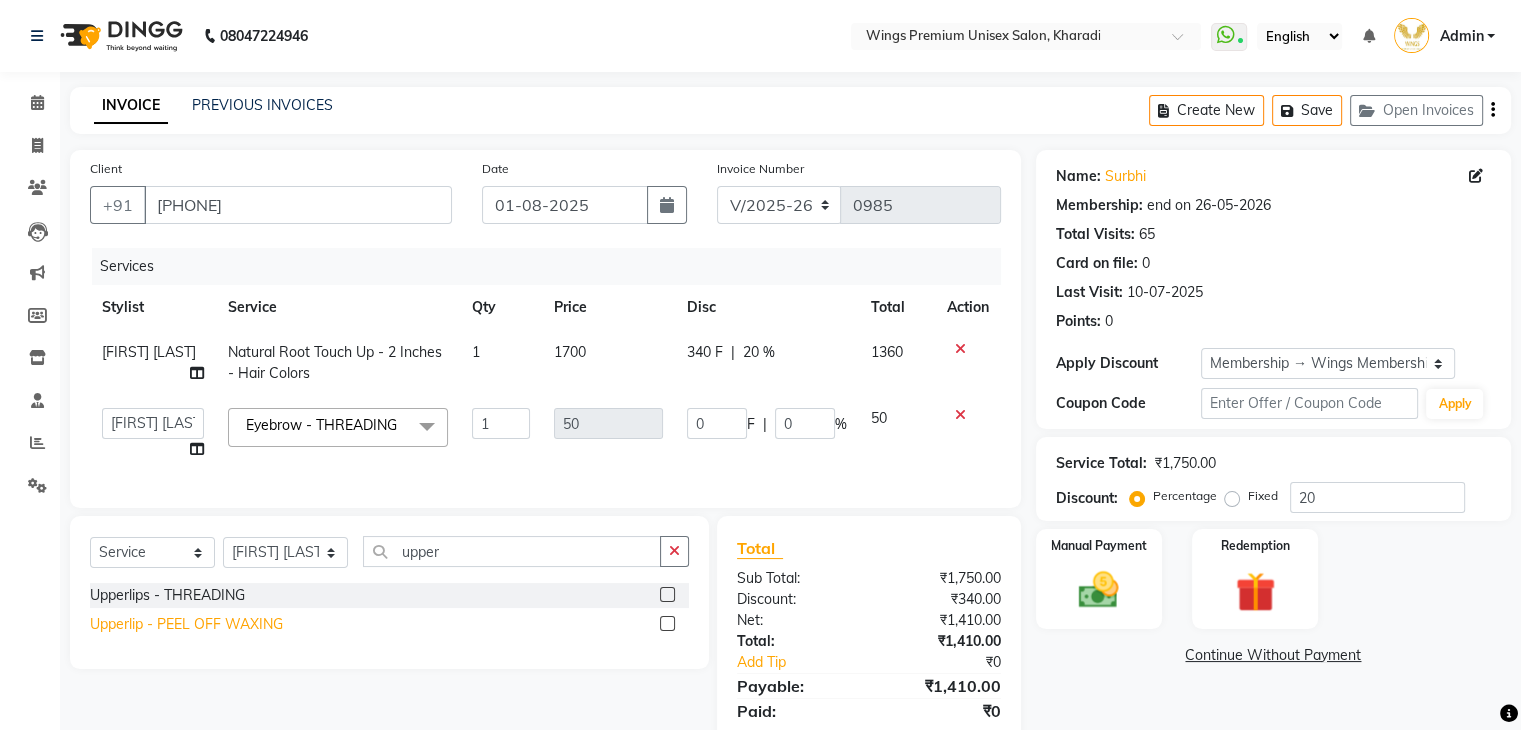 click on "Upperlip - PEEL OFF WAXING" 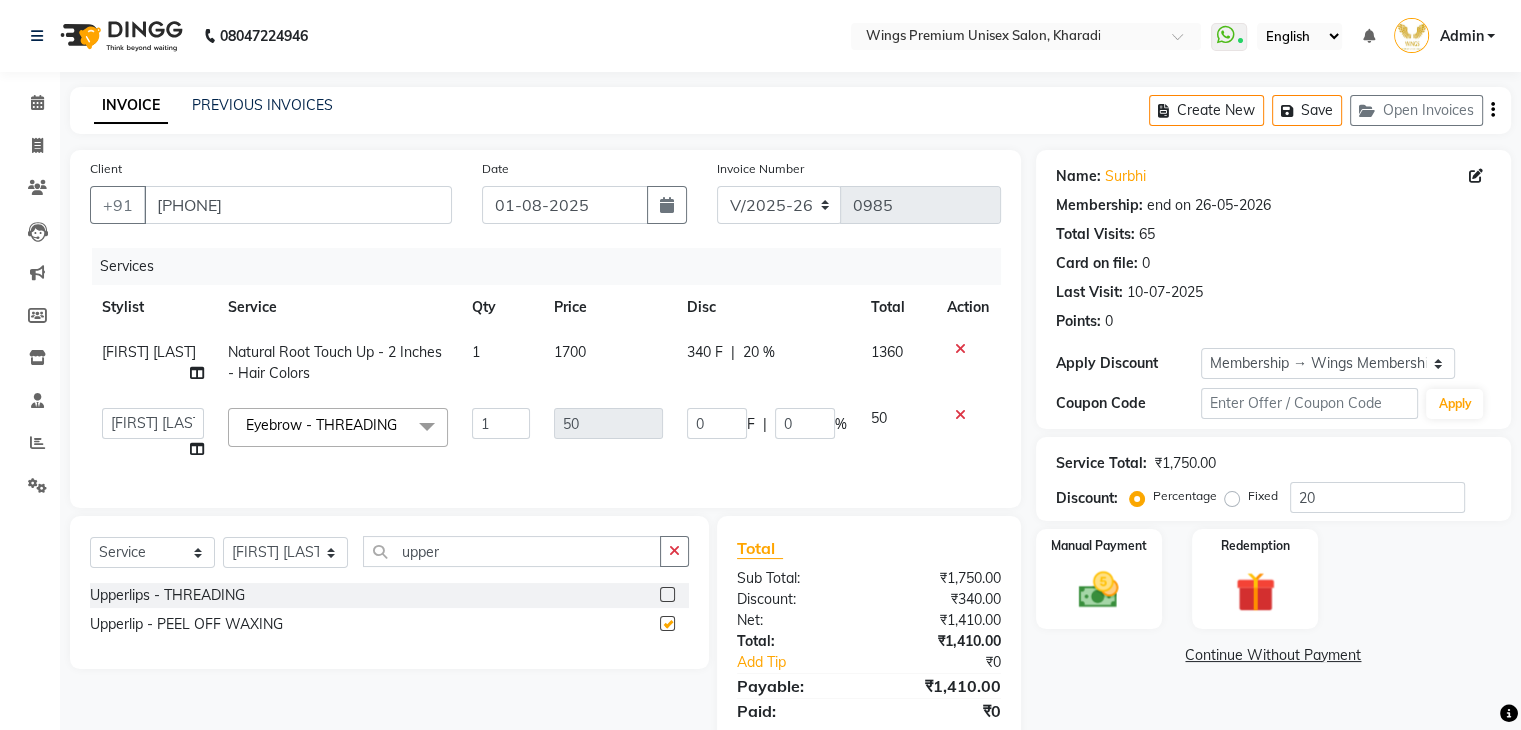 checkbox on "false" 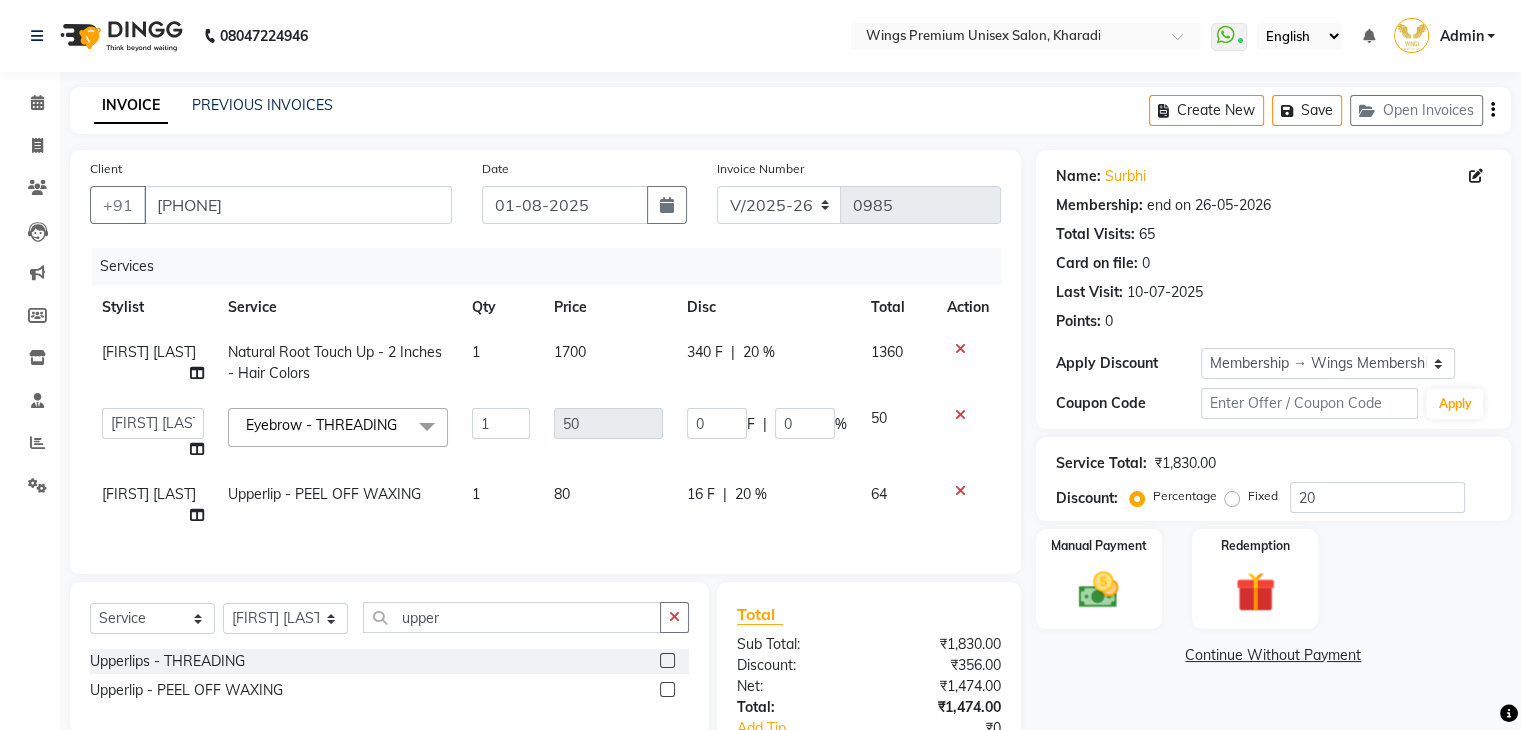 click on "20 %" 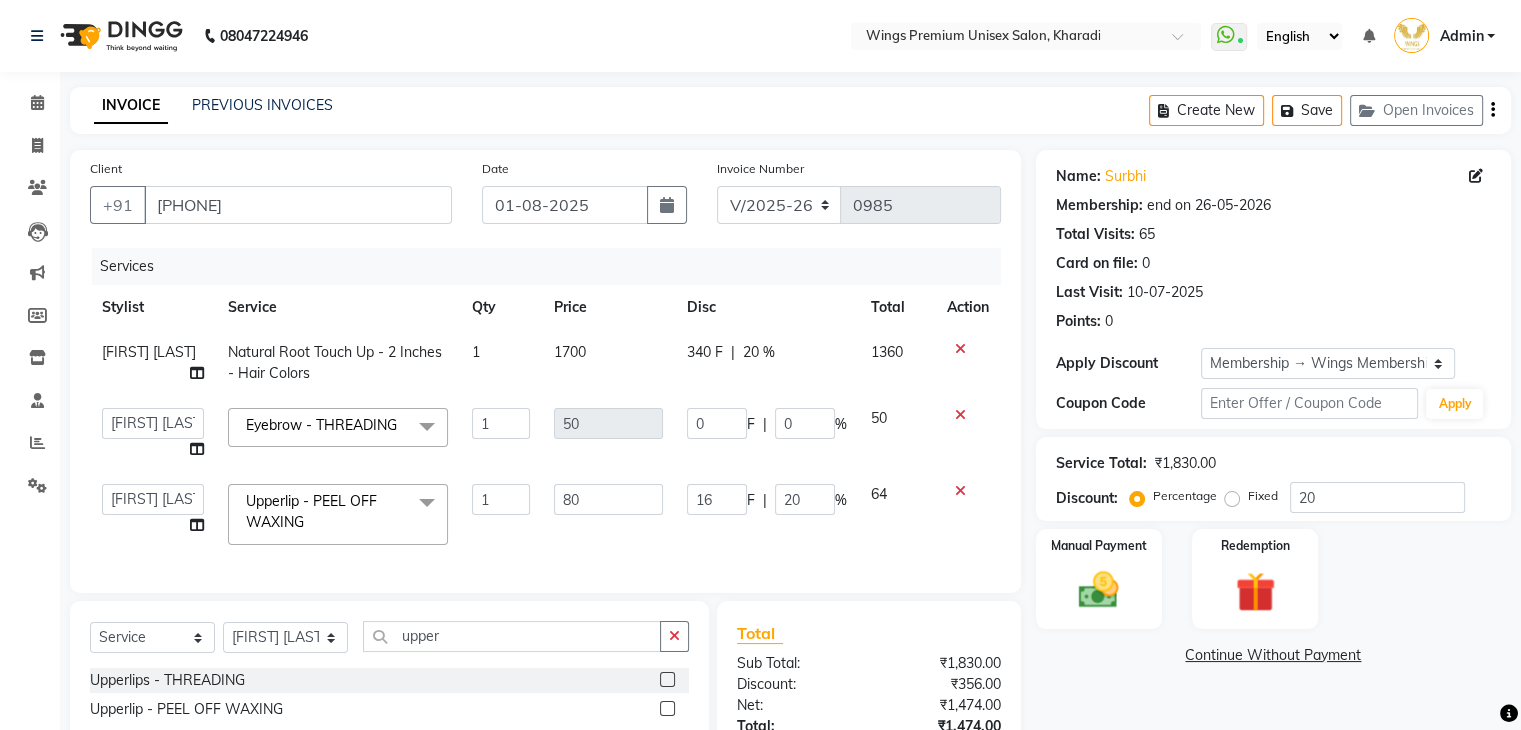 click on "16" 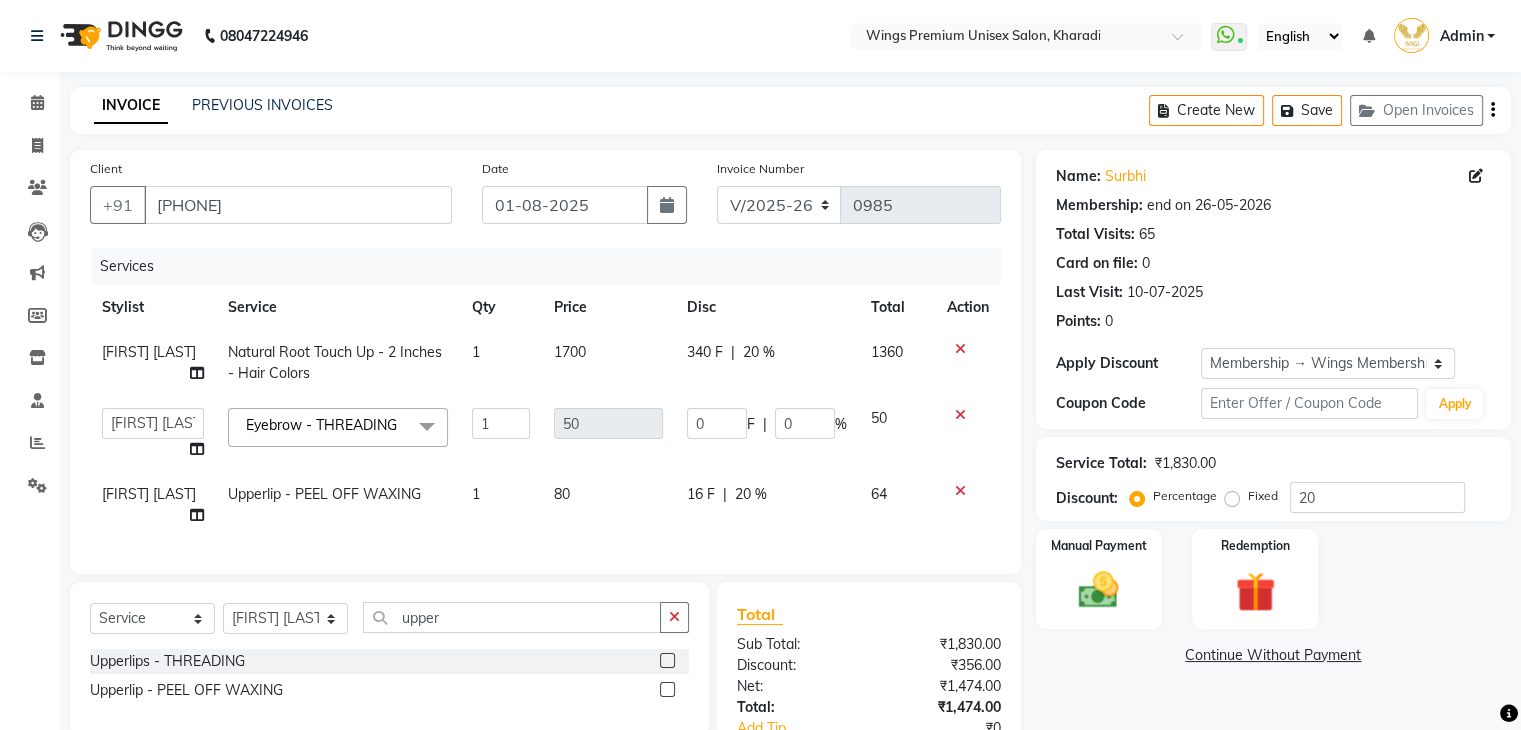click on "16 F | 20 %" 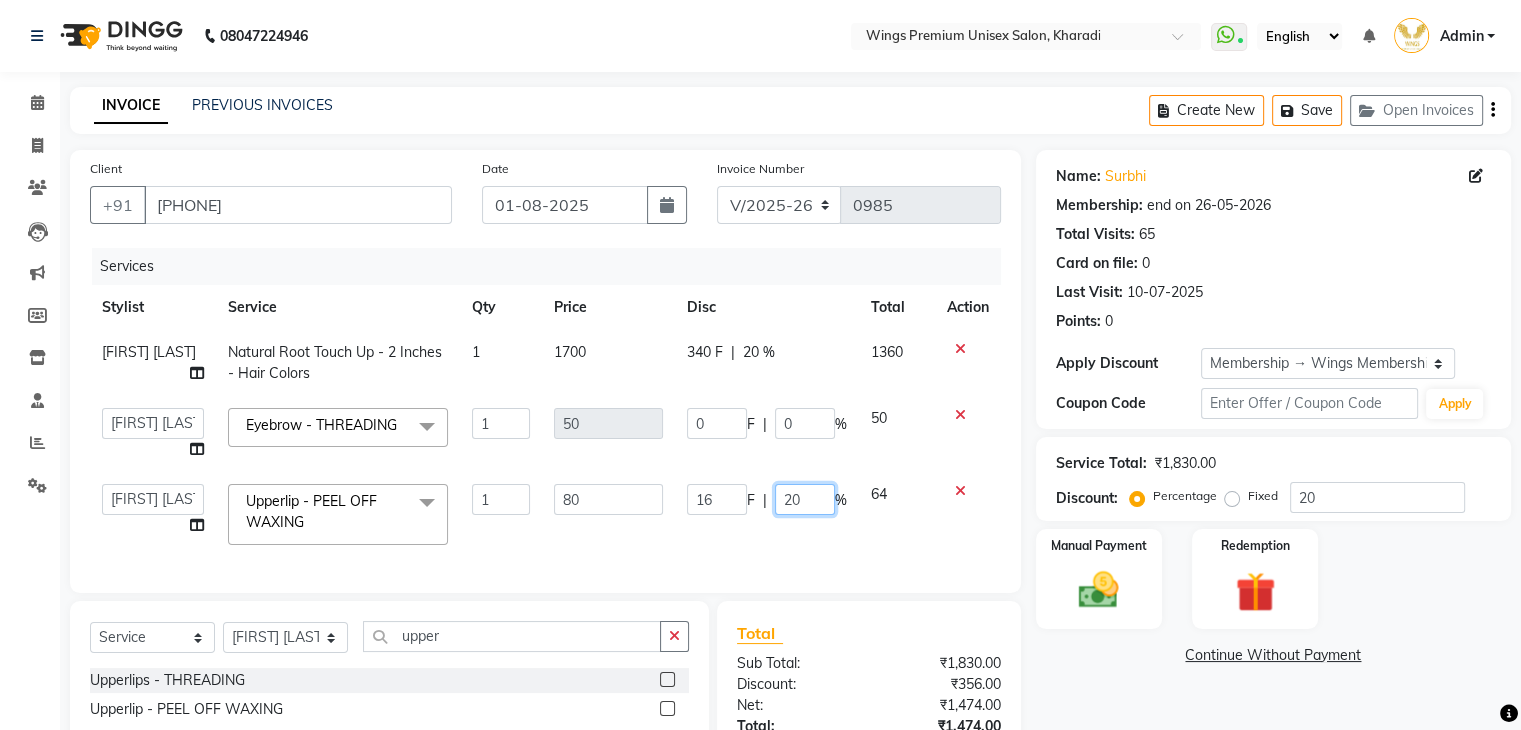 click on "20" 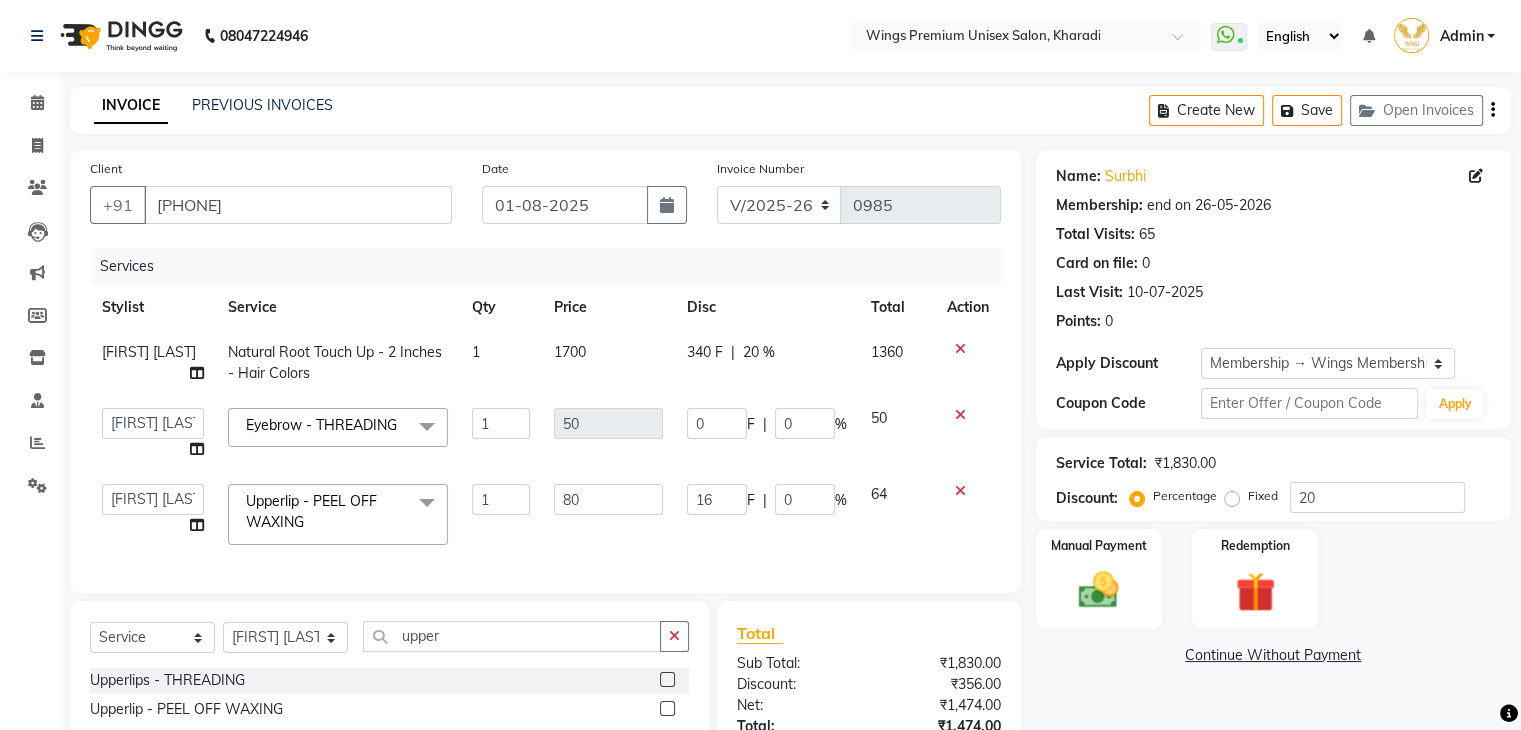 click on "Services Stylist Service Qty Price Disc Total Action [FIRST] [LAST]  Natural Root Touch Up - 2 Inches - Hair Colors 1 1700 340 F | 20 % 1360  [FIRST] [LAST]   [FIRST] [LAST]   [FIRST] [LAST]   [FIRST] [LAST]    [FIRST] [LAST]   [FIRST] [LAST]   Eyebrow  - THREADING  x Men's Grooming Package (Hair Cut, Beard Trim, Hair Spa & Detan) Men's Style Pro Package (Hair Cut, Hair Spa & Detan) Rica Full Waxing Package (FA,FL & UA) Tan clear Facial, Nourishing Hair Spa & Spa Pedicure  Gel Full Waxing Package (FA,FL,UA) Men's Hair Cut, Wash & Beard Styling  Hair Cut - Female (Wash & Styling) - Hair Styling  - 1 Hair Cut - Male (Wash & Styling  - Hair Styling  - 3 Hair Cut - Male (Without Wash) - Hair Styling  Kids Hair Cut - Boy (Without Wash) - Hair Styling  - 4 Beard Trim / Styling - Hair Styling  Clean Shave Fringe Hair Cut Wash & Plain Dry - Upto Neck - Hair Styling  - 5 Wash & Plain Dry - Upto Shoulder - Hair Styling  - 6 Wash & Plain Dry - Upto Mid Back - Hair Styling  - 7 Hair Braid  Beard Color" 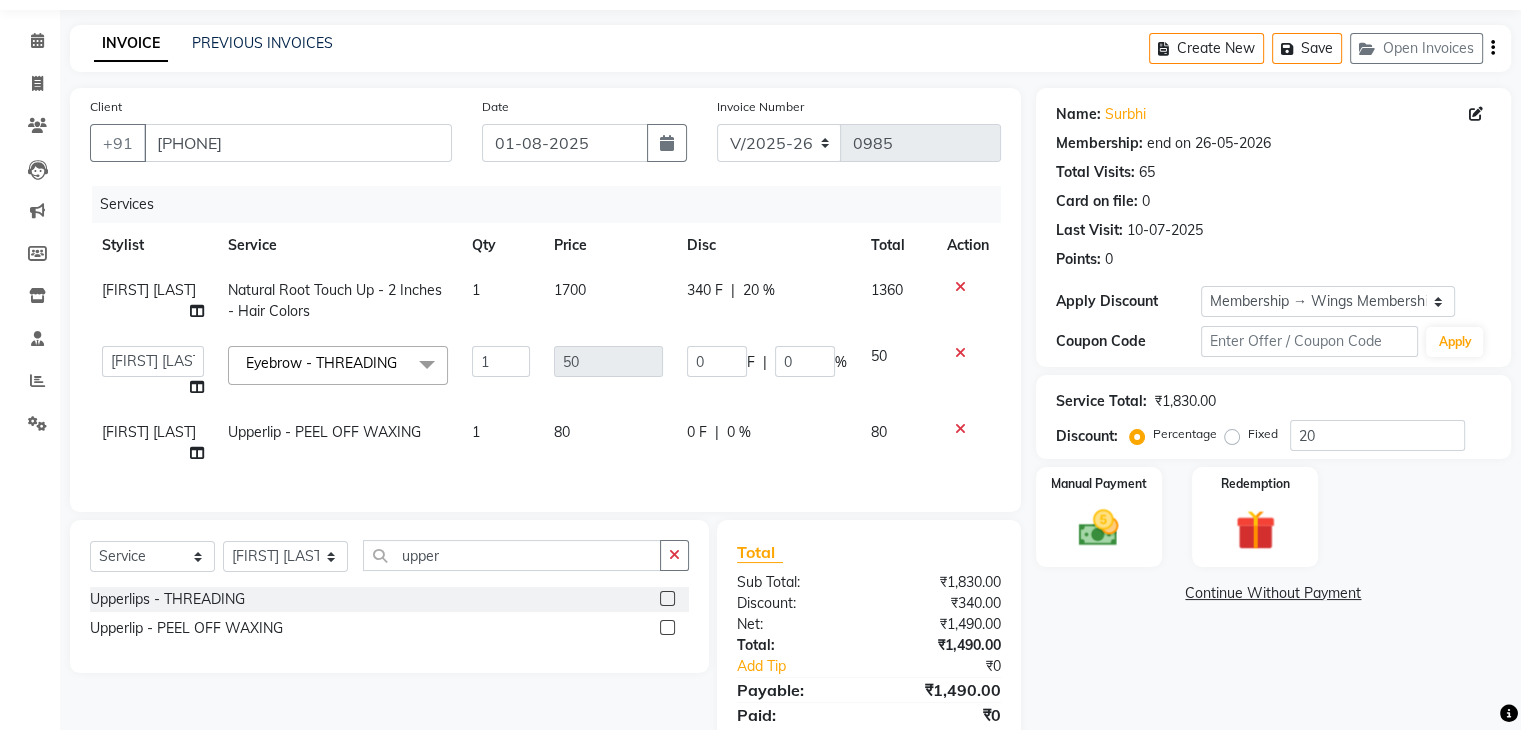 scroll, scrollTop: 150, scrollLeft: 0, axis: vertical 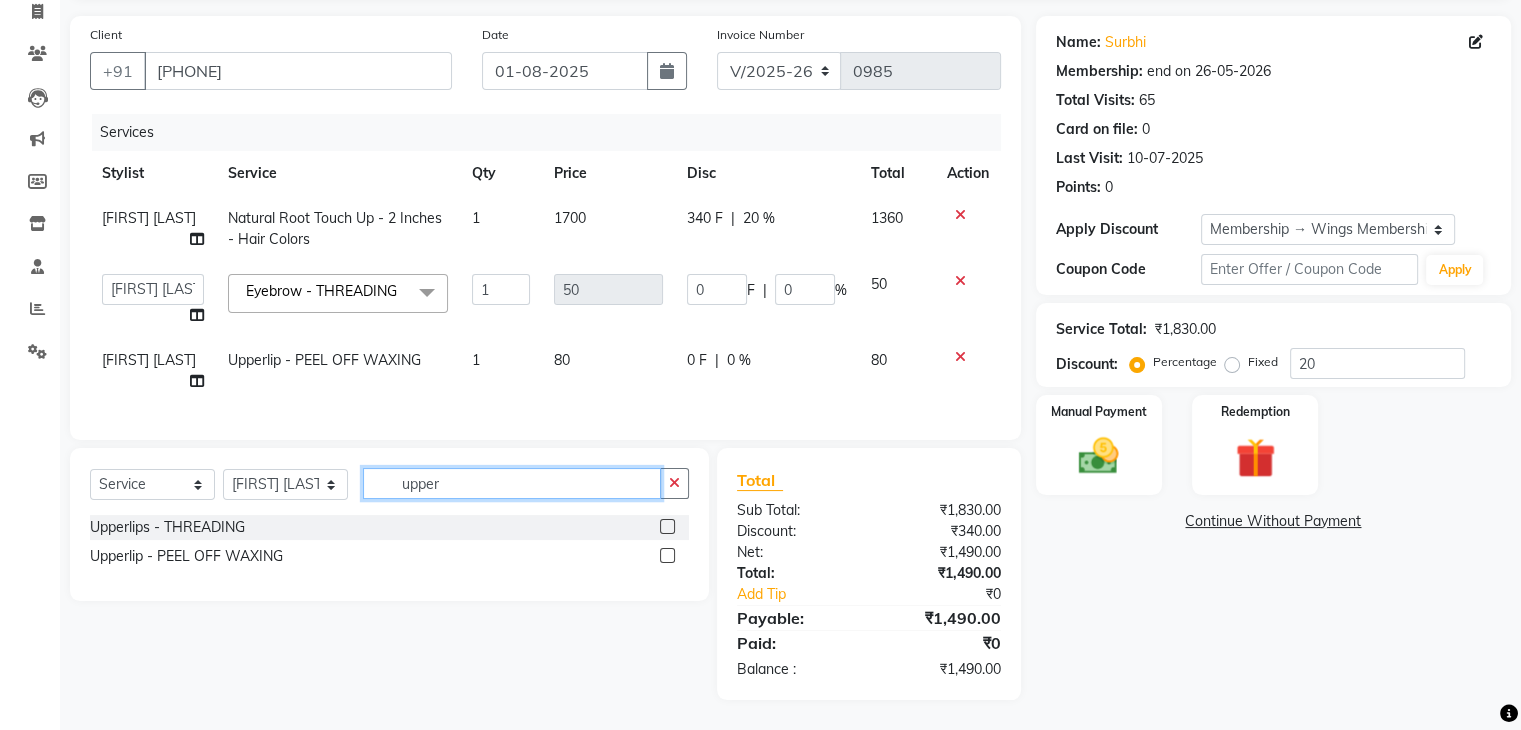 click on "upper" 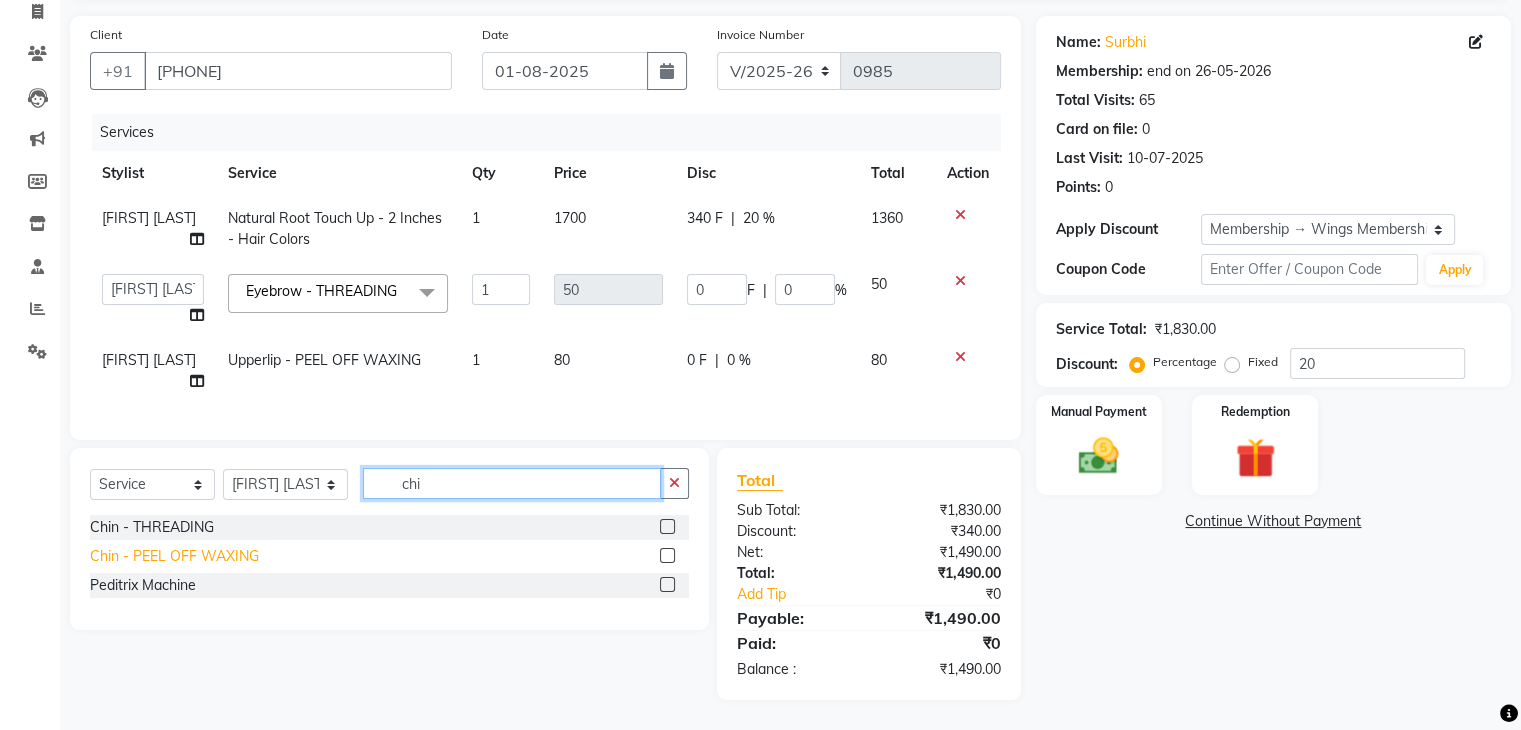 type on "chi" 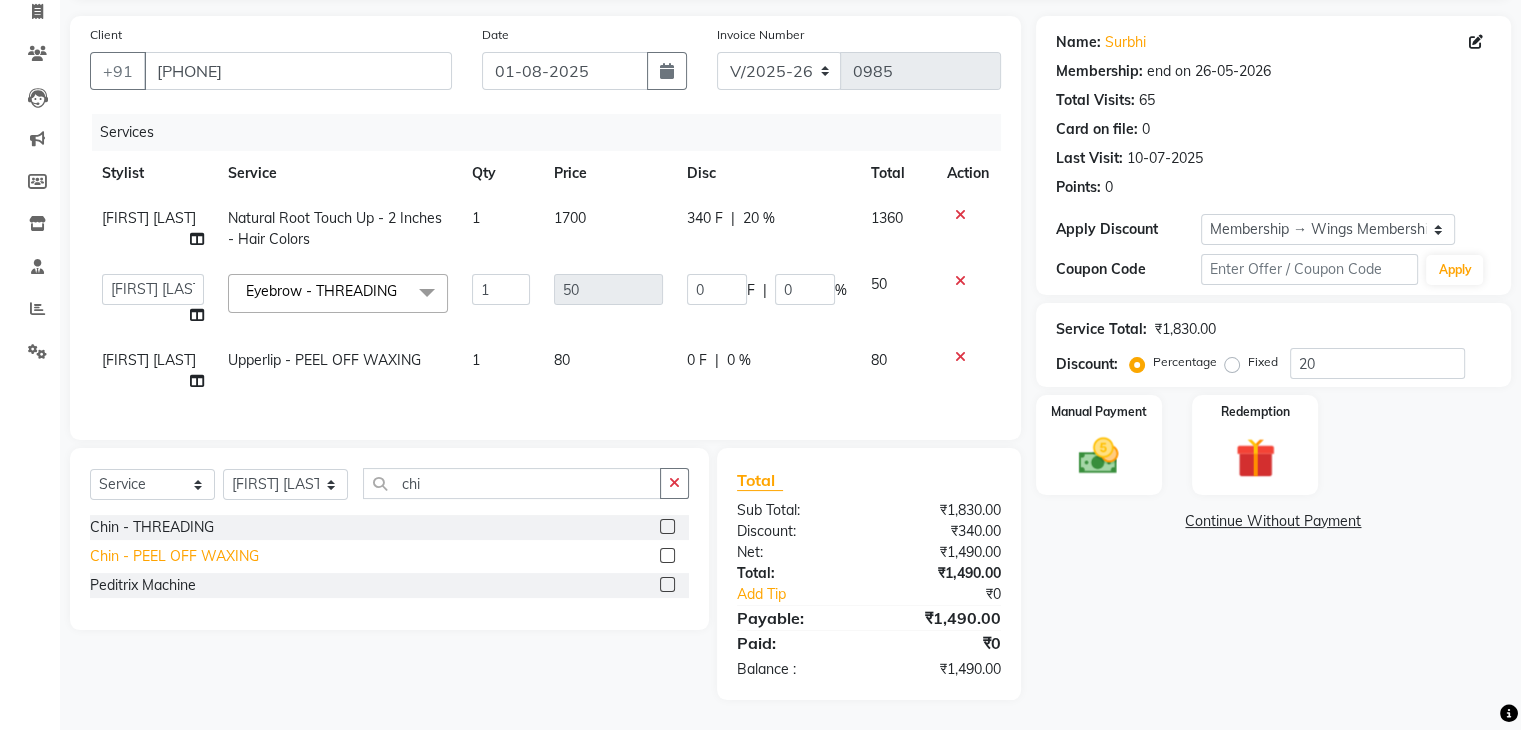 click on "Chin - PEEL OFF WAXING" 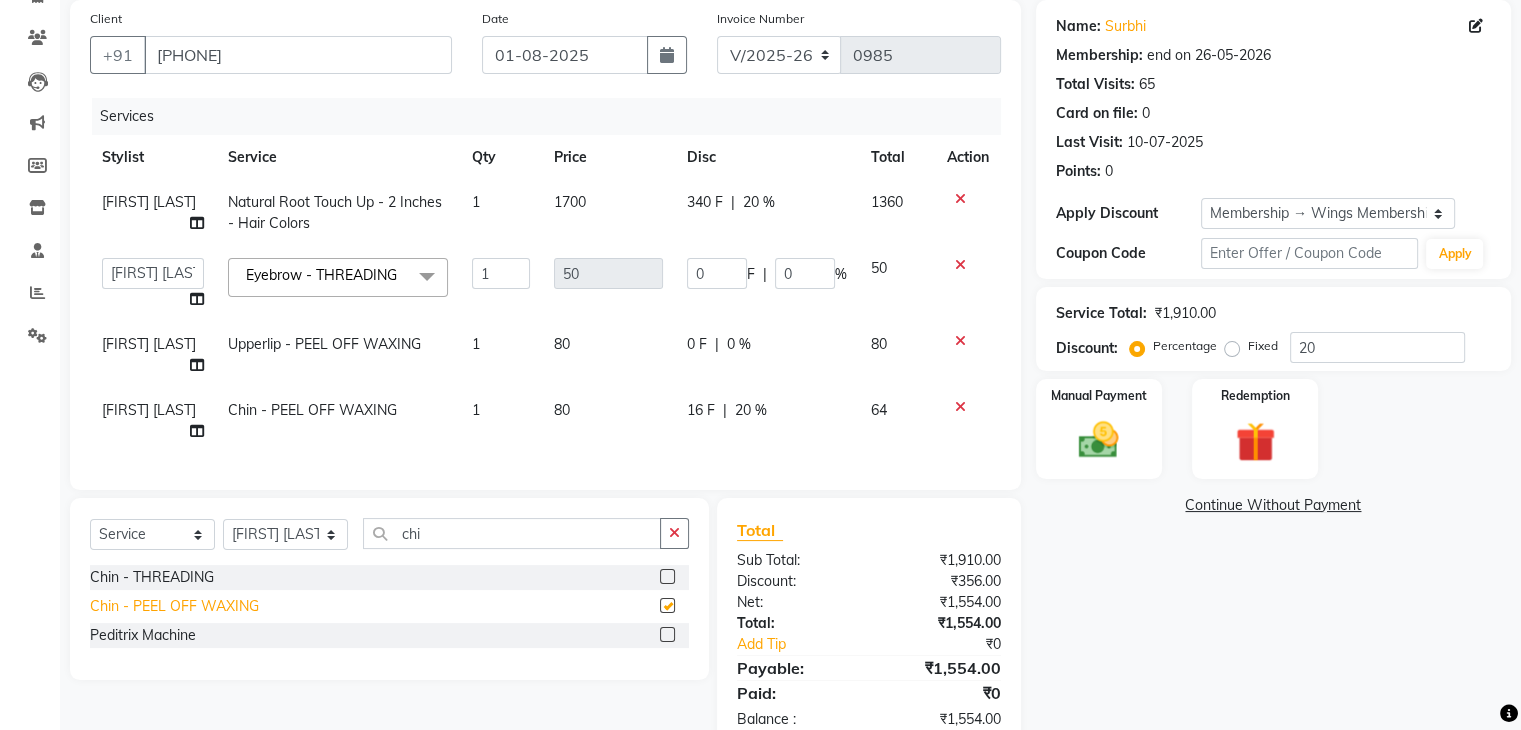 checkbox on "false" 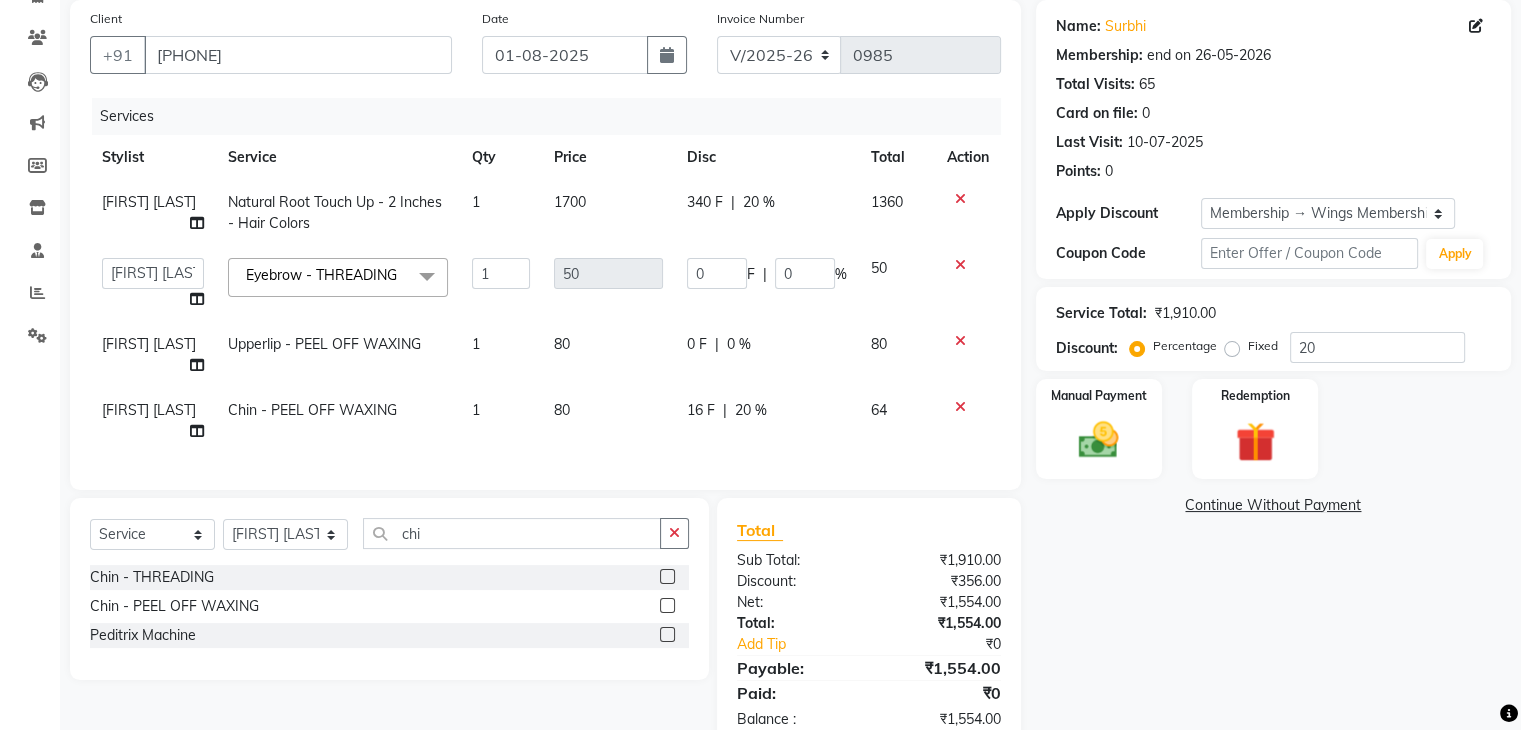 click on "16 F | 20 %" 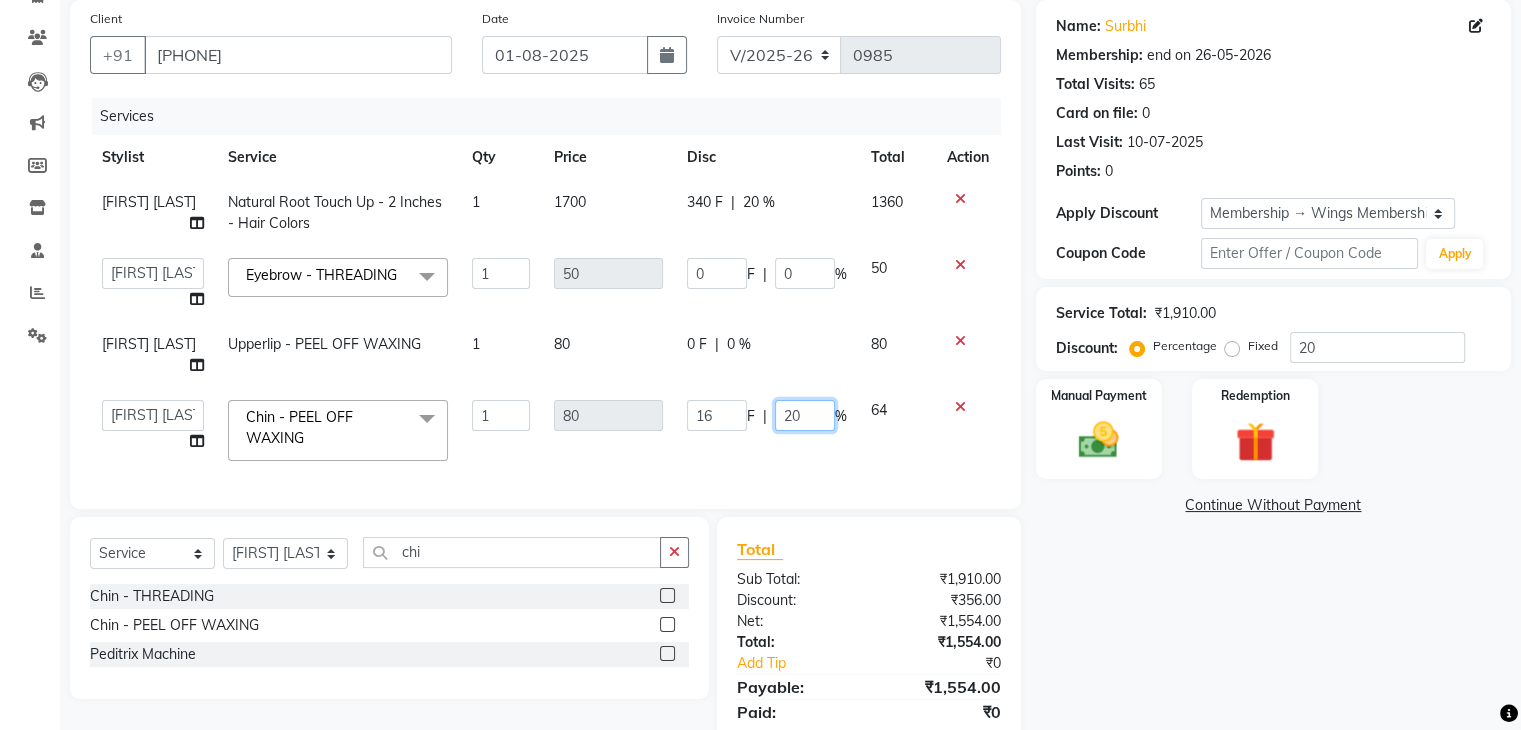 click on "20" 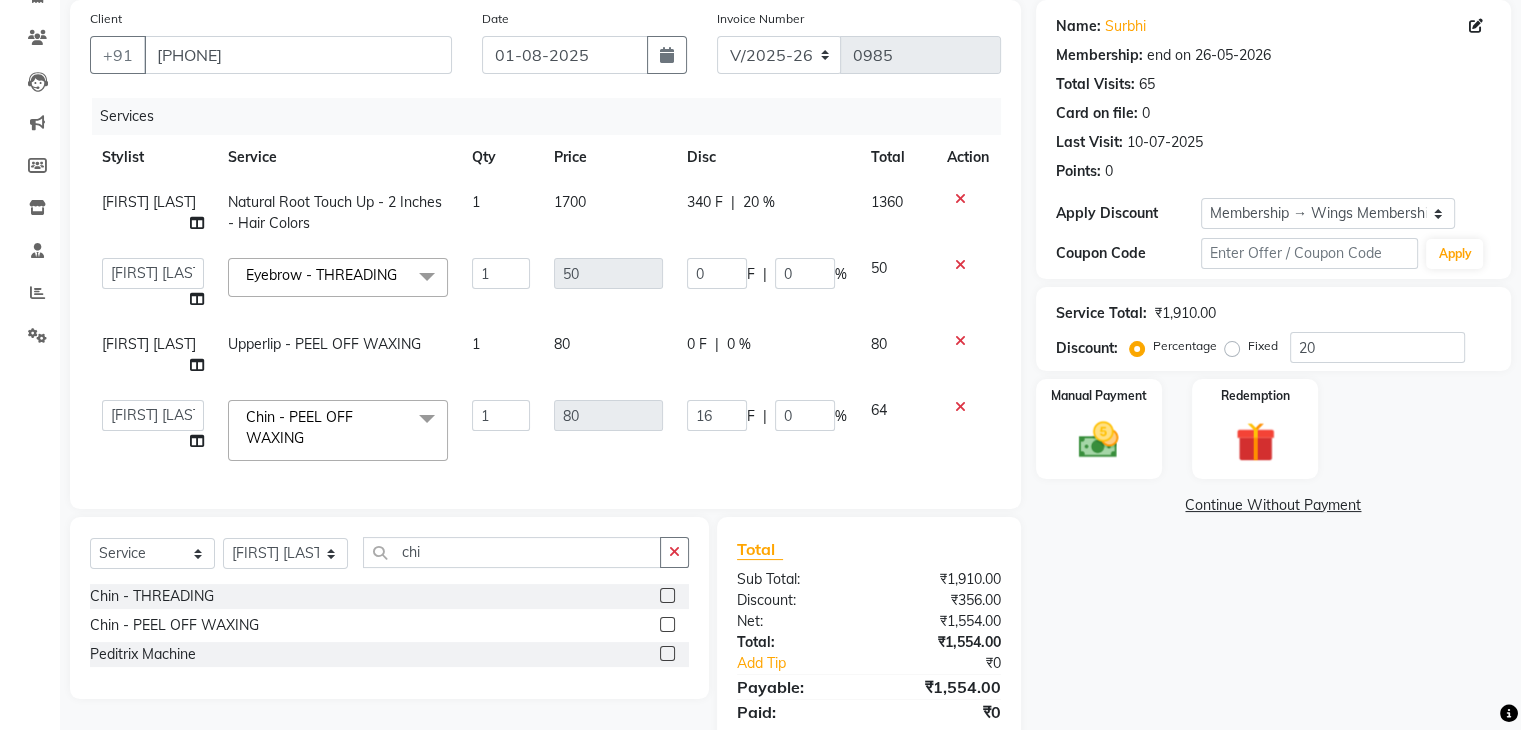 click on "Services Stylist Service Qty Price Disc Total Action [FIRST] [LAST]  Natural Root Touch Up - 2 Inches - Hair Colors 1 1700 340 F | 20 % 1360  [FIRST] [LAST]   [FIRST] [LAST]   [FIRST] [LAST]   [FIRST] [LAST]    [FIRST] [LAST]   [FIRST] [LAST]   Eyebrow  - THREADING  x Men's Grooming Package (Hair Cut, Beard Trim, Hair Spa & Detan) Men's Style Pro Package (Hair Cut, Hair Spa & Detan) Rica Full Waxing Package (FA,FL & UA) Tan clear Facial, Nourishing Hair Spa & Spa Pedicure  Gel Full Waxing Package (FA,FL,UA) Men's Hair Cut, Wash & Beard Styling  Hair Cut - Female (Wash & Styling) - Hair Styling  - 1 Hair Cut - Male (Wash & Styling  - Hair Styling  - 3 Hair Cut - Male (Without Wash) - Hair Styling  Kids Hair Cut - Boy (Without Wash) - Hair Styling  - 4 Beard Trim / Styling - Hair Styling  Clean Shave Fringe Hair Cut Wash & Plain Dry - Upto Neck - Hair Styling  - 5 Wash & Plain Dry - Upto Shoulder - Hair Styling  - 6 1" 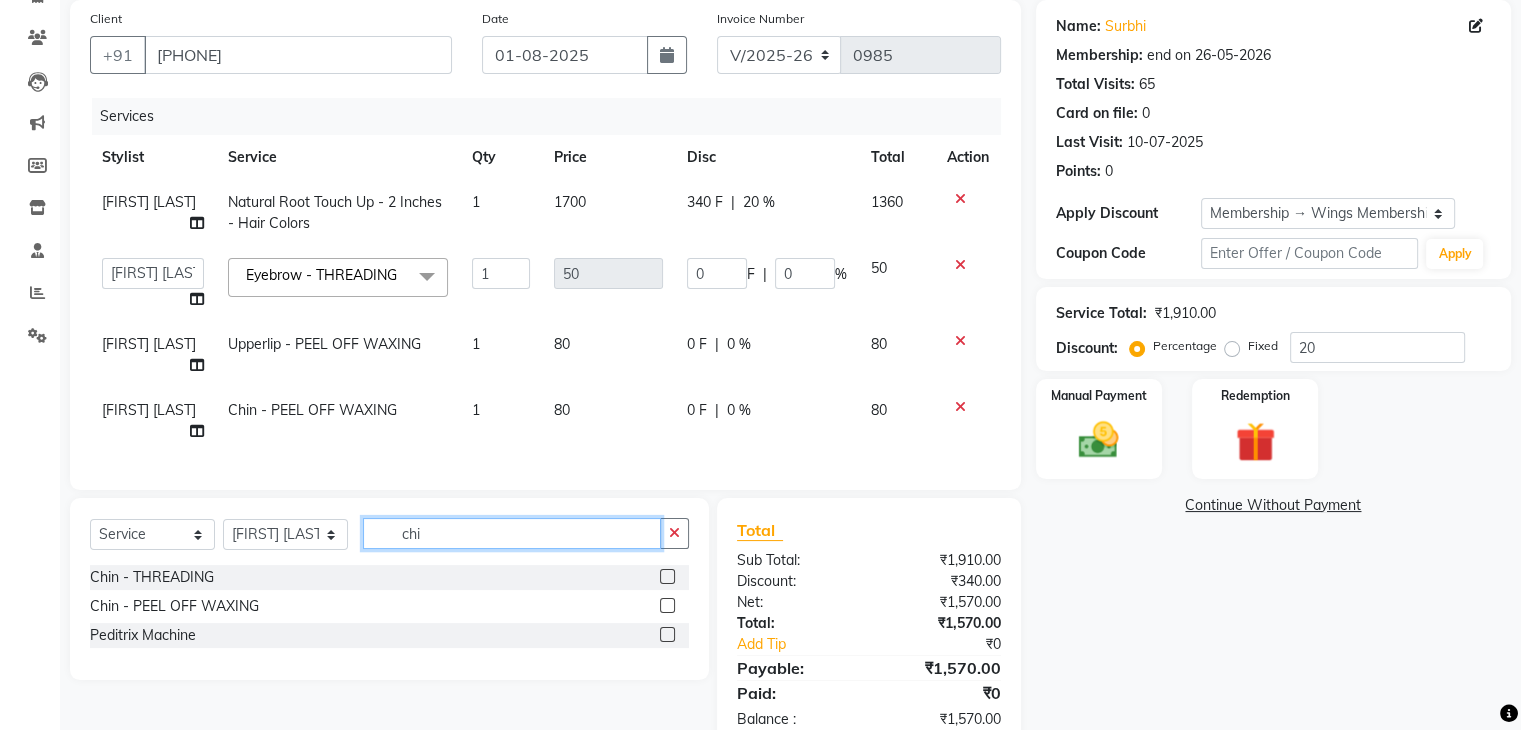 click on "chi" 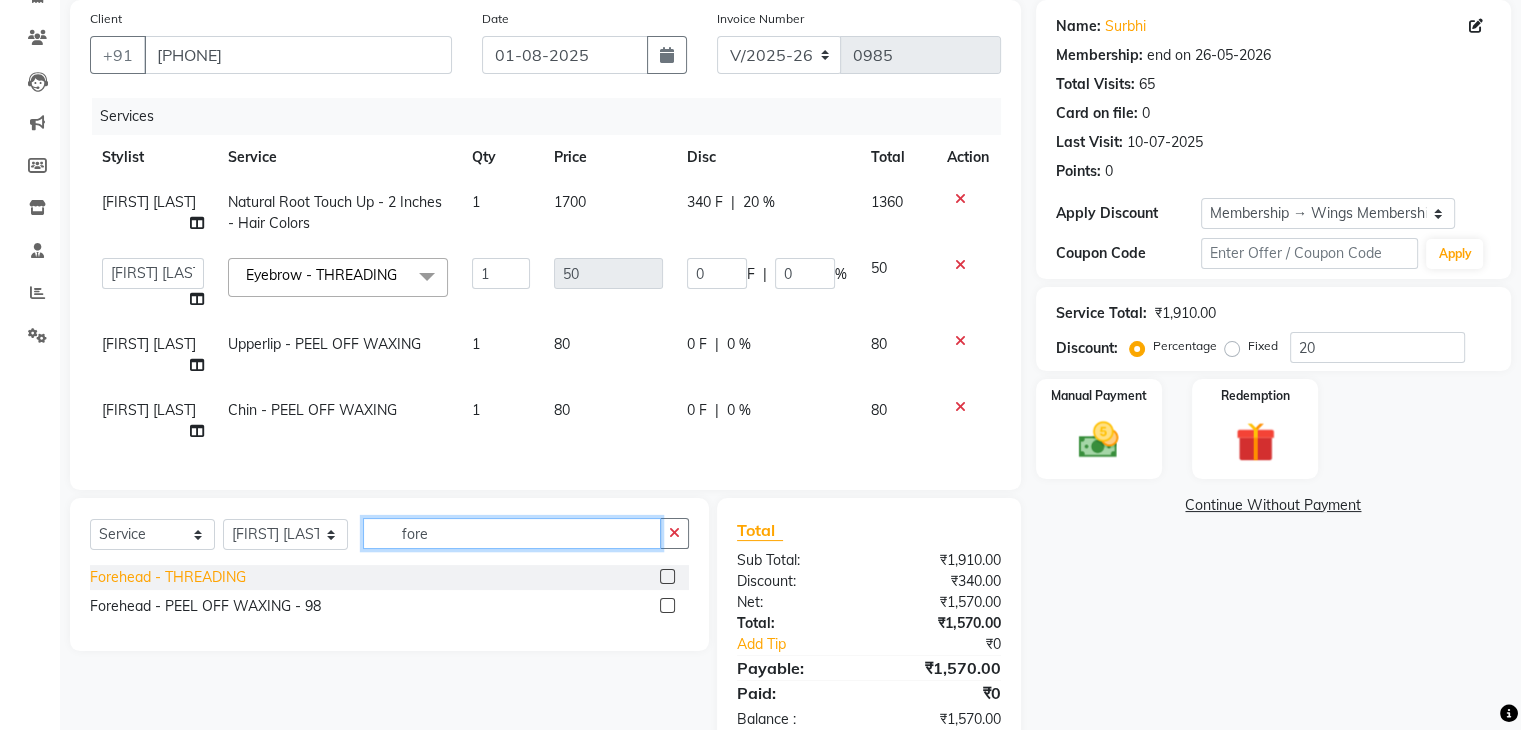 type on "fore" 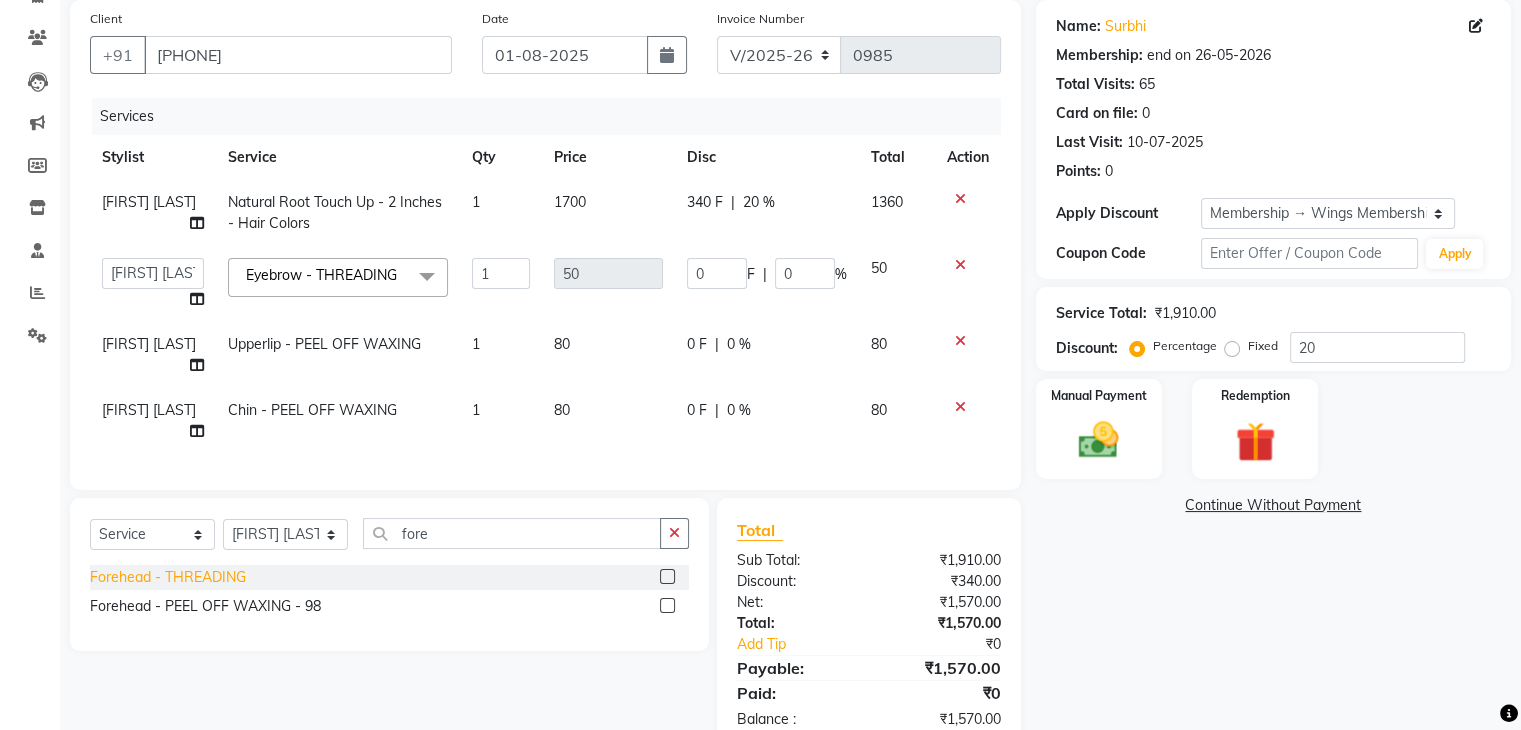 click on "Forehead  - THREADING" 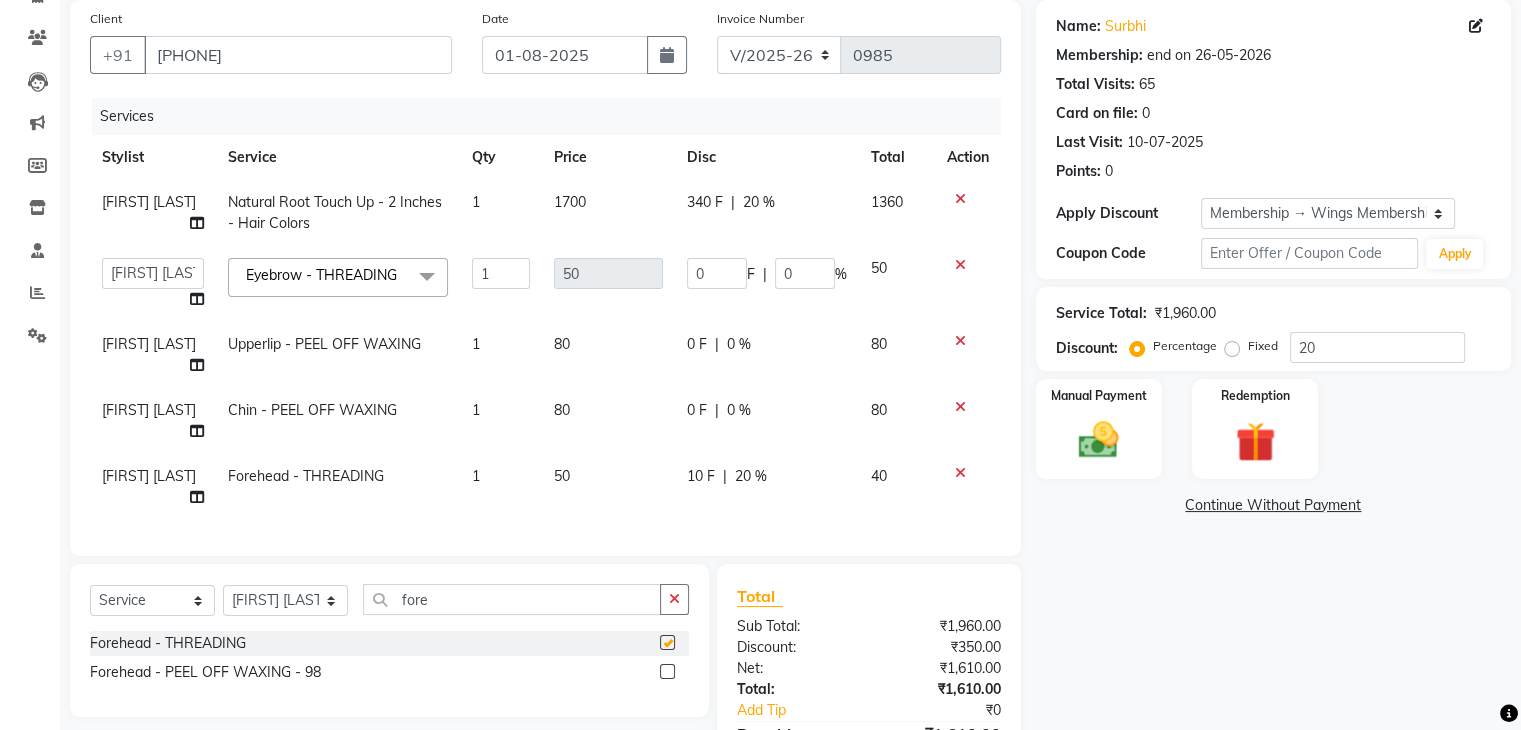 checkbox on "false" 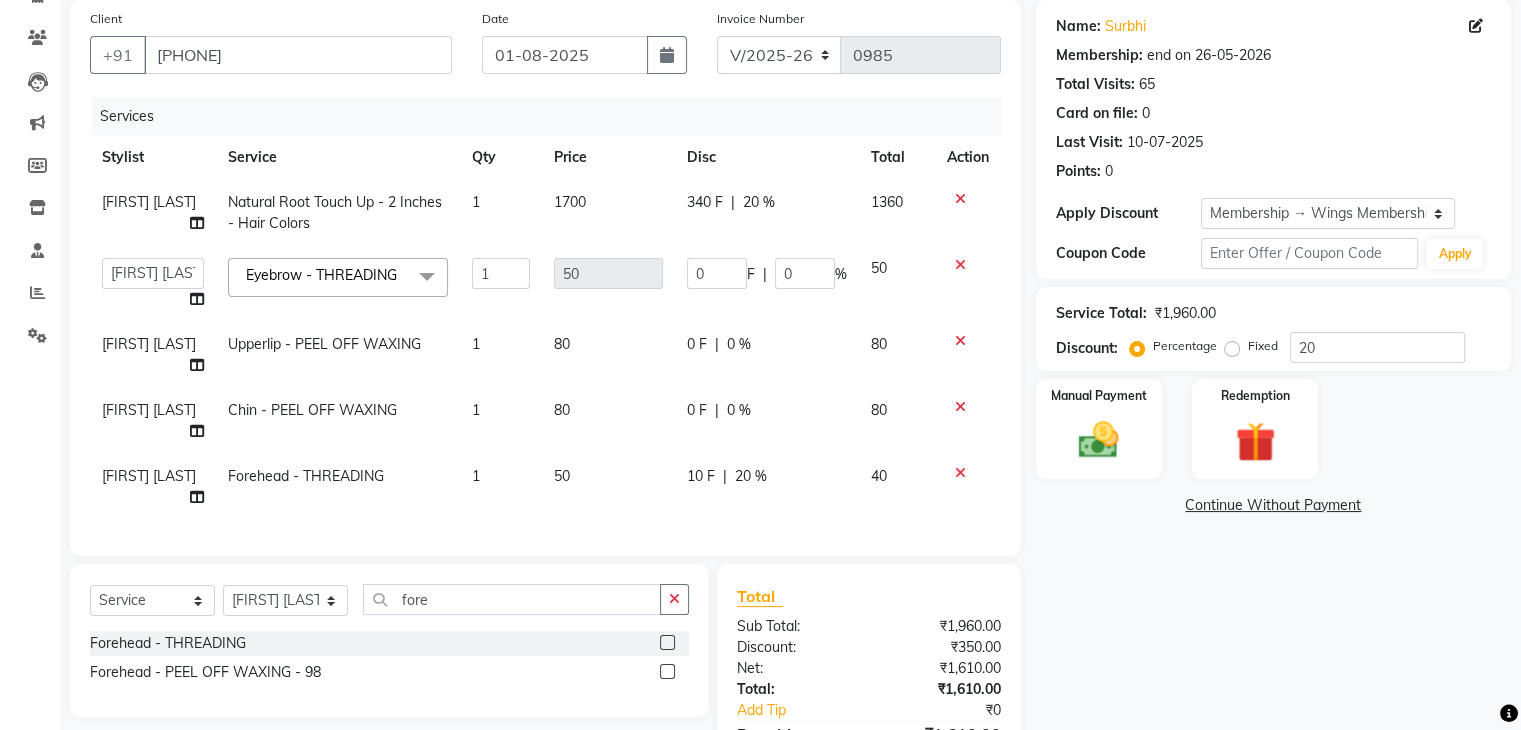 click on "10 F" 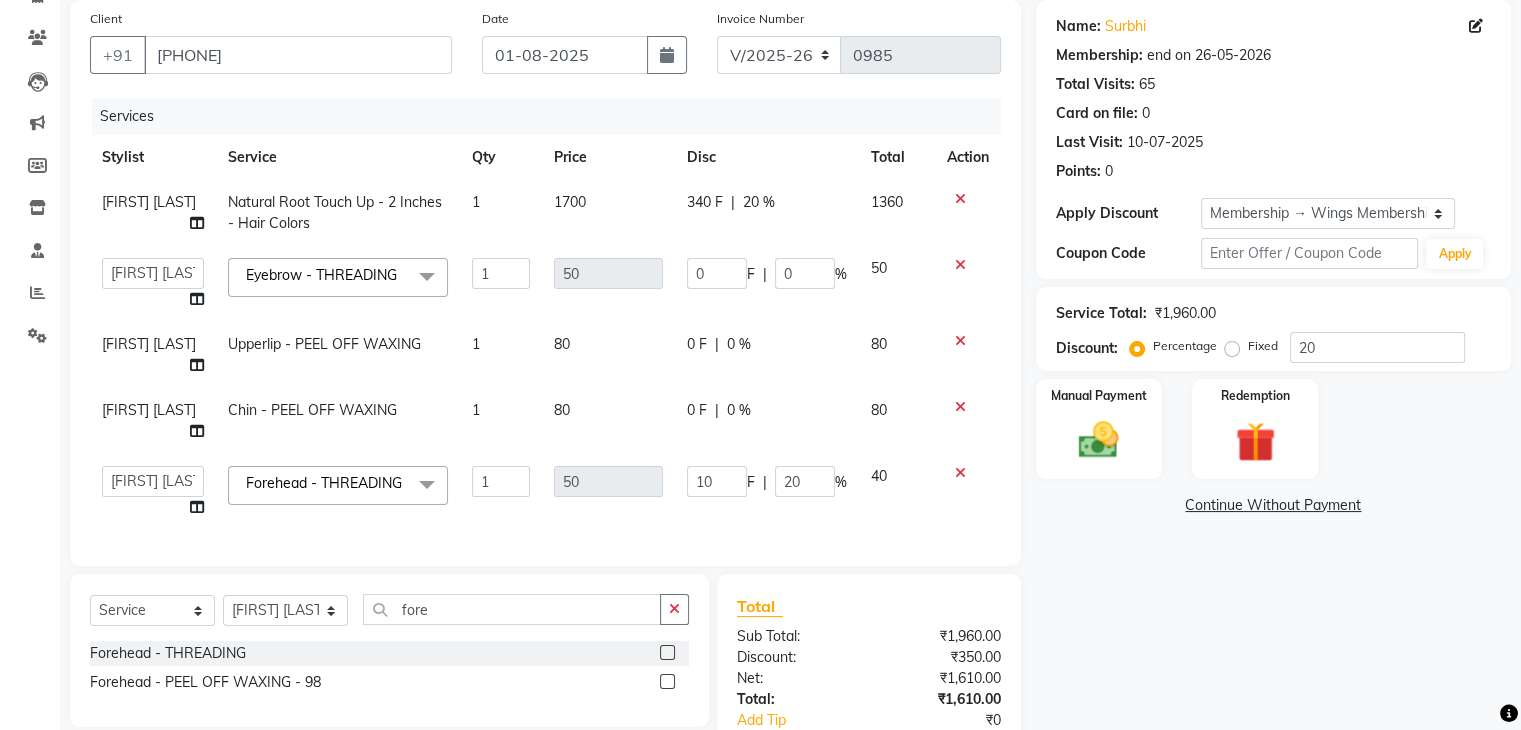 type on "0" 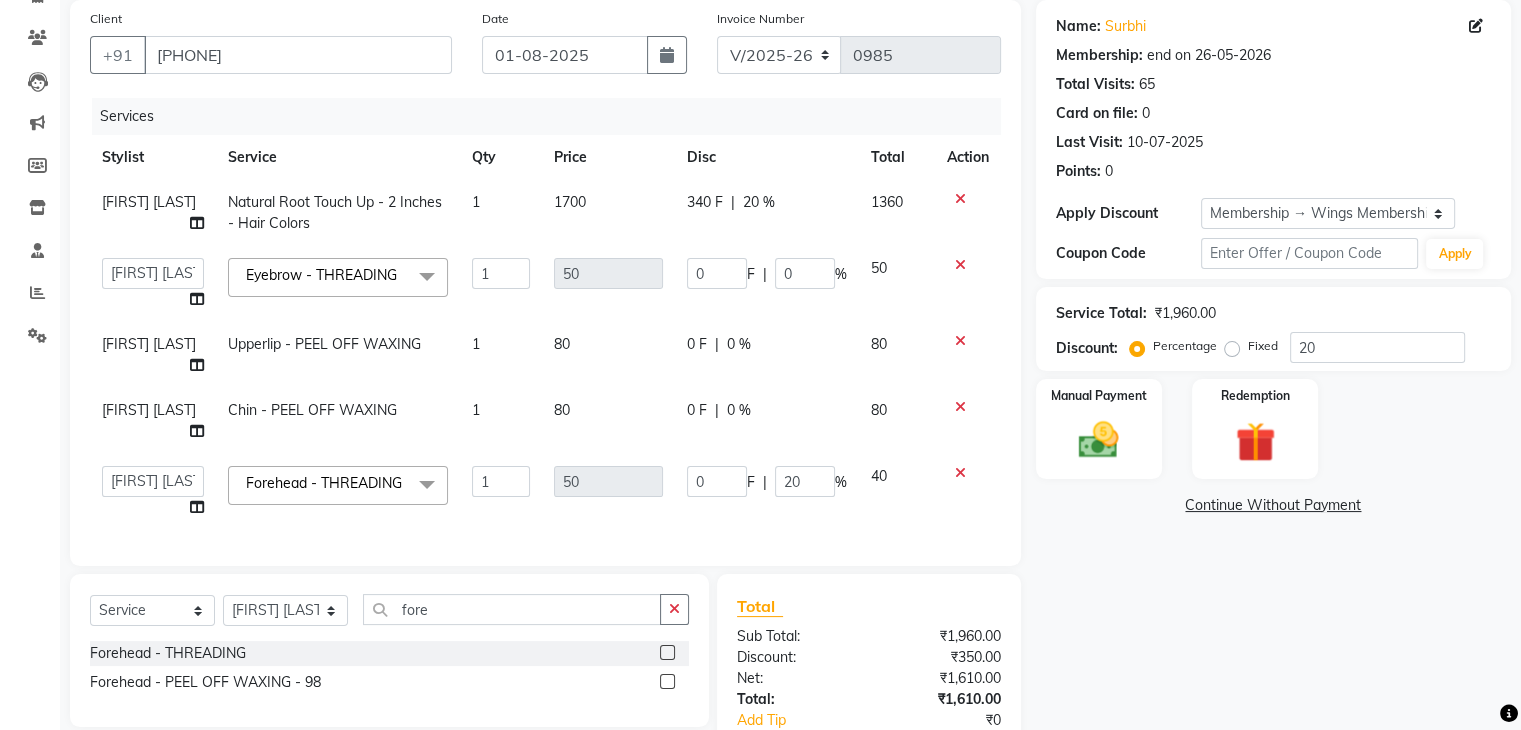 click on "Services Stylist Service Qty Price Disc Total Action [FIRST] [LAST]  Natural Root Touch Up - 2 Inches - Hair Colors 1 1700 340 F | 20 % 1360  [FIRST] [LAST]   [FIRST] [LAST]   [FIRST] [LAST]   [FIRST] [LAST]    [FIRST] [LAST]   [FIRST] [LAST]   Eyebrow  - THREADING  x Men's Grooming Package (Hair Cut, Beard Trim, Hair Spa & Detan) Men's Style Pro Package (Hair Cut, Hair Spa & Detan) Rica Full Waxing Package (FA,FL & UA) Tan clear Facial, Nourishing Hair Spa & Spa Pedicure  Gel Full Waxing Package (FA,FL,UA) Men's Hair Cut, Wash & Beard Styling  Hair Cut - Female (Wash & Styling) - Hair Styling  - 1 Hair Cut - Male (Wash & Styling  - Hair Styling  - 3 Hair Cut - Male (Without Wash) - Hair Styling  Kids Hair Cut - Boy (Without Wash) - Hair Styling  - 4 Beard Trim / Styling - Hair Styling  Clean Shave Fringe Hair Cut Wash & Plain Dry - Upto Neck - Hair Styling  - 5 Wash & Plain Dry - Upto Shoulder - Hair Styling  - 6 Wash & Plain Dry - Upto Mid Back - Hair Styling  - 7 Hair Braid  Beard Color" 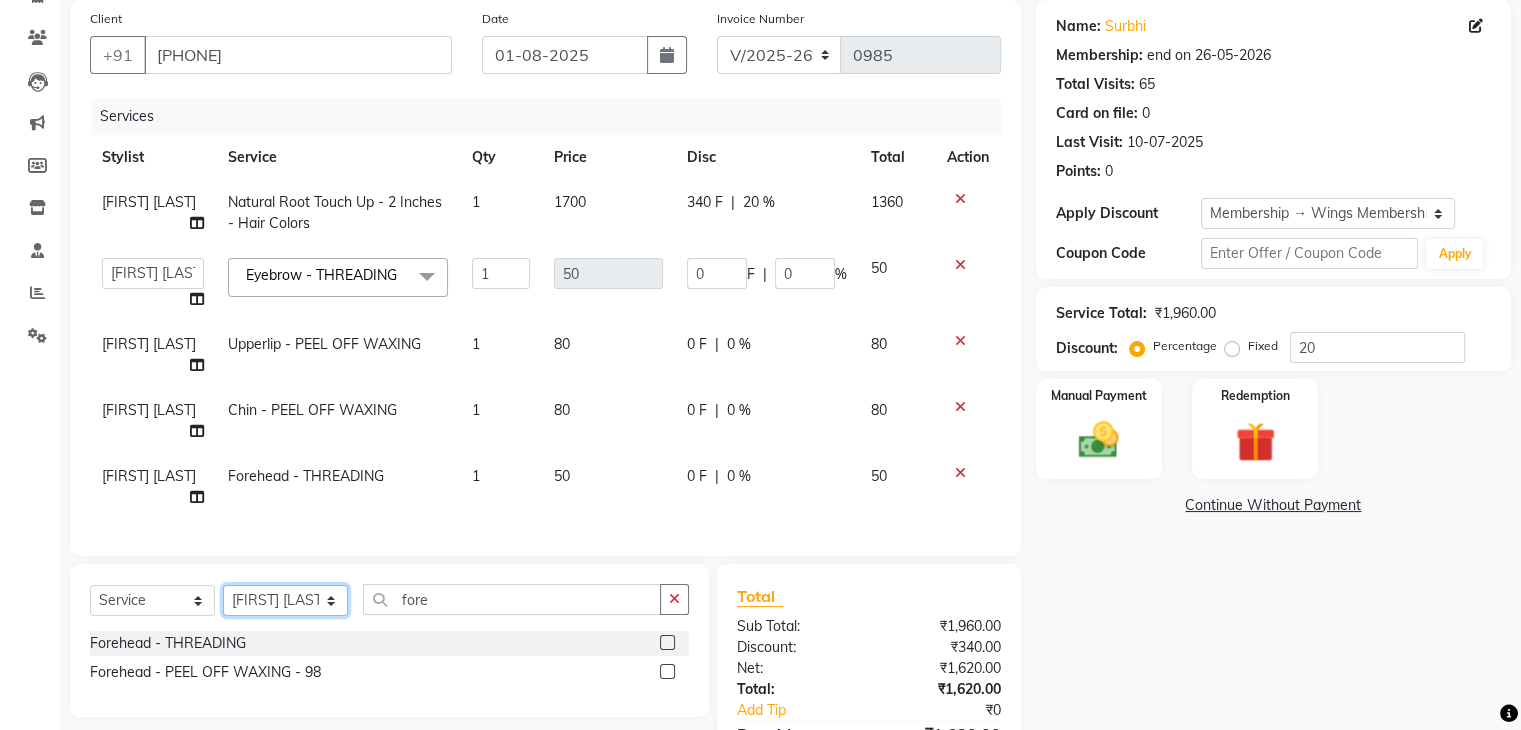 click on "Select Stylist [FIRST] [LAST] [FIRST] [LAST] [FIRST] [LAST] [FIRST] [LAST] [FIRST] [LAST]" 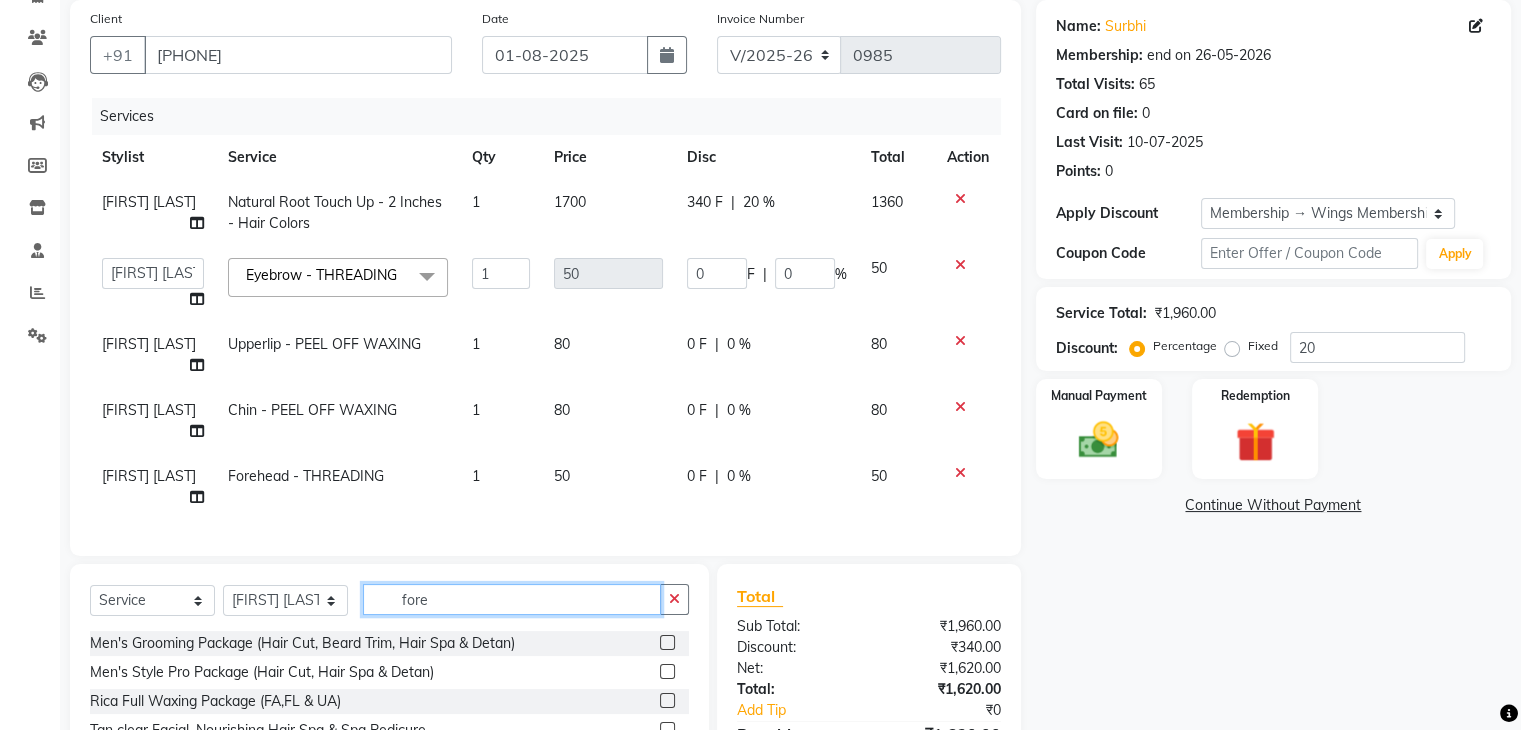 click on "fore" 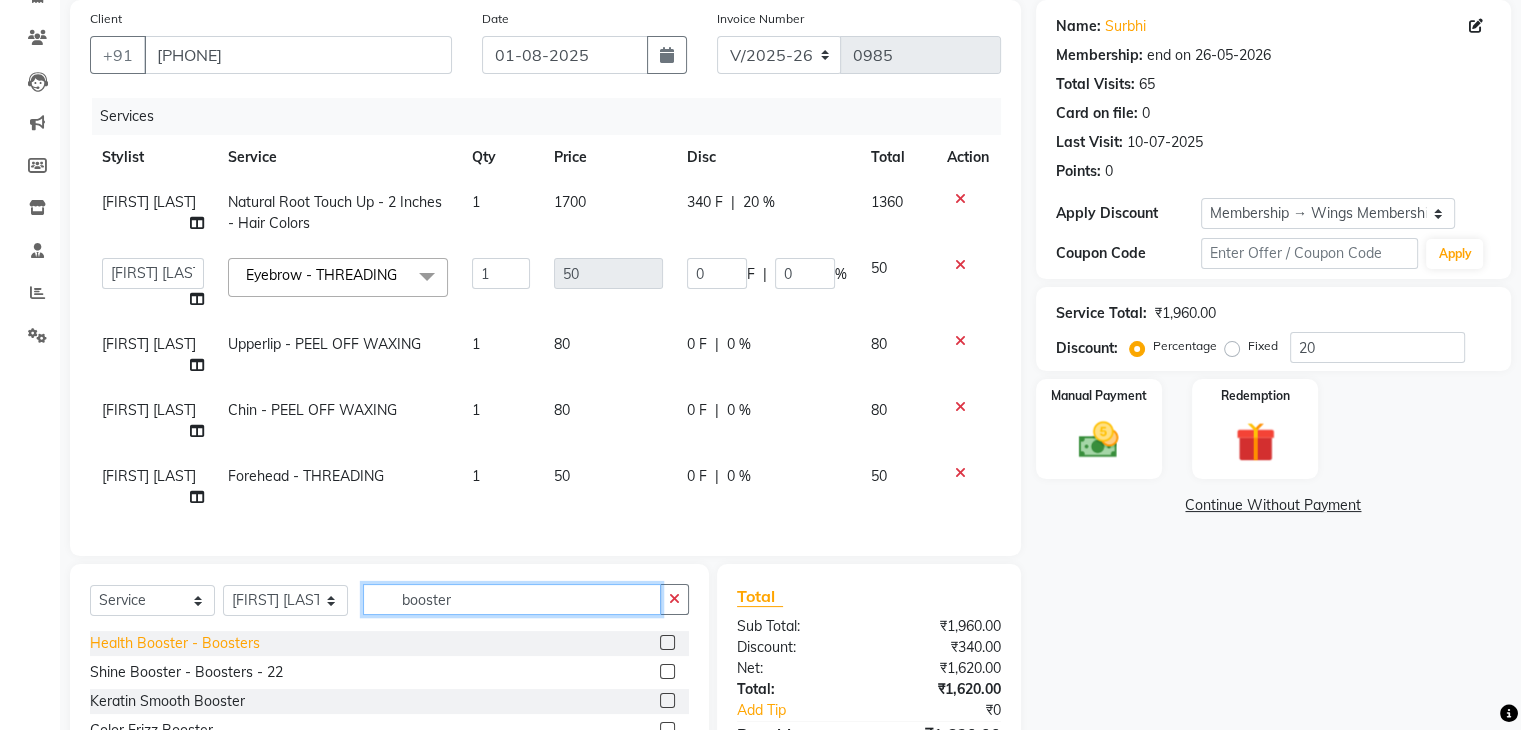 scroll, scrollTop: 240, scrollLeft: 0, axis: vertical 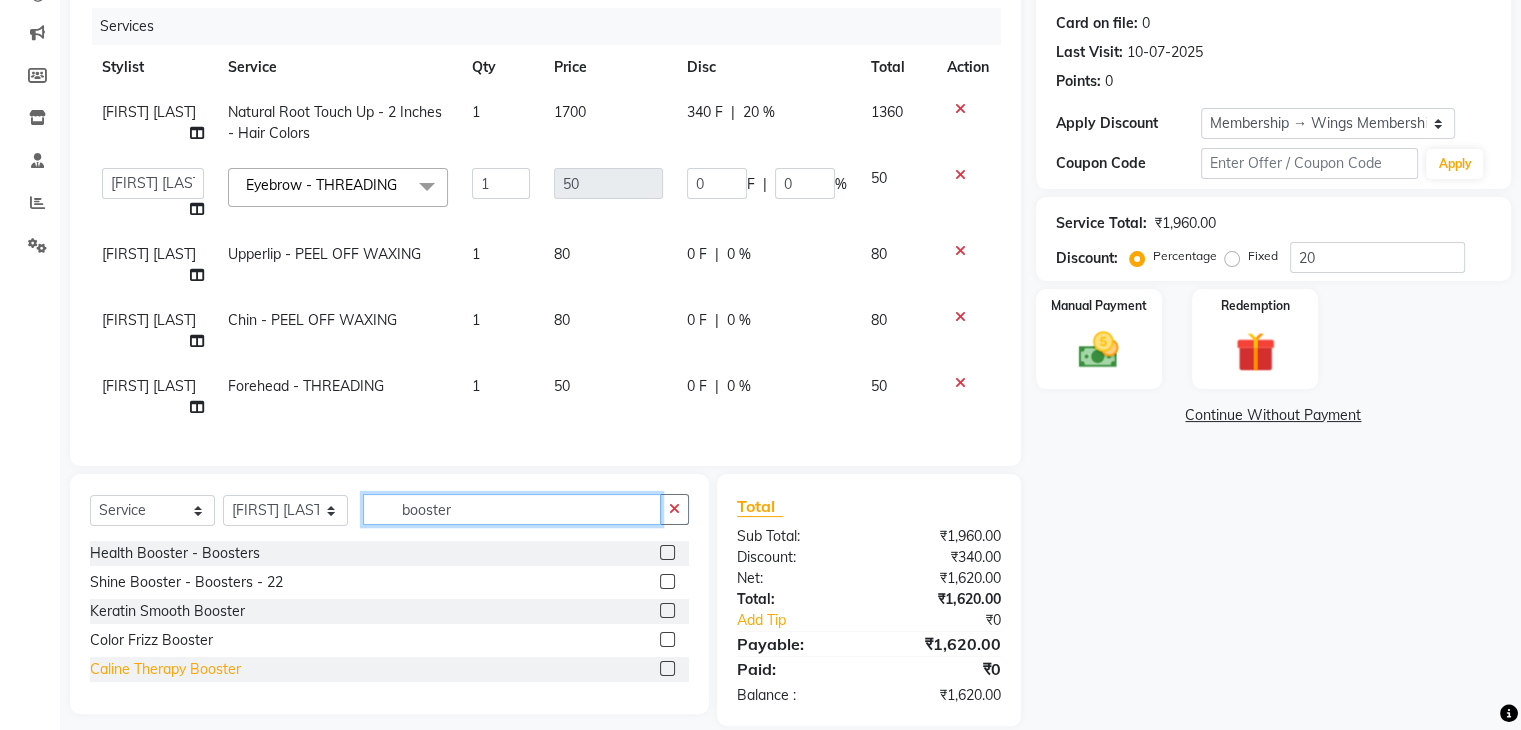 type on "booster" 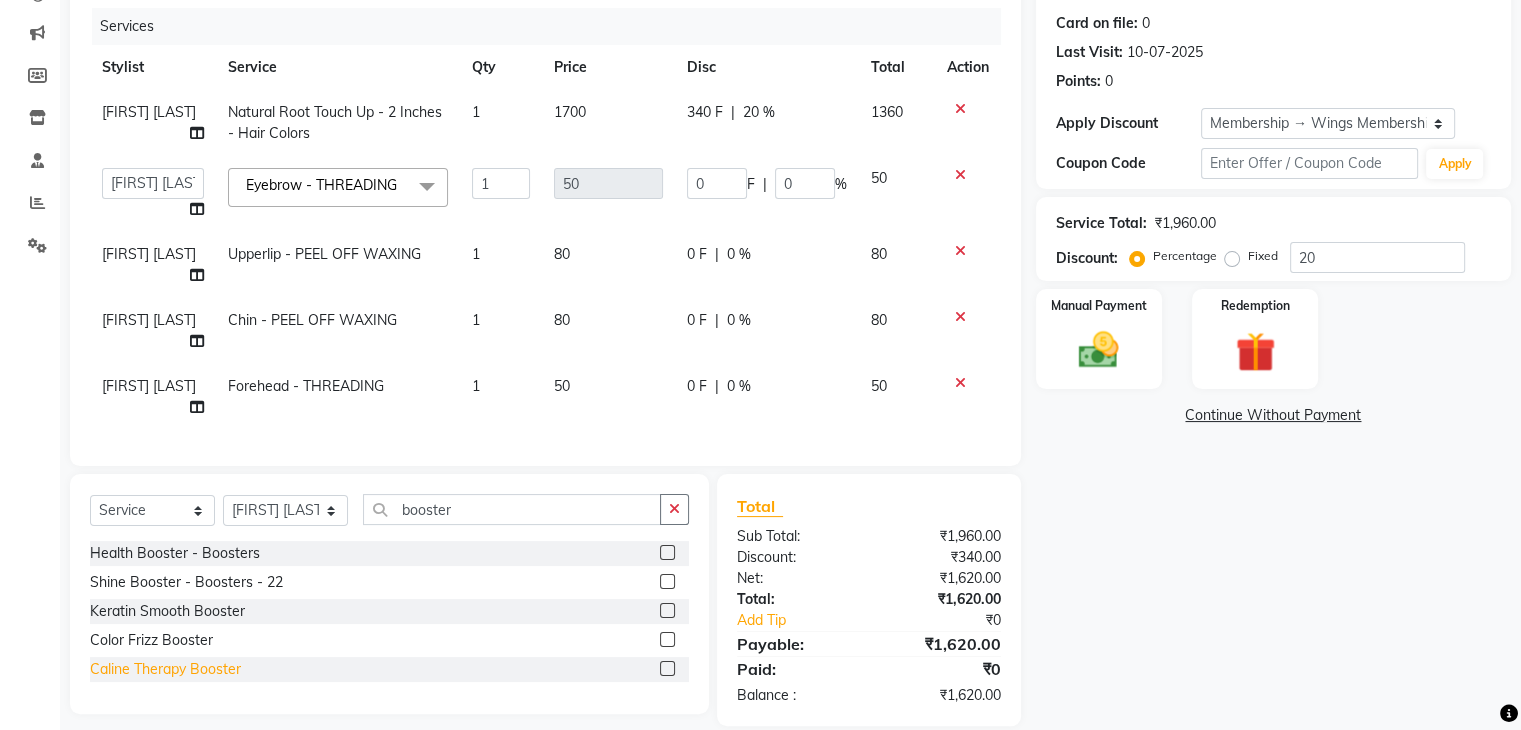 click on "Caline Therapy Booster" 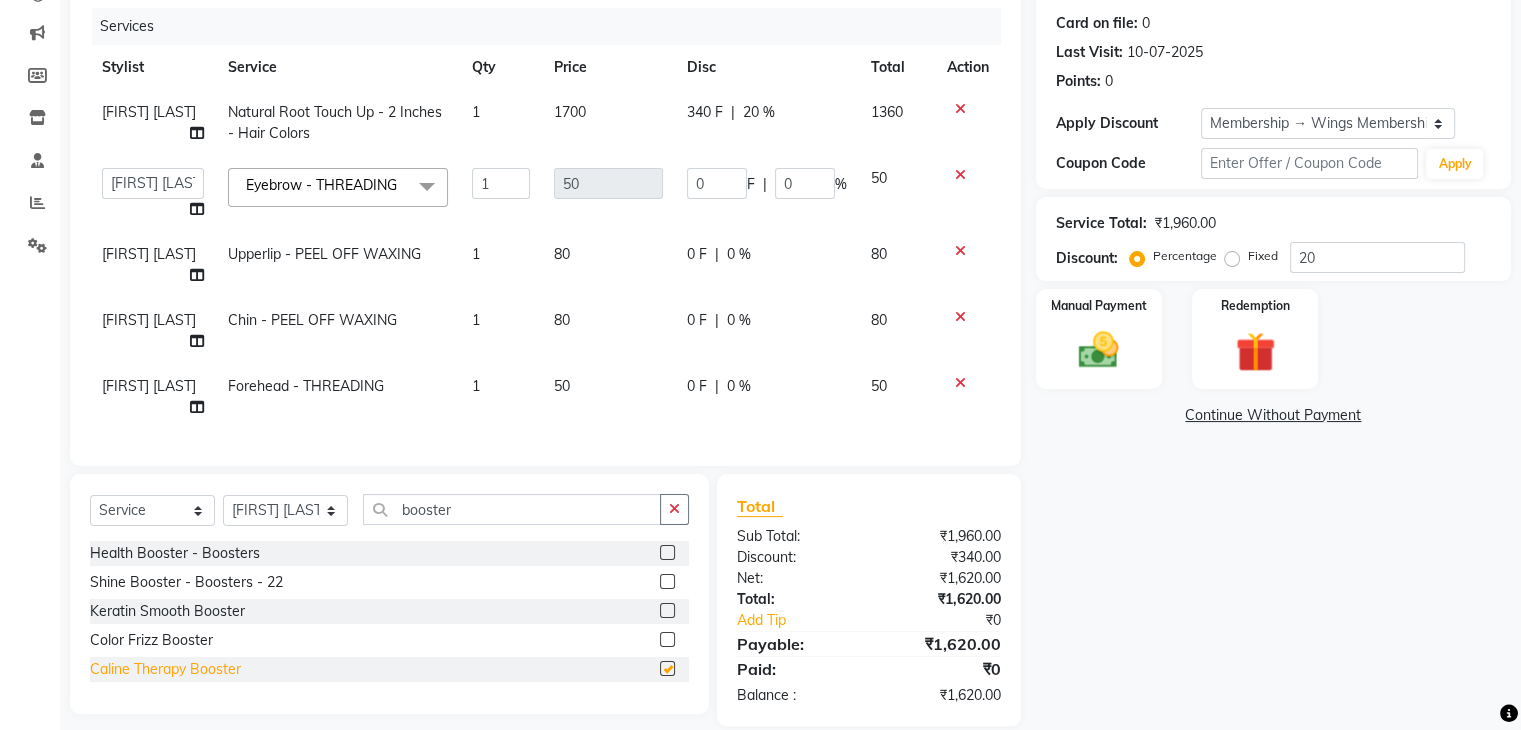 checkbox on "false" 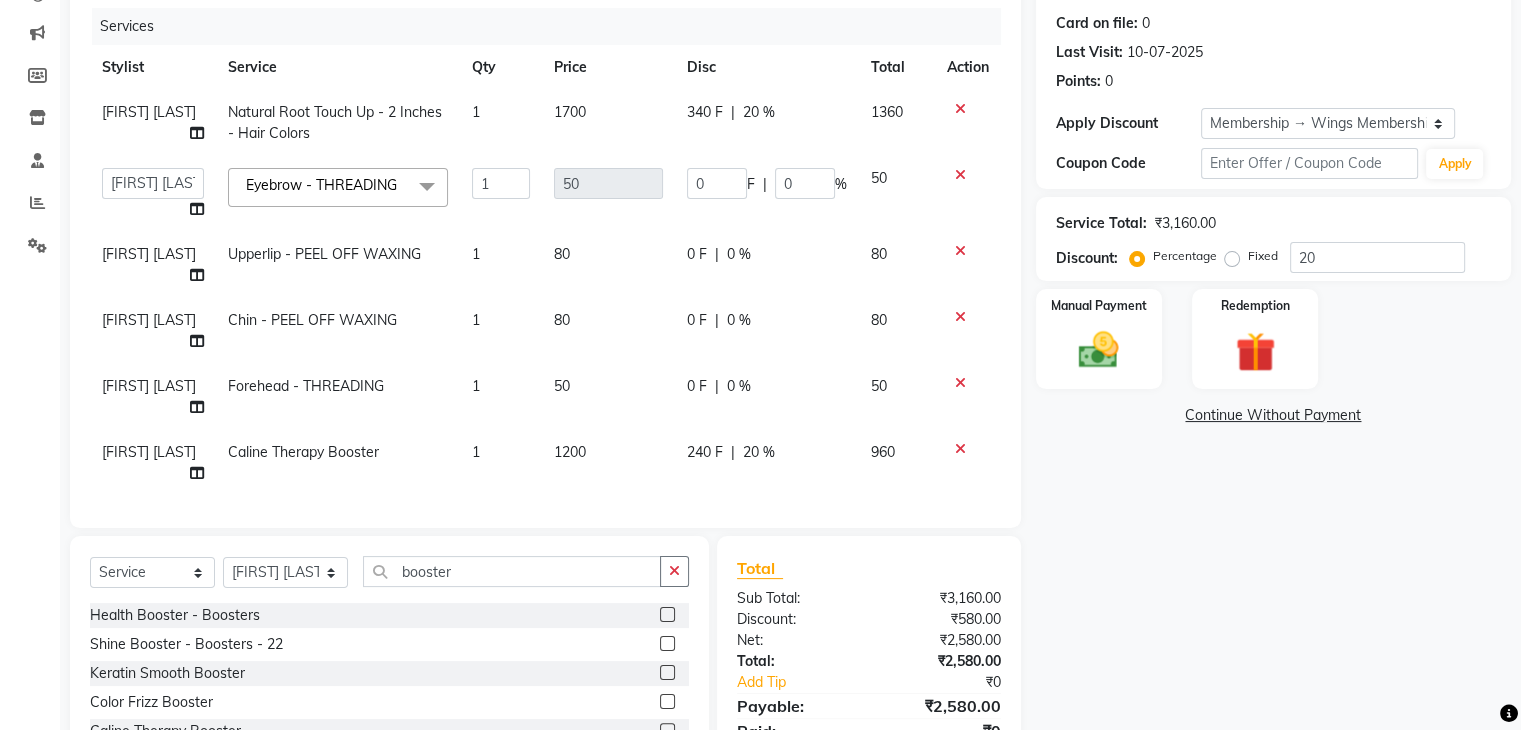 click on "240 F" 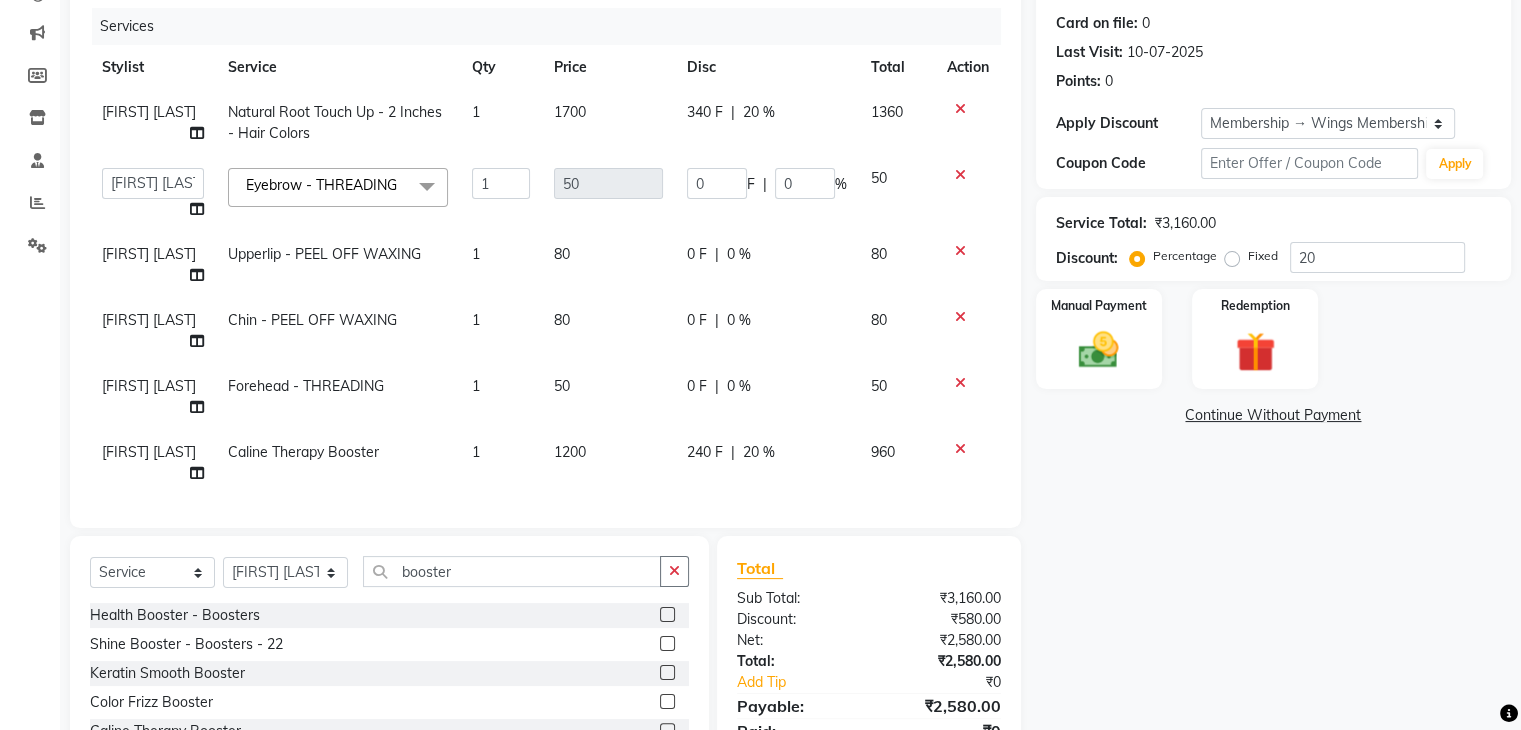select on "72458" 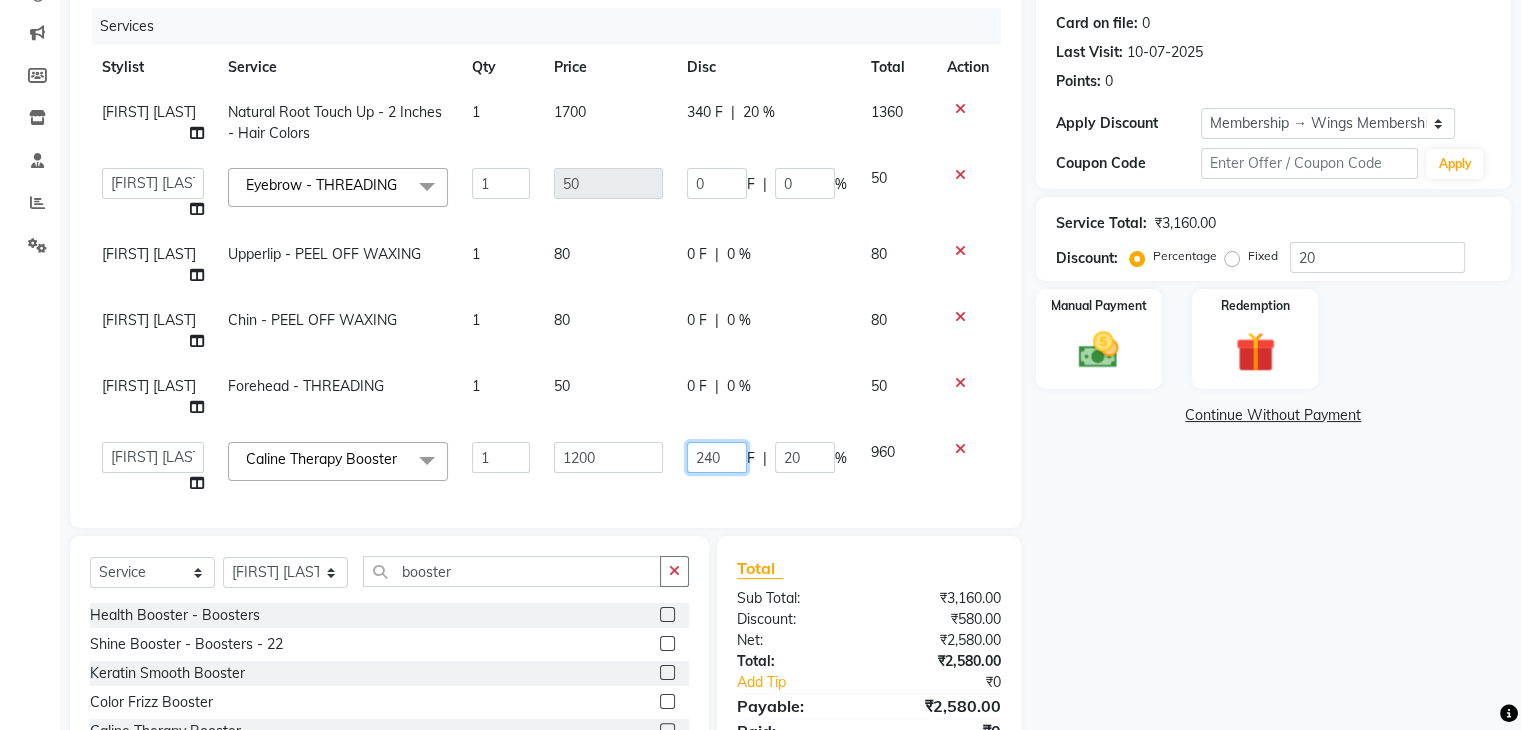click on "240" 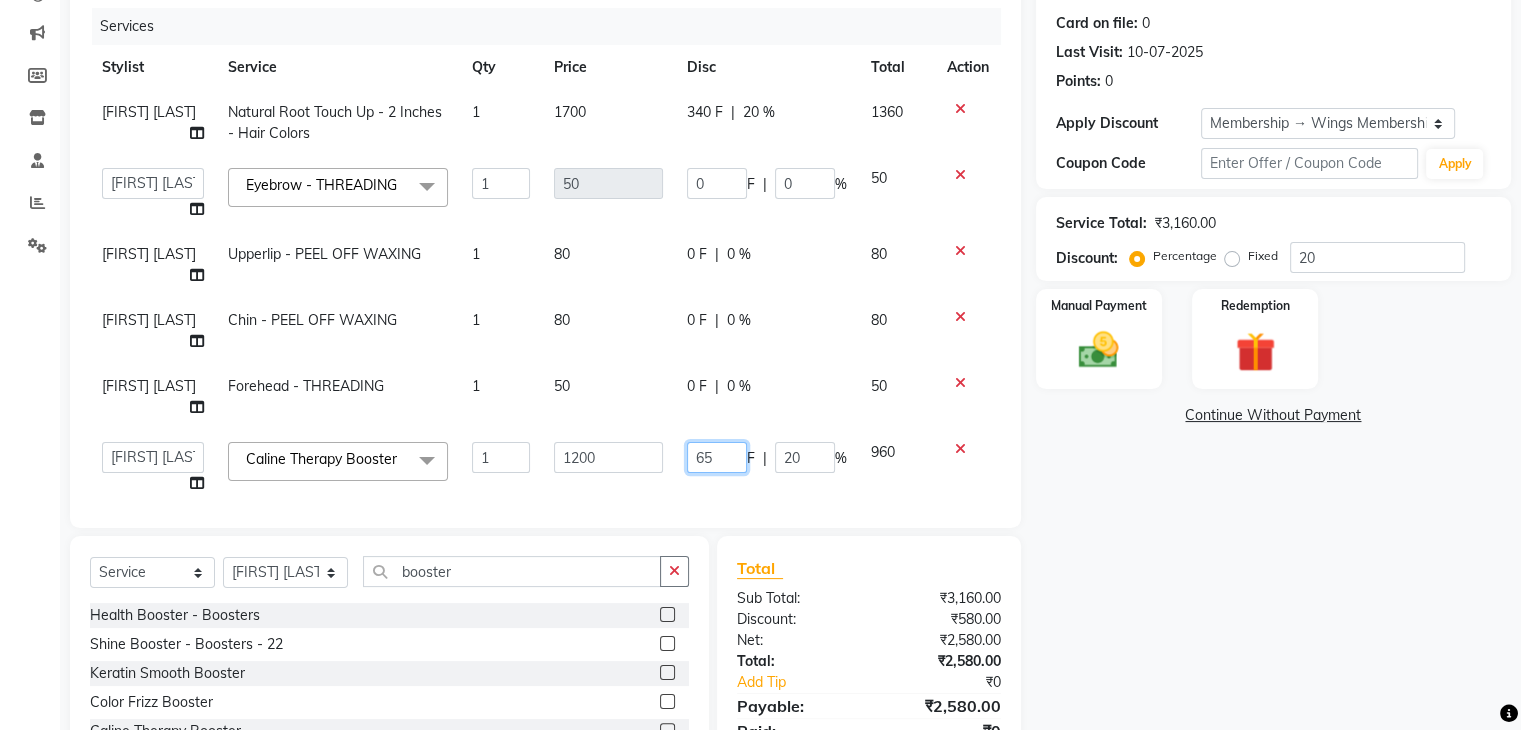 type on "650" 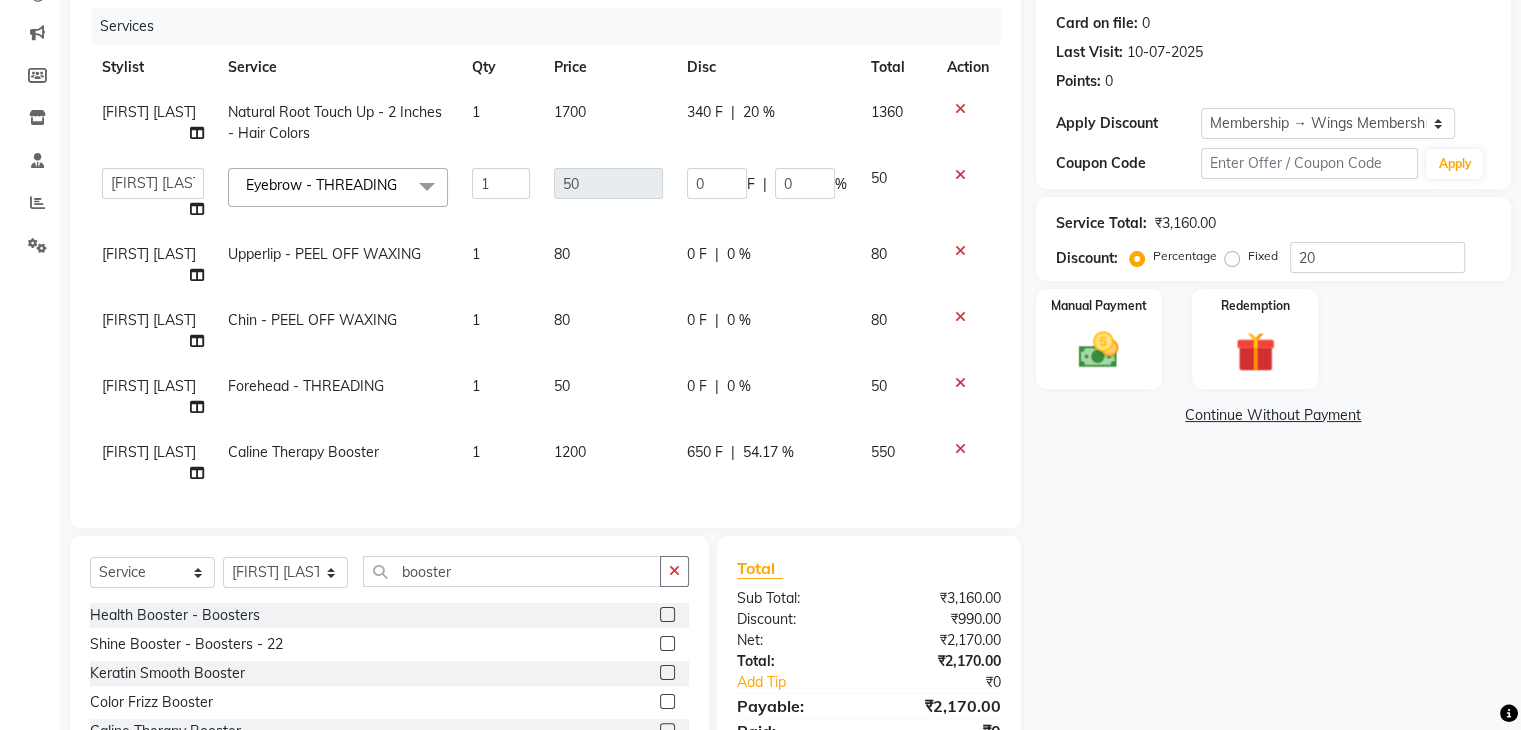 click on "650 F | 54.17 %" 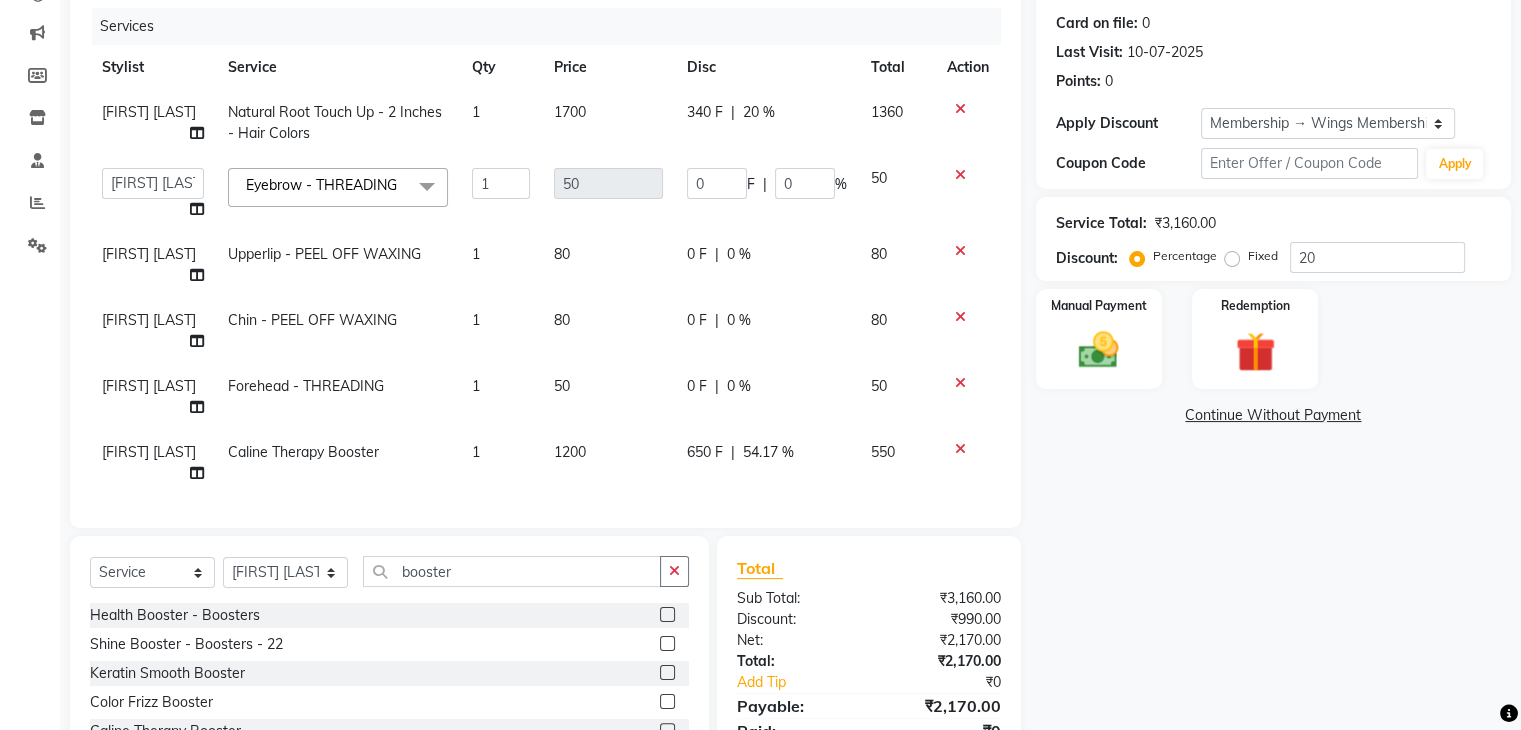 select on "72458" 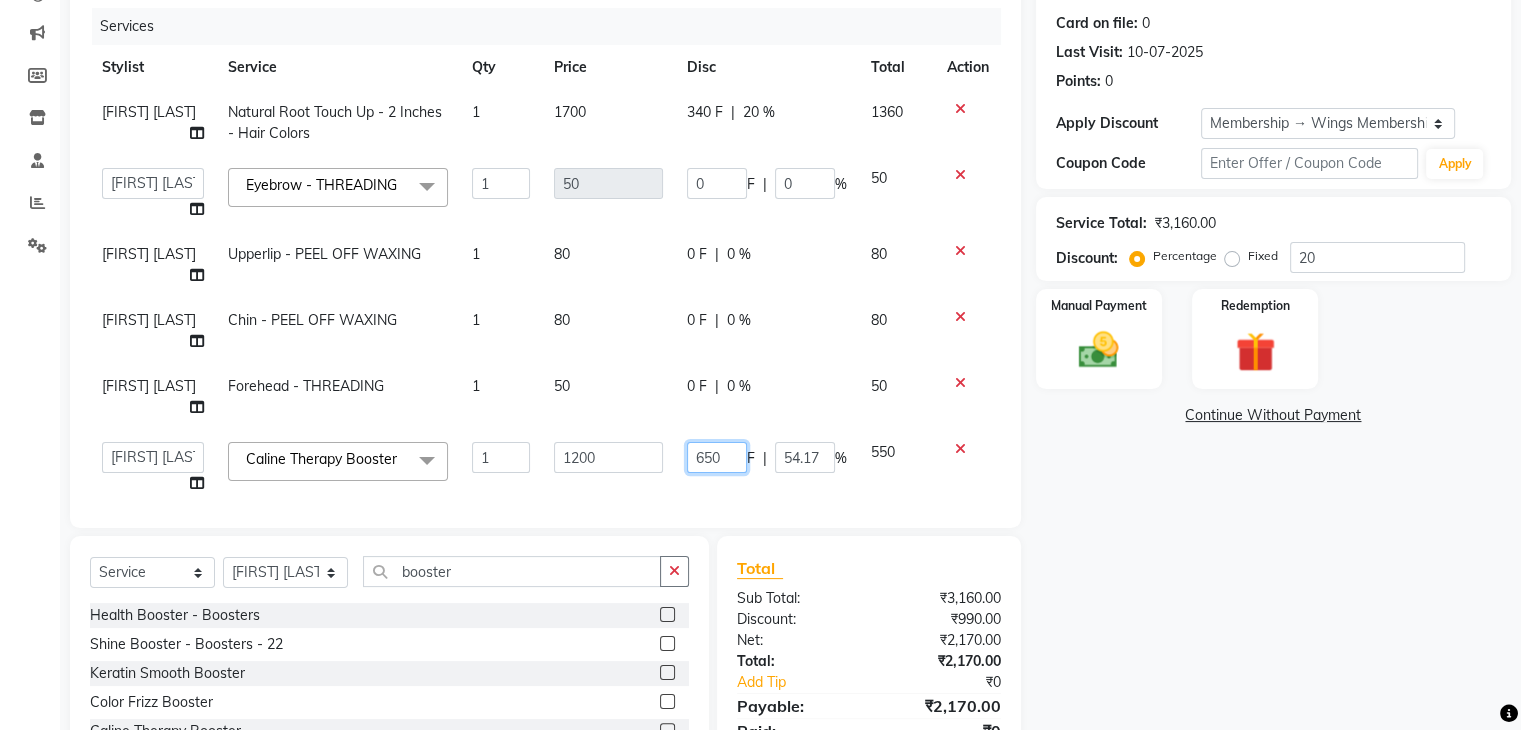 click on "650" 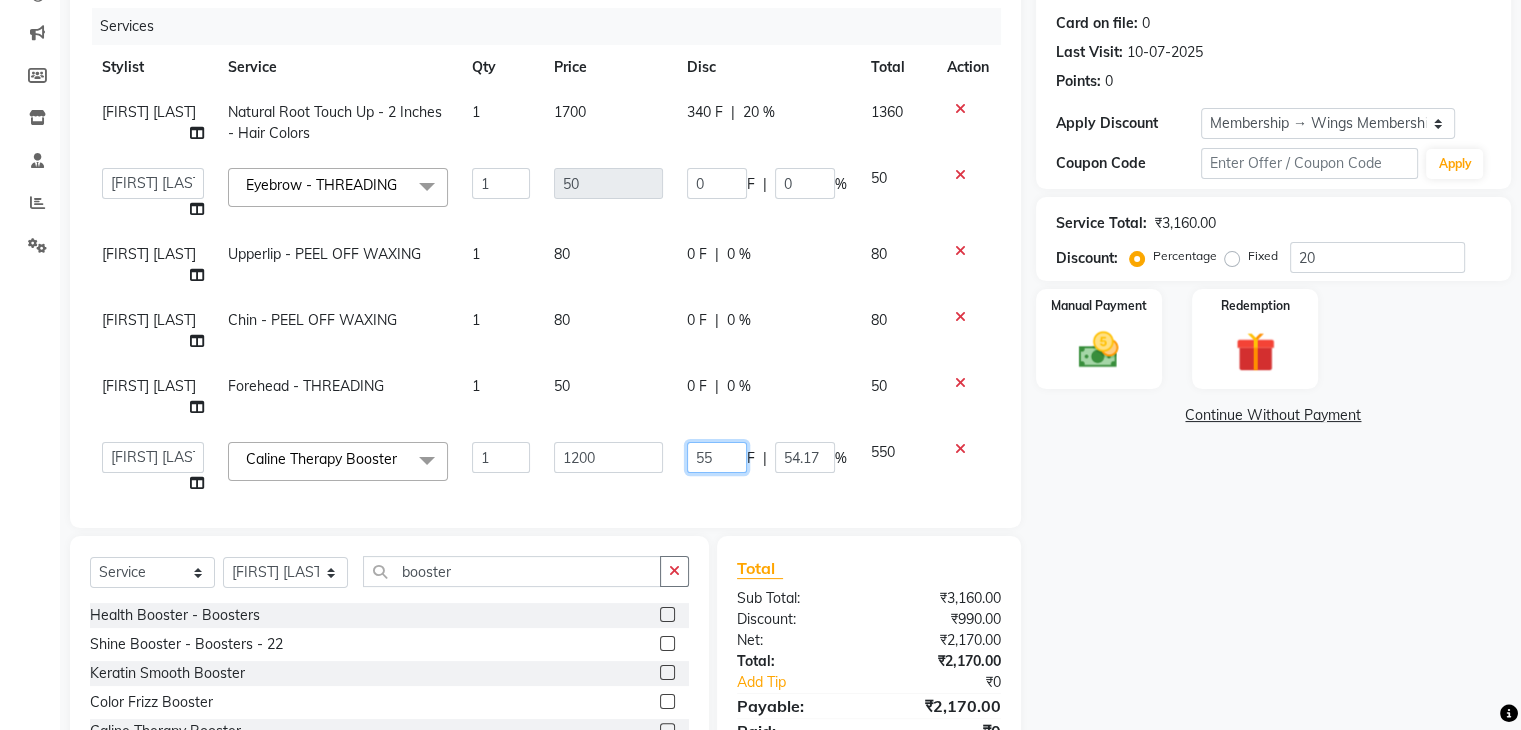 type on "550" 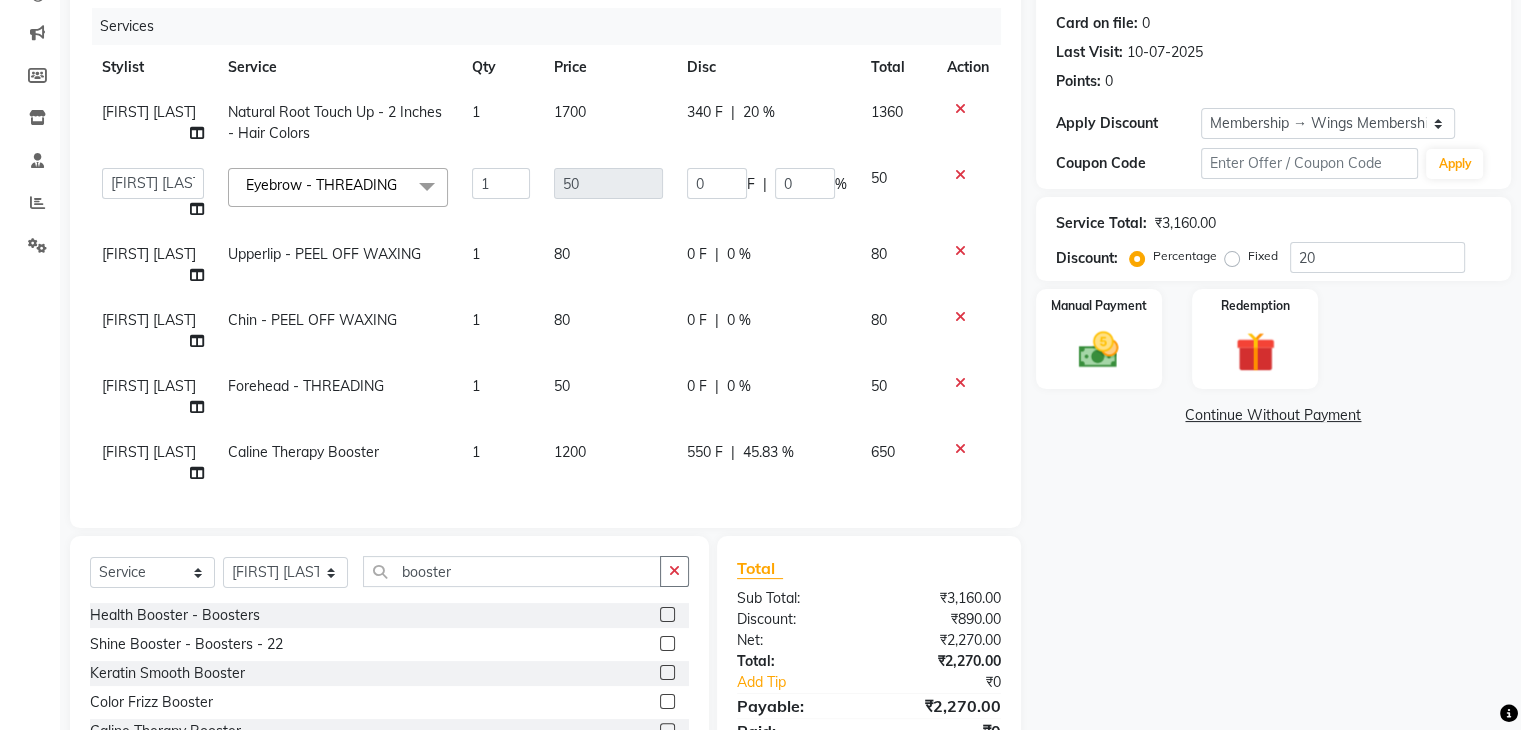 click on "550 F | 45.83 %" 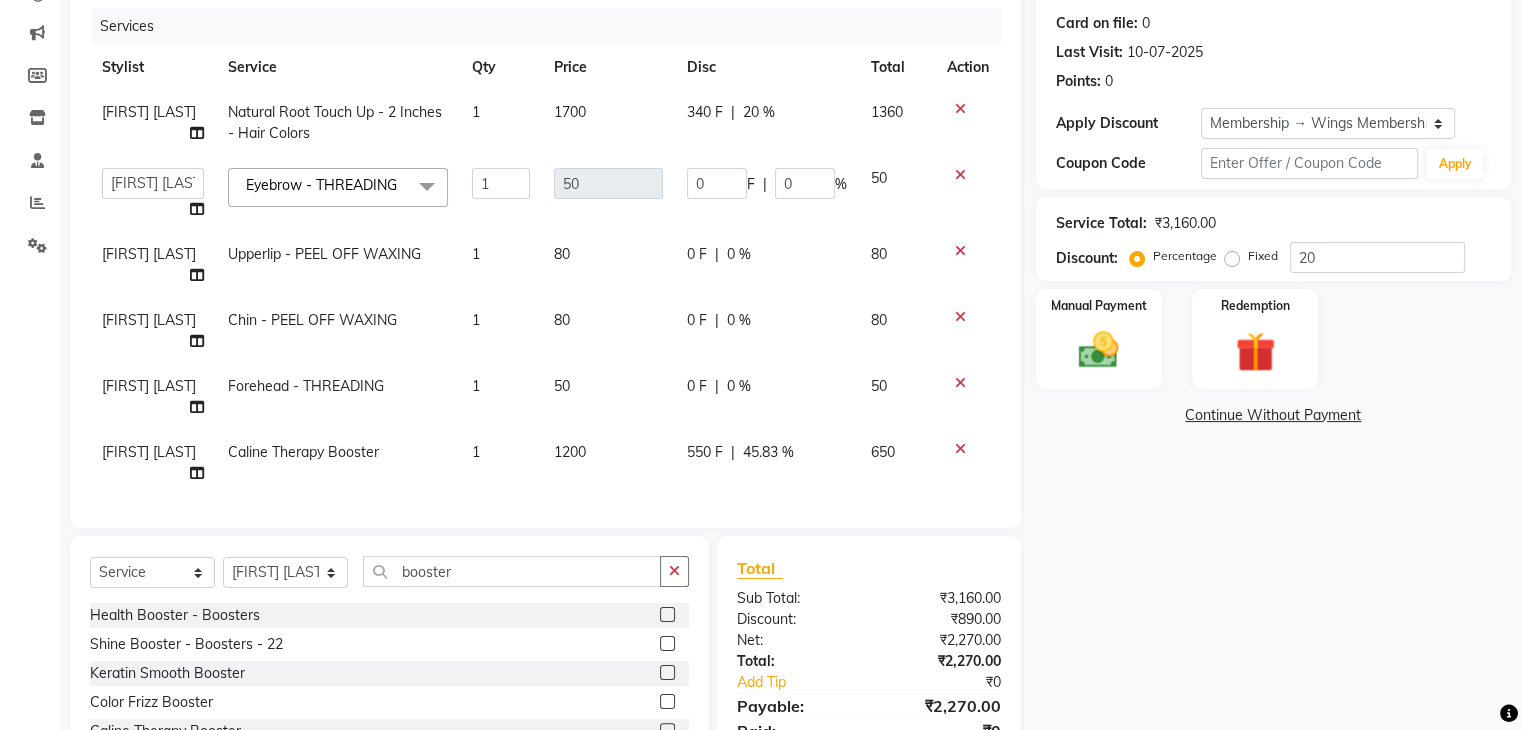 select on "72458" 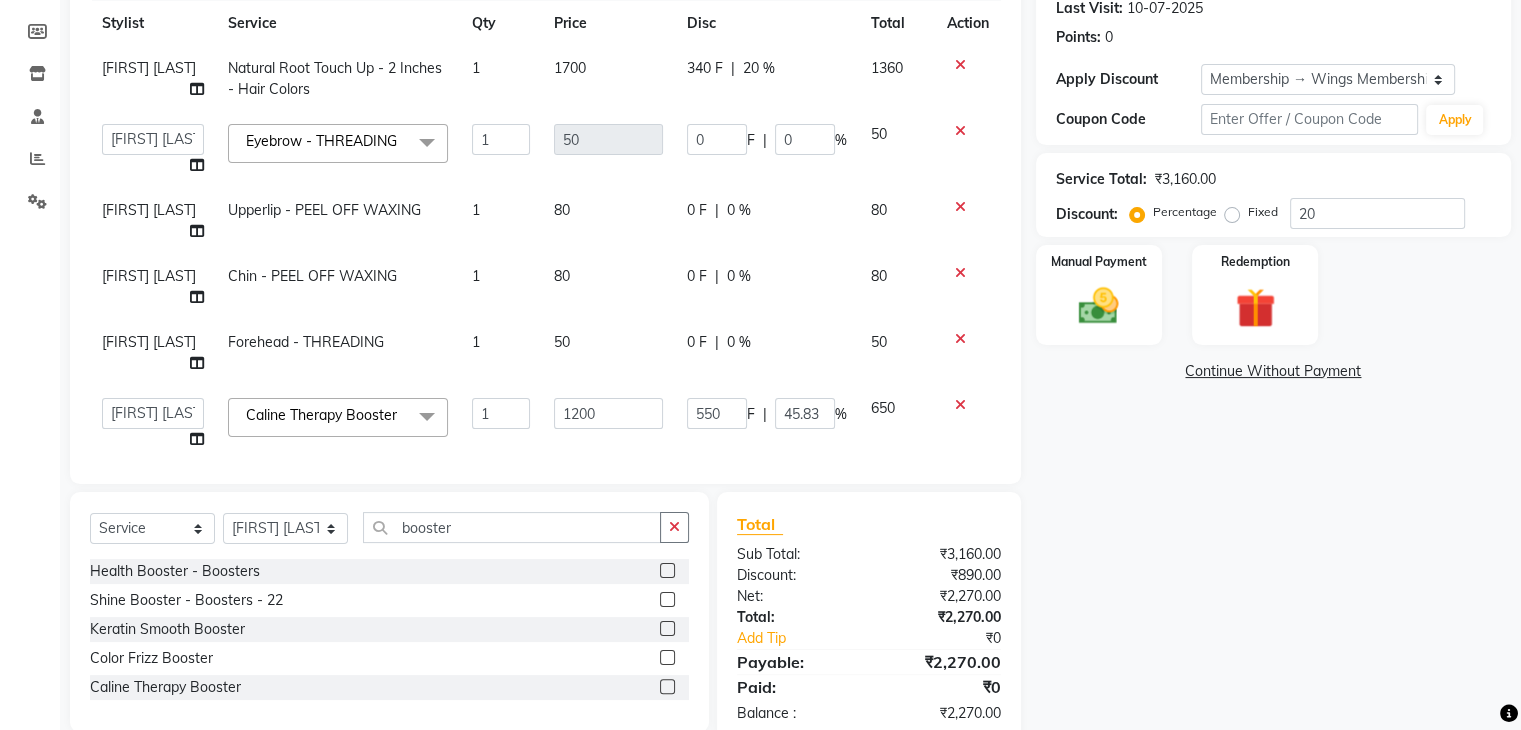 scroll, scrollTop: 324, scrollLeft: 0, axis: vertical 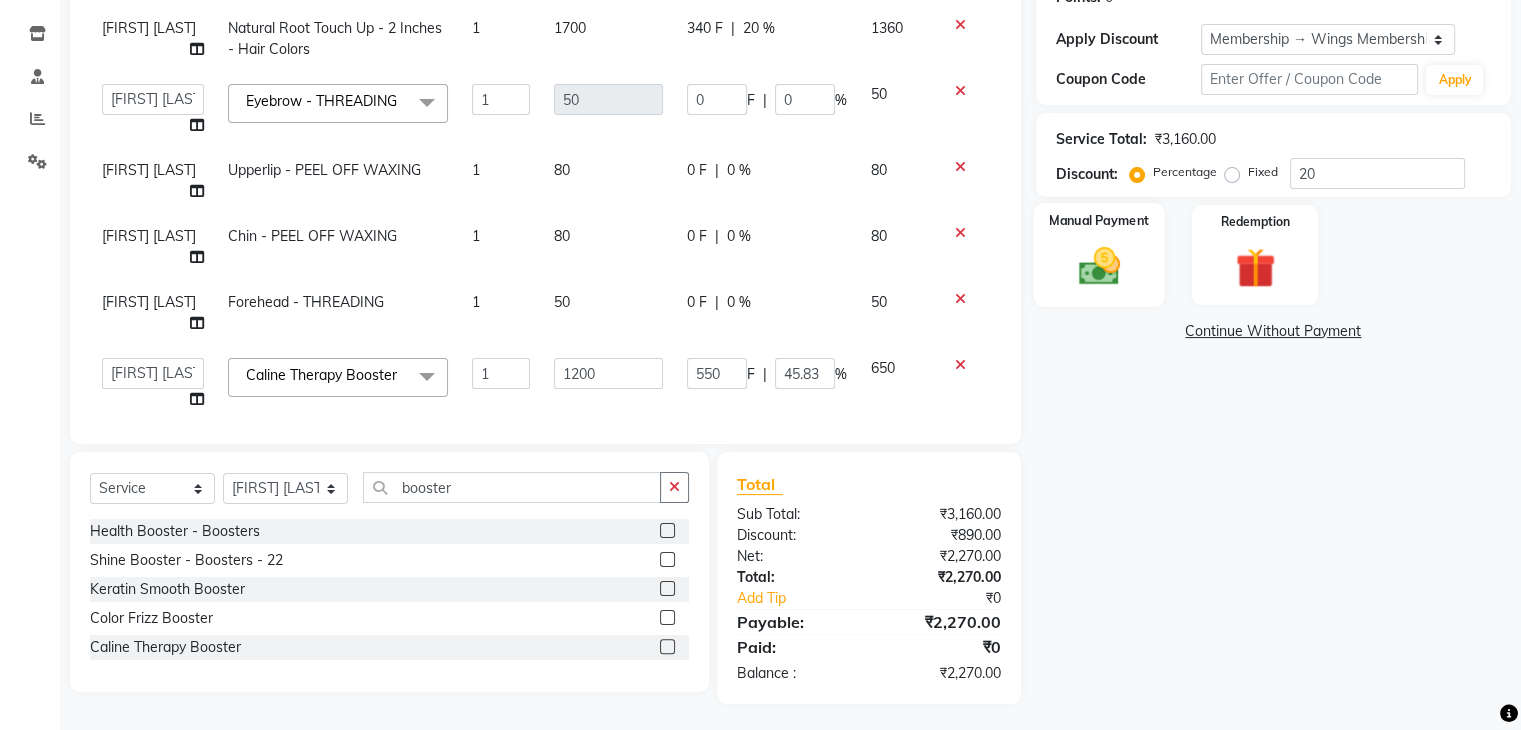 click 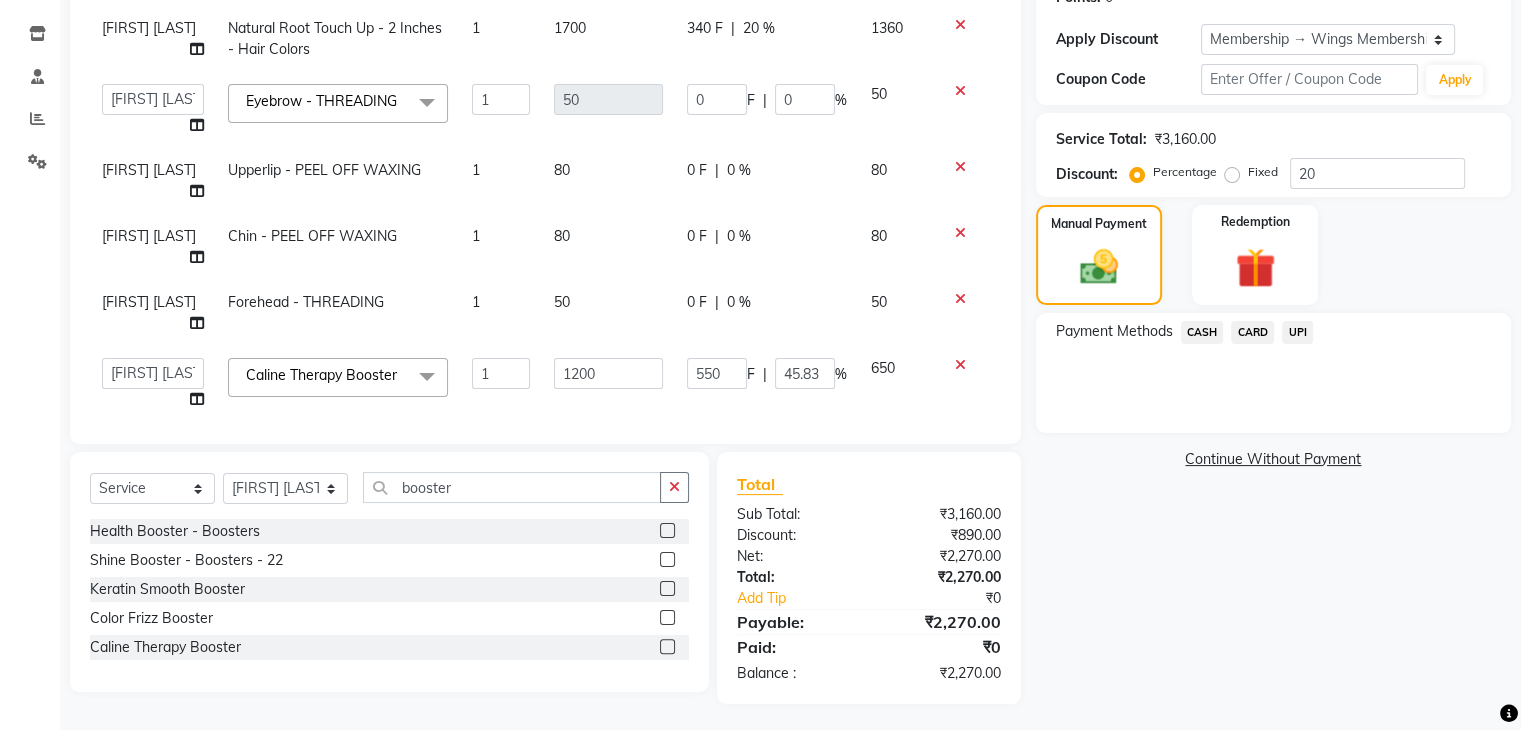 click on "CARD" 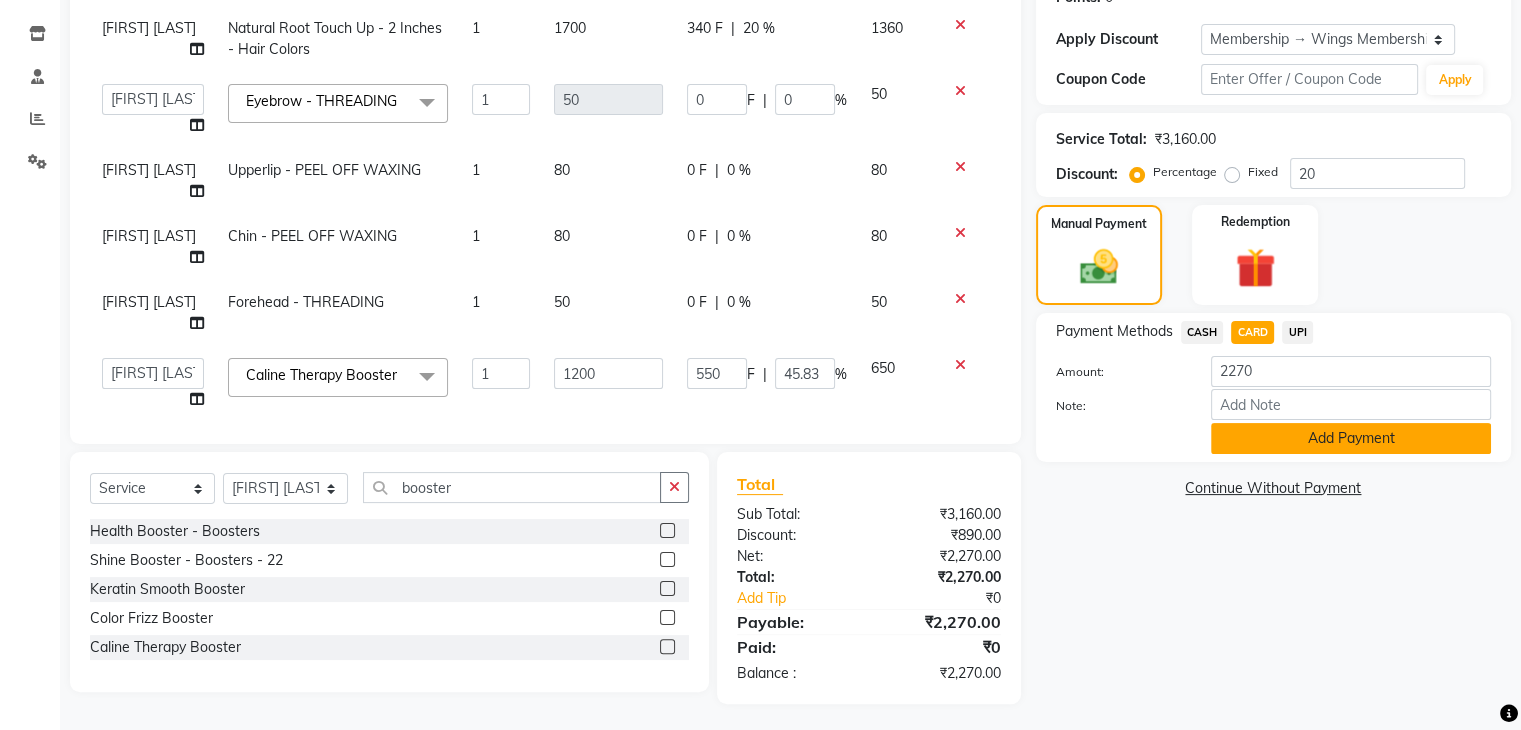 click on "Add Payment" 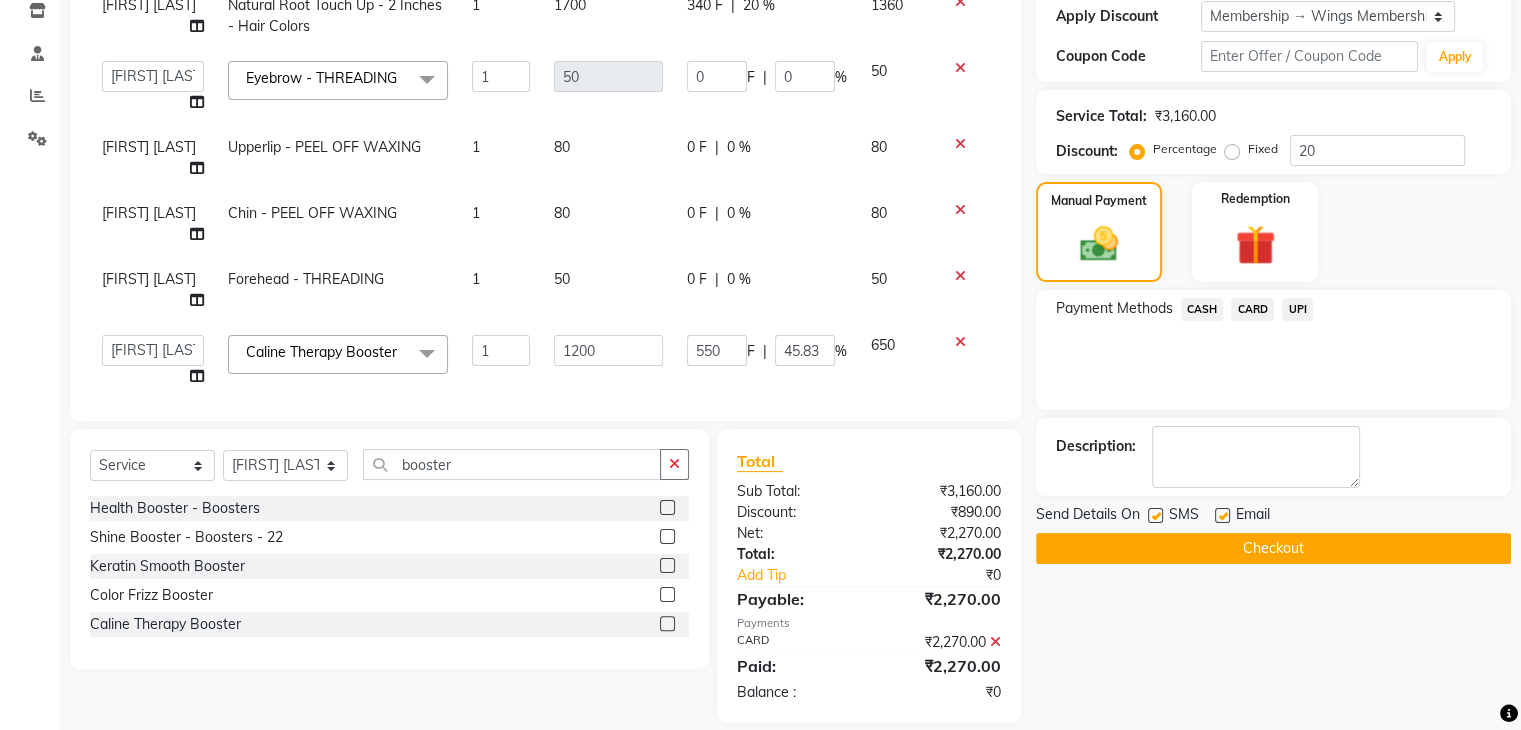 scroll, scrollTop: 366, scrollLeft: 0, axis: vertical 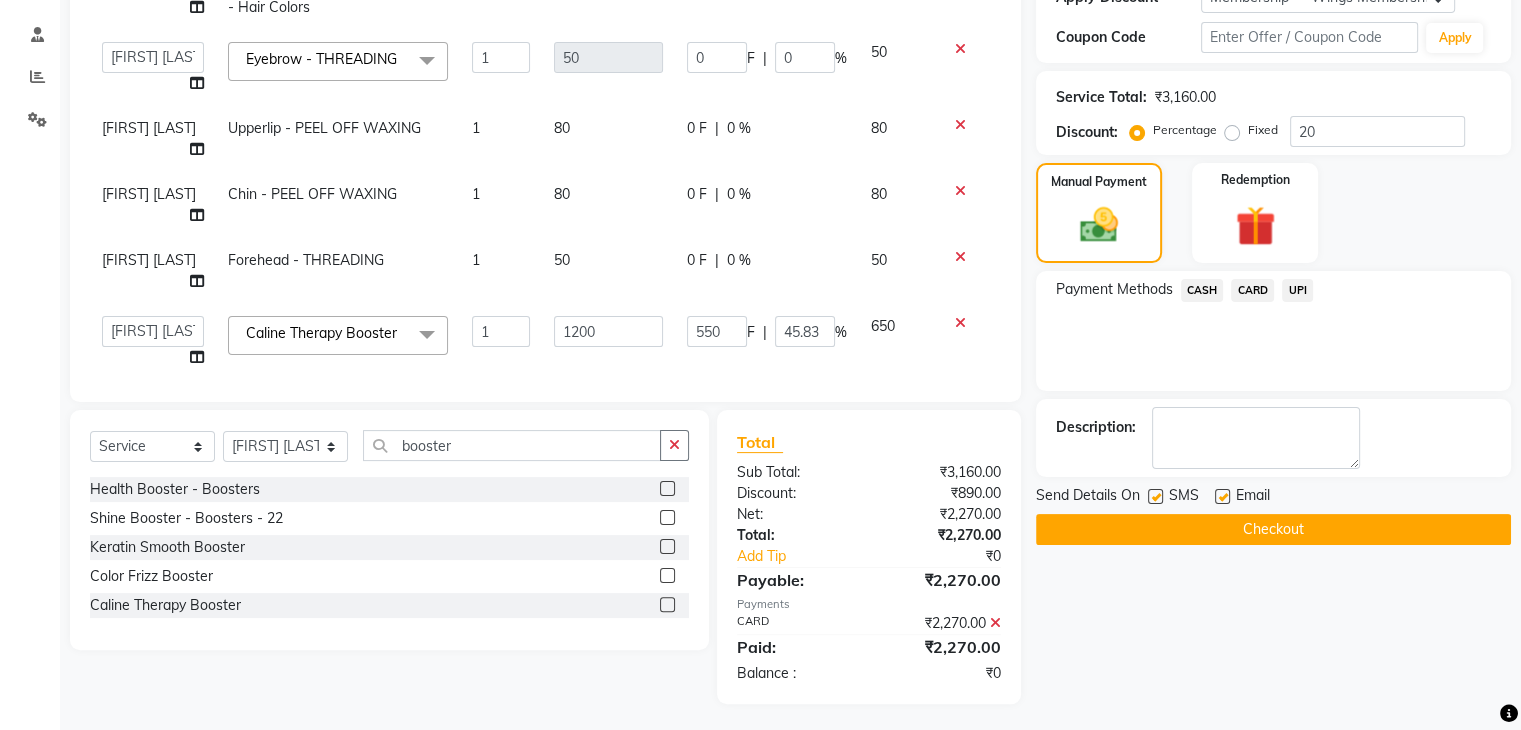 click on "Checkout" 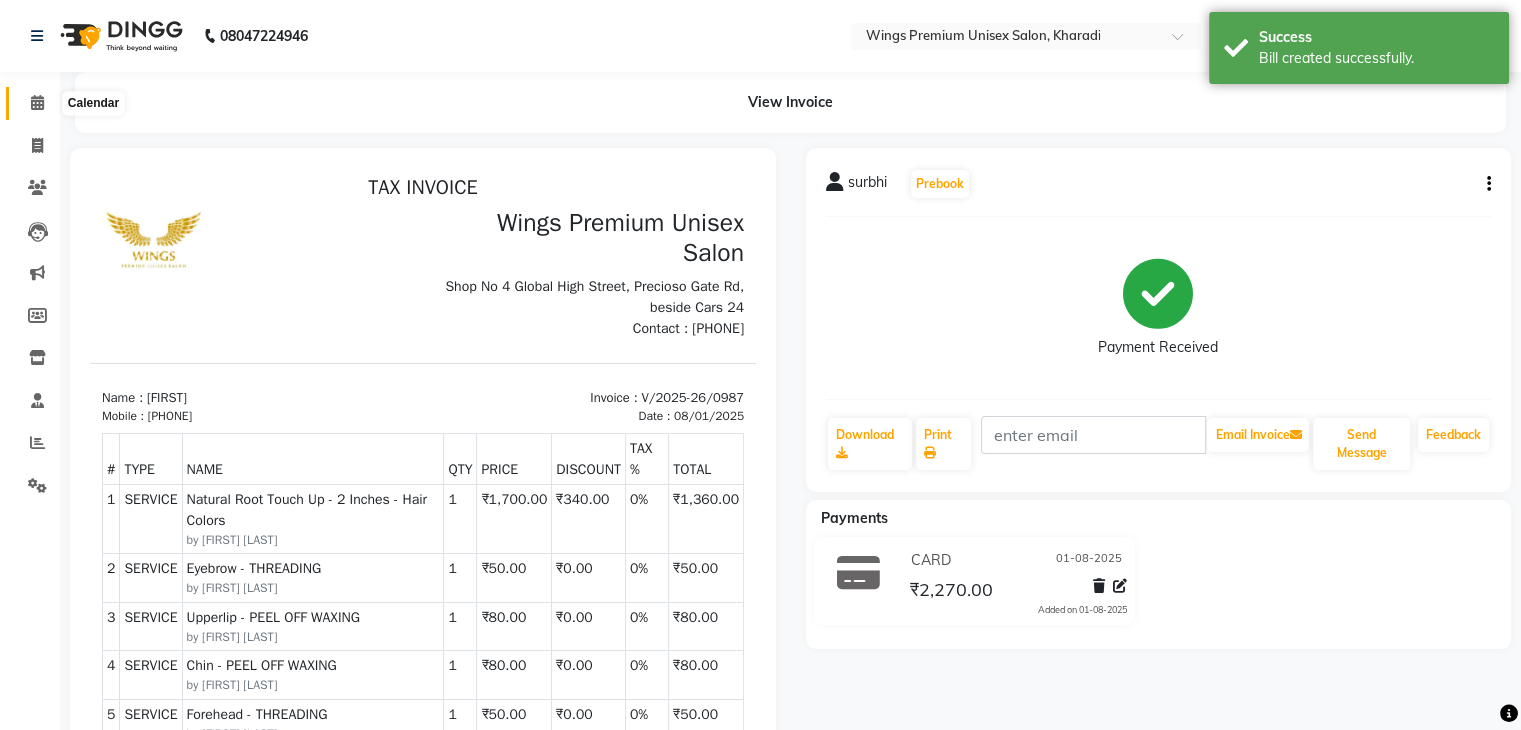 scroll, scrollTop: 0, scrollLeft: 0, axis: both 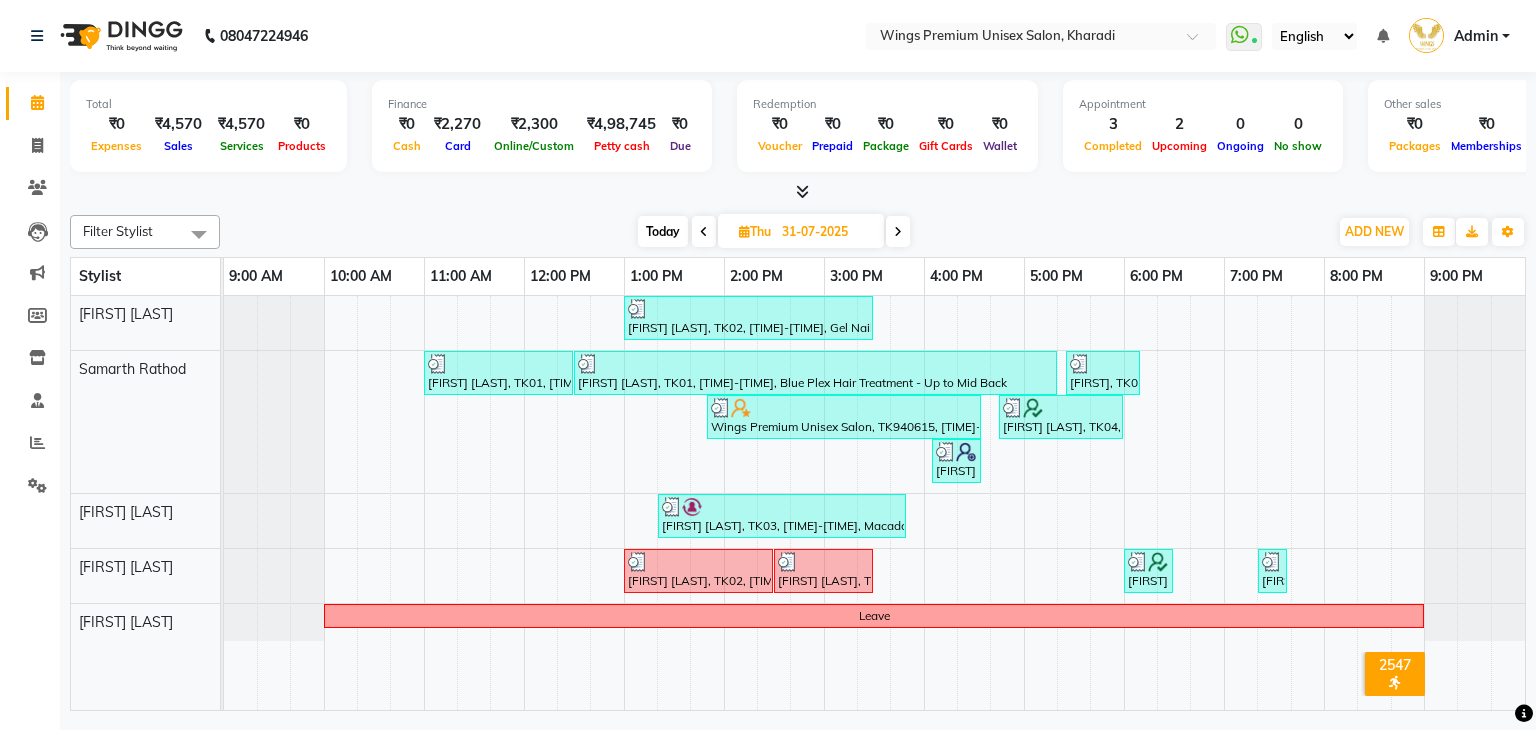 click on "Today  Thu 31-07-2025" at bounding box center (774, 232) 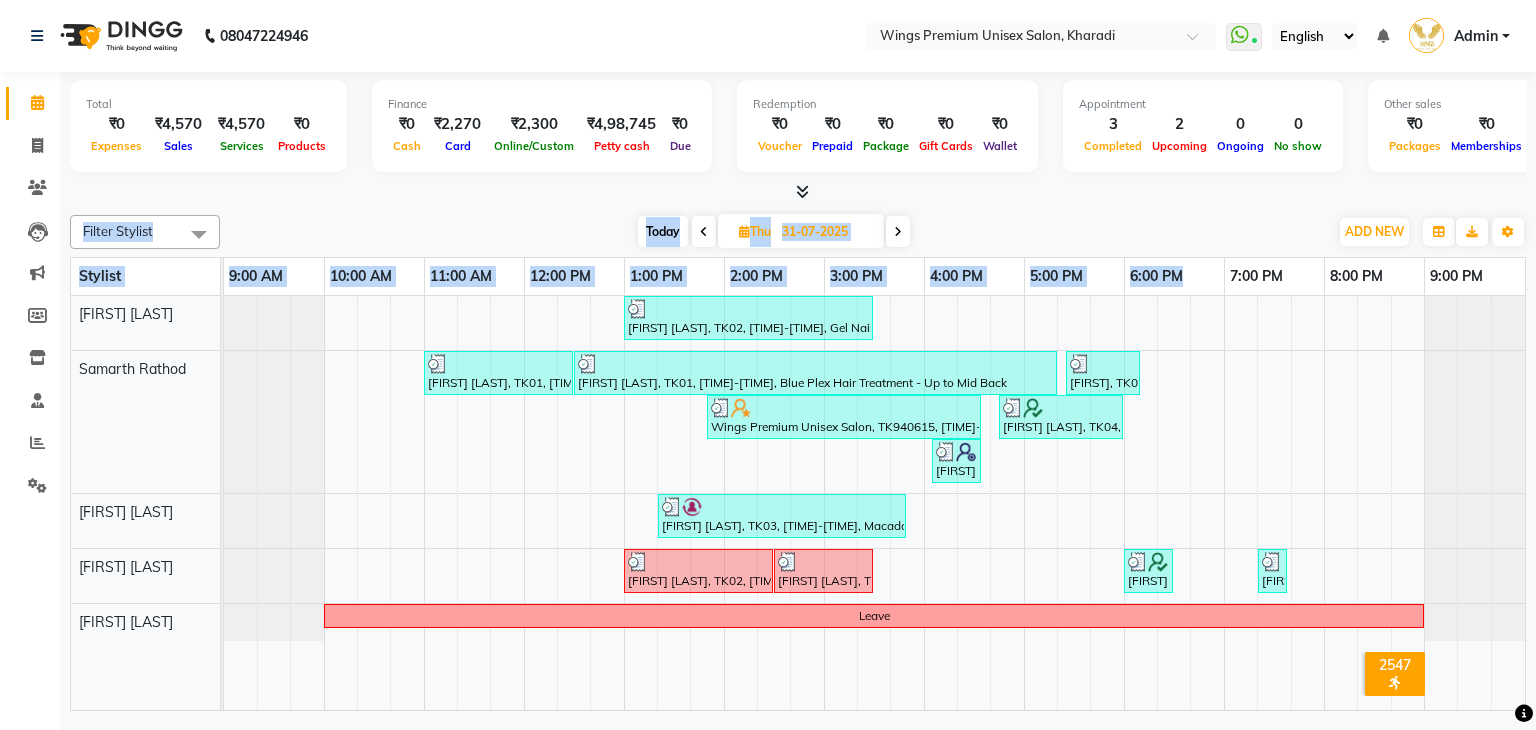 drag, startPoint x: 996, startPoint y: 193, endPoint x: 1221, endPoint y: 260, distance: 234.76372 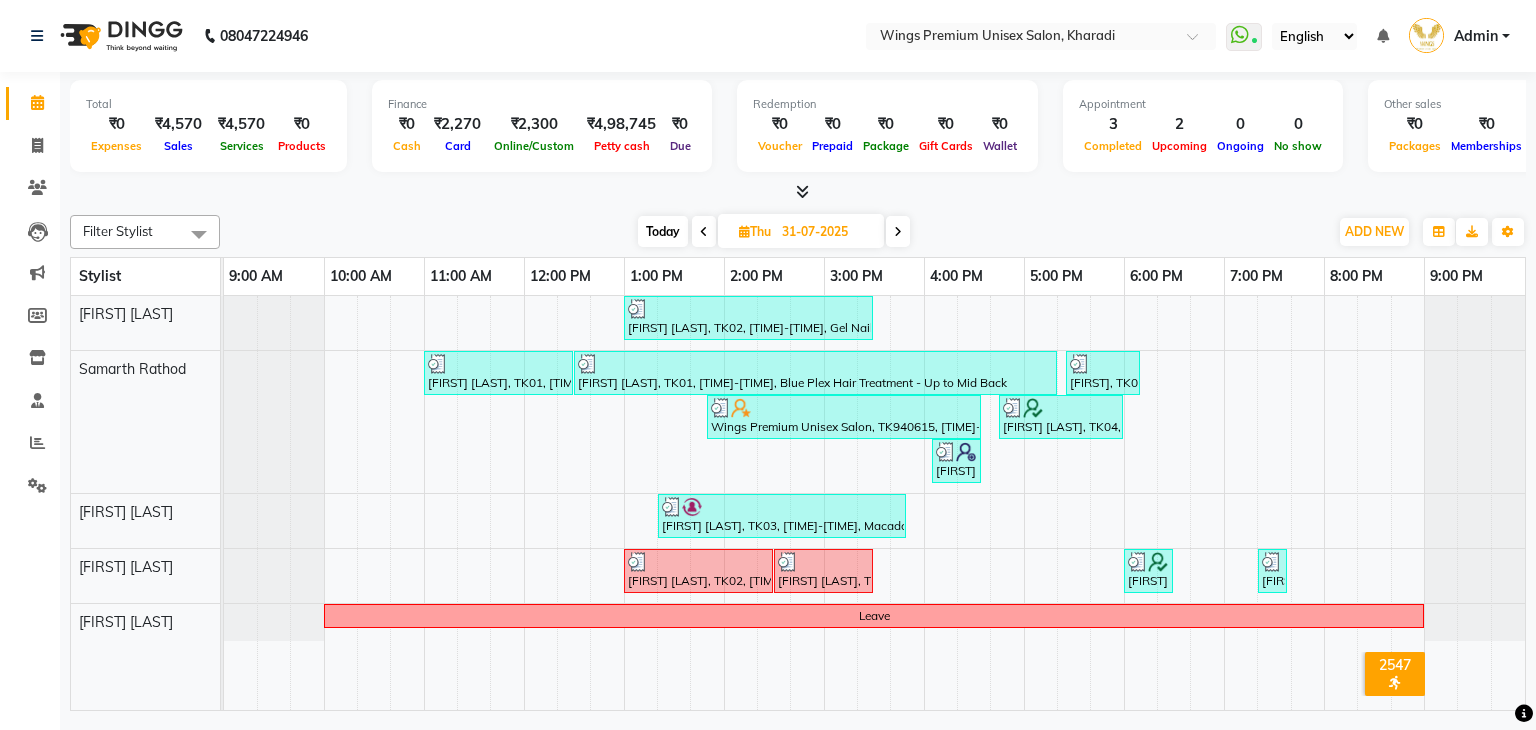 click on "[PHONE] Select Location × Wings Premium Unisex Salon, [CITY] WhatsApp Status ✕ Status: Connected Most Recent Message: 01-08-2025 01:51 PM Recent Service Activity: 01-08-2025 01:51 PM English ENGLISH Español العربية मराठी हिंदी ગુજરાતી தமிழ் 中文 Notifications nothing to show Admin Manage Profile Change Password Sign out Version:3.15.11" 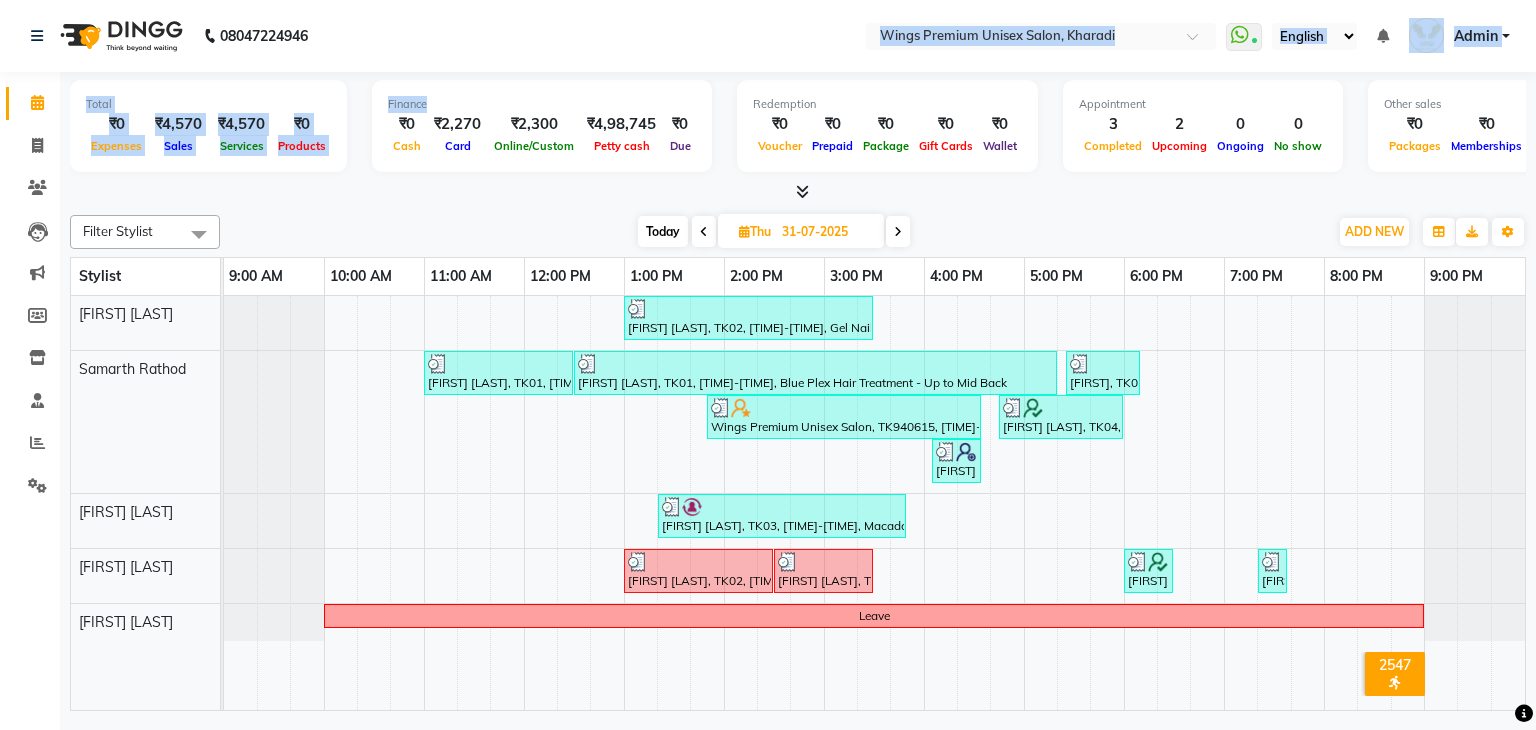 drag, startPoint x: 321, startPoint y: 24, endPoint x: 696, endPoint y: 86, distance: 380.0908 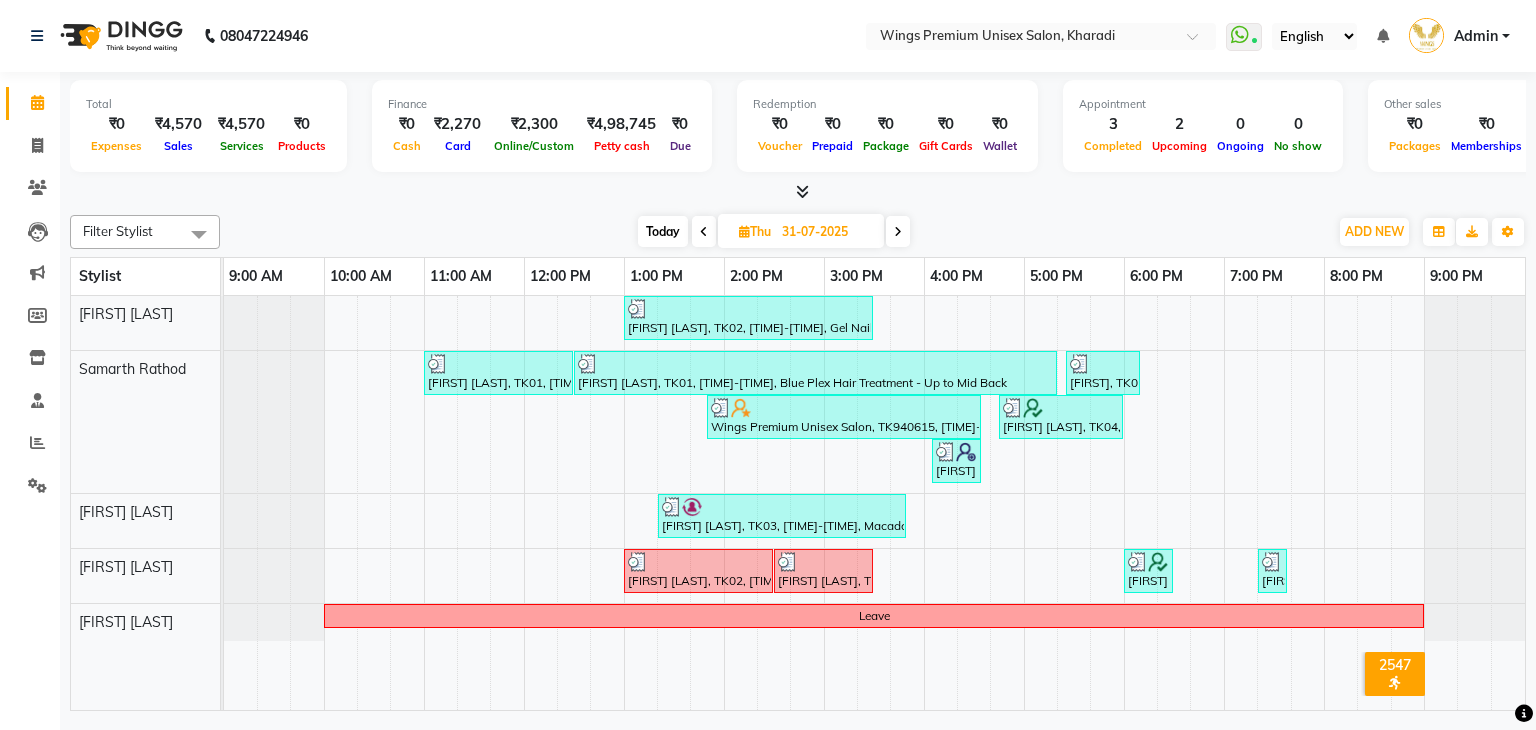 click on "[PHONE] Select Location × Wings Premium Unisex Salon, [CITY] WhatsApp Status ✕ Status: Connected Most Recent Message: 01-08-2025 01:51 PM Recent Service Activity: 01-08-2025 01:51 PM English ENGLISH Español العربية मराठी हिंदी ગુજરાતી தமிழ் 中文 Notifications nothing to show Admin Manage Profile Change Password Sign out Version:3.15.11" 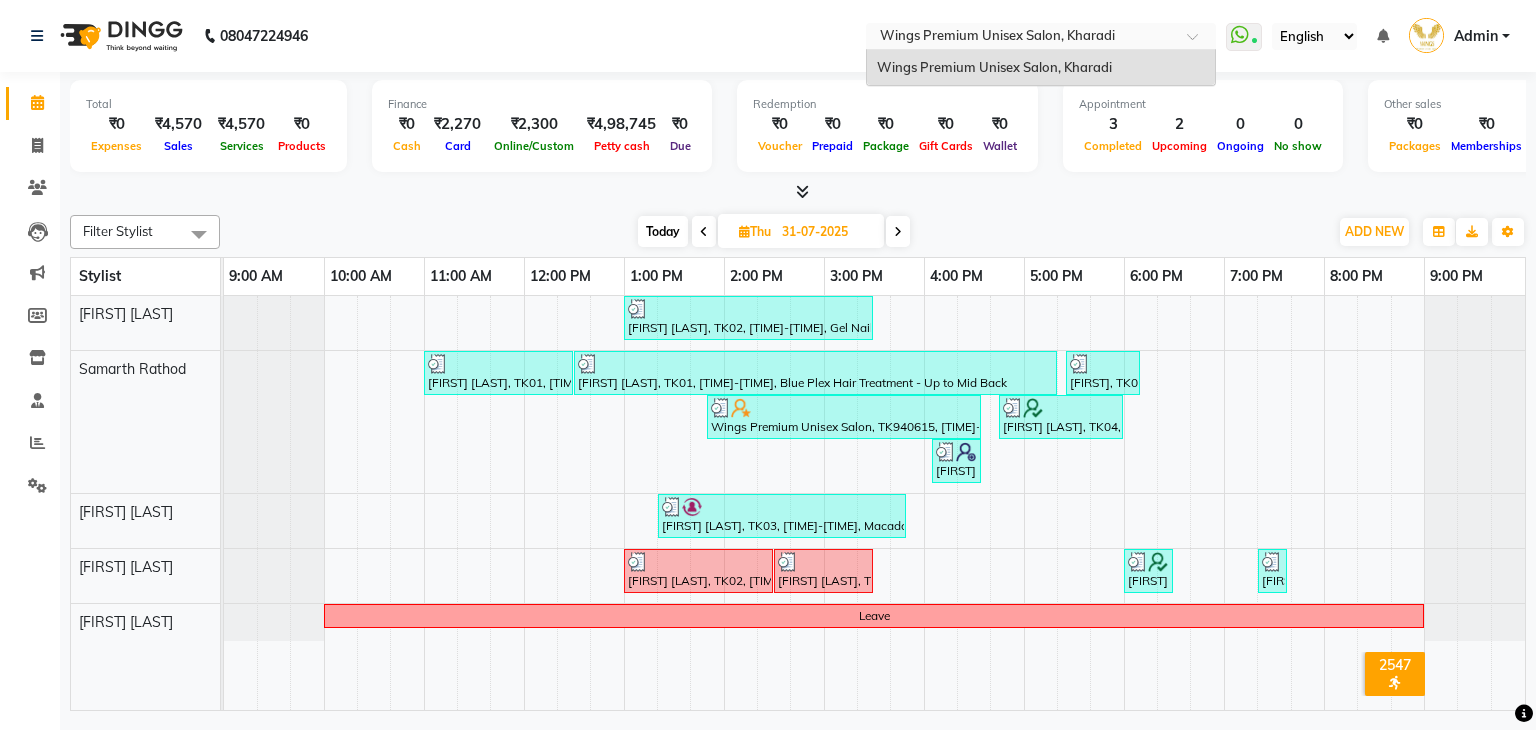 click at bounding box center (1021, 38) 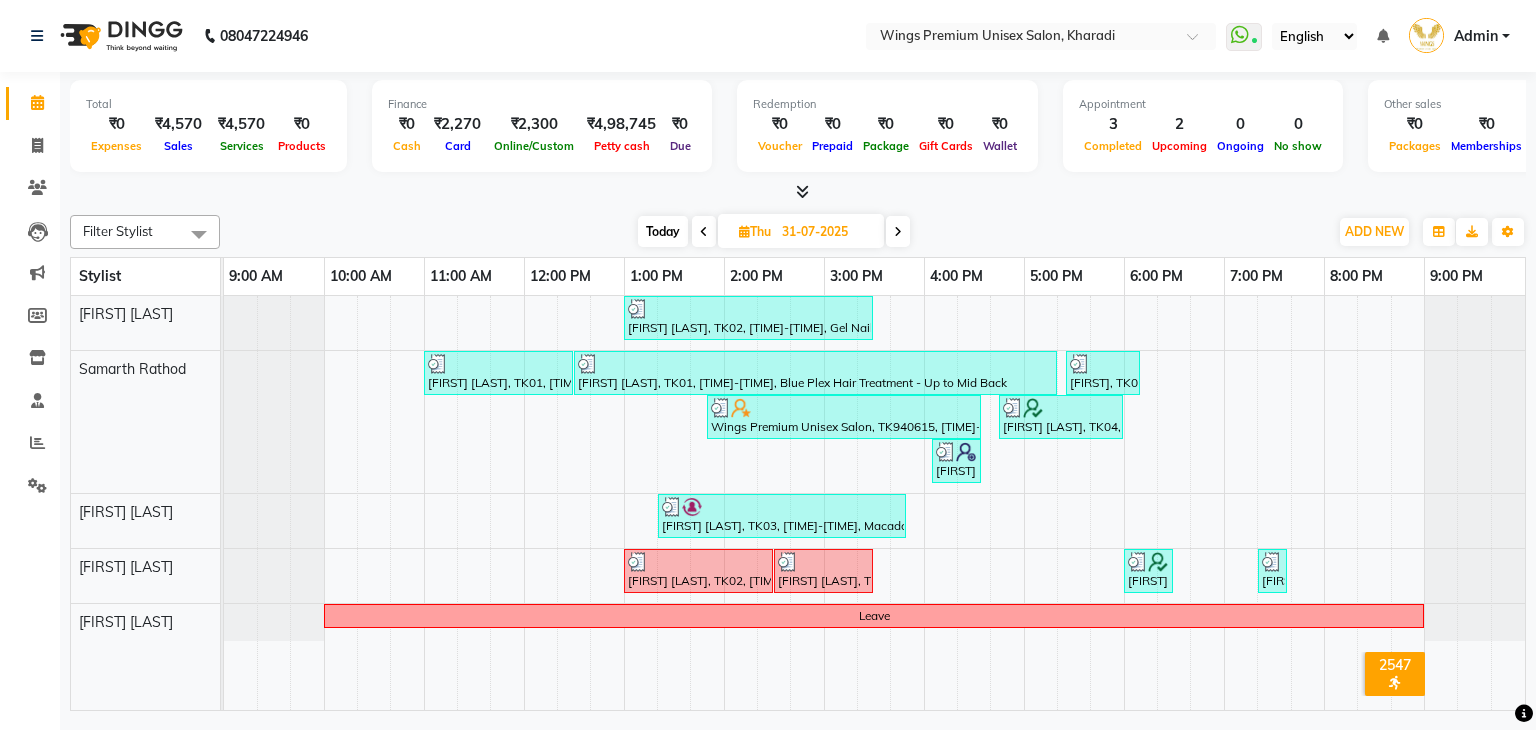 click on "[PHONE] Select Location × Wings Premium Unisex Salon, [CITY] WhatsApp Status ✕ Status: Connected Most Recent Message: 01-08-2025 01:51 PM Recent Service Activity: 01-08-2025 01:51 PM English ENGLISH Español العربية मराठी हिंदी ગુજરાતી தமிழ் 中文 Notifications nothing to show Admin Manage Profile Change Password Sign out Version:3.15.11" 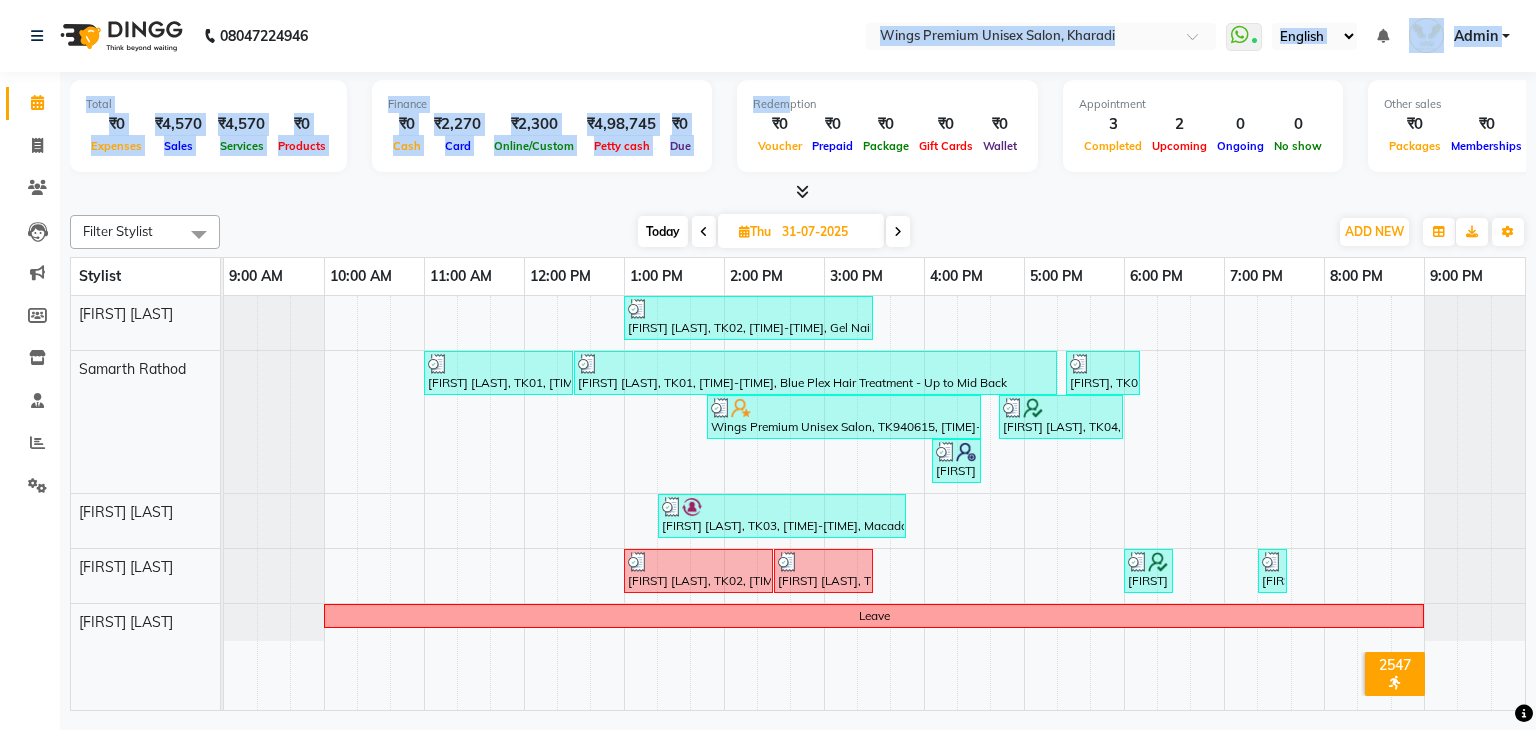 drag, startPoint x: 567, startPoint y: 29, endPoint x: 781, endPoint y: 87, distance: 221.72055 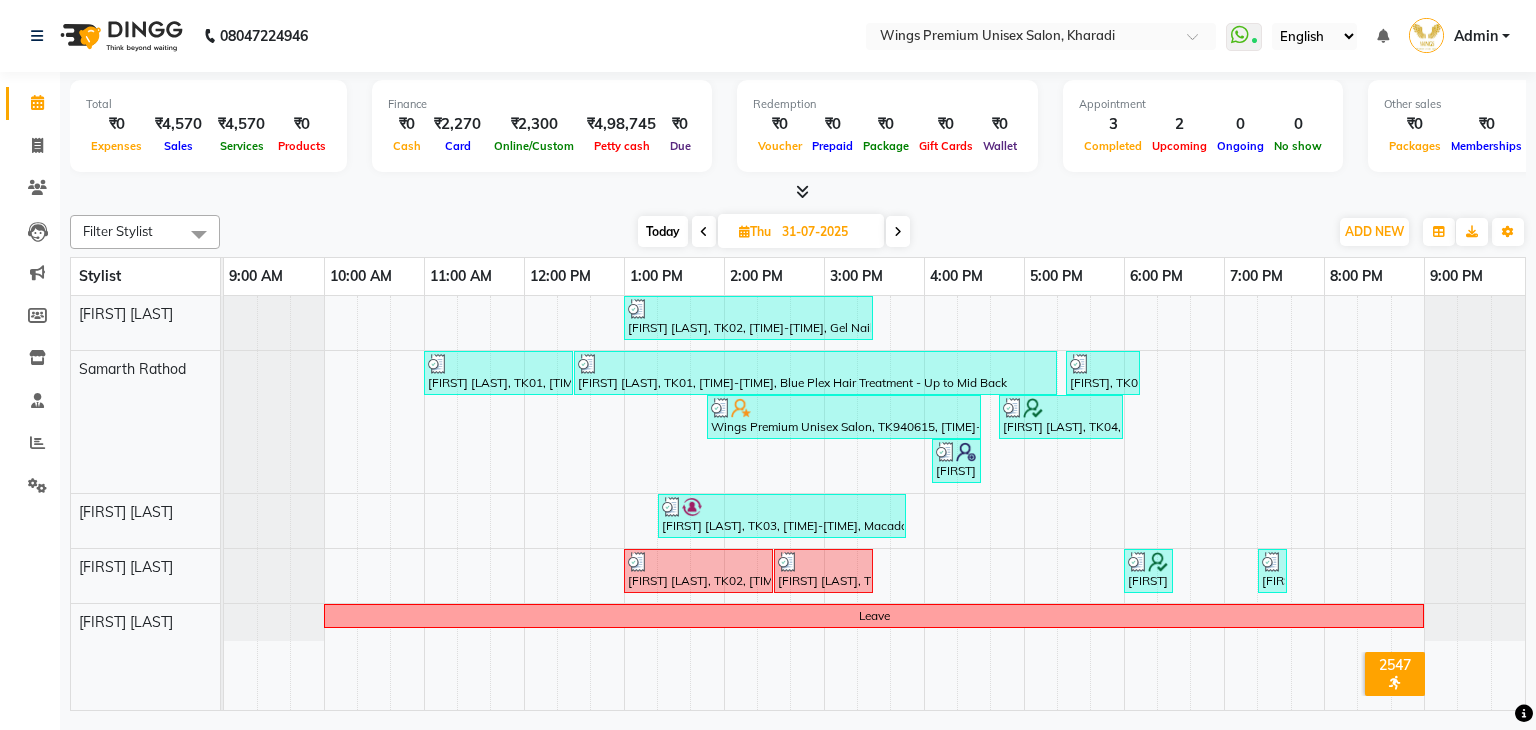 click on "[PHONE] Select Location × Wings Premium Unisex Salon, [CITY] WhatsApp Status ✕ Status: Connected Most Recent Message: 01-08-2025 01:51 PM Recent Service Activity: 01-08-2025 01:51 PM English ENGLISH Español العربية मराठी हिंदी ગુજરાતી தமிழ் 中文 Notifications nothing to show Admin Manage Profile Change Password Sign out Version:3.15.11" 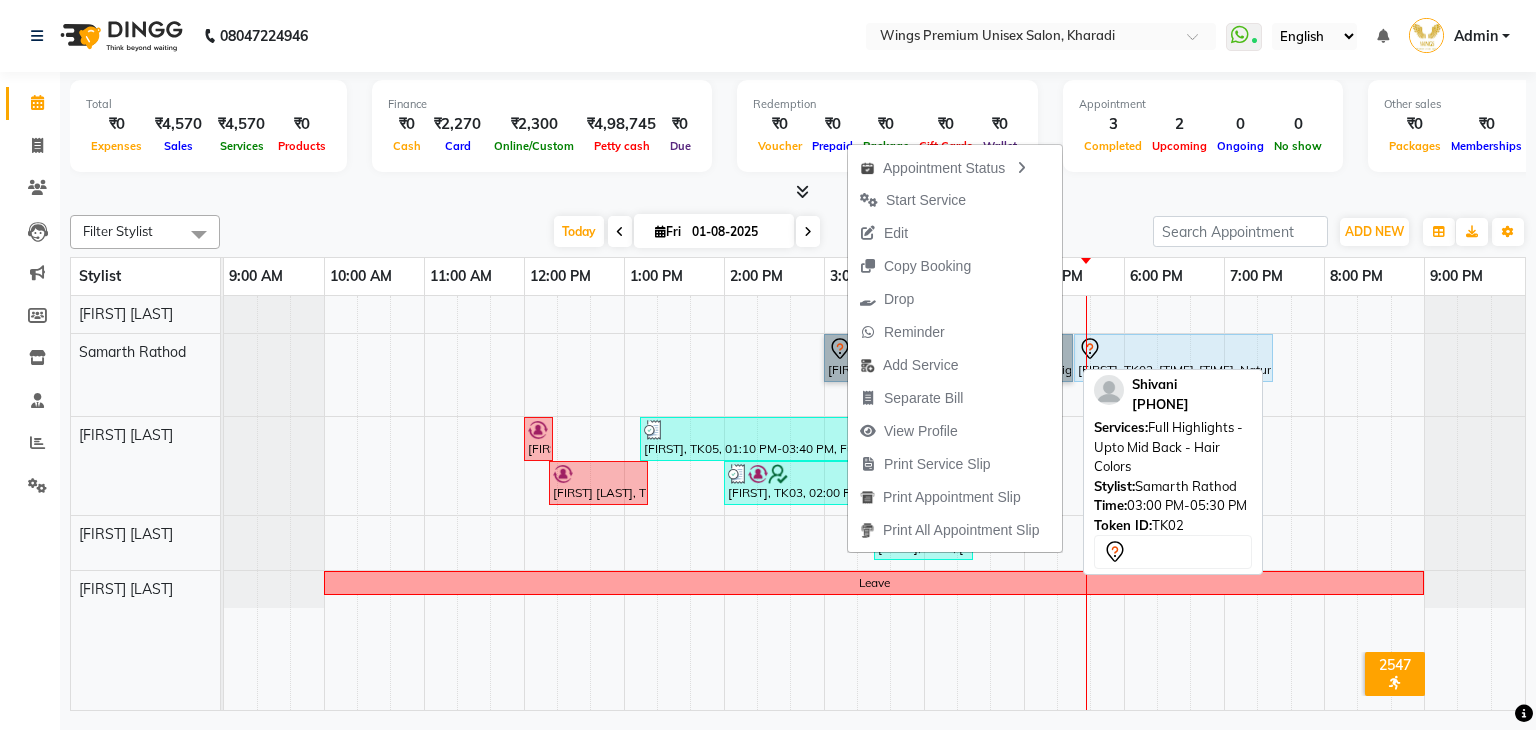 click on "[FIRST] [LAST], TK02, [TIME]-[TIME], Full Highlights - Upto Mid Back - Hair Colors" at bounding box center [948, 358] 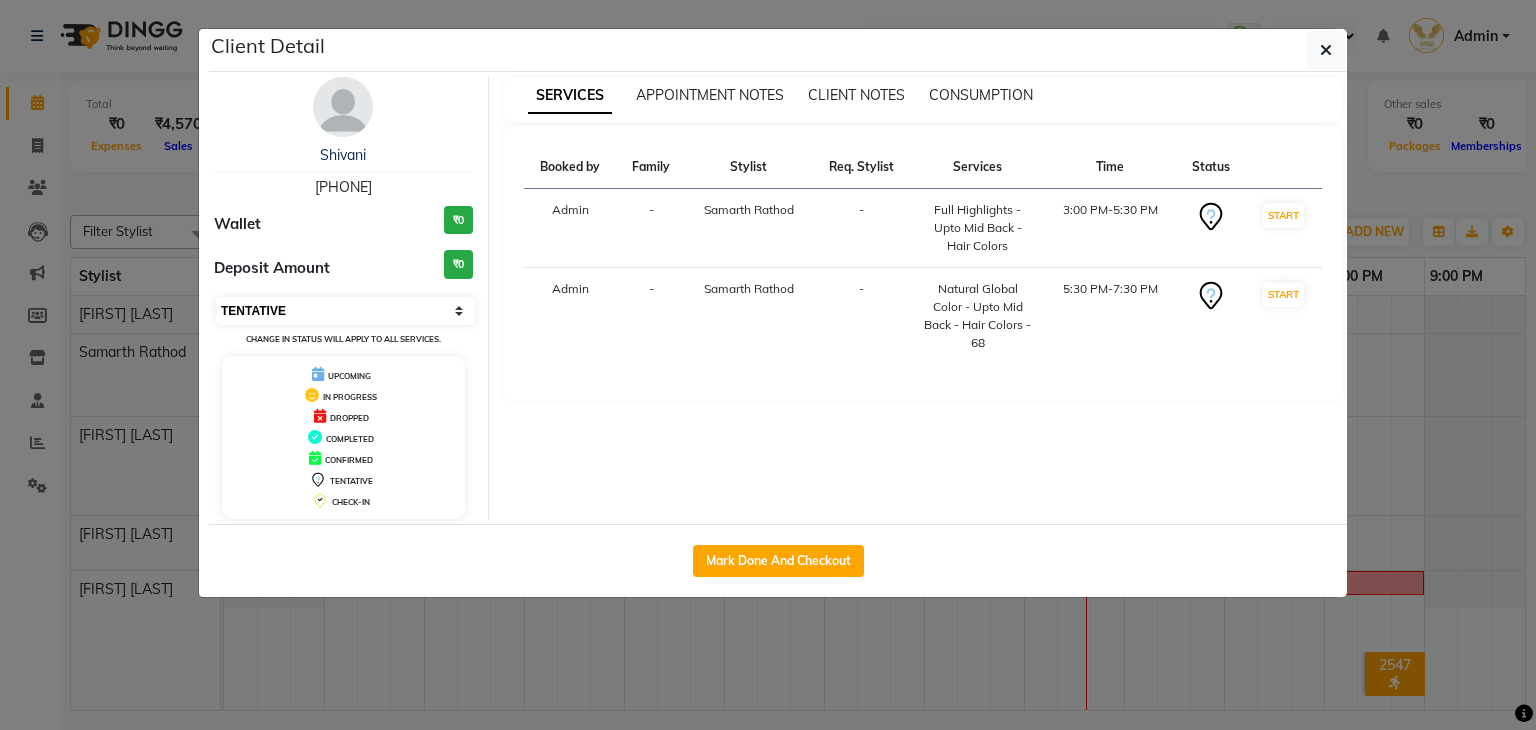 click on "Select IN SERVICE CONFIRMED TENTATIVE CHECK IN MARK DONE DROPPED UPCOMING" at bounding box center (345, 311) 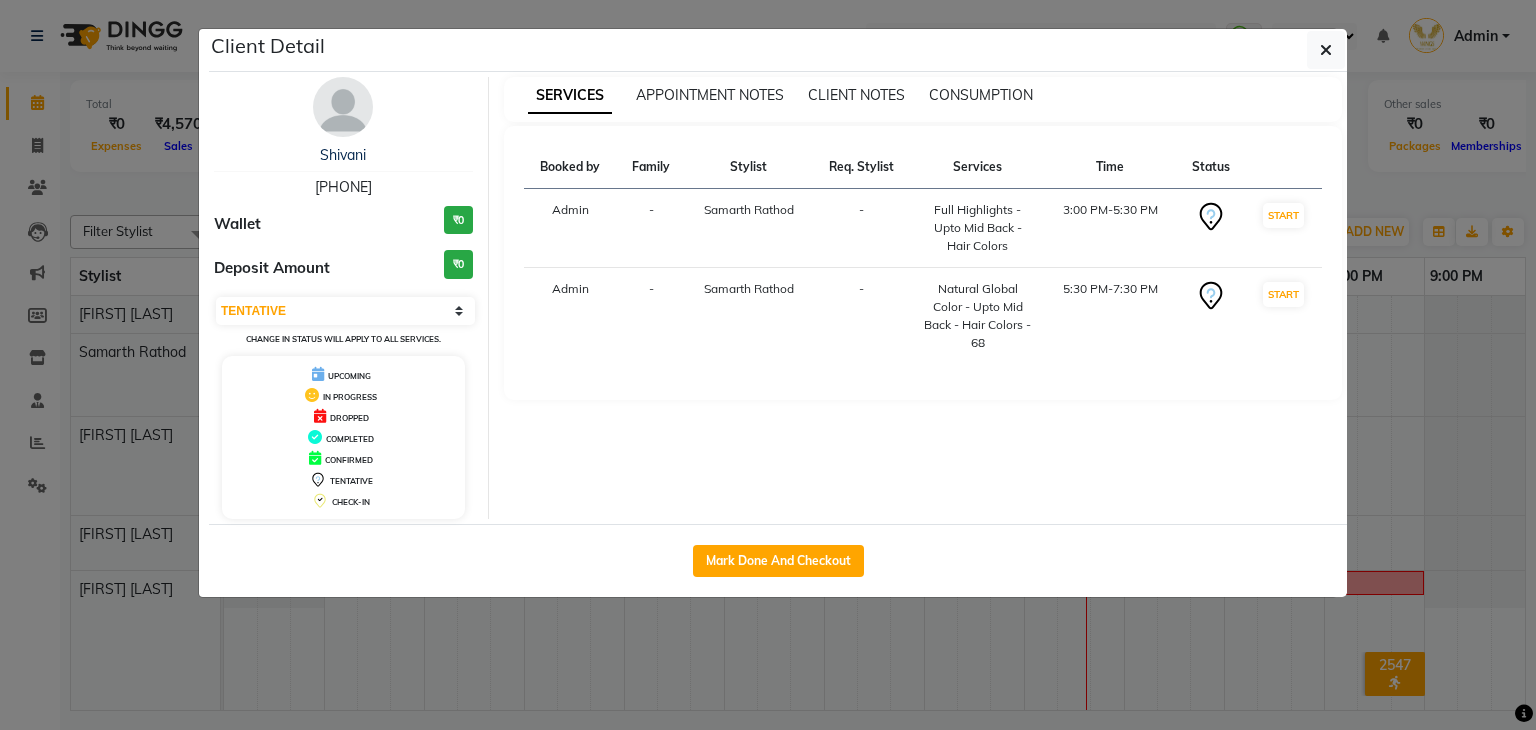 select on "2" 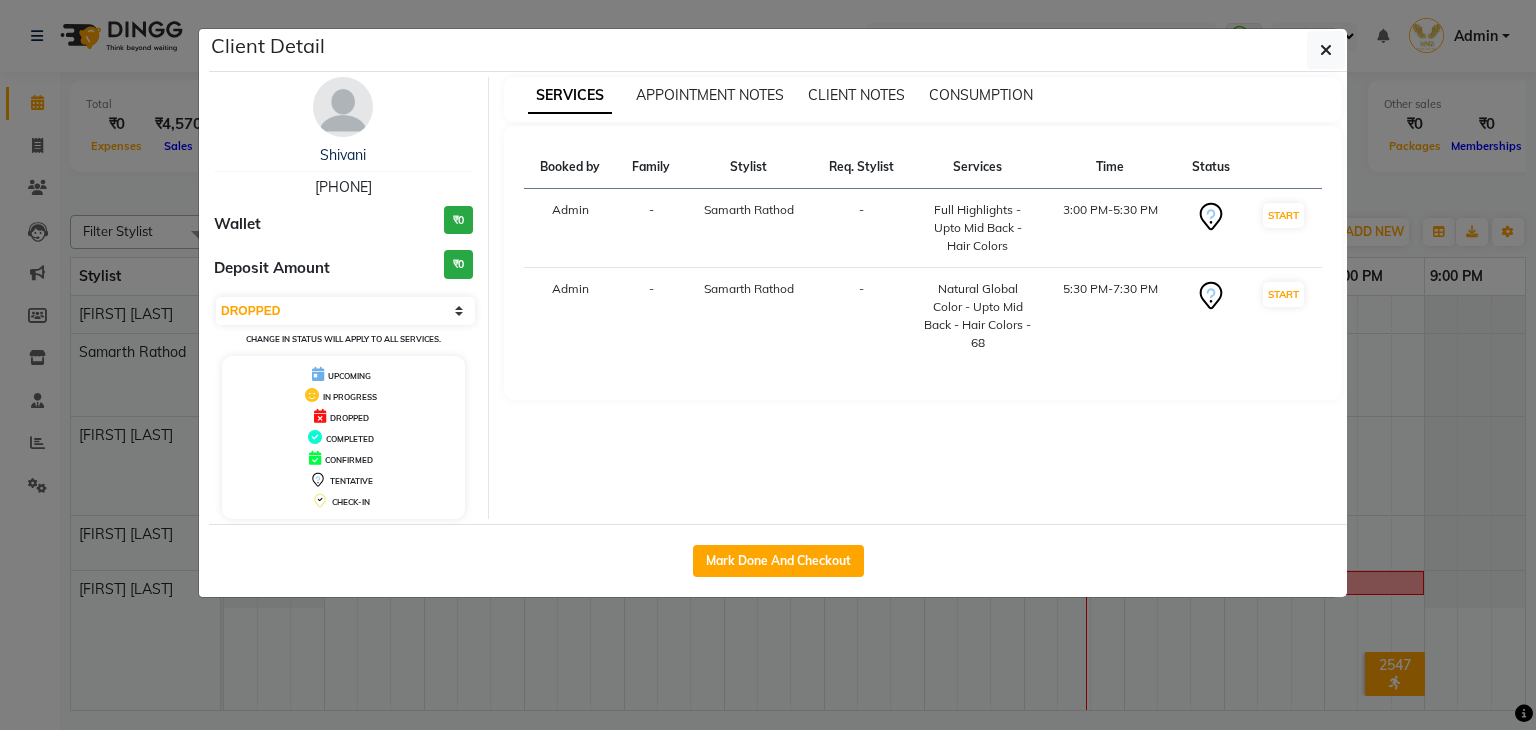 click on "Select IN SERVICE CONFIRMED TENTATIVE CHECK IN MARK DONE DROPPED UPCOMING" at bounding box center (345, 311) 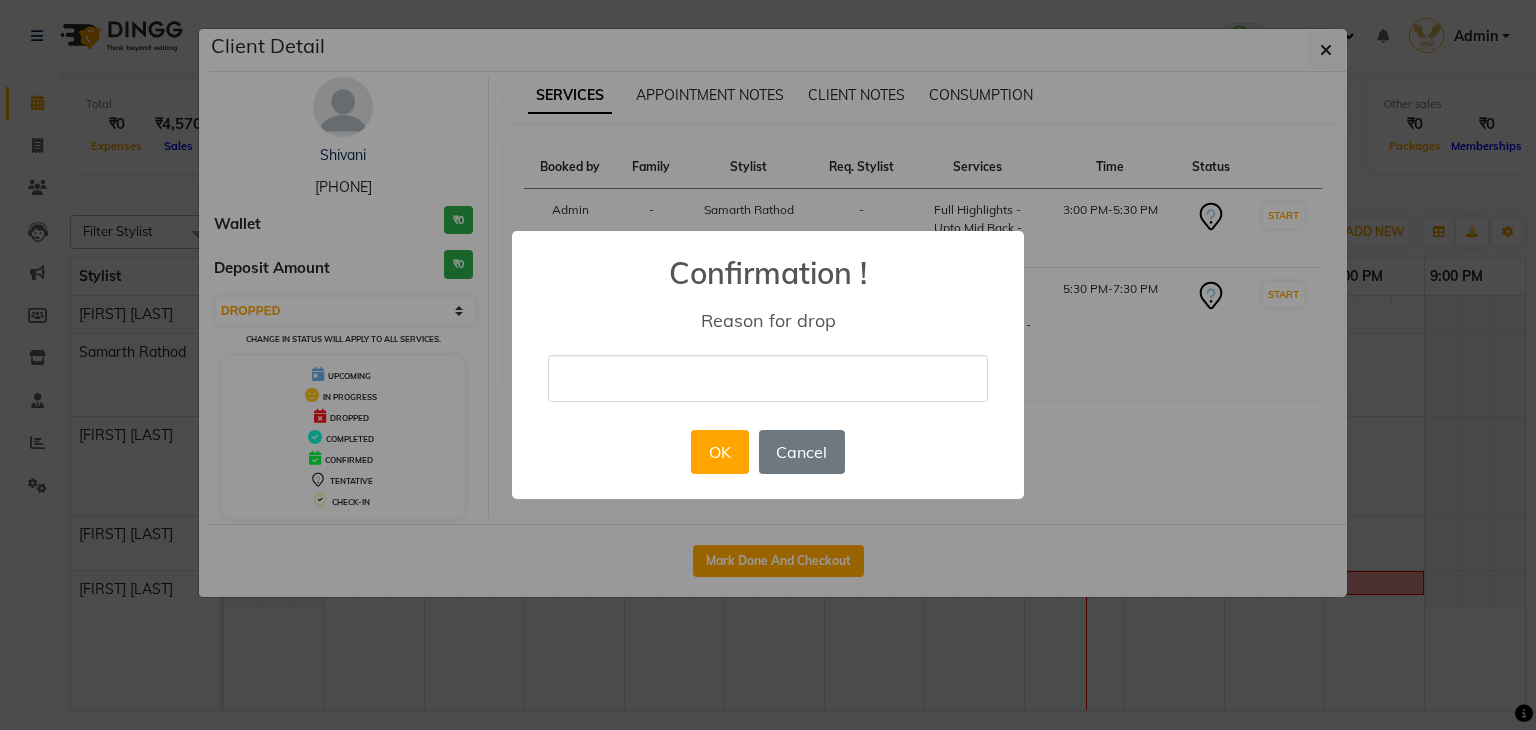 click at bounding box center [768, 378] 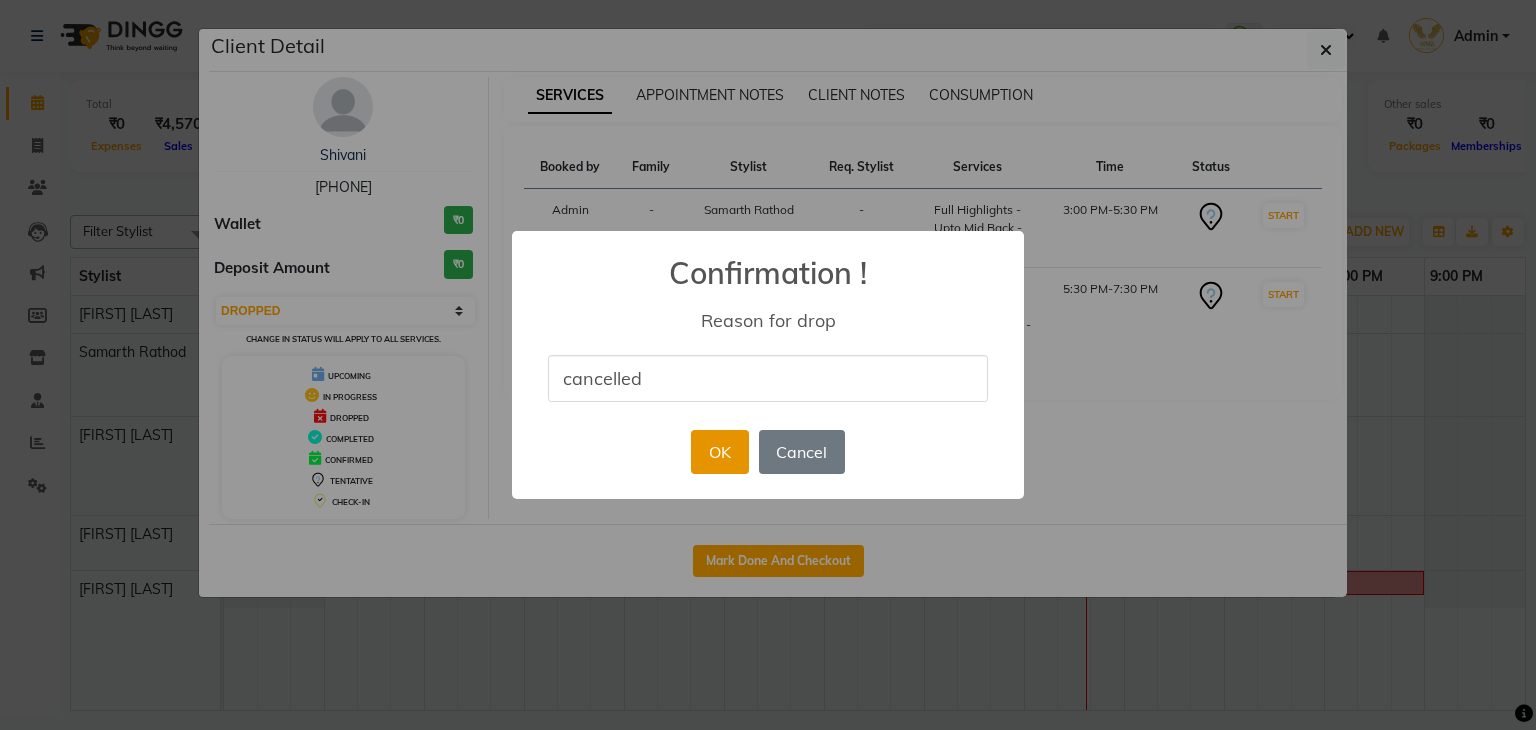 type on "cancelled" 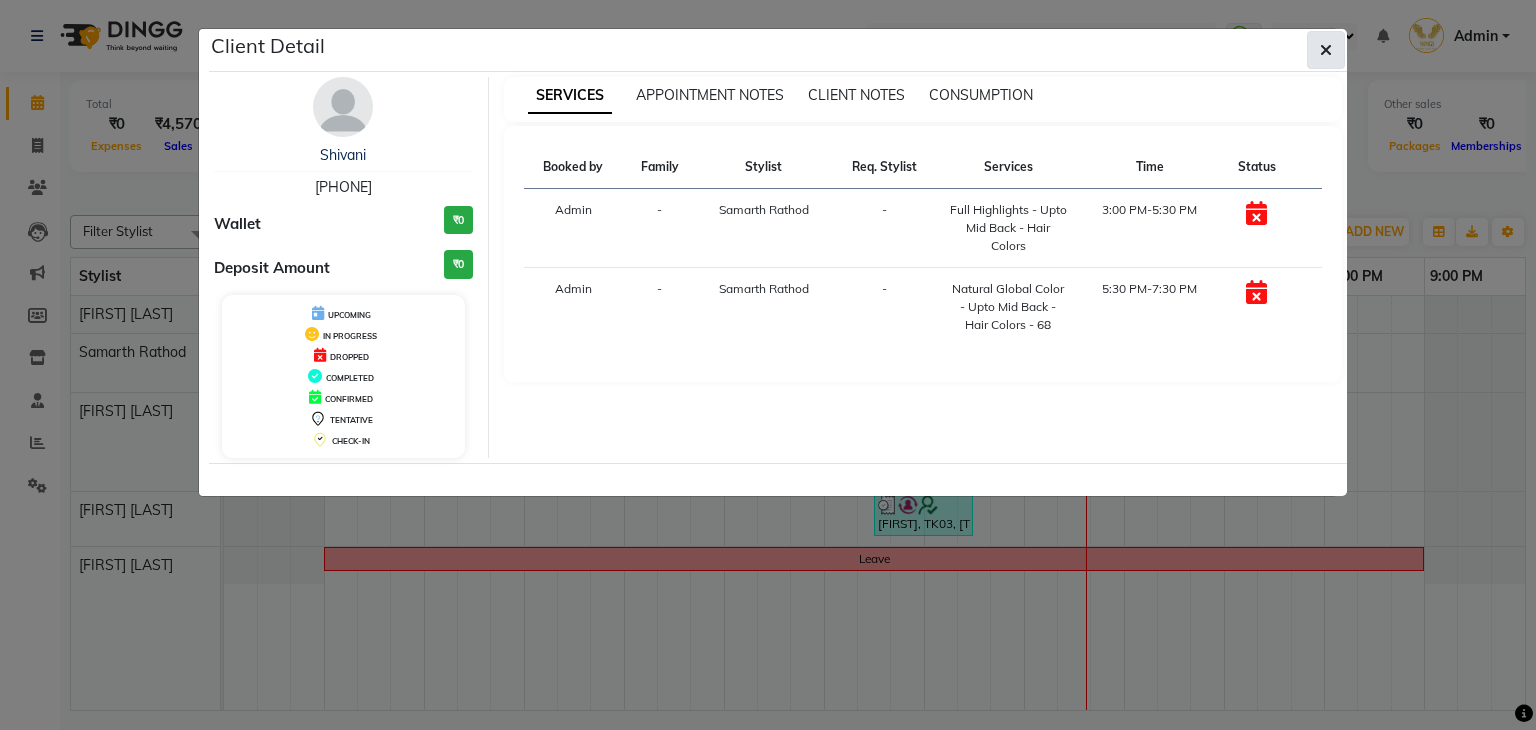 click 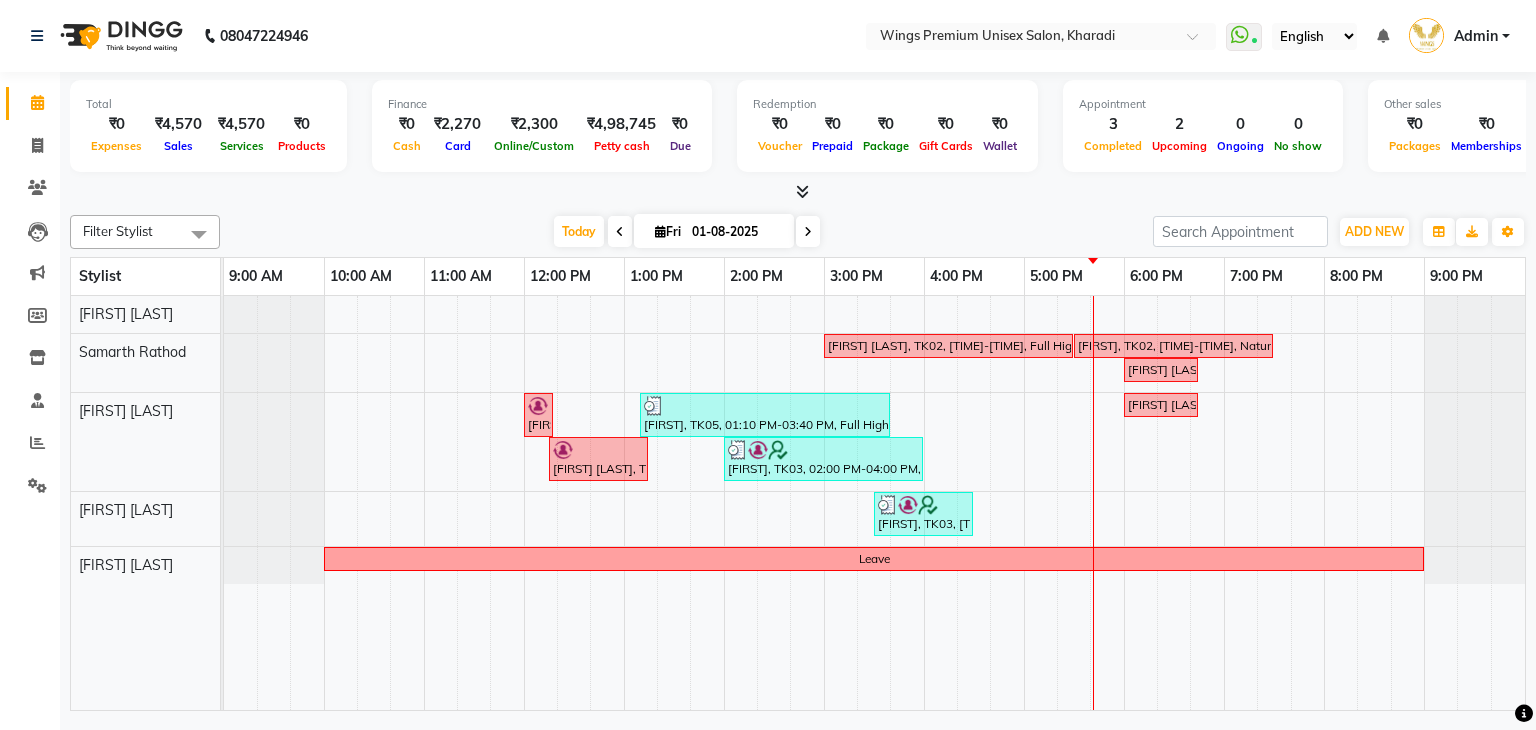 click on "Today  Fri 01-08-2025" at bounding box center (686, 232) 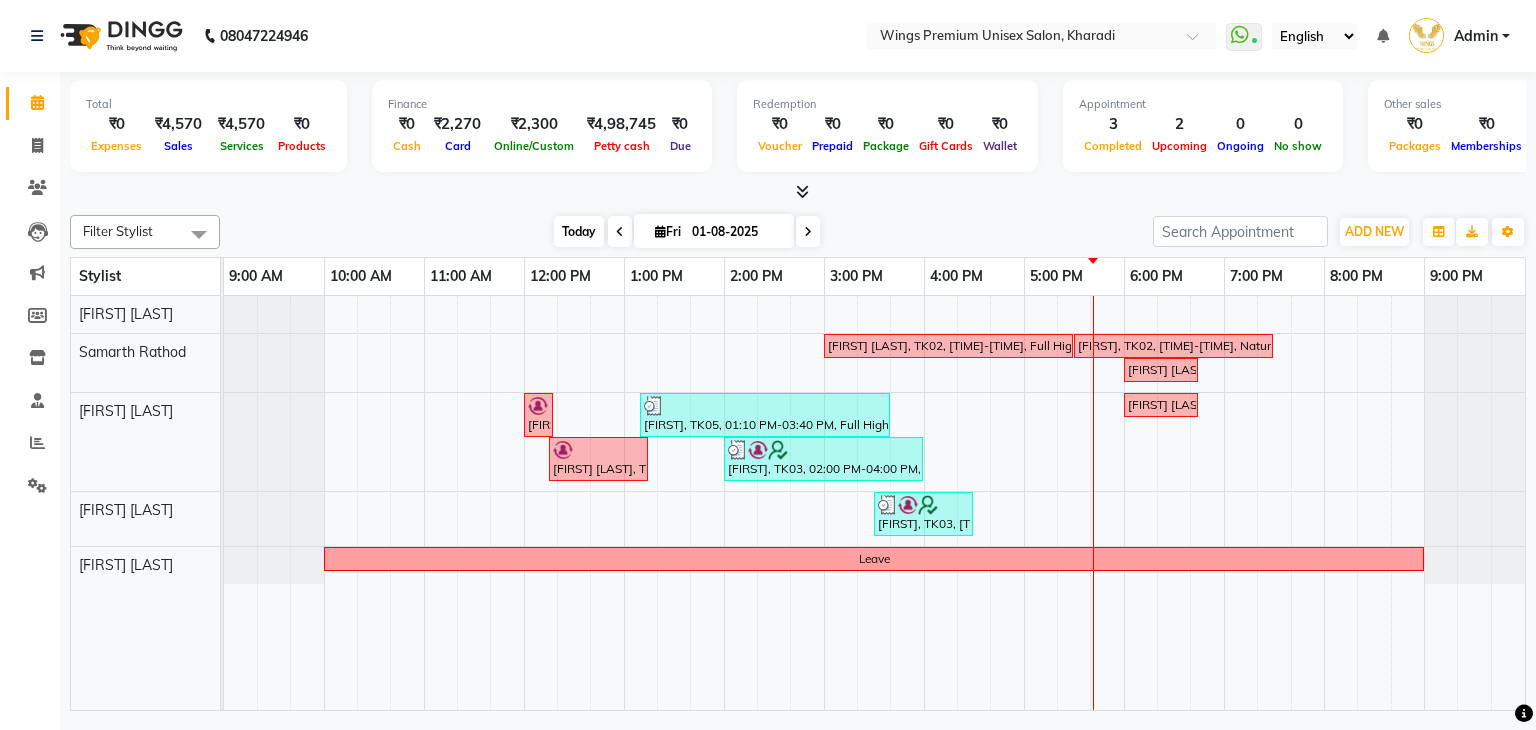 click on "Today" at bounding box center (579, 231) 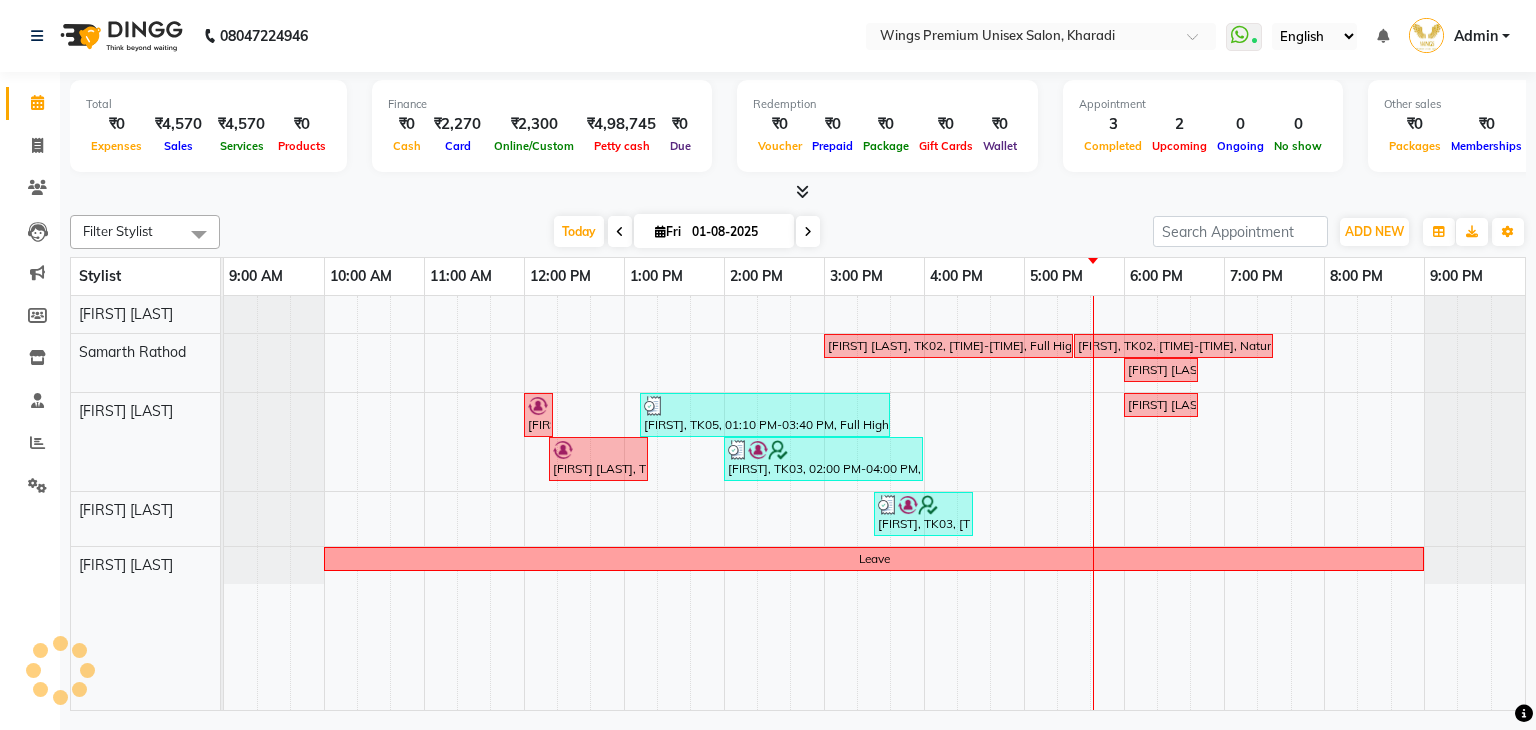 click on "Today  Fri 01-08-2025" at bounding box center [686, 232] 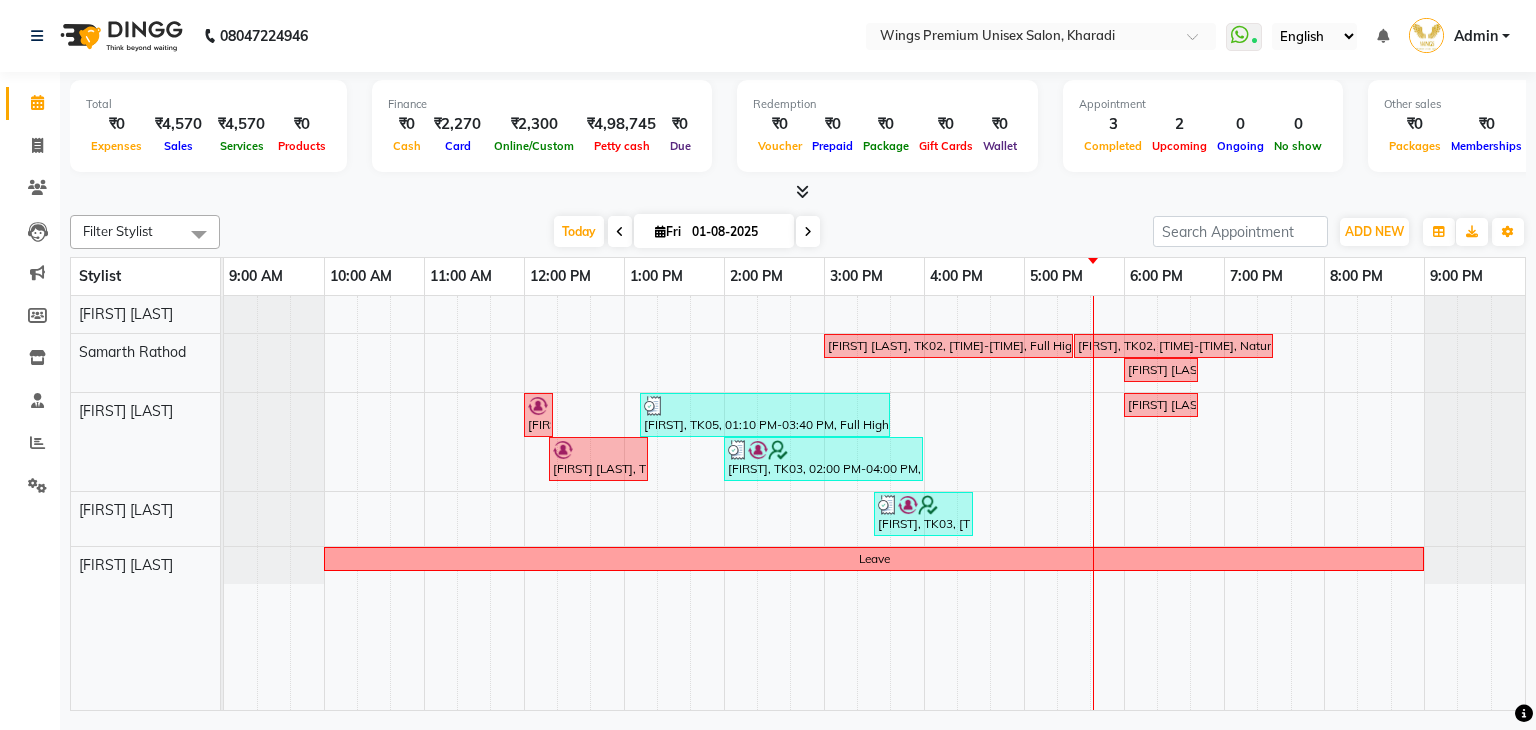 click on "Filter Stylist Select All [FIRST] [LAST] [FIRST] [LAST] [FIRST] [LAST] [FIRST] [LAST] [FIRST] [LAST]  Today  Fri 01-08-2025 Toggle Dropdown Add Appointment Add Invoice Add Expense Add Attendance Add Client Add Transaction Toggle Dropdown Add Appointment Add Invoice Add Expense Add Attendance Add Client ADD NEW Toggle Dropdown Add Appointment Add Invoice Add Expense Add Attendance Add Client Add Transaction Filter Stylist Select All [FIRST] [LAST] [FIRST] [LAST] [FIRST] [LAST] [FIRST] [LAST] [FIRST] [LAST]  Group By  Staff View   Room View  View as Vertical  Vertical - Week View  Horizontal  Horizontal - Week View  List  Toggle Dropdown Calendar Settings Manage Tags   Arrange Stylists   Reset Stylists  Full Screen  Show Available Stylist  Appointment Form Zoom 75% Stylist 9:00 AM 10:00 AM 11:00 AM 12:00 PM 1:00 PM 2:00 PM 3:00 PM 4:00 PM 5:00 PM 6:00 PM 7:00 PM 8:00 PM 9:00 PM [FIRST] [LAST] [FIRST] [LAST] [FIRST] [LAST]  [FIRST] [LAST] [FIRST] [LAST]" 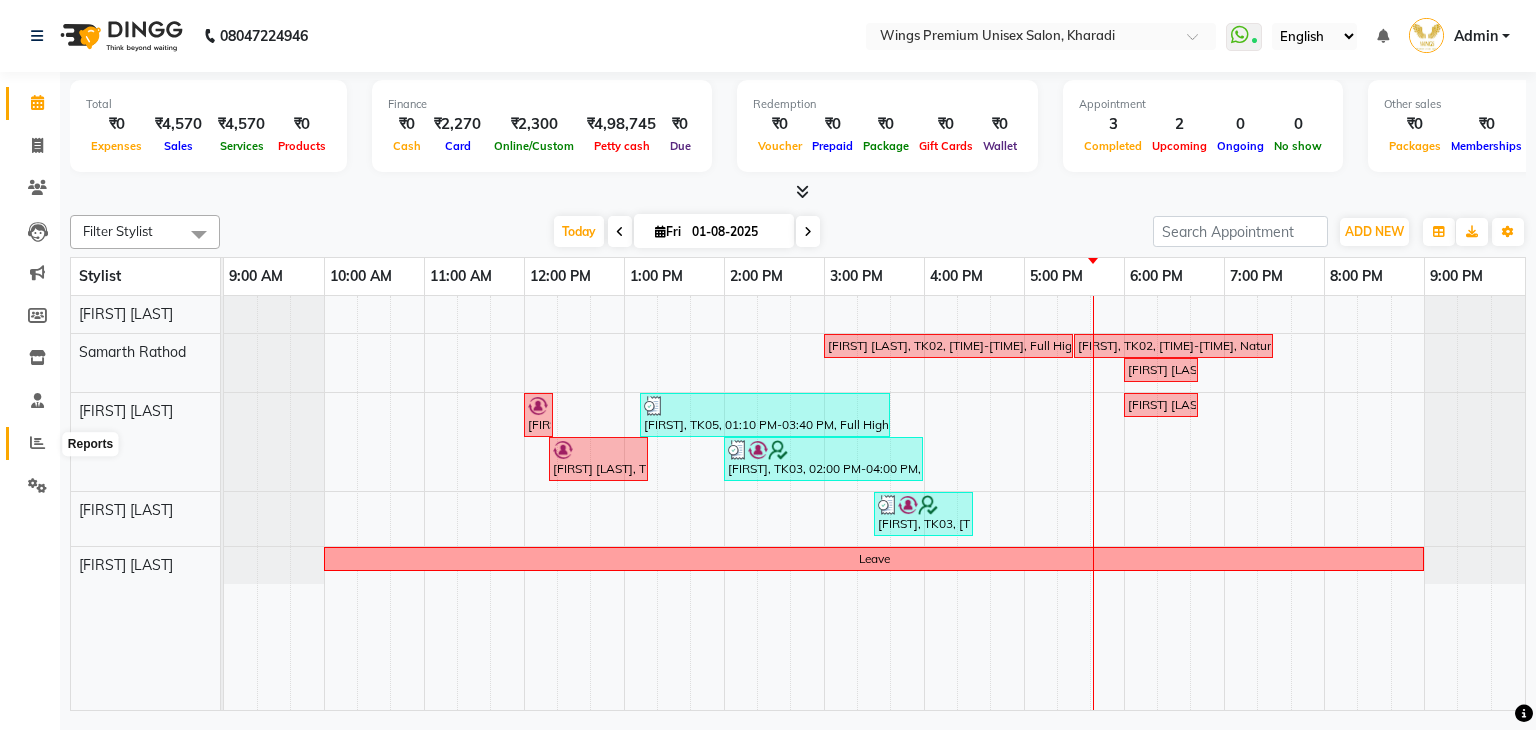 click 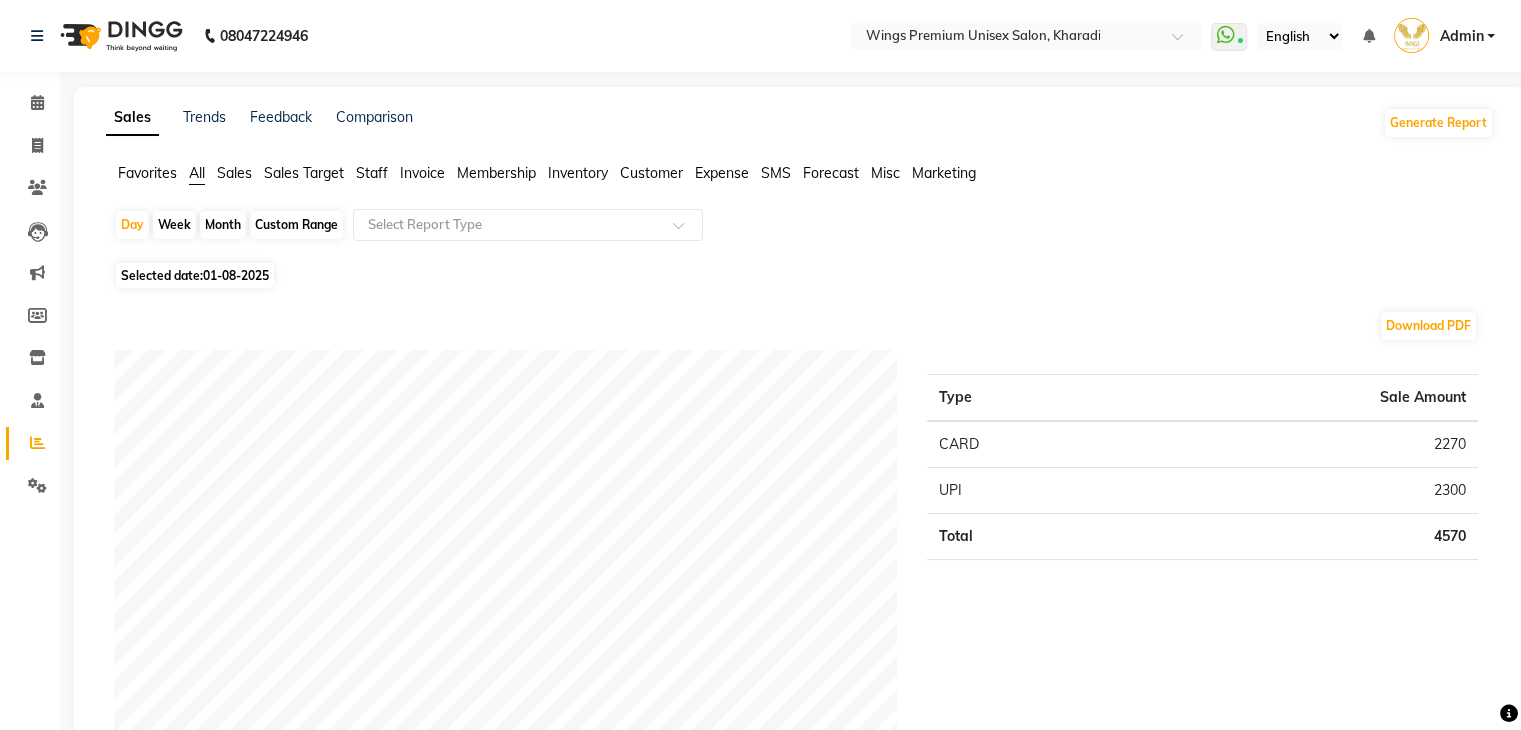 click on "Month" 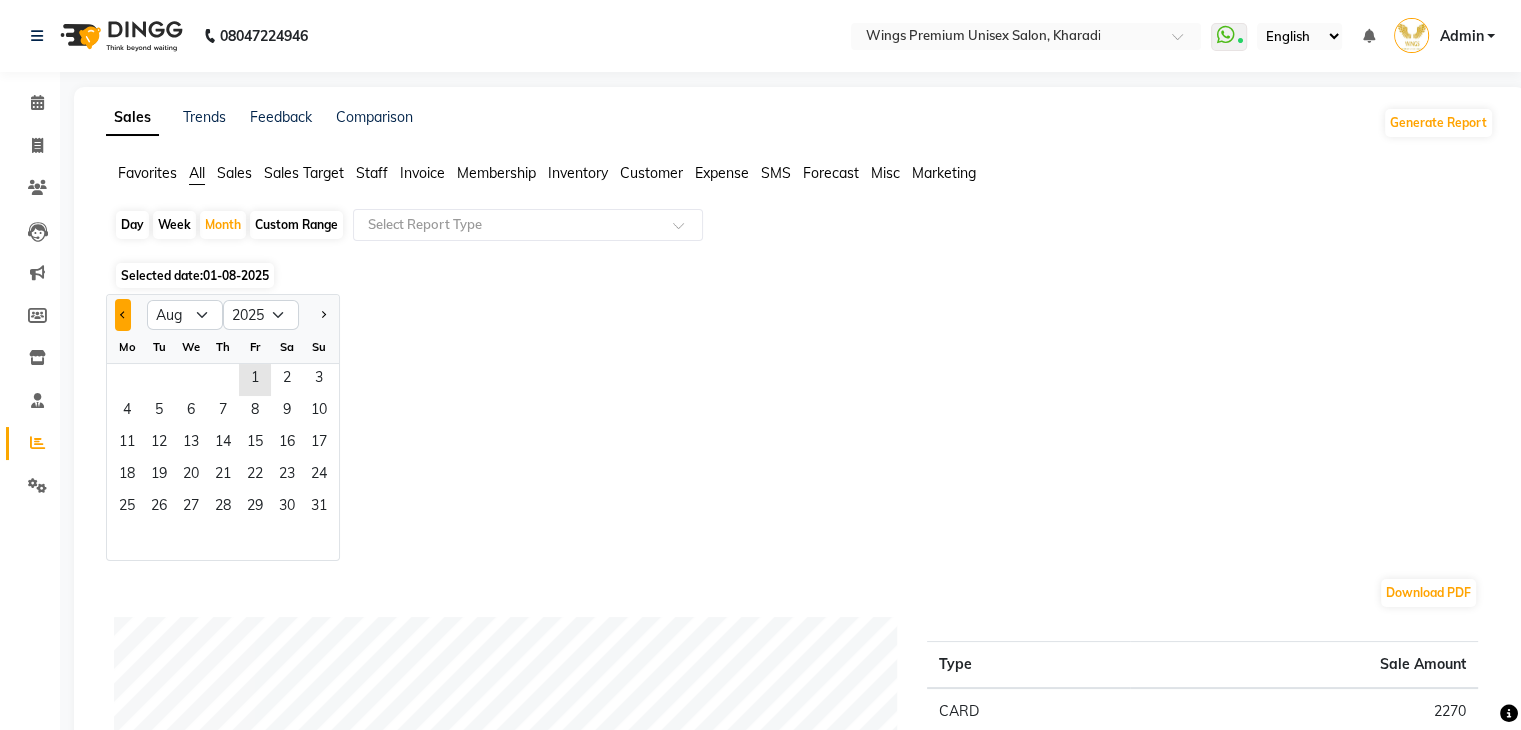 click 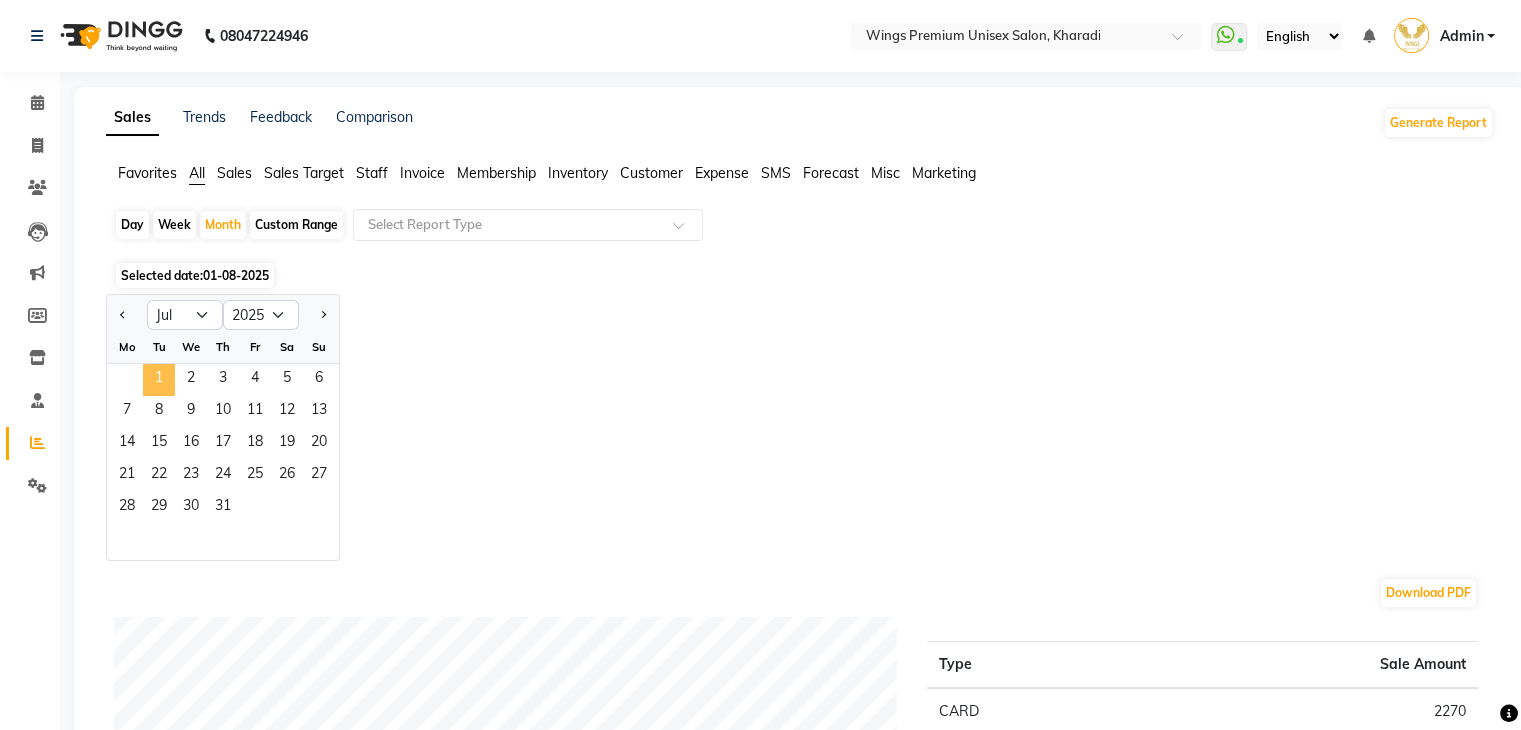 click on "1" 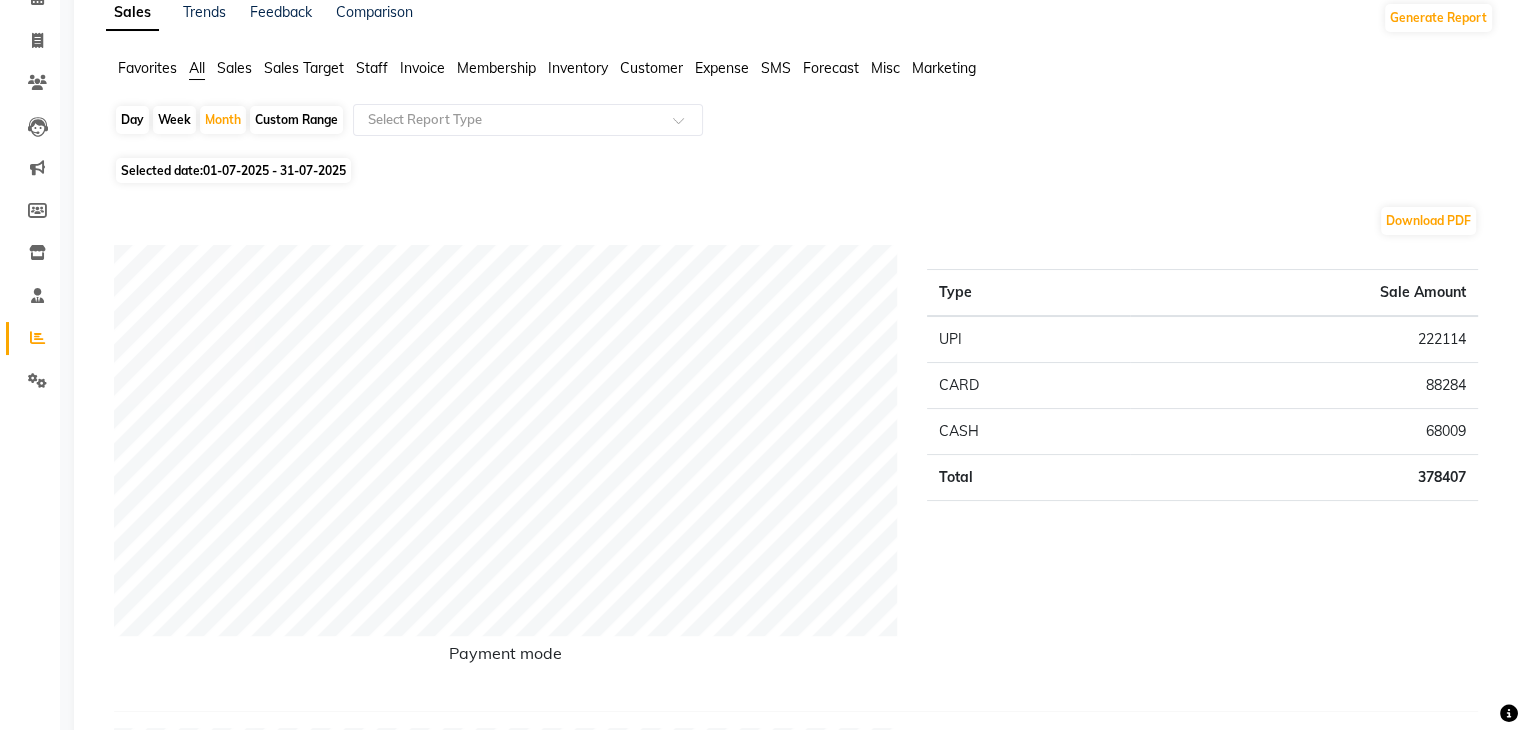 scroll, scrollTop: 0, scrollLeft: 0, axis: both 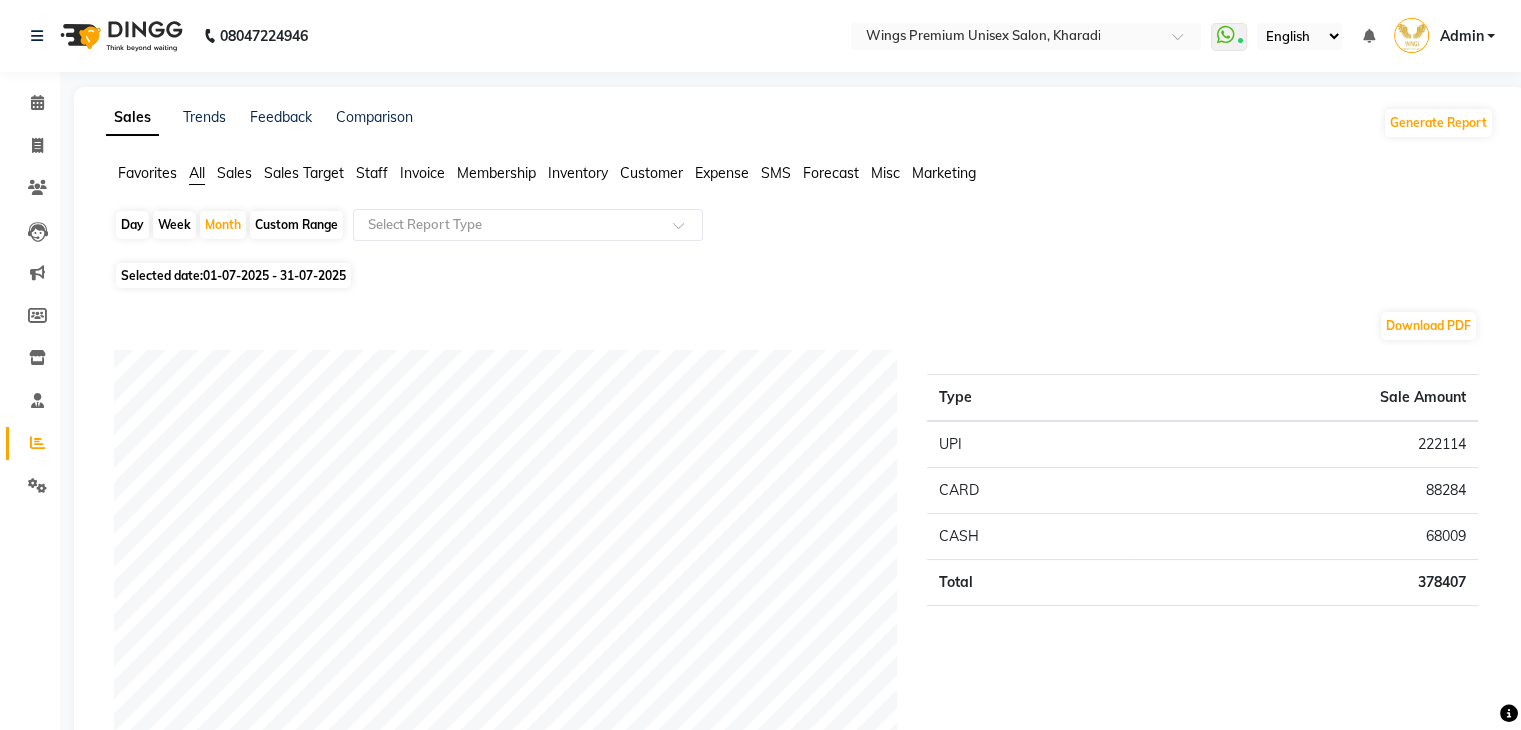 click on "Favorites" 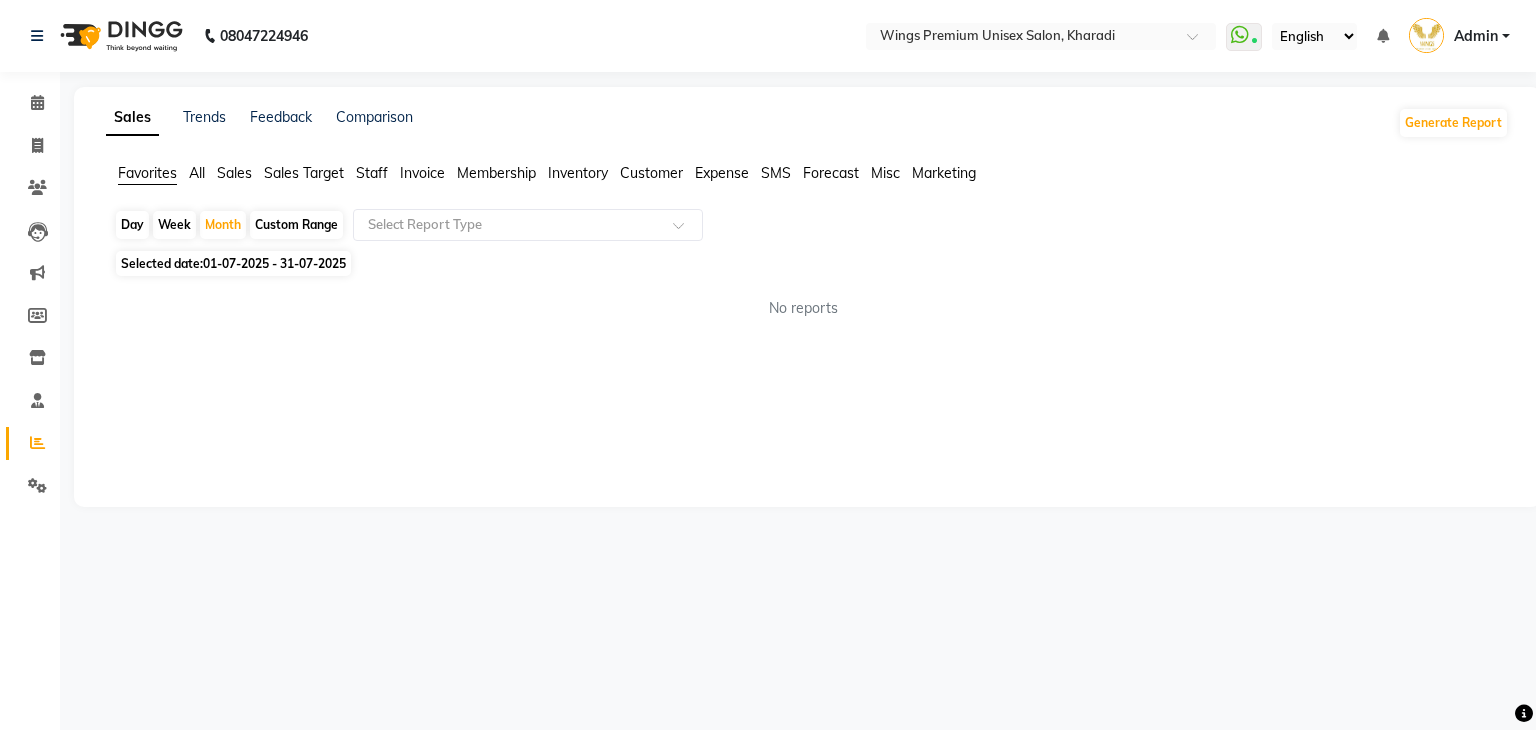 click on "Selected date:  01-07-2025 - 31-07-2025" 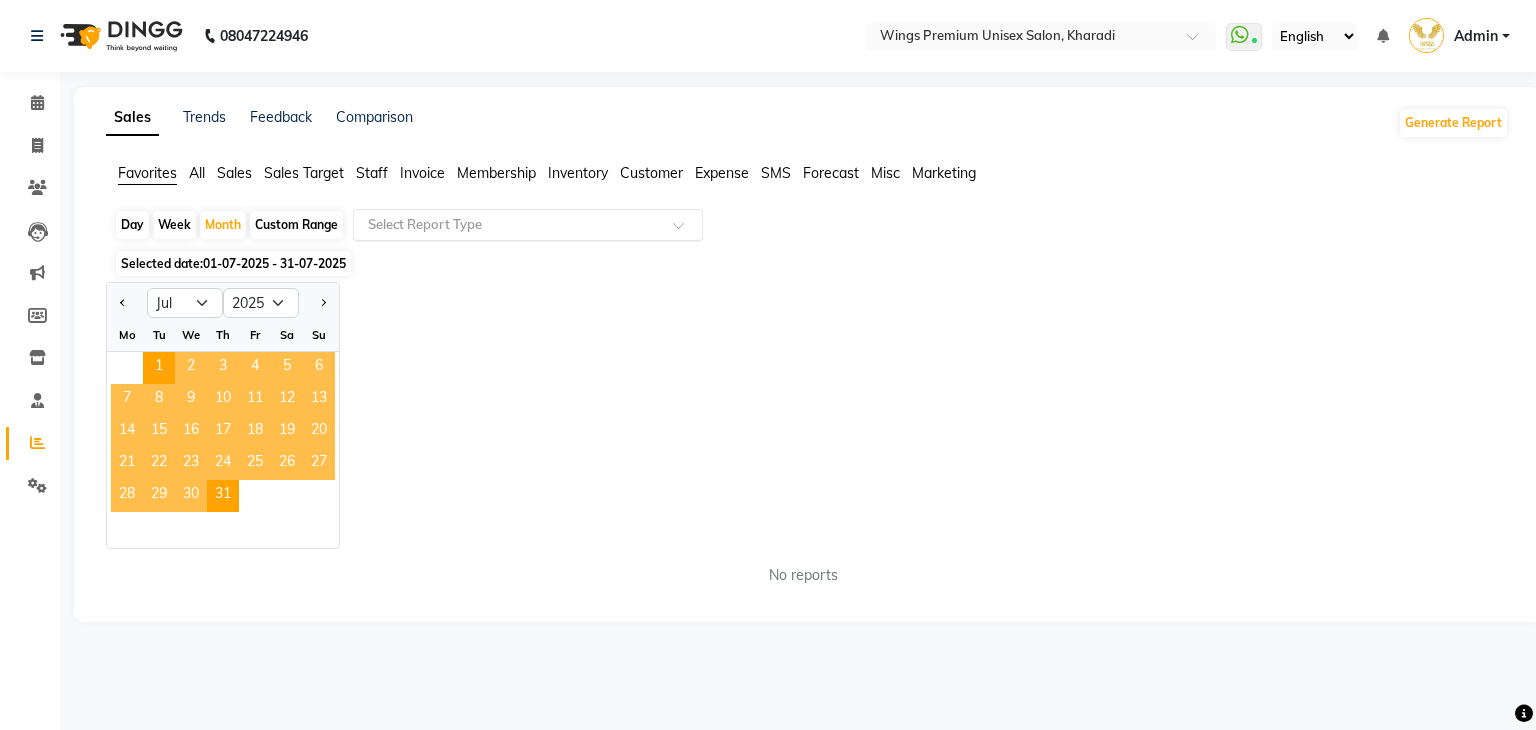 click 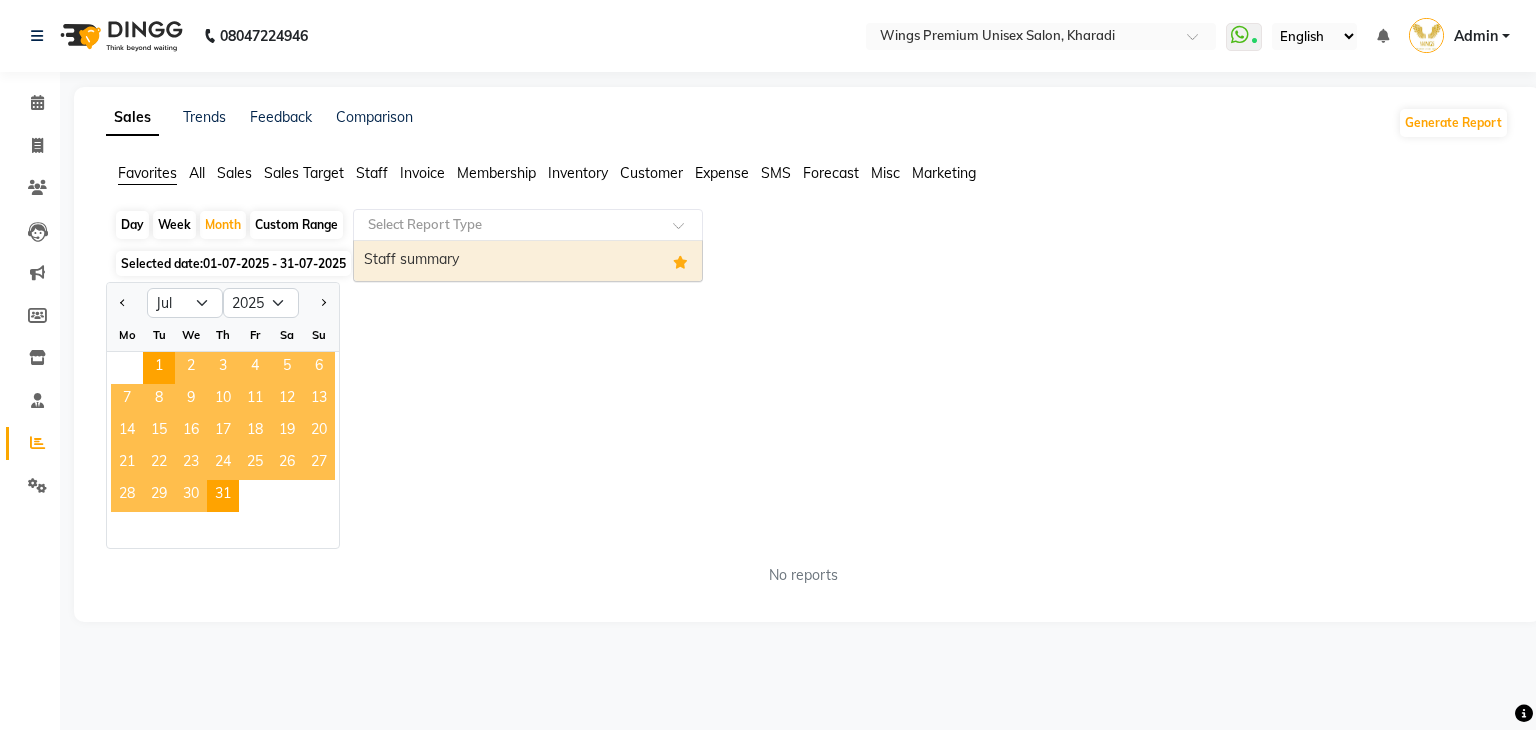 click on "Staff summary" at bounding box center [528, 261] 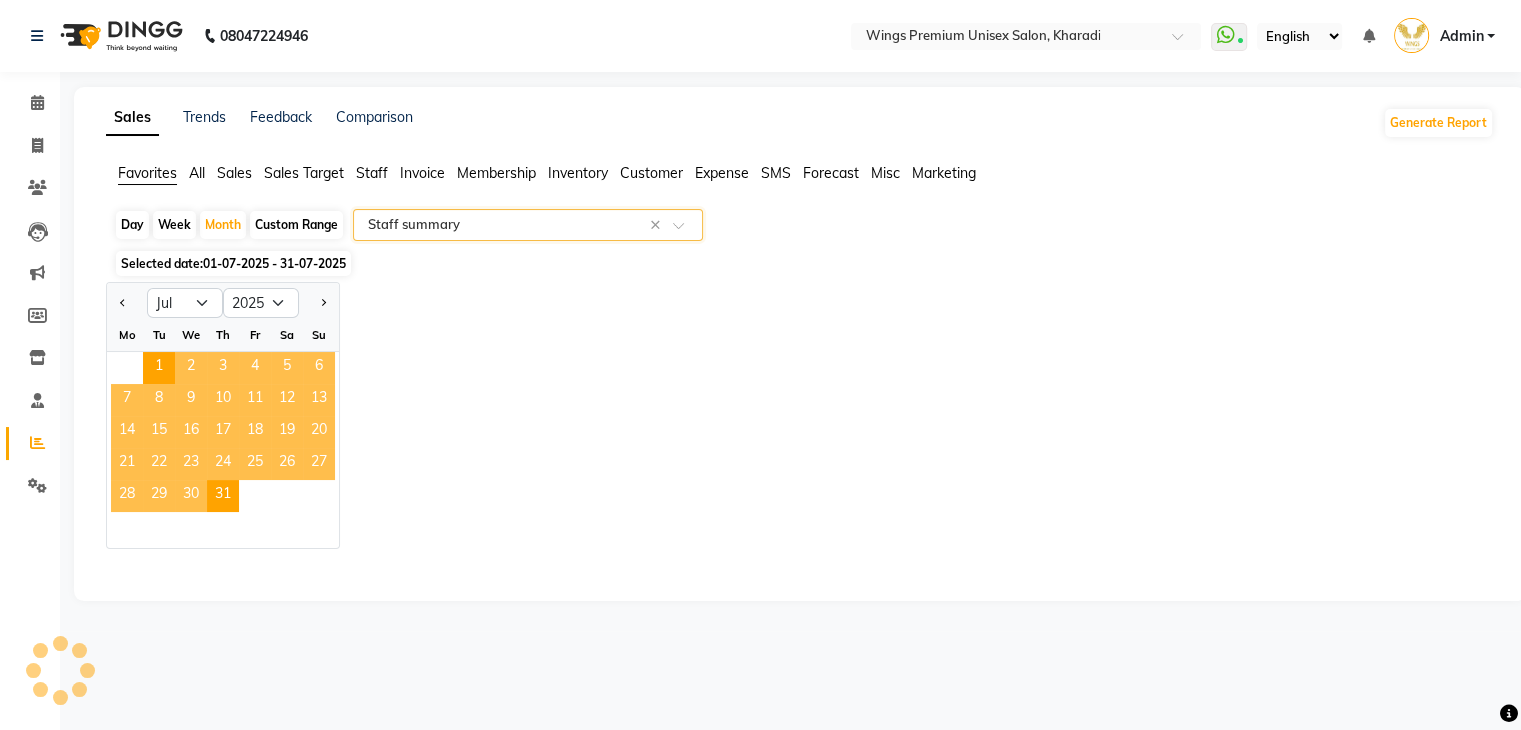 select on "filtered_report" 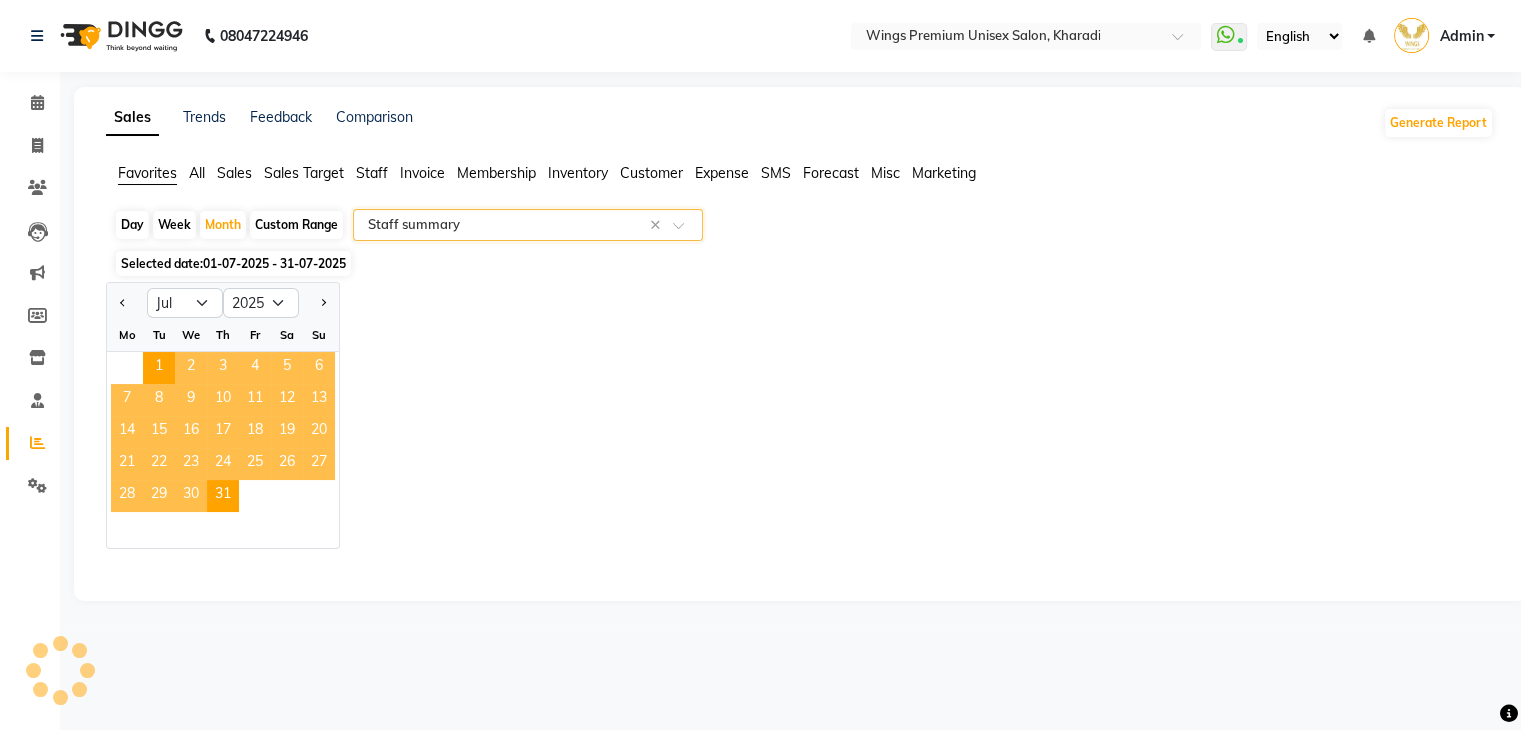 select on "csv" 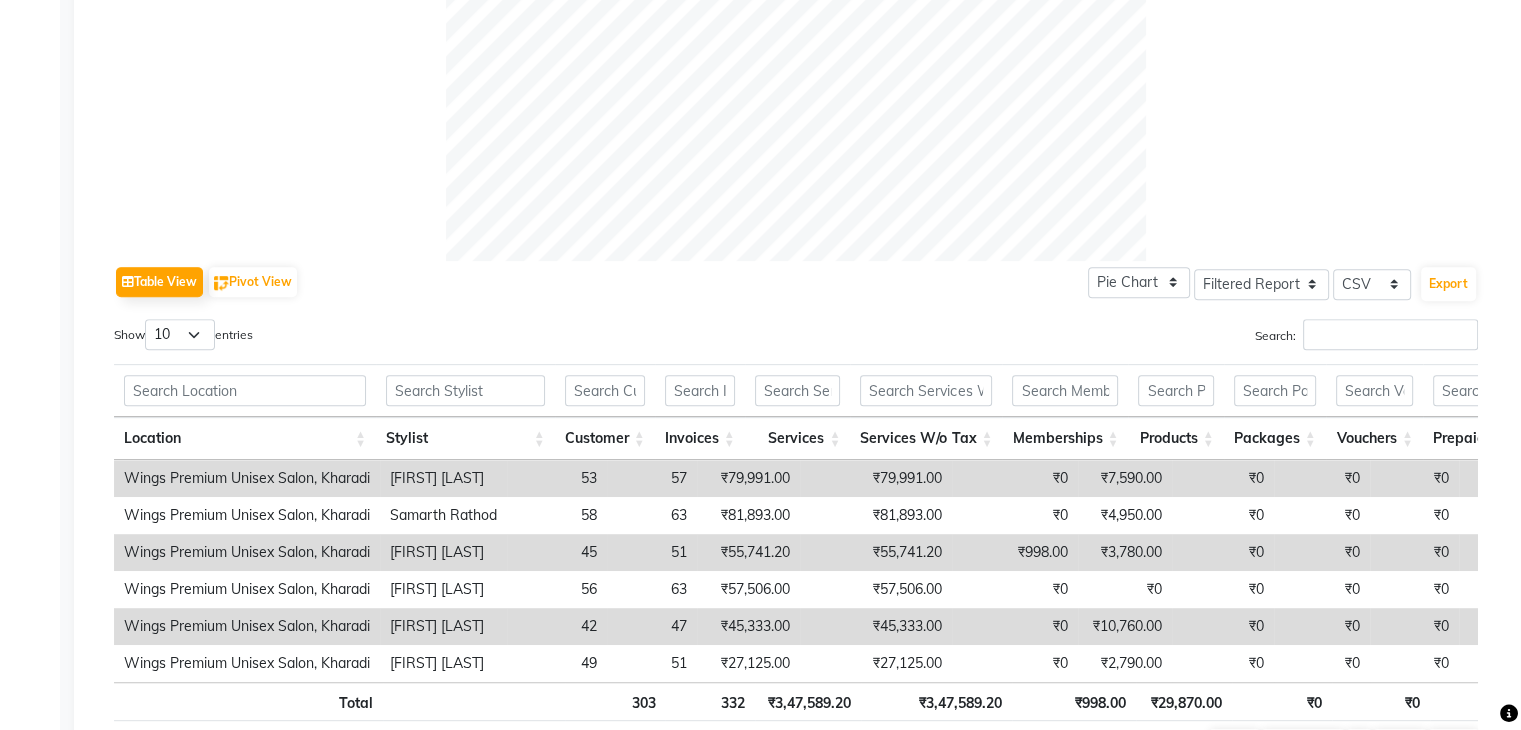 scroll, scrollTop: 893, scrollLeft: 0, axis: vertical 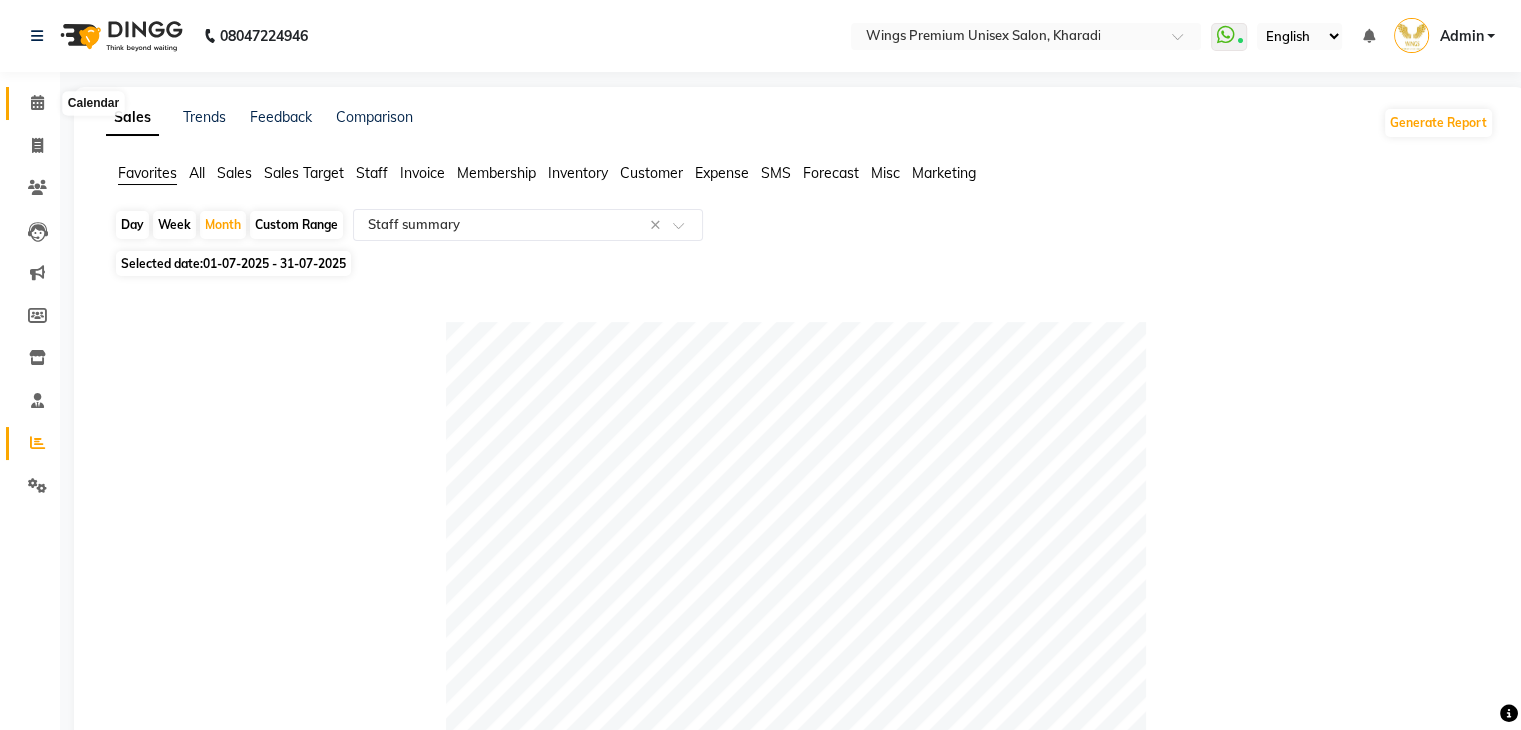 click 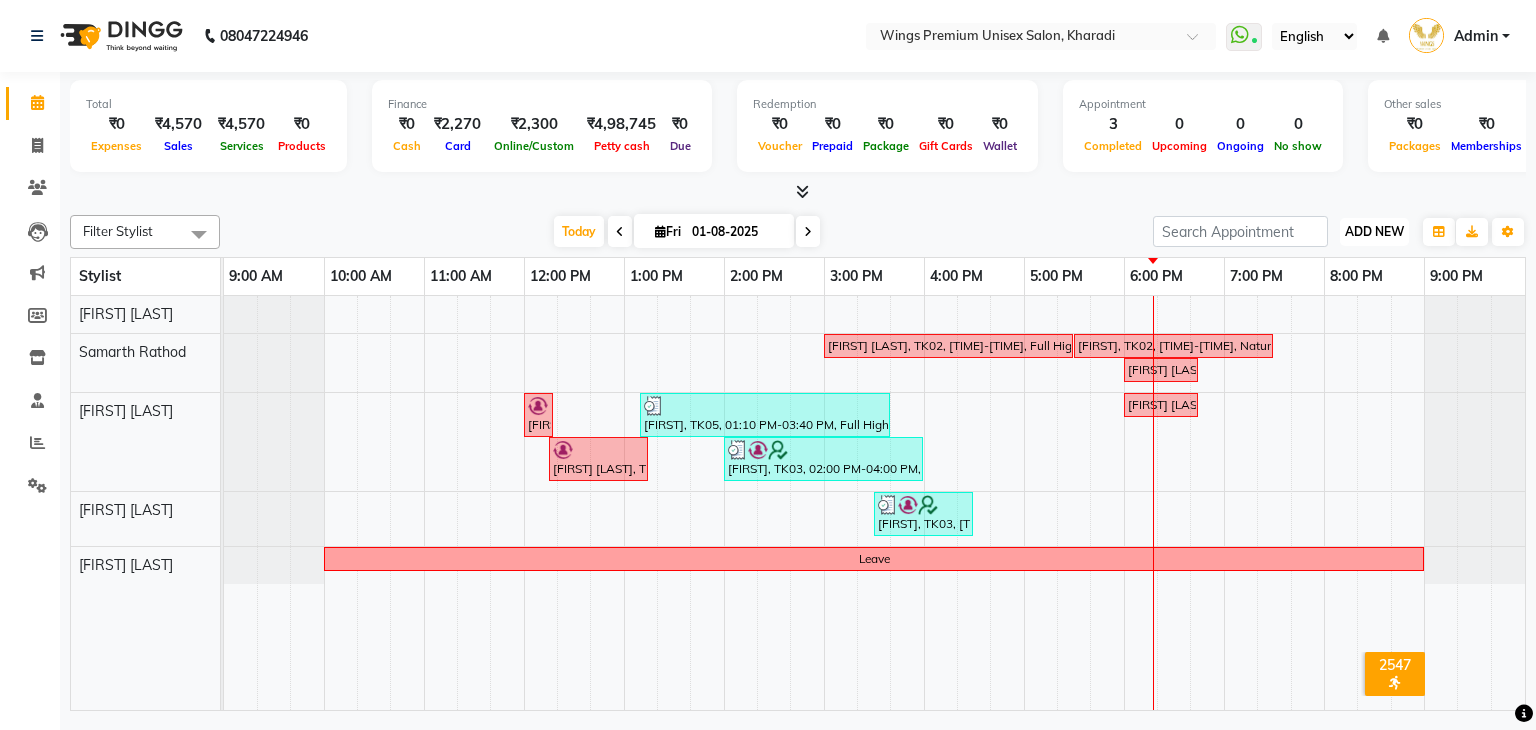 click on "ADD NEW" at bounding box center (1374, 231) 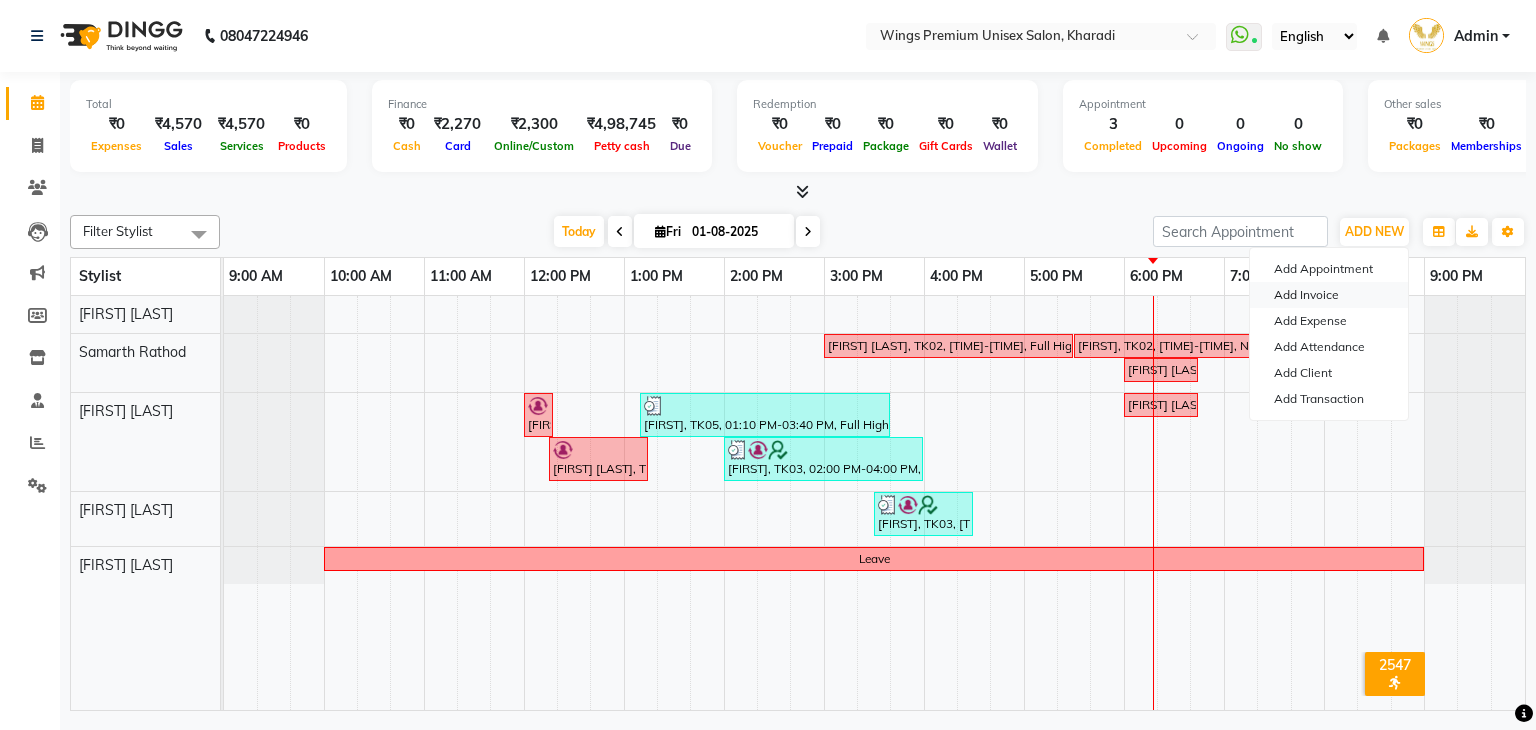 click on "Add Invoice" at bounding box center [1329, 295] 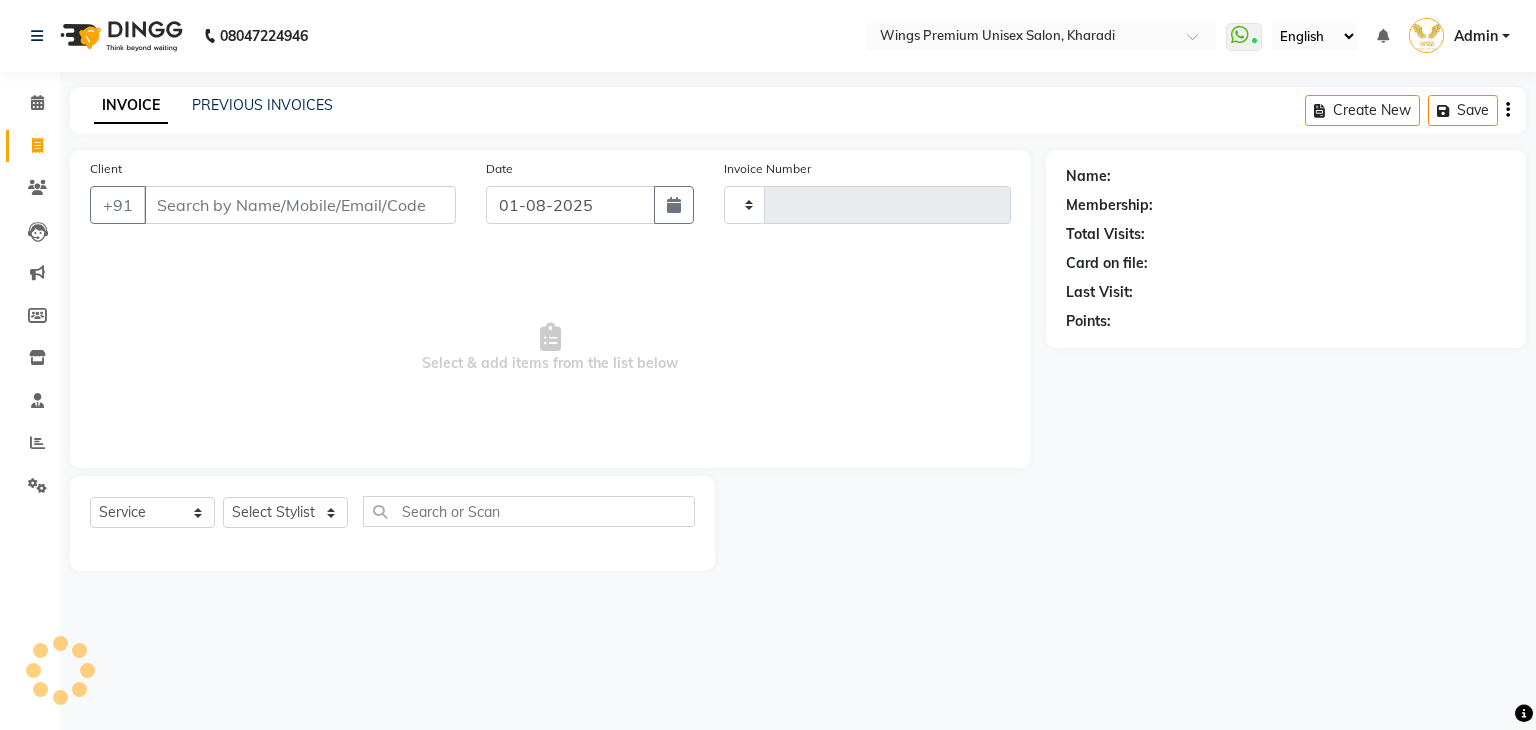 type on "0988" 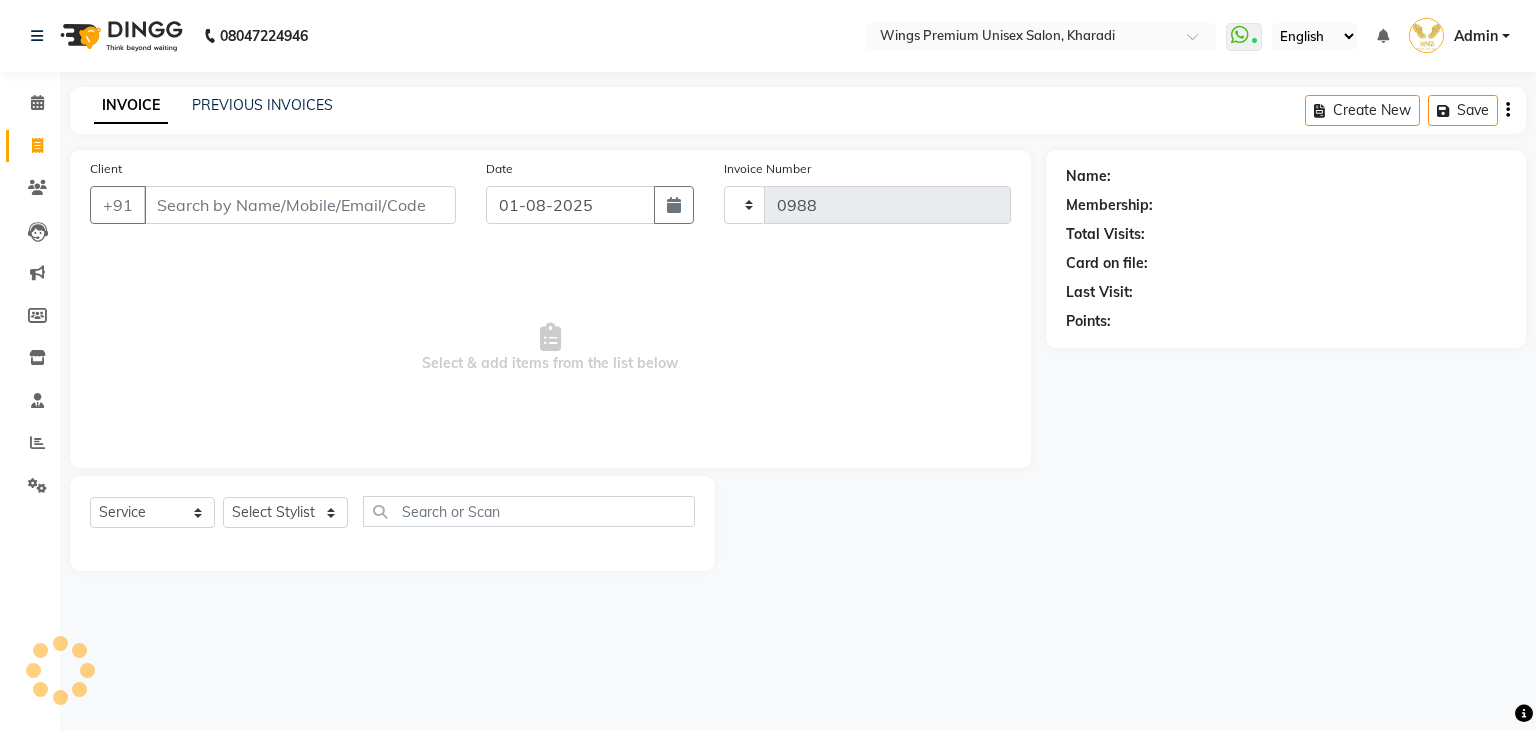 select on "674" 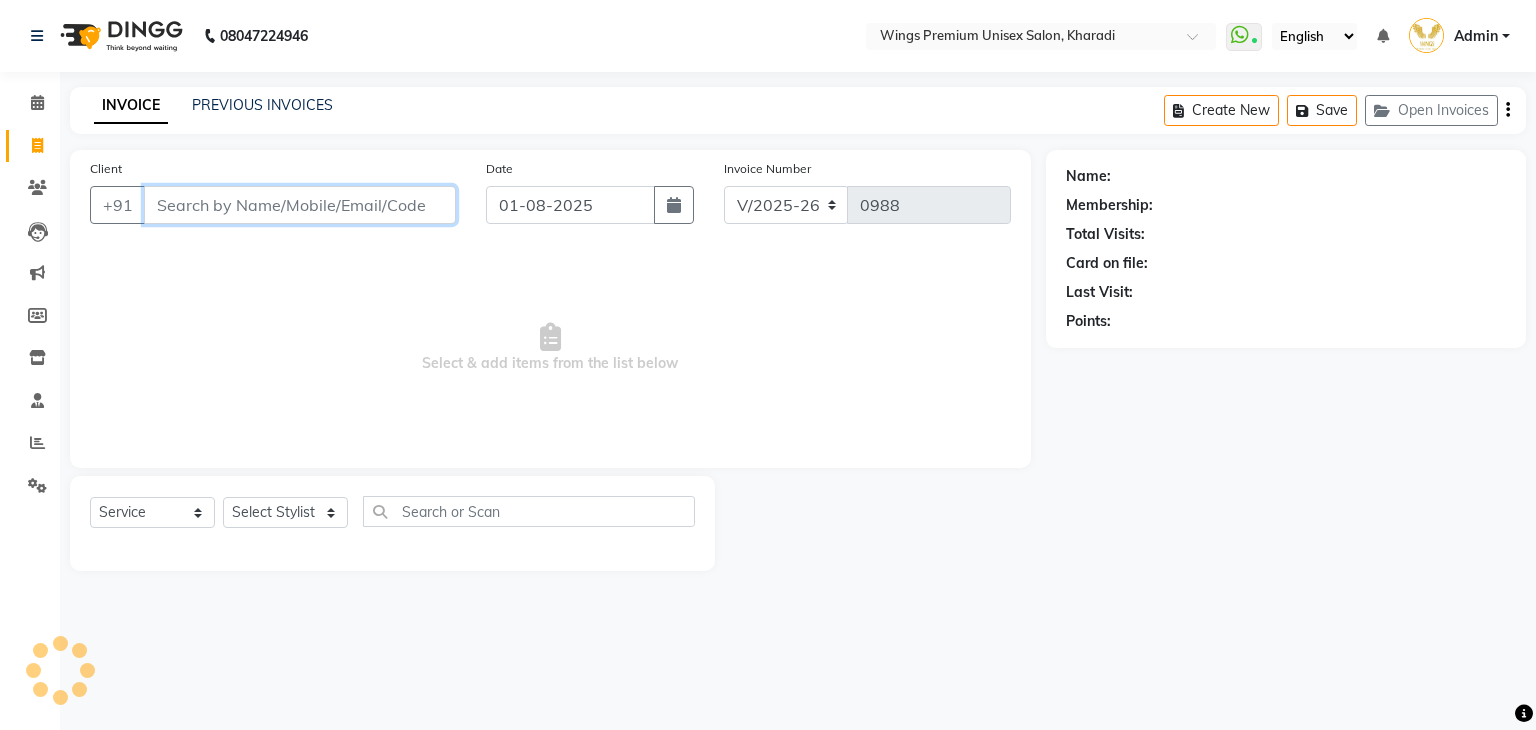 click on "Client" at bounding box center (300, 205) 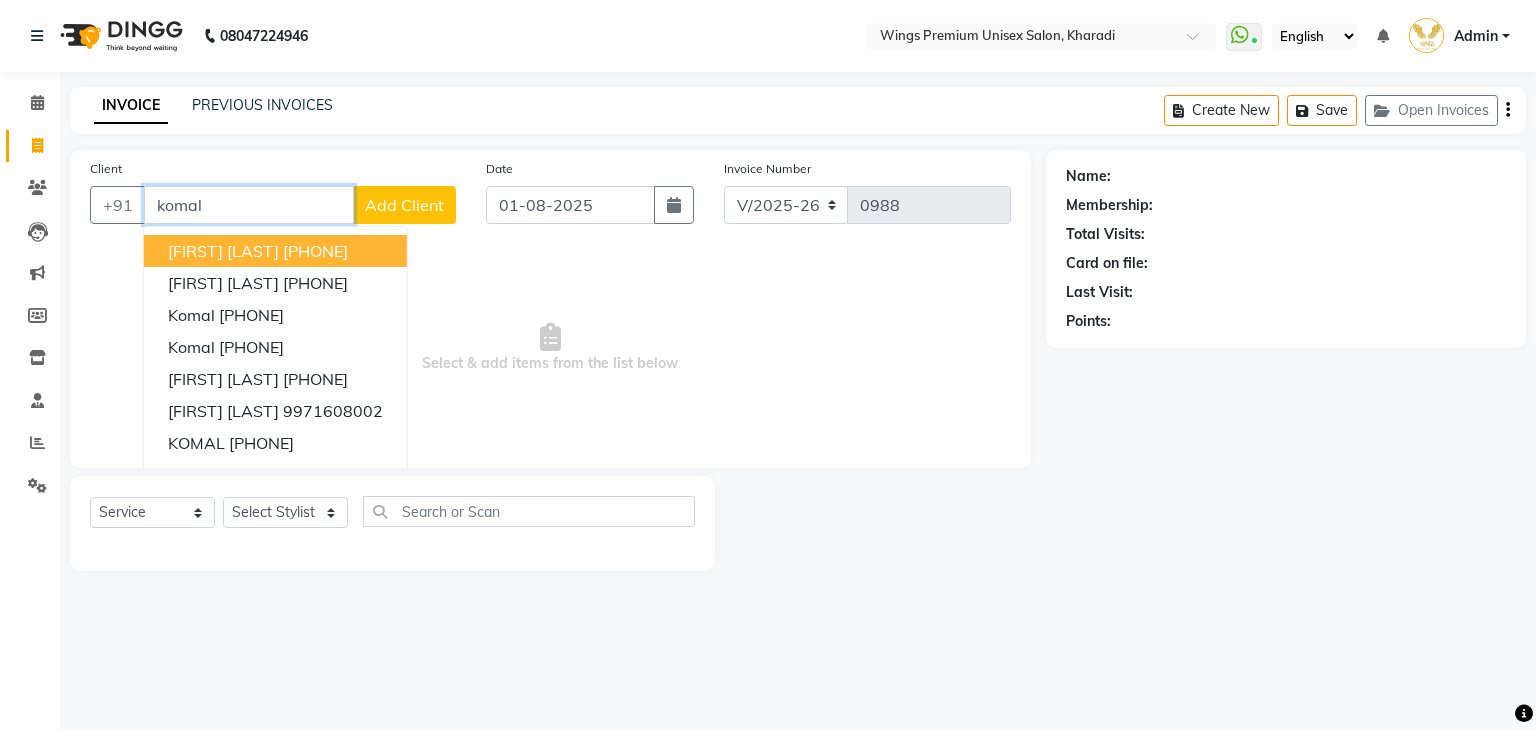 click on "[FIRST] [LAST]" at bounding box center (223, 251) 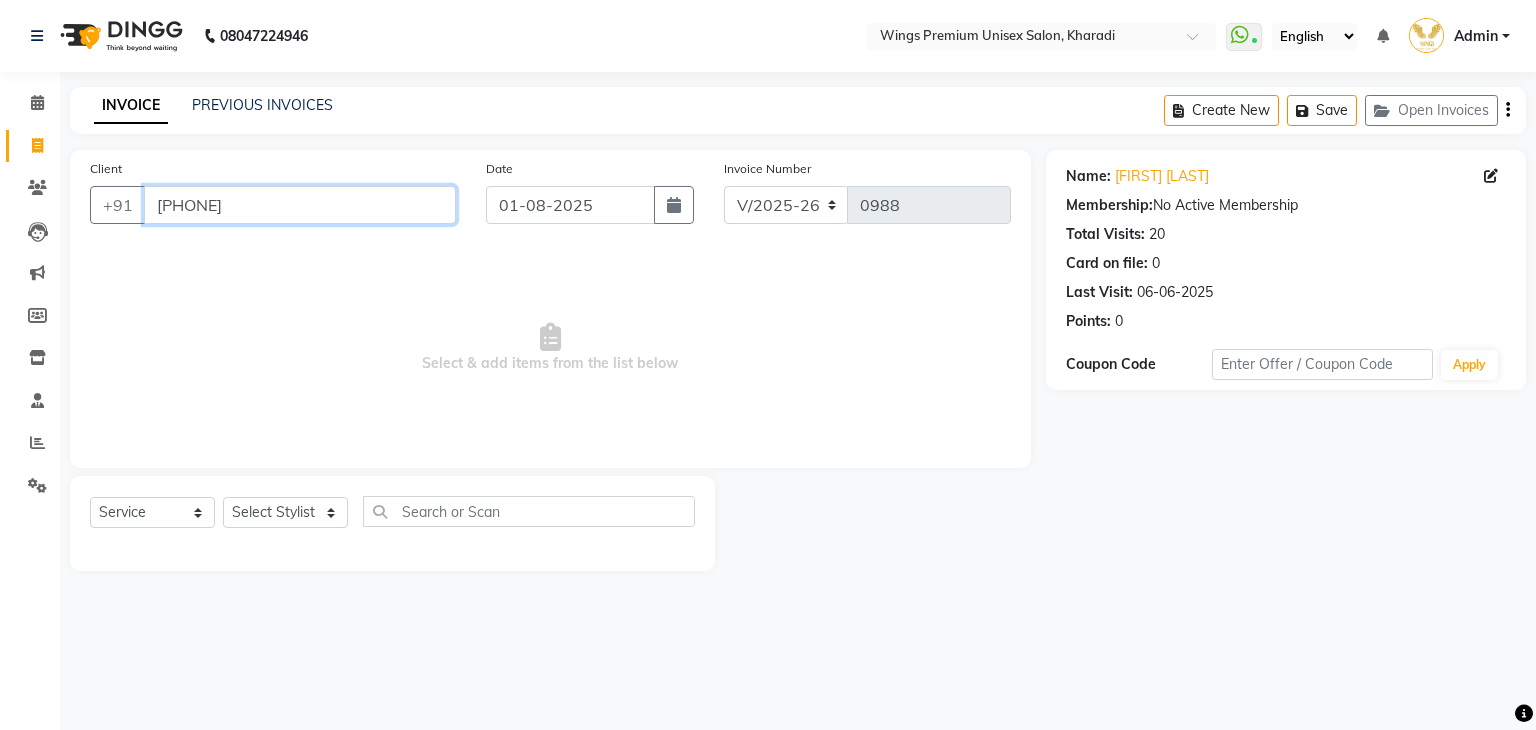 drag, startPoint x: 357, startPoint y: 222, endPoint x: 90, endPoint y: 225, distance: 267.01685 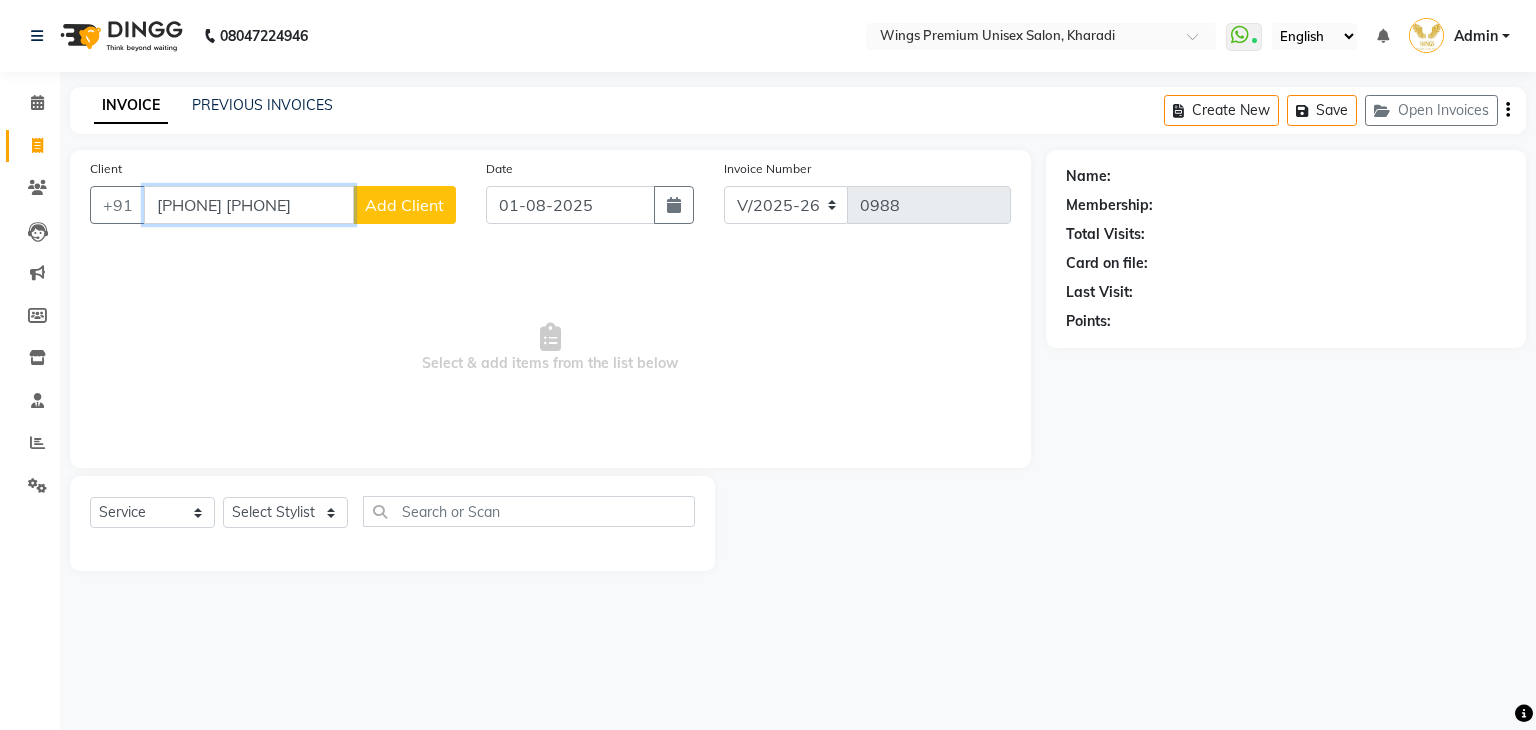 click on "[PHONE] [PHONE]" at bounding box center [249, 205] 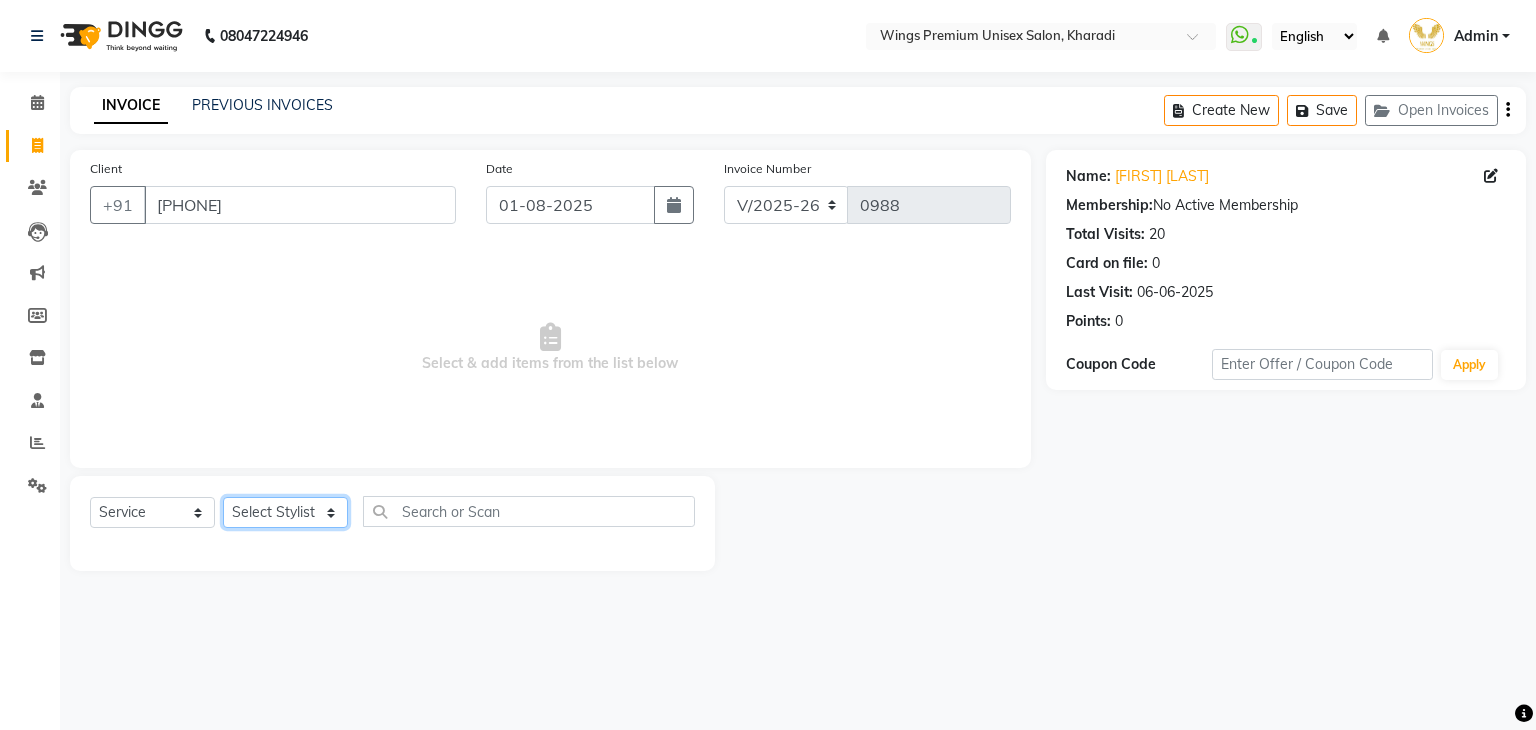 click on "Select Stylist [FIRST] [LAST] [FIRST] [LAST] [FIRST] [LAST] [FIRST] [LAST] [FIRST] [LAST]" 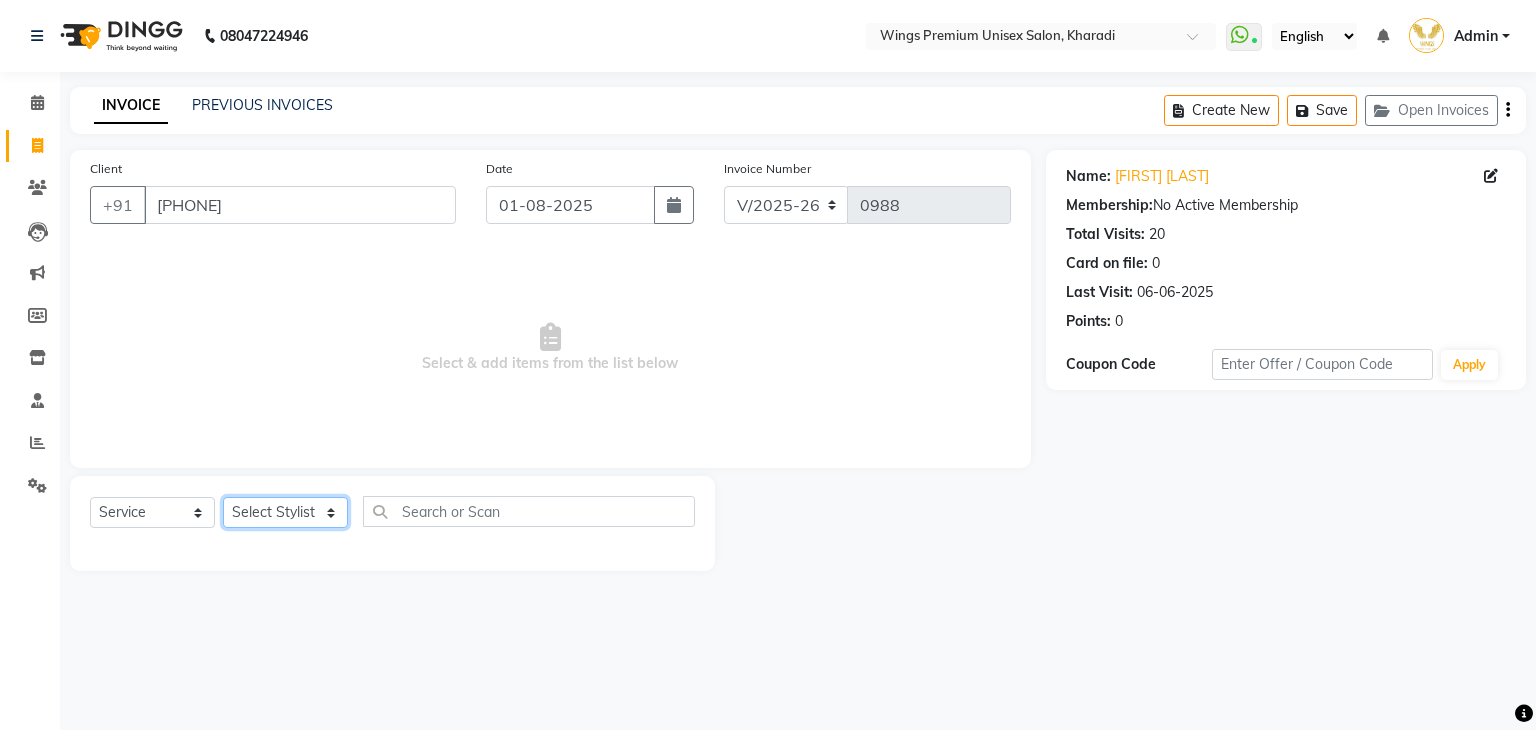 select on "72458" 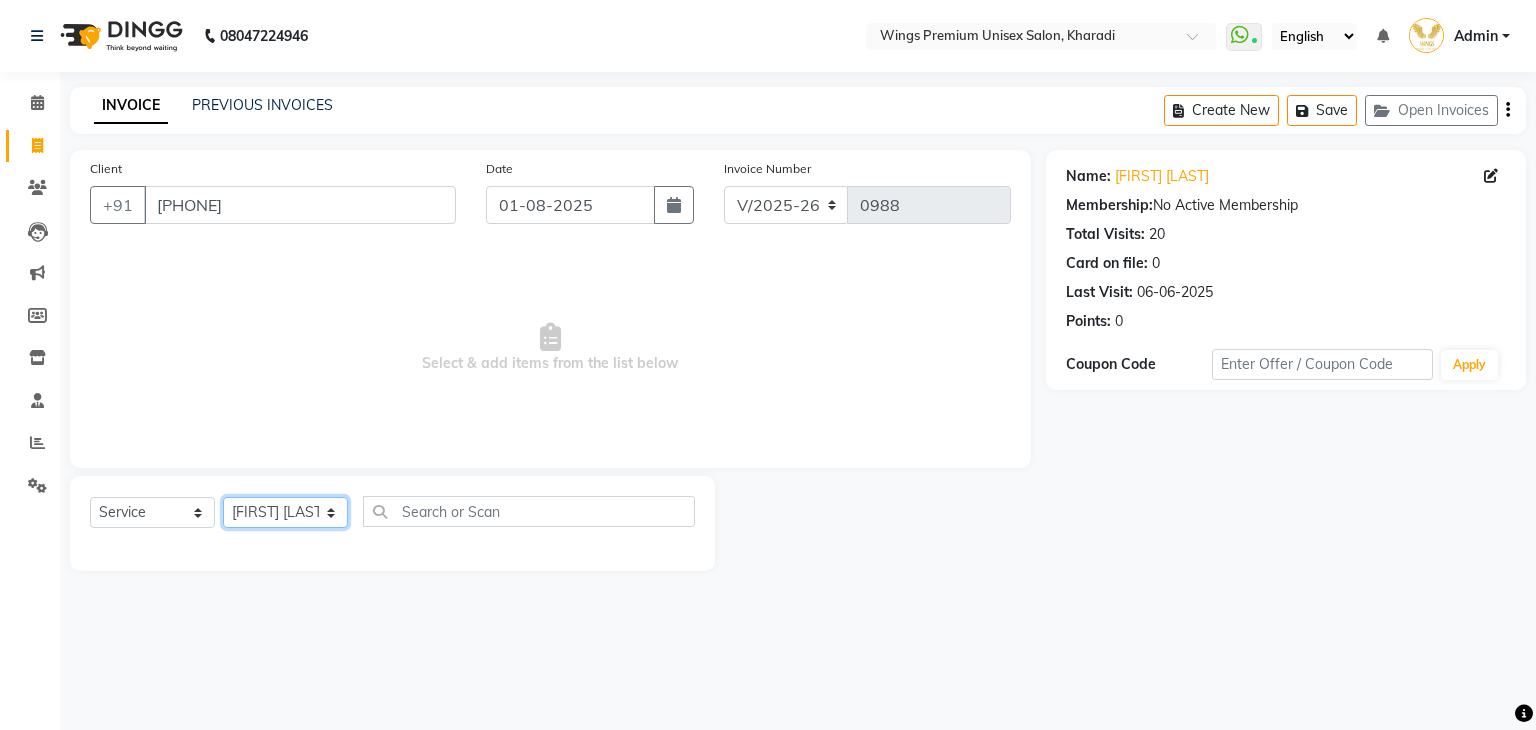 click on "Select Stylist [FIRST] [LAST] [FIRST] [LAST] [FIRST] [LAST] [FIRST] [LAST] [FIRST] [LAST]" 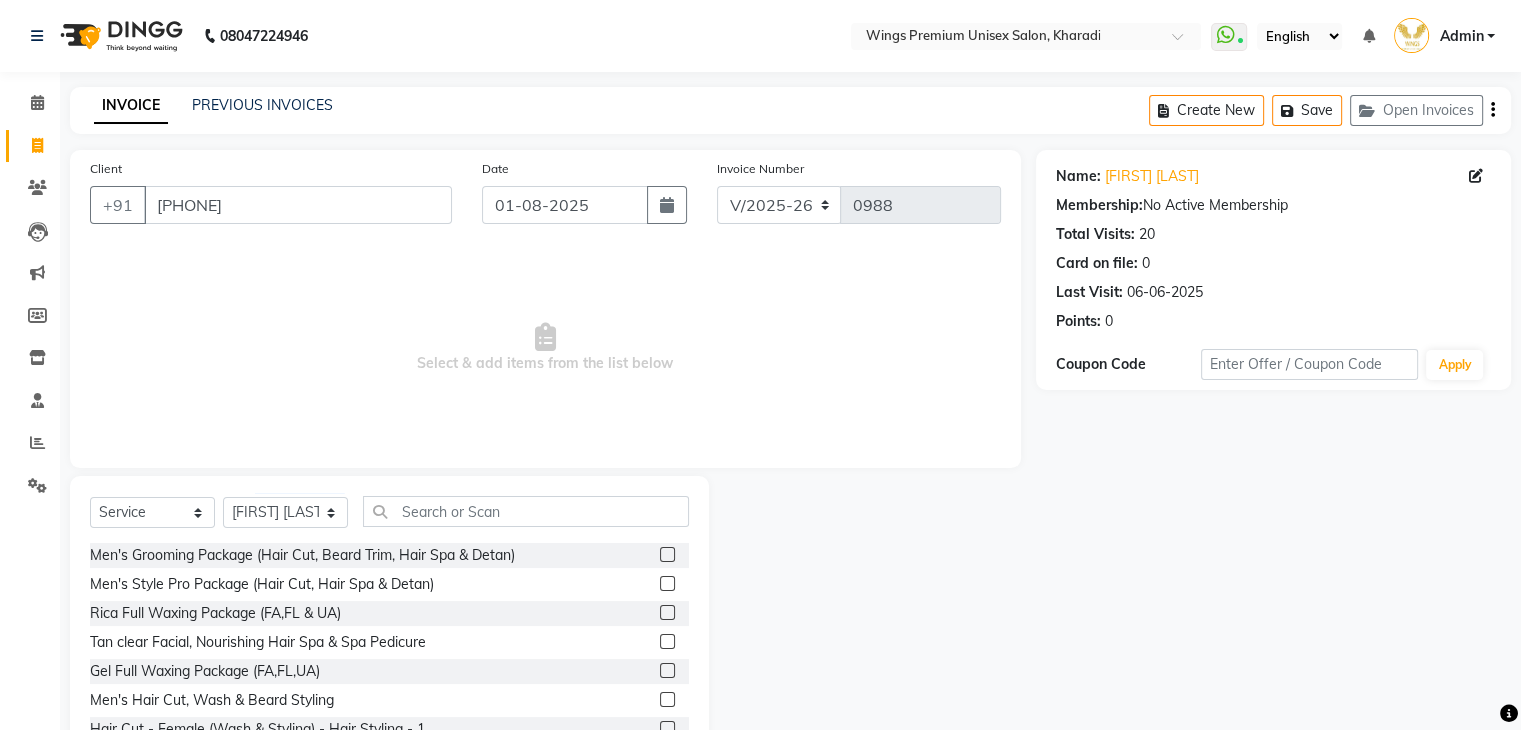 click on "Select  Service  Product  Membership  Package Voucher Prepaid Gift Card  Select Stylist [FIRST] [LAST] [FIRST] [LAST] [FIRST] [LAST] [FIRST] [LAST] [FIRST] [LAST]  Men's Grooming Package (Hair Cut, Beard Trim, Hair Spa & Detan)  Men's Style Pro Package (Hair Cut, Hair Spa & Detan)  Rica Full Waxing Package (FA,FL & UA)  Tan clear Facial, Nourishing Hair Spa & Spa Pedicure   Gel Full Waxing Package (FA,FL,UA)  Men's Hair Cut, Wash & Beard Styling   Hair Cut - Female (Wash & Styling) - Hair Styling  - 1  Hair Cut - Male (Wash & Styling  - Hair Styling  - 3  Hair Cut - Male (Without Wash) - Hair Styling   Kids Hair Cut - Boy (Without Wash) - Hair Styling  - 4  Beard Trim / Styling - Hair Styling   Clean Shave  Fringe Hair Cut  Wash & Plain Dry - Upto Neck - Hair Styling  - 5  Wash & Plain Dry - Upto Shoulder - Hair Styling  - 6  Wash & Plain Dry - Upto Mid Back - Hair Styling  - 7  Wash & Plain Dry - Upto Waist  - Hair Styling  - 8  Wash & Blow Dry - Upto Neck - Hair Styling  - 9" 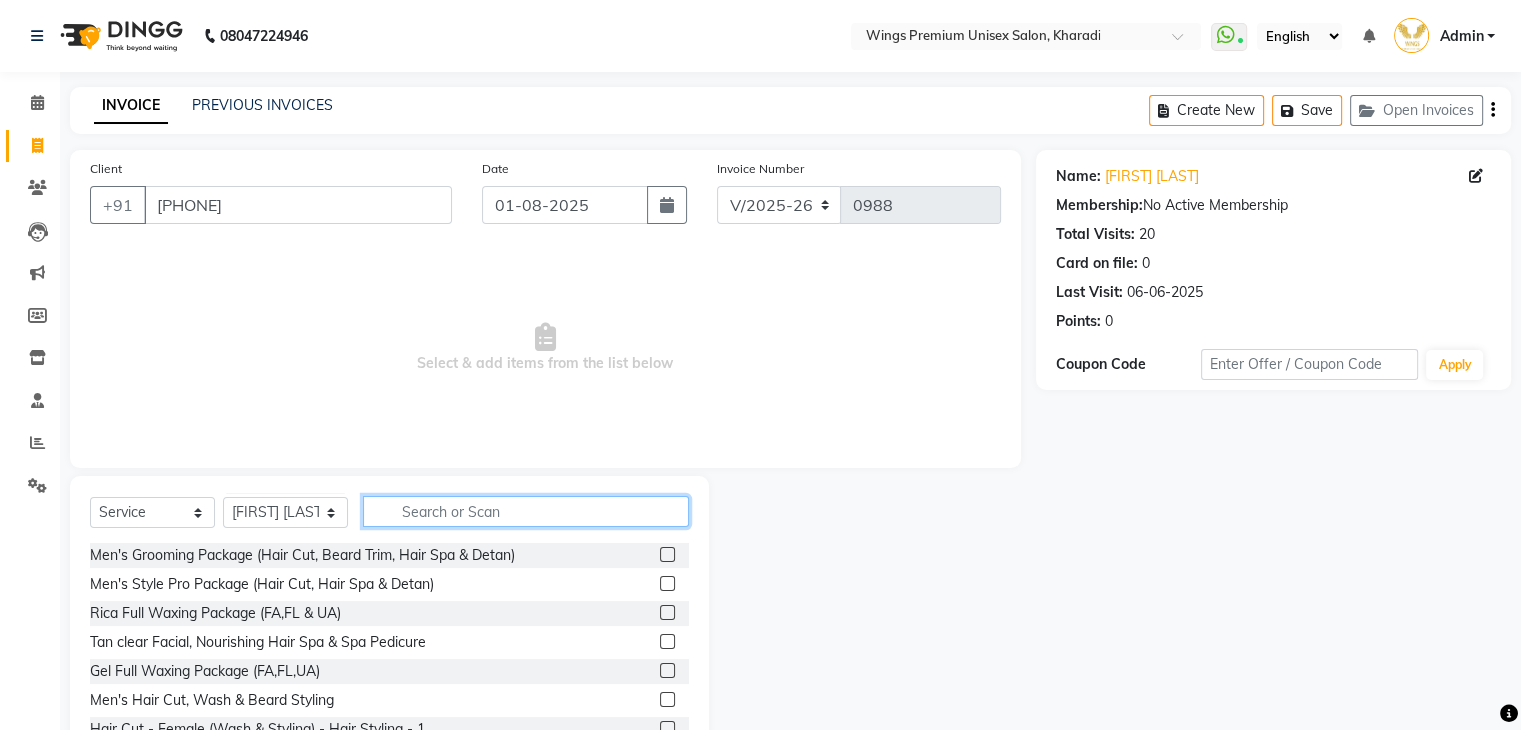 click 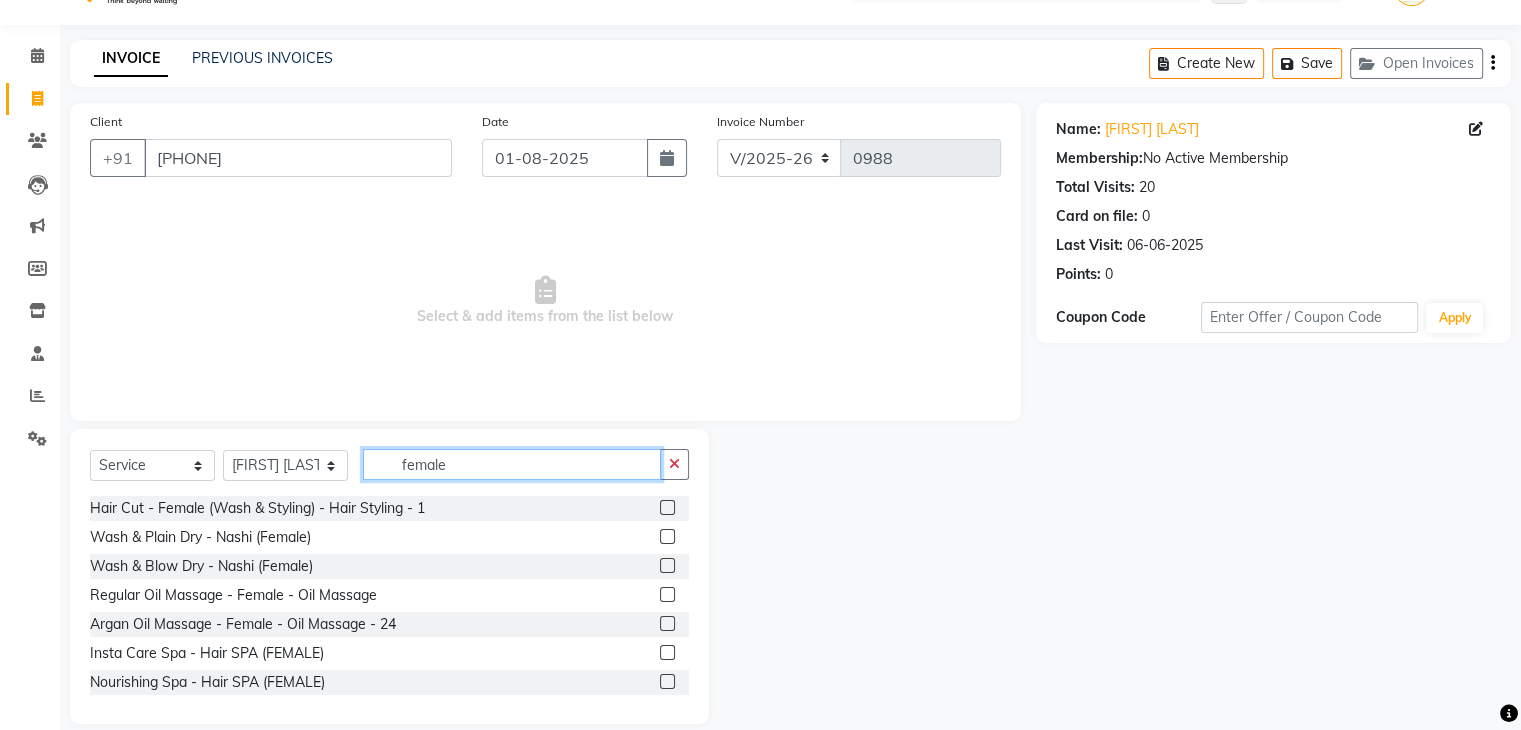 scroll, scrollTop: 72, scrollLeft: 0, axis: vertical 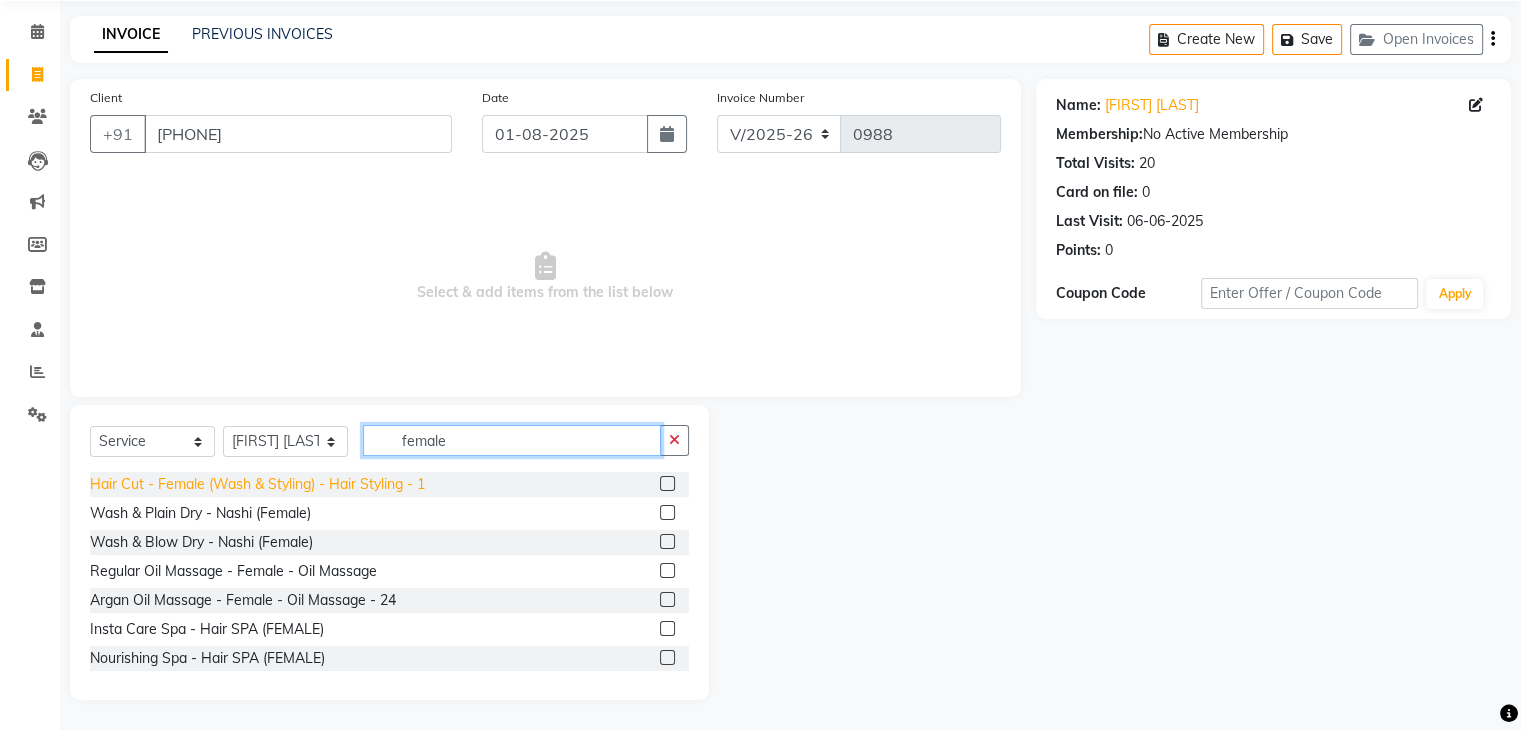 type on "female" 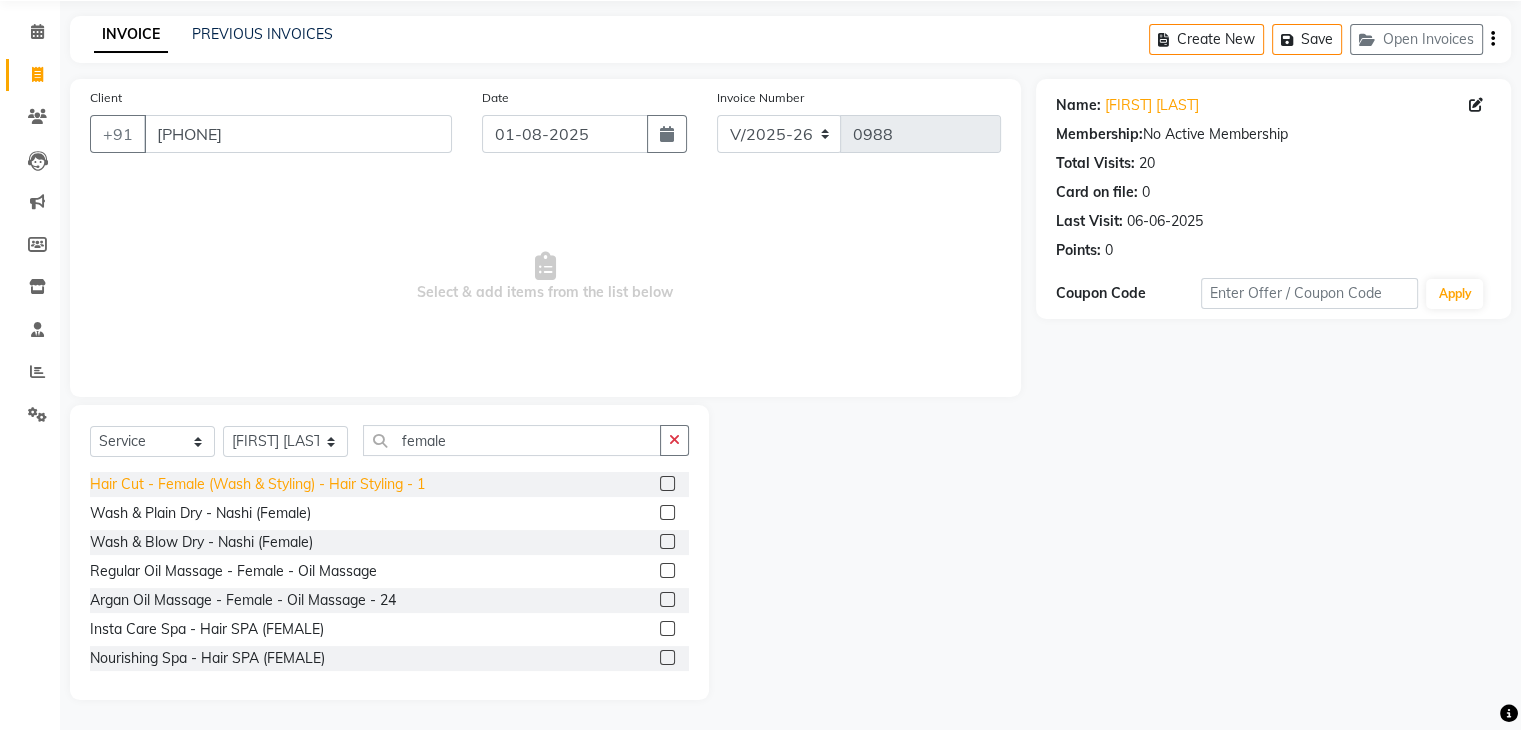 click on "Hair Cut - Female (Wash & Styling) - Hair Styling  - 1" 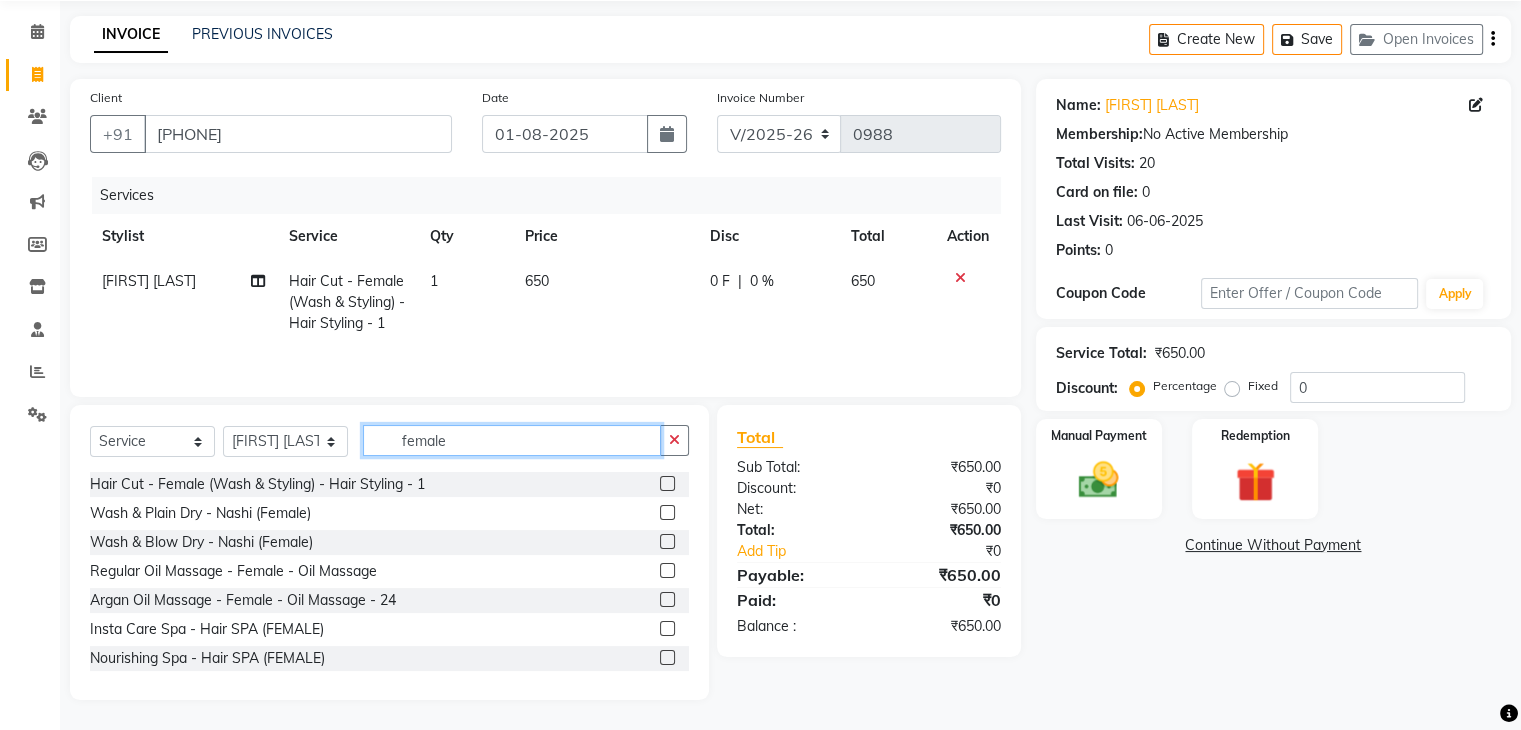 drag, startPoint x: 571, startPoint y: 434, endPoint x: 2, endPoint y: 343, distance: 576.23083 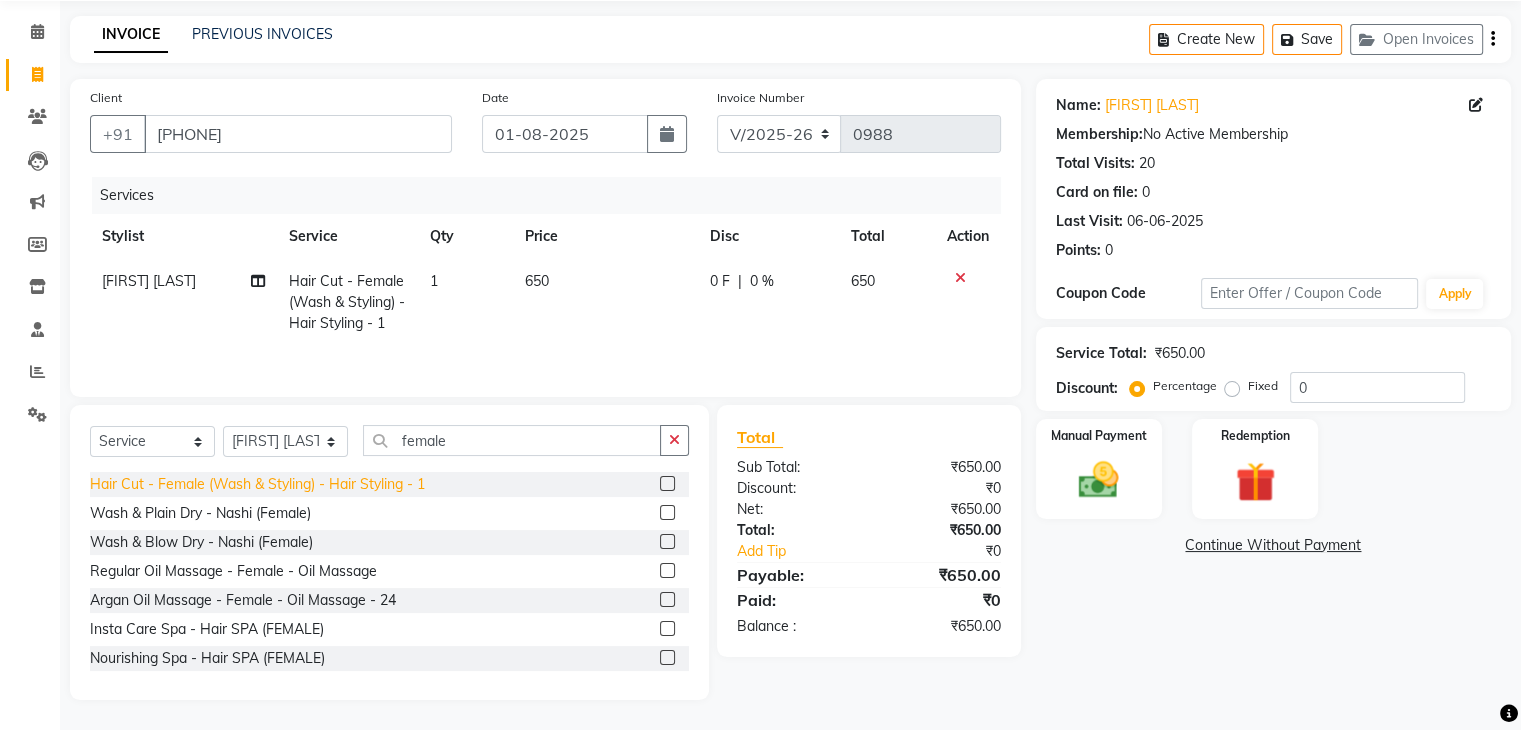 click on "Hair Cut - Female (Wash & Styling) - Hair Styling  - 1" 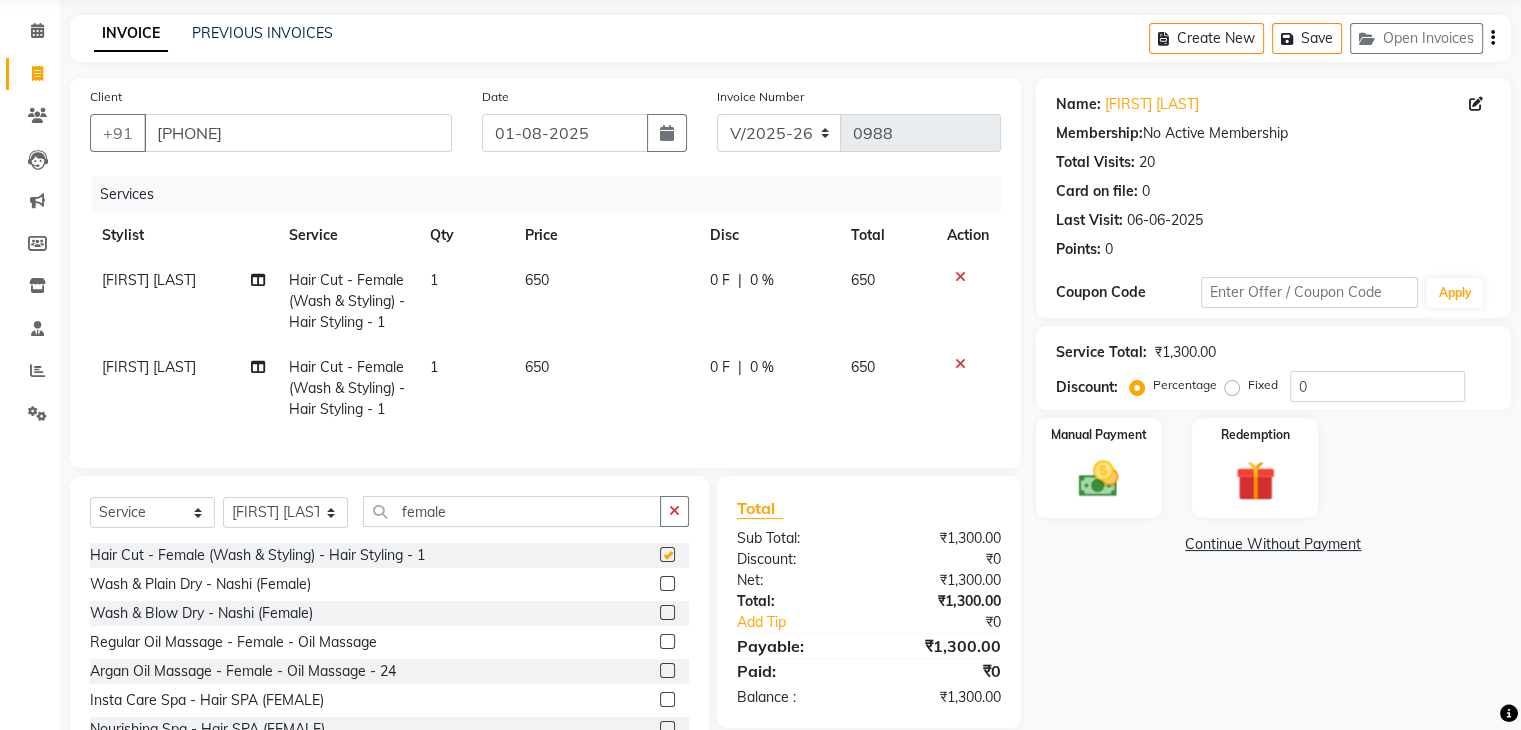 checkbox on "false" 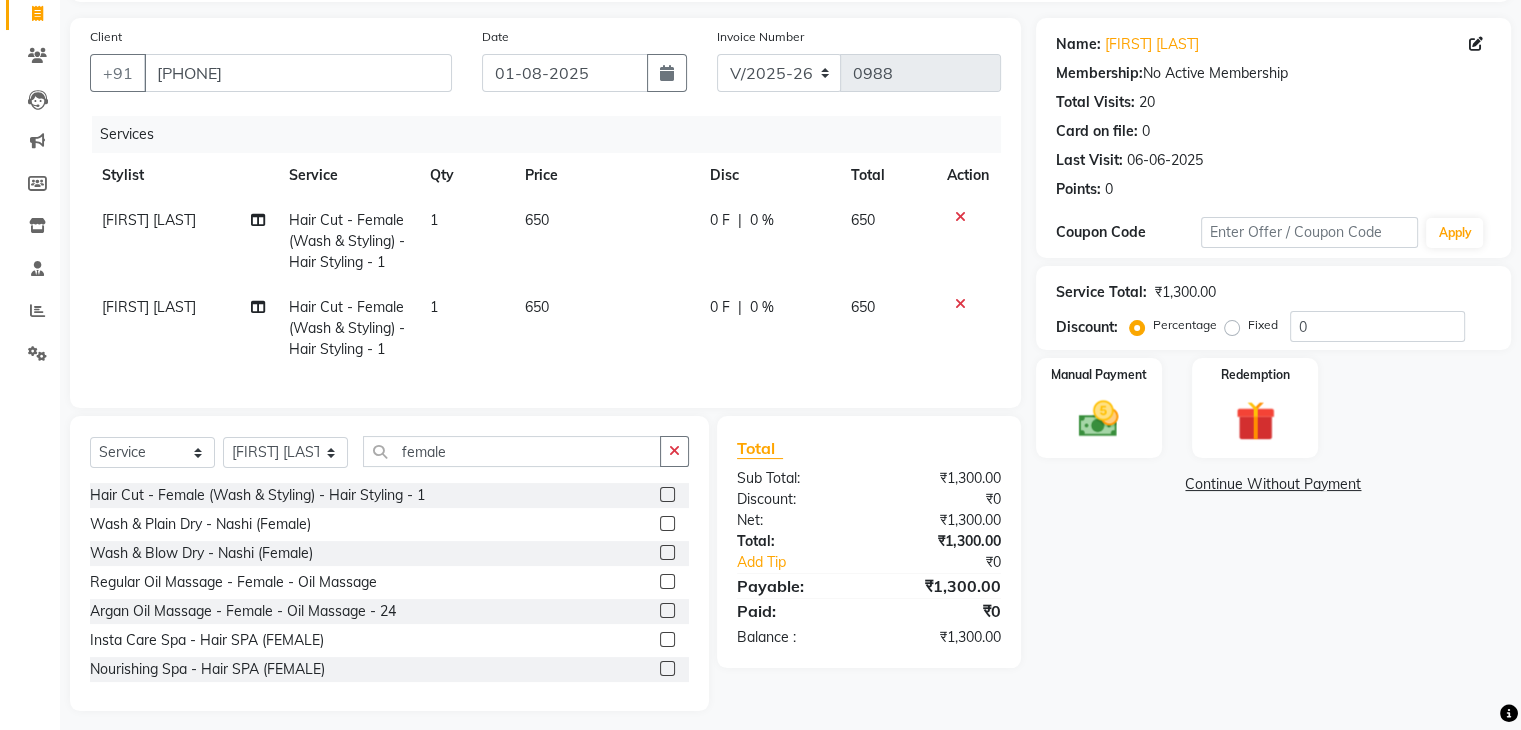 scroll, scrollTop: 159, scrollLeft: 0, axis: vertical 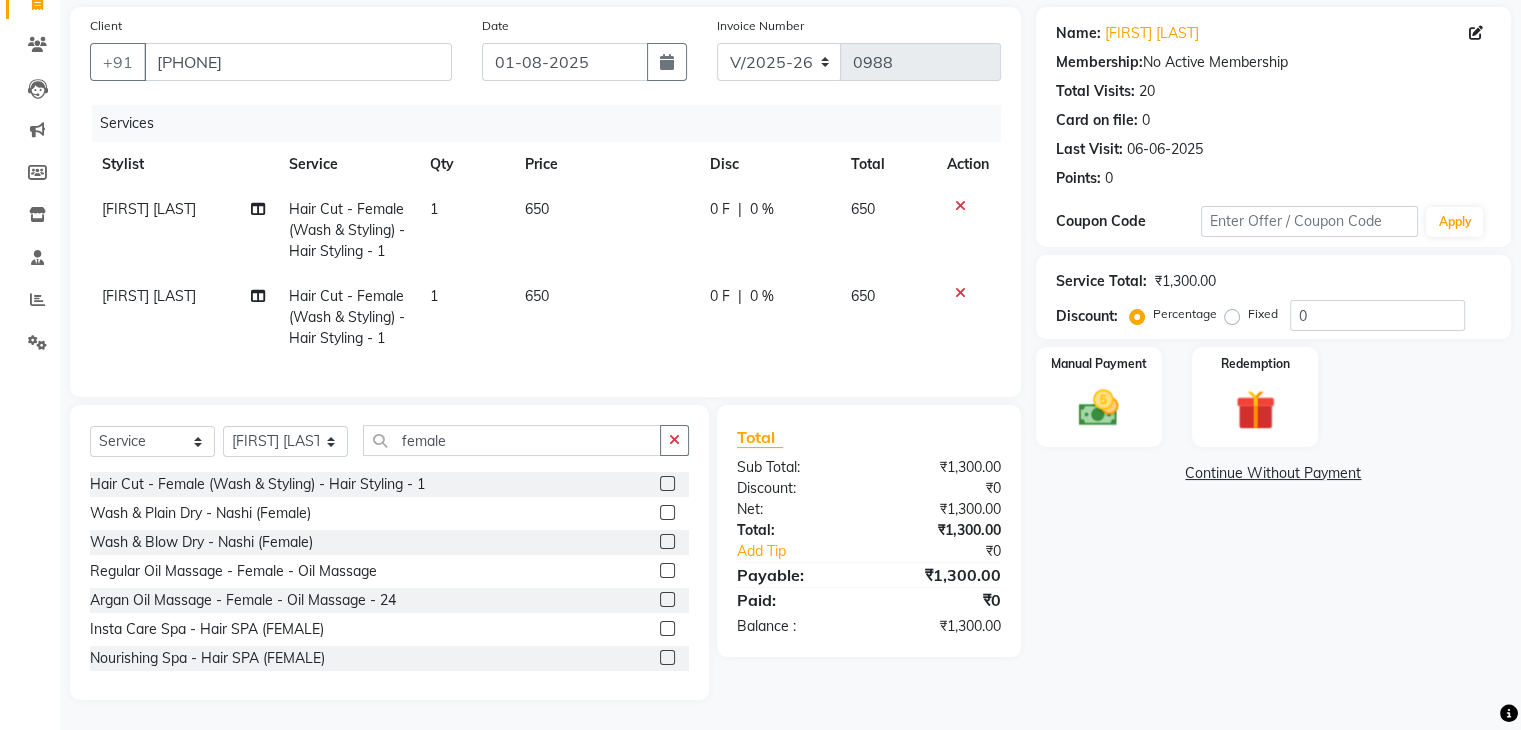 click on "Name: [FIRST] [LAST] Membership:  No Active Membership  Total Visits:  20 Card on file:  0 Last Visit:   [DATE] Points:   0  Coupon Code Apply Service Total:  ₹1,300.00  Discount:  Percentage   Fixed  0 Manual Payment Redemption  Continue Without Payment" 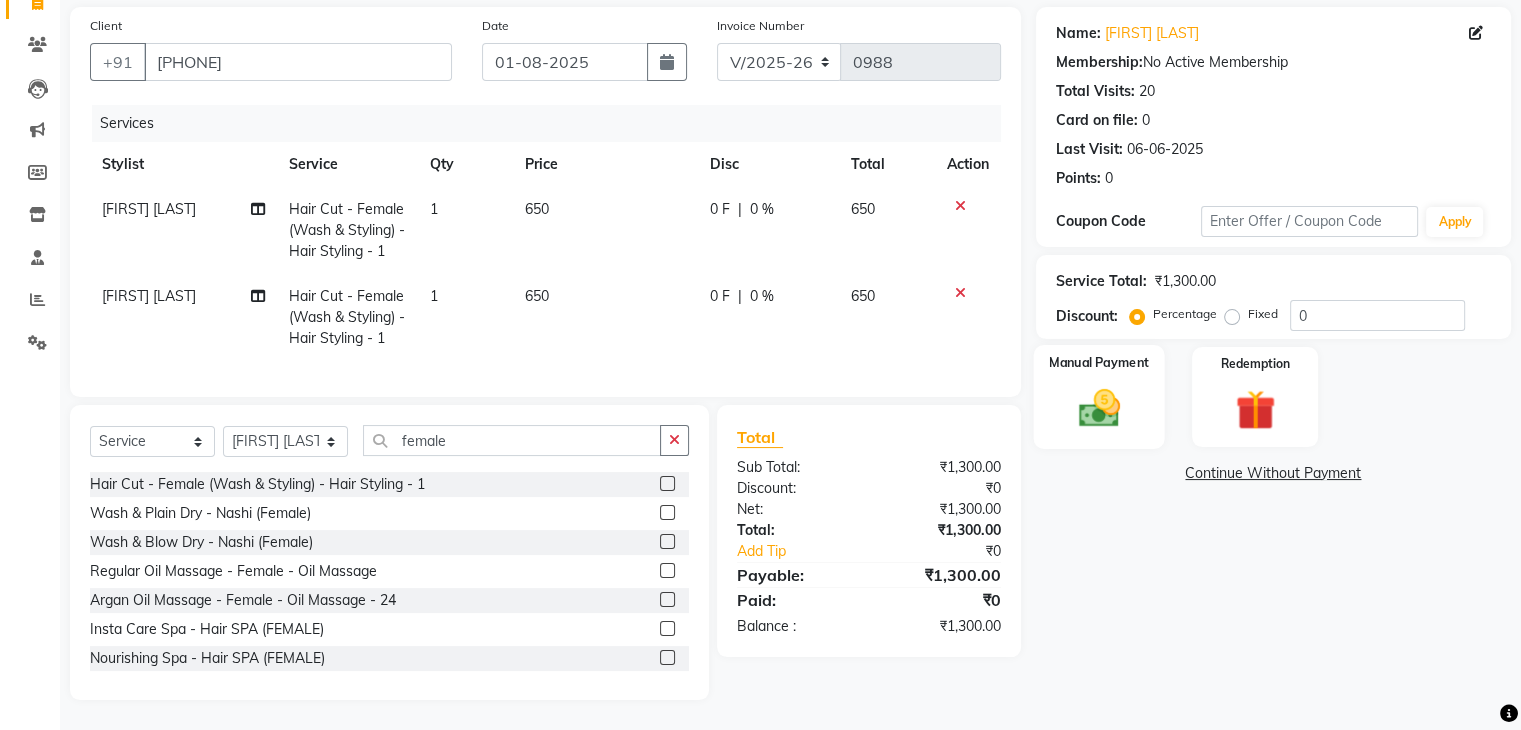 click 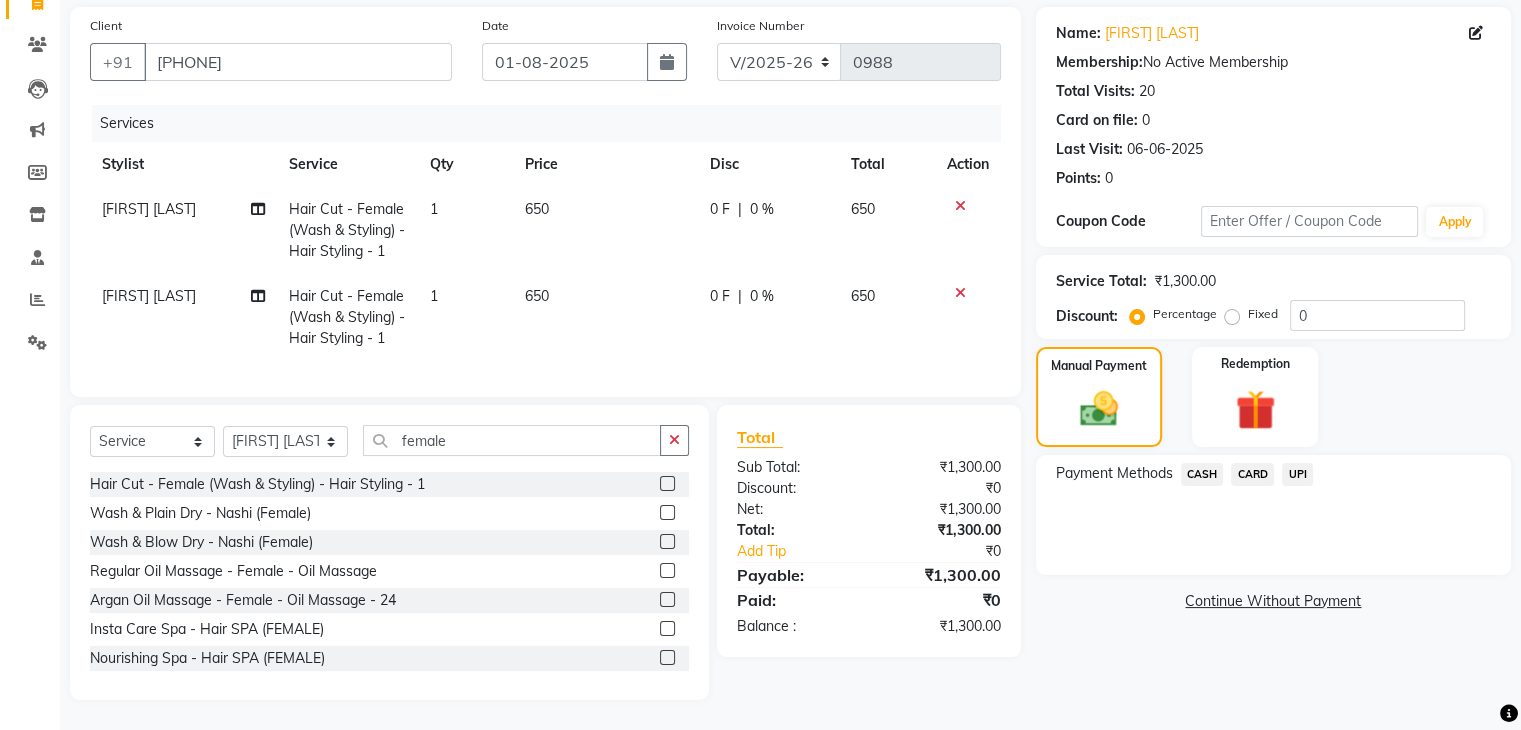 click on "Name: [FIRST] [LAST] Membership:  No Active Membership  Total Visits:  20 Card on file:  0 Last Visit:   [DATE] Points:   0  Coupon Code Apply Service Total:  ₹1,300.00  Discount:  Percentage   Fixed  0 Manual Payment Redemption Payment Methods  CASH   CARD   UPI   Continue Without Payment" 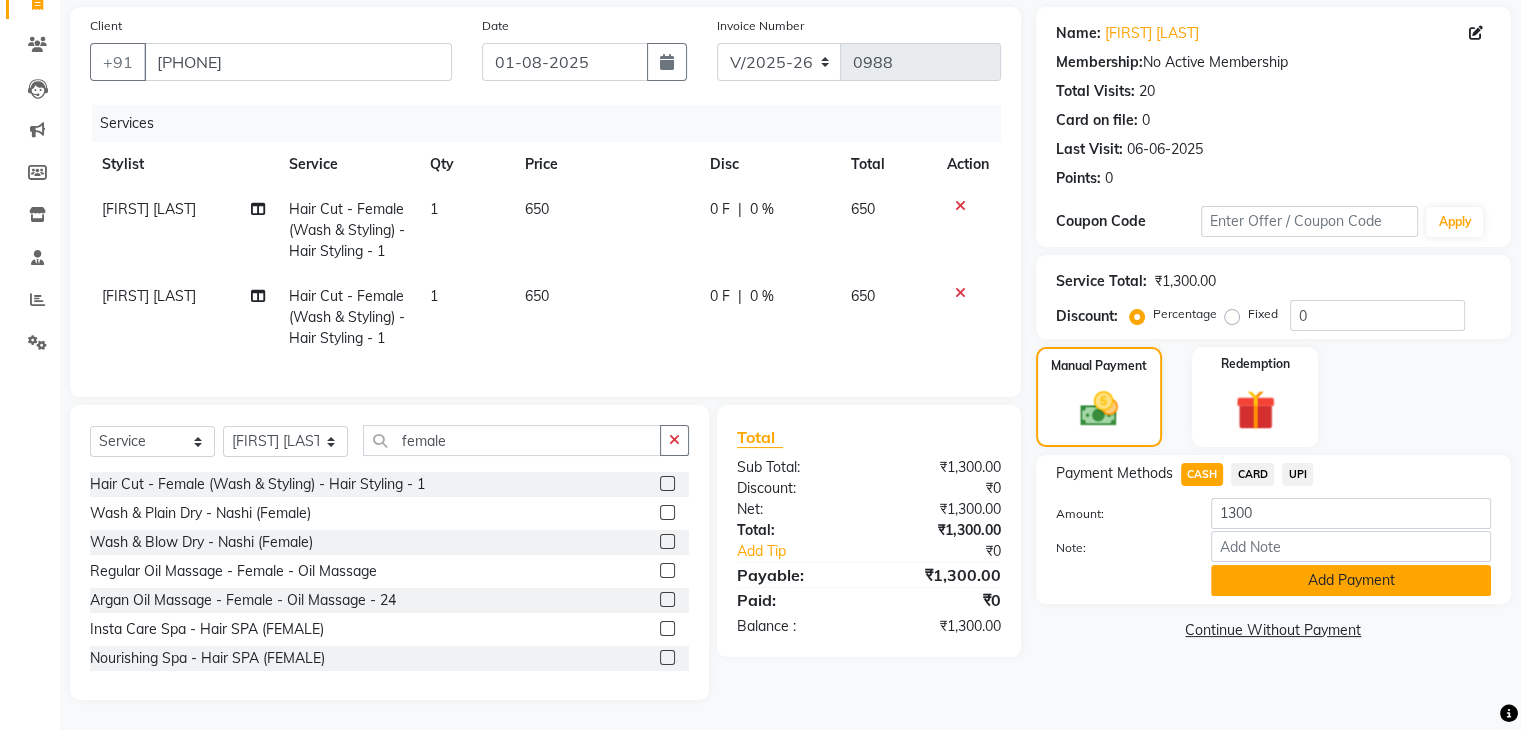 click on "Add Payment" 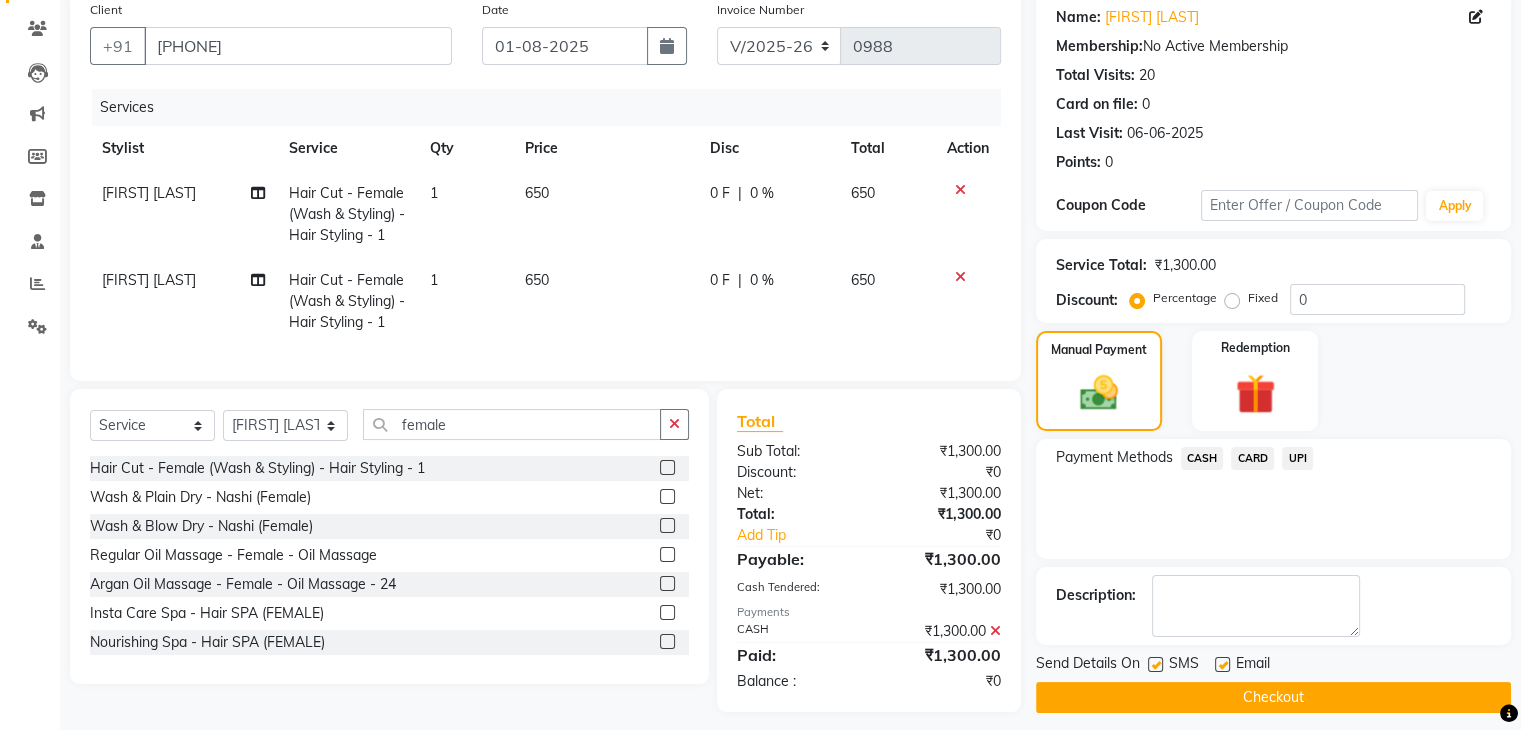 scroll, scrollTop: 187, scrollLeft: 0, axis: vertical 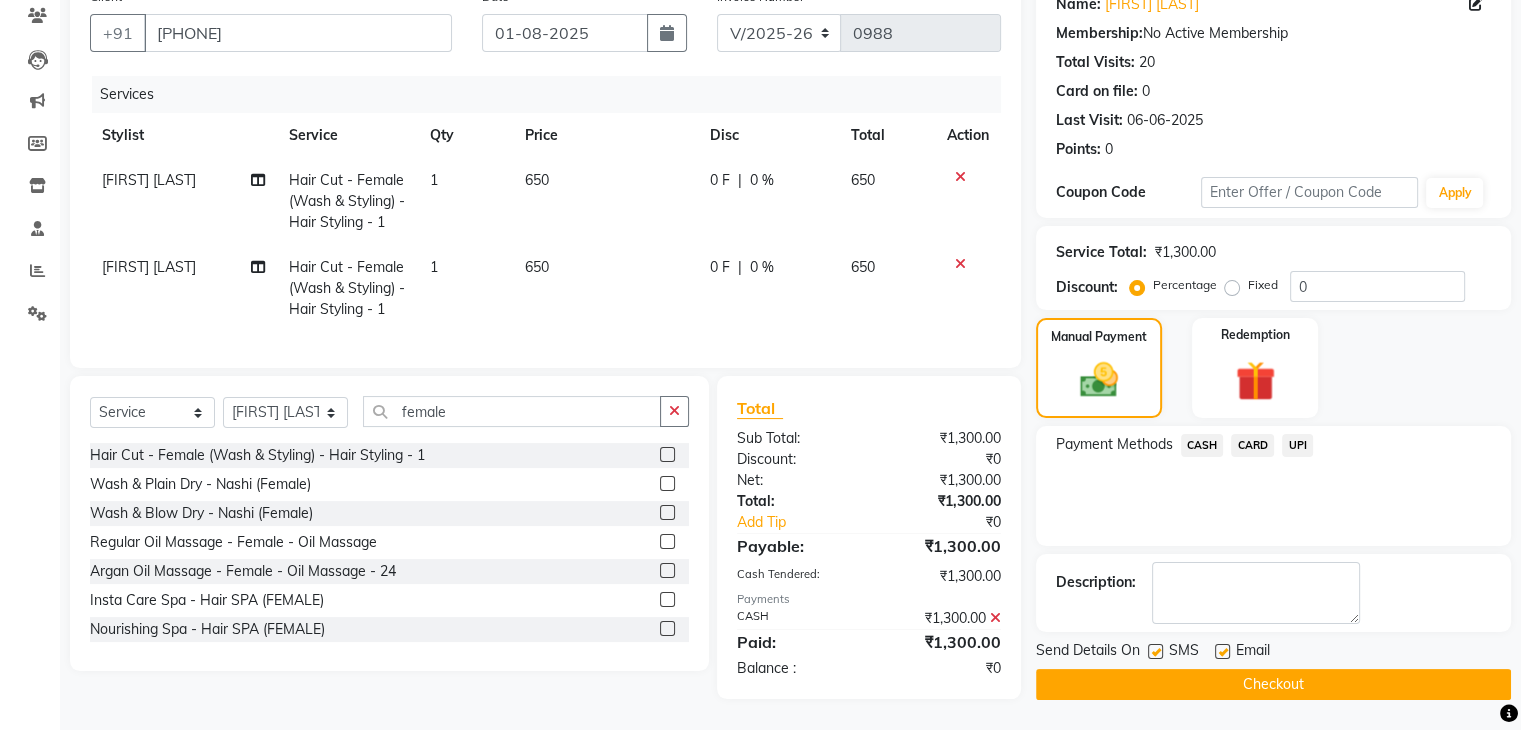 click on "Checkout" 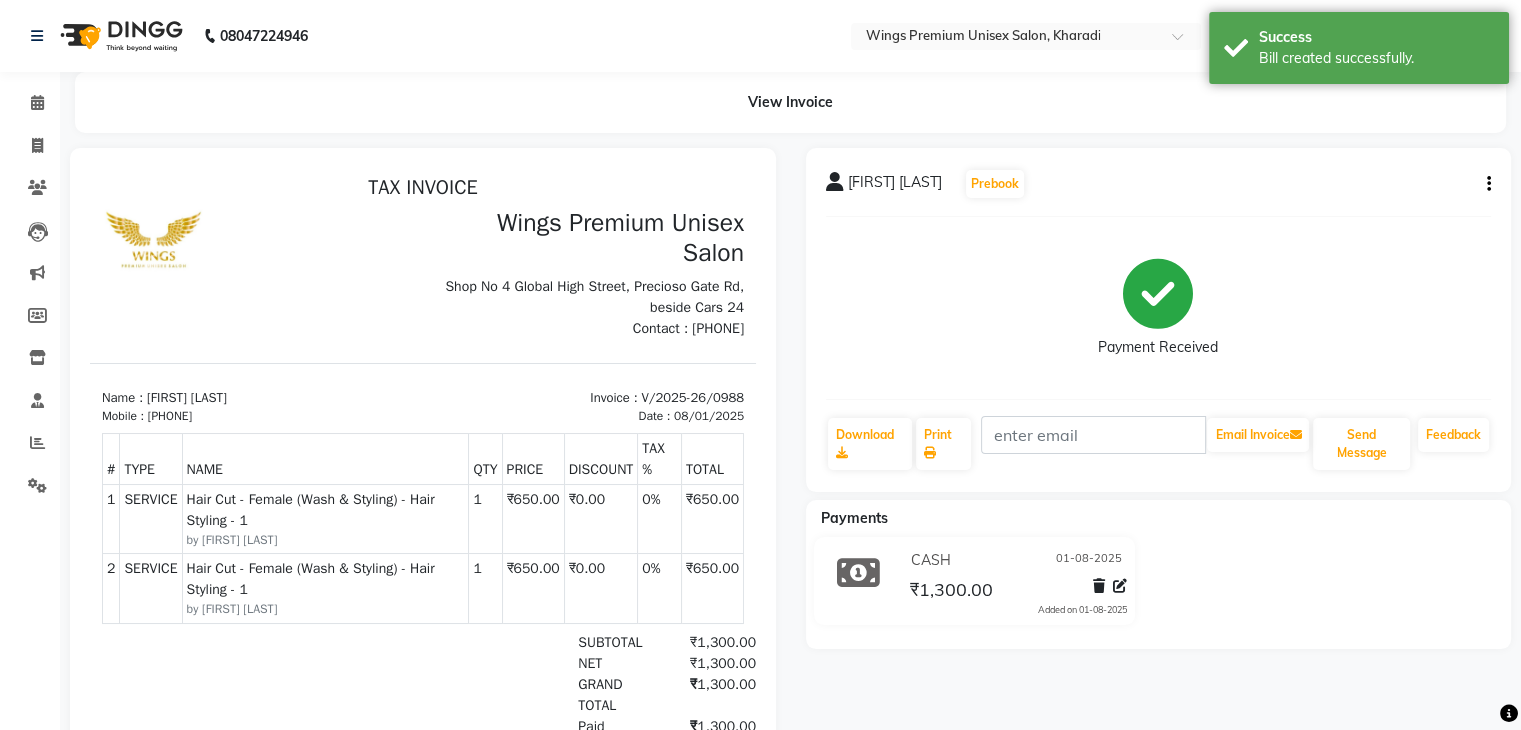 scroll, scrollTop: 0, scrollLeft: 0, axis: both 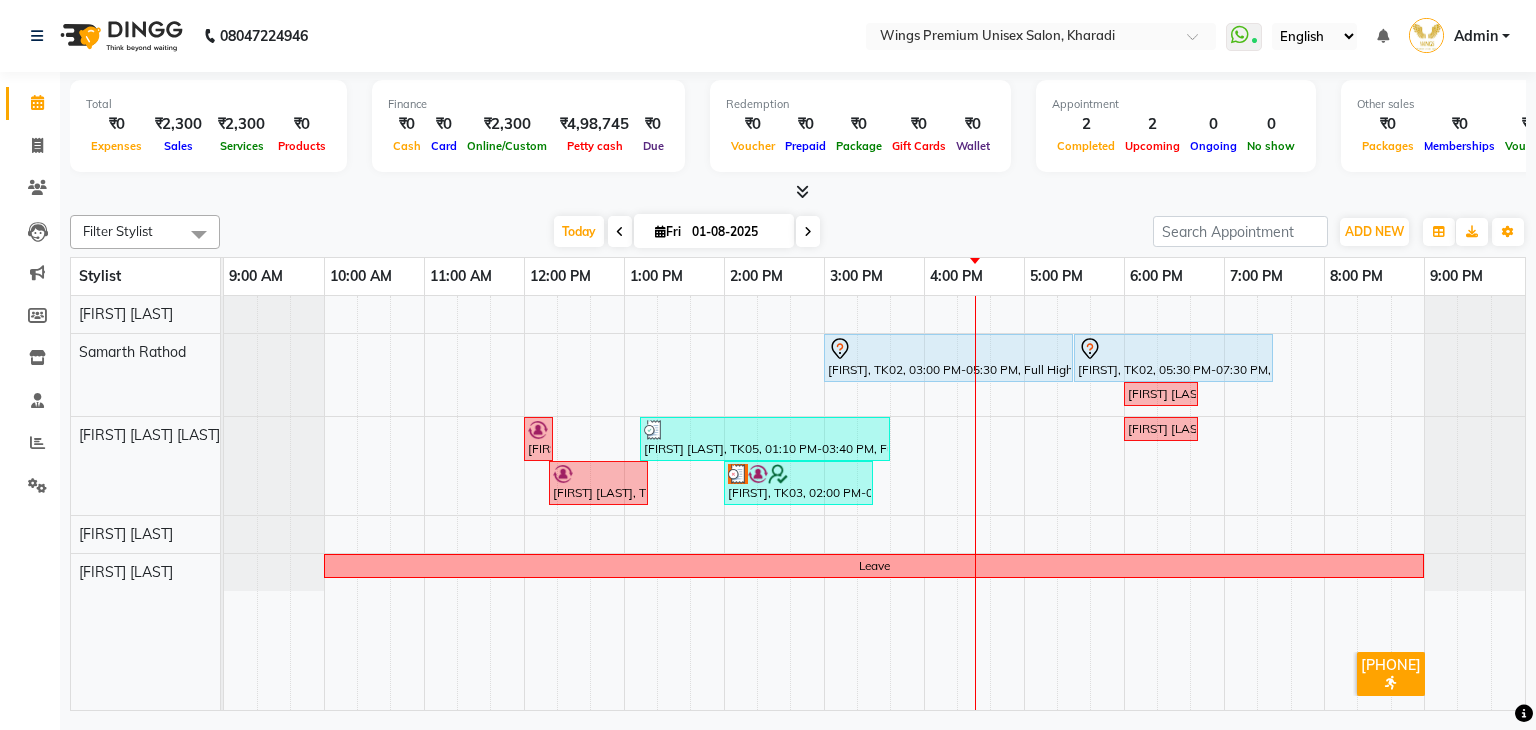 click at bounding box center (620, 232) 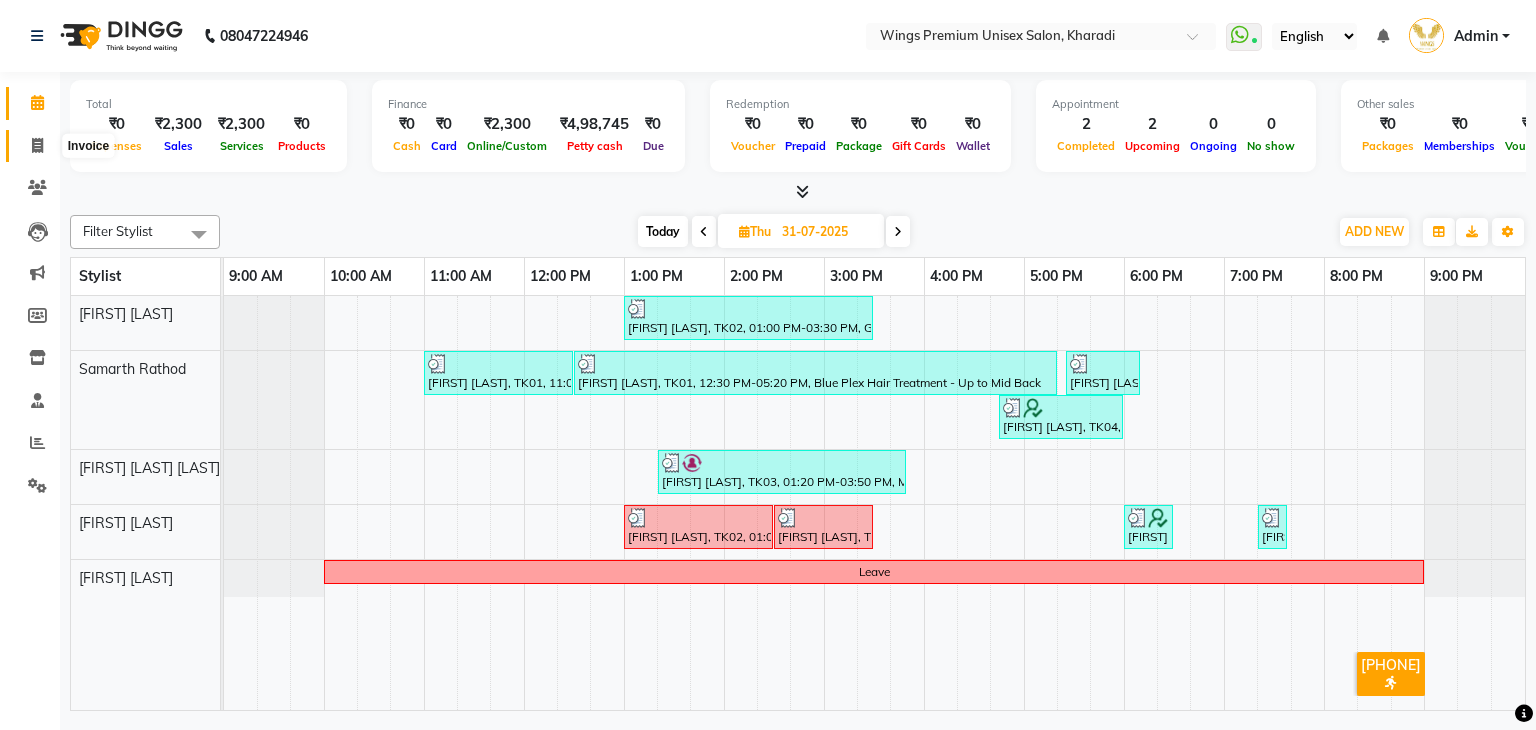 click 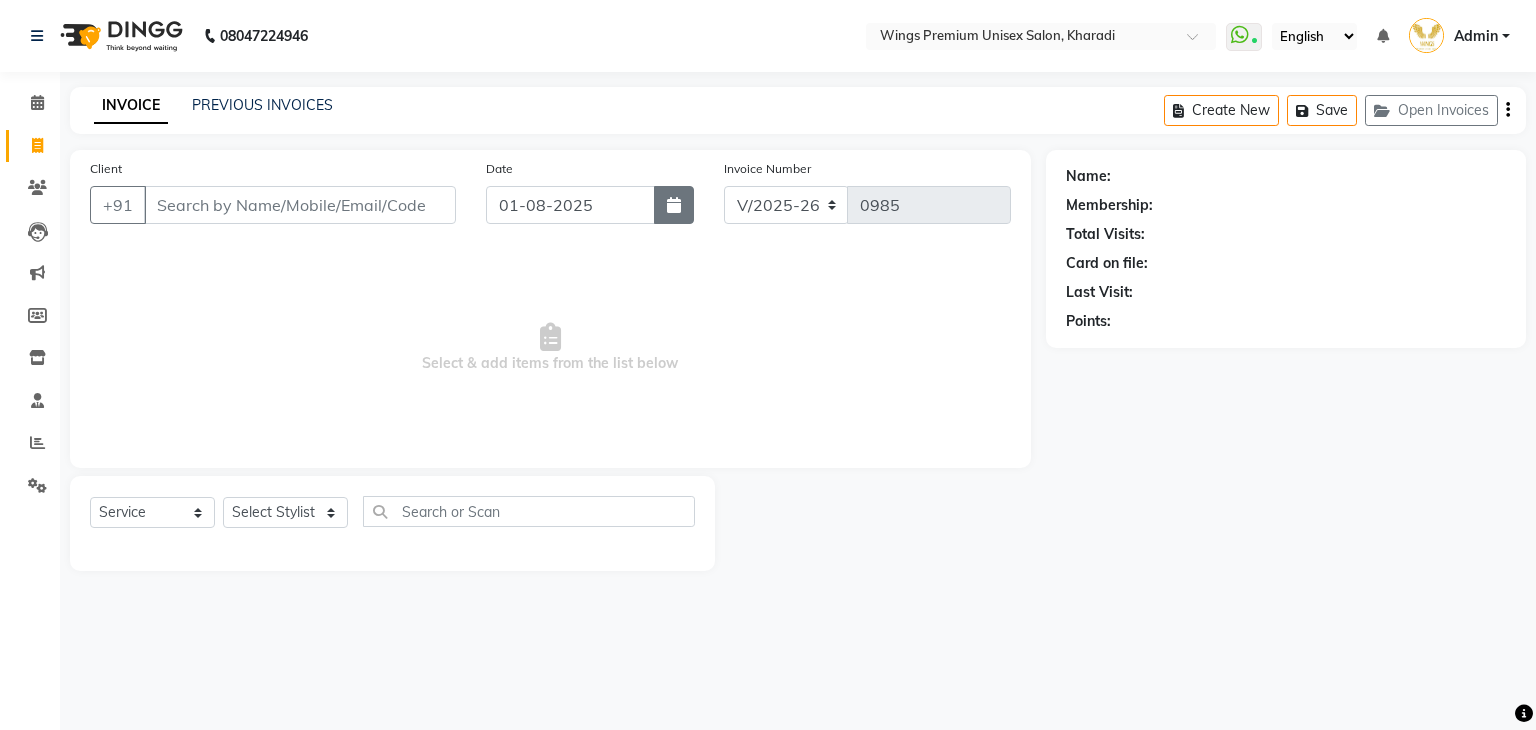 click 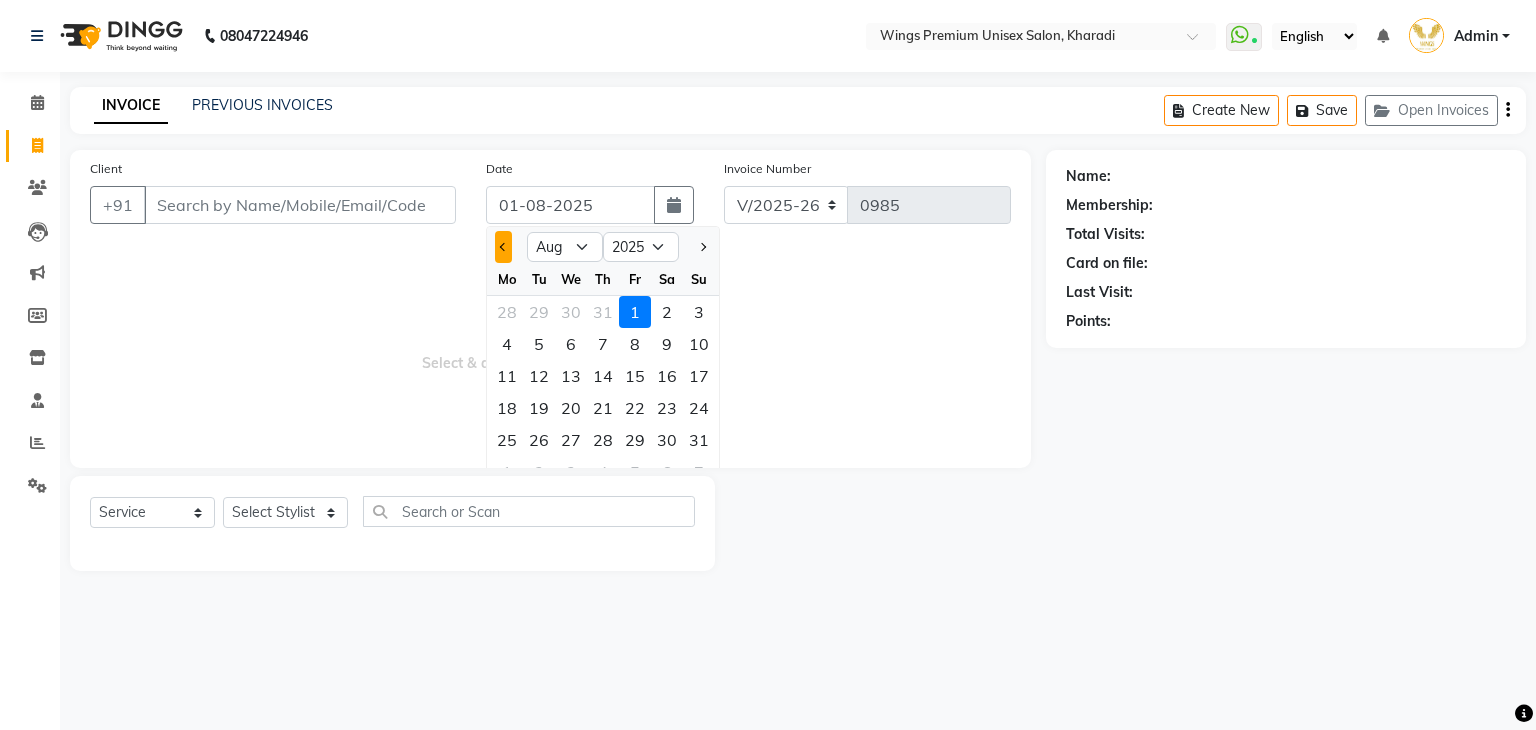 click 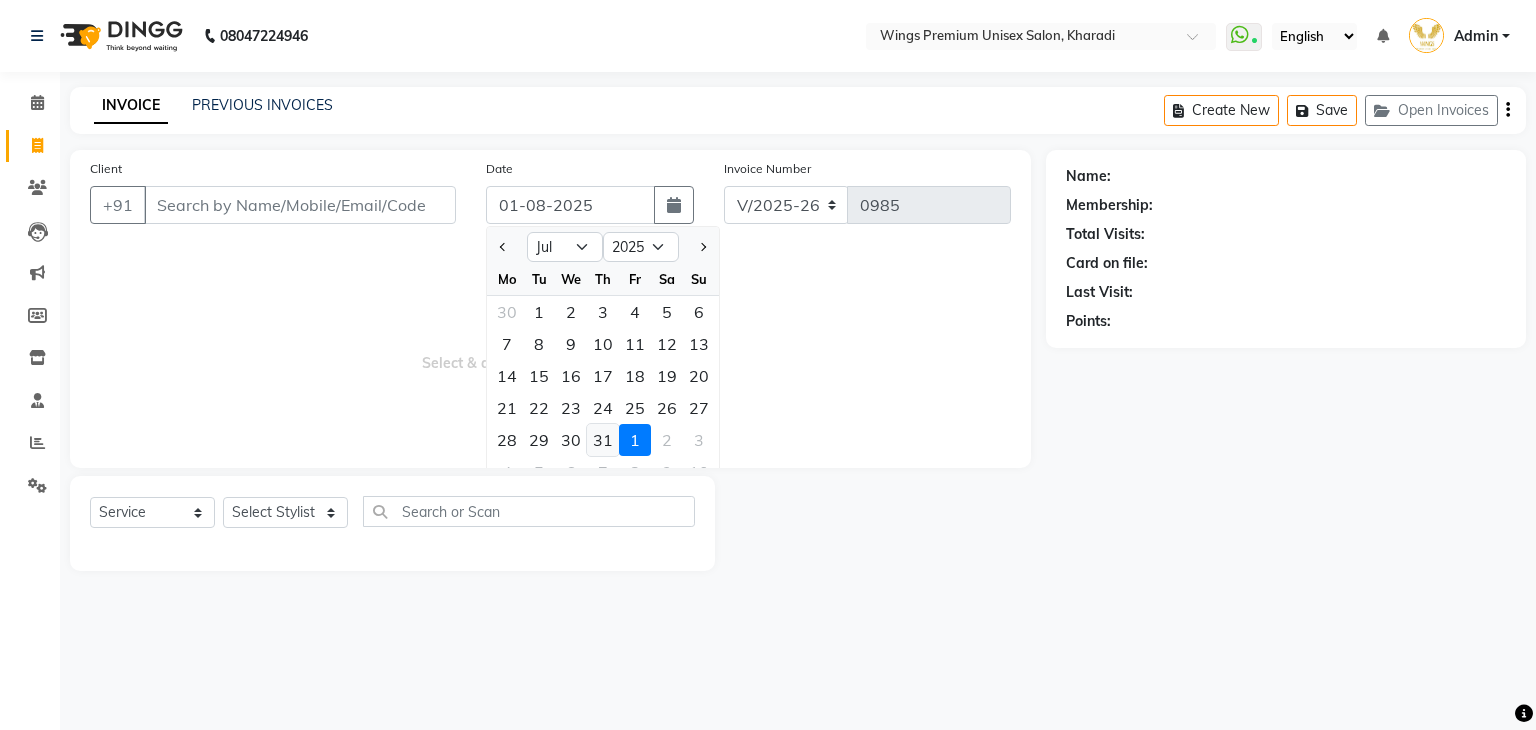 click on "31" 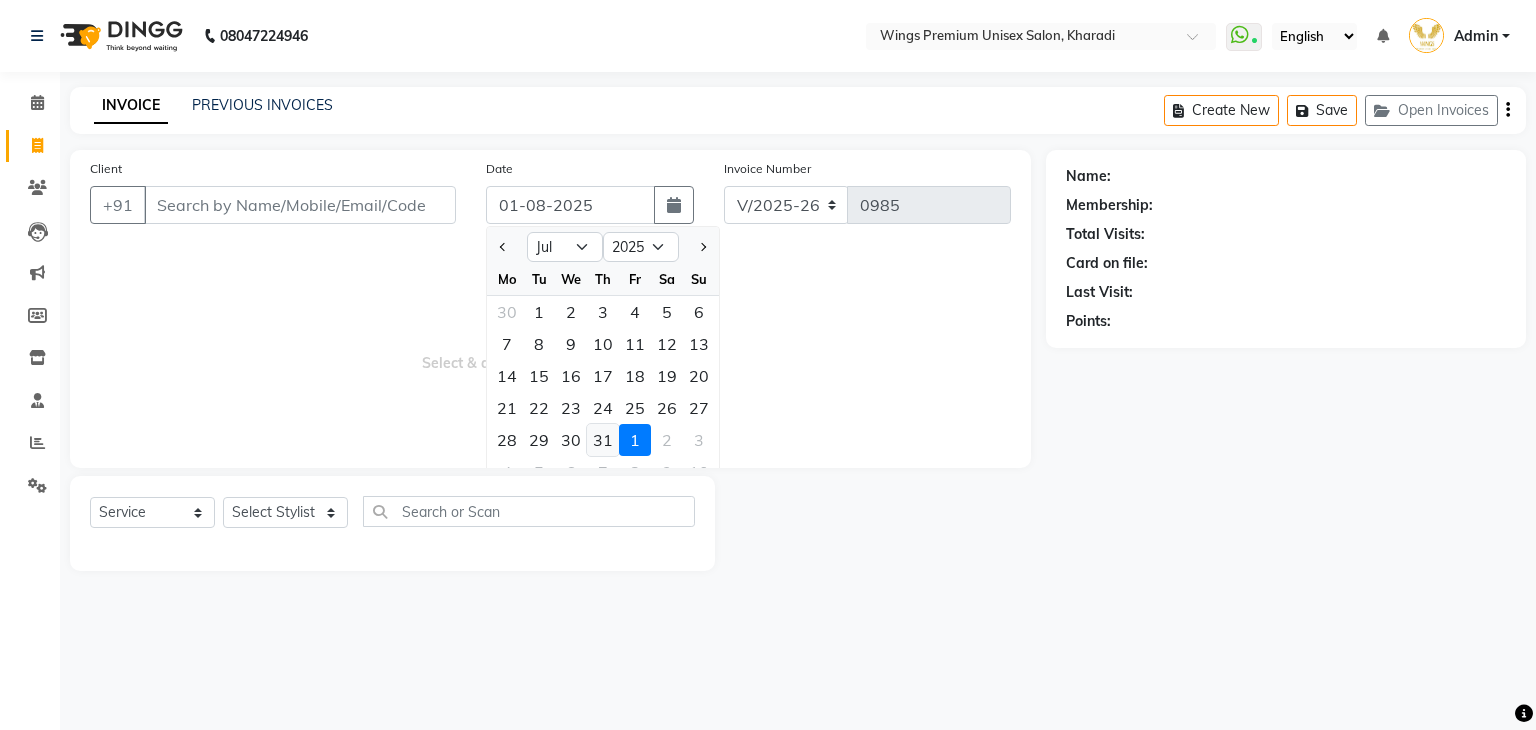 type on "31-07-2025" 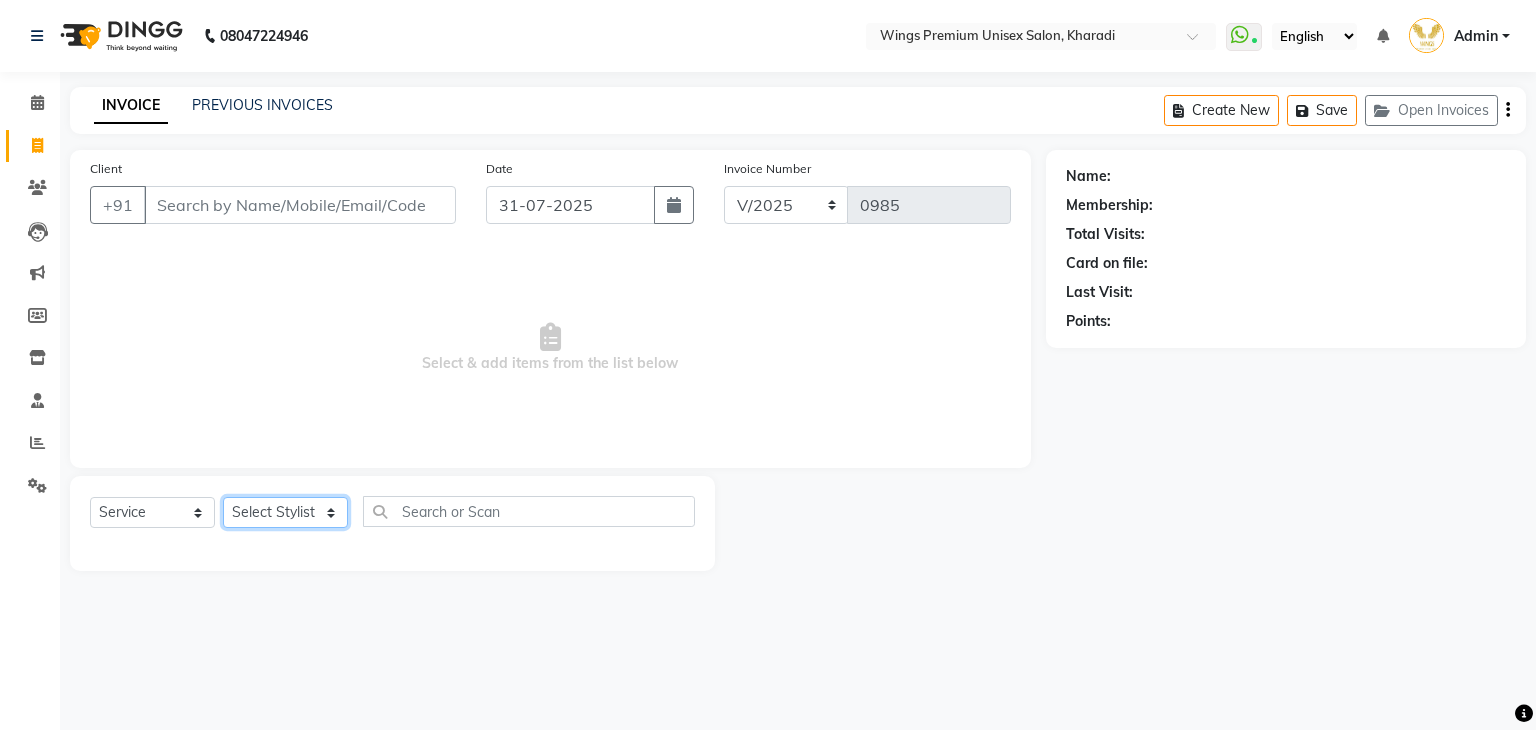 click on "Select Stylist [FIRST] [LAST] [FIRST] [LAST] [FIRST] [LAST] [FIRST] [LAST] [FIRST] [LAST]" 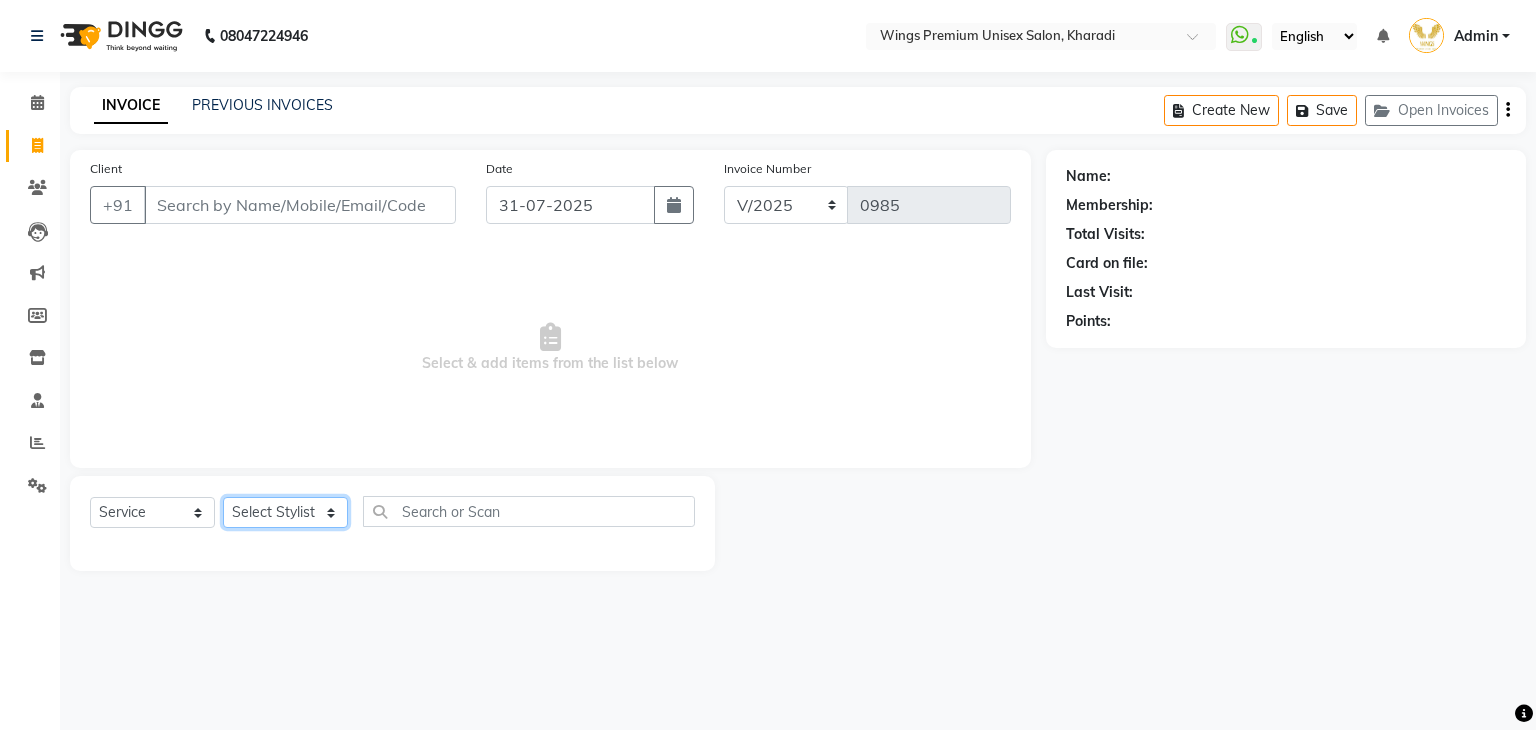 select on "43416" 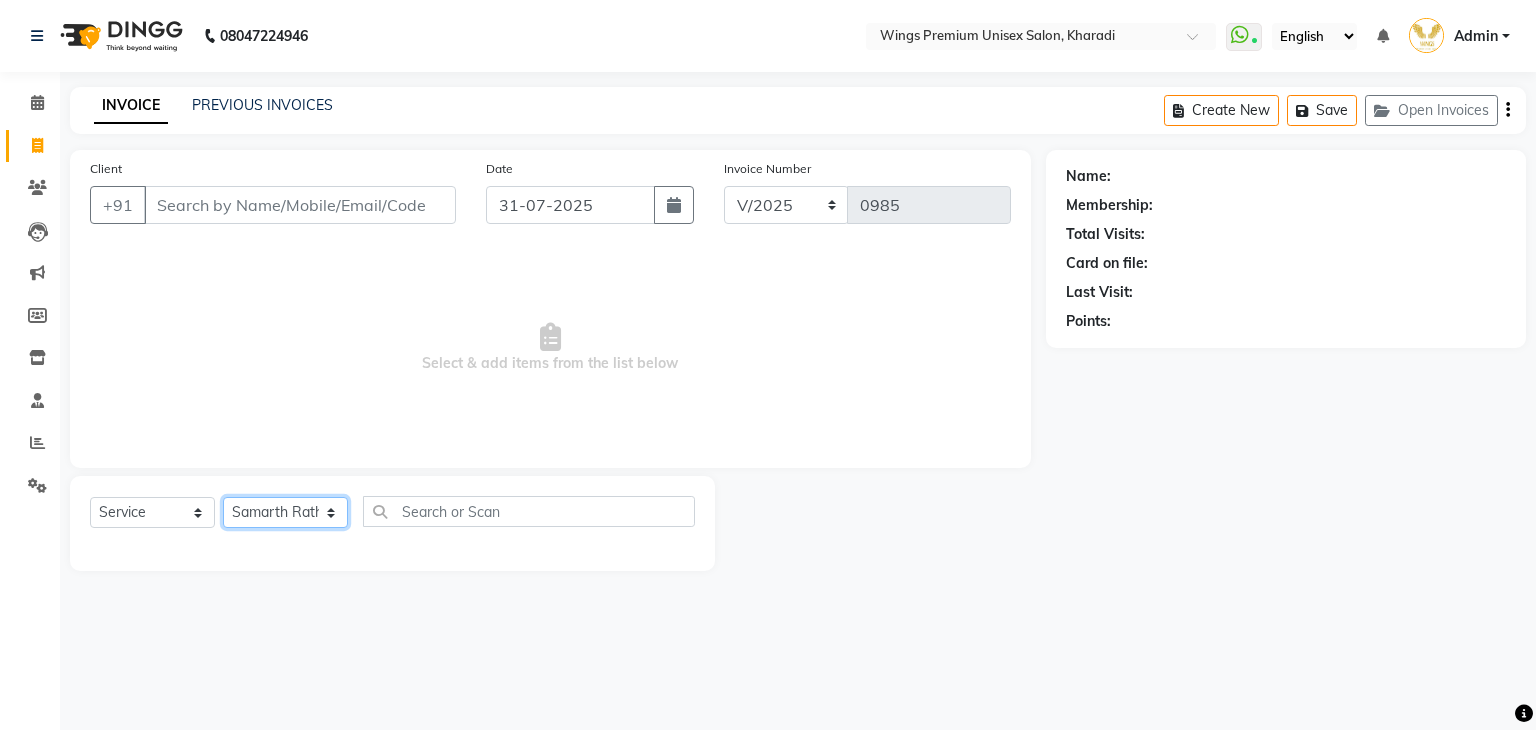 click on "Select Stylist [FIRST] [LAST] [FIRST] [LAST] [FIRST] [LAST] [FIRST] [LAST] [FIRST] [LAST]" 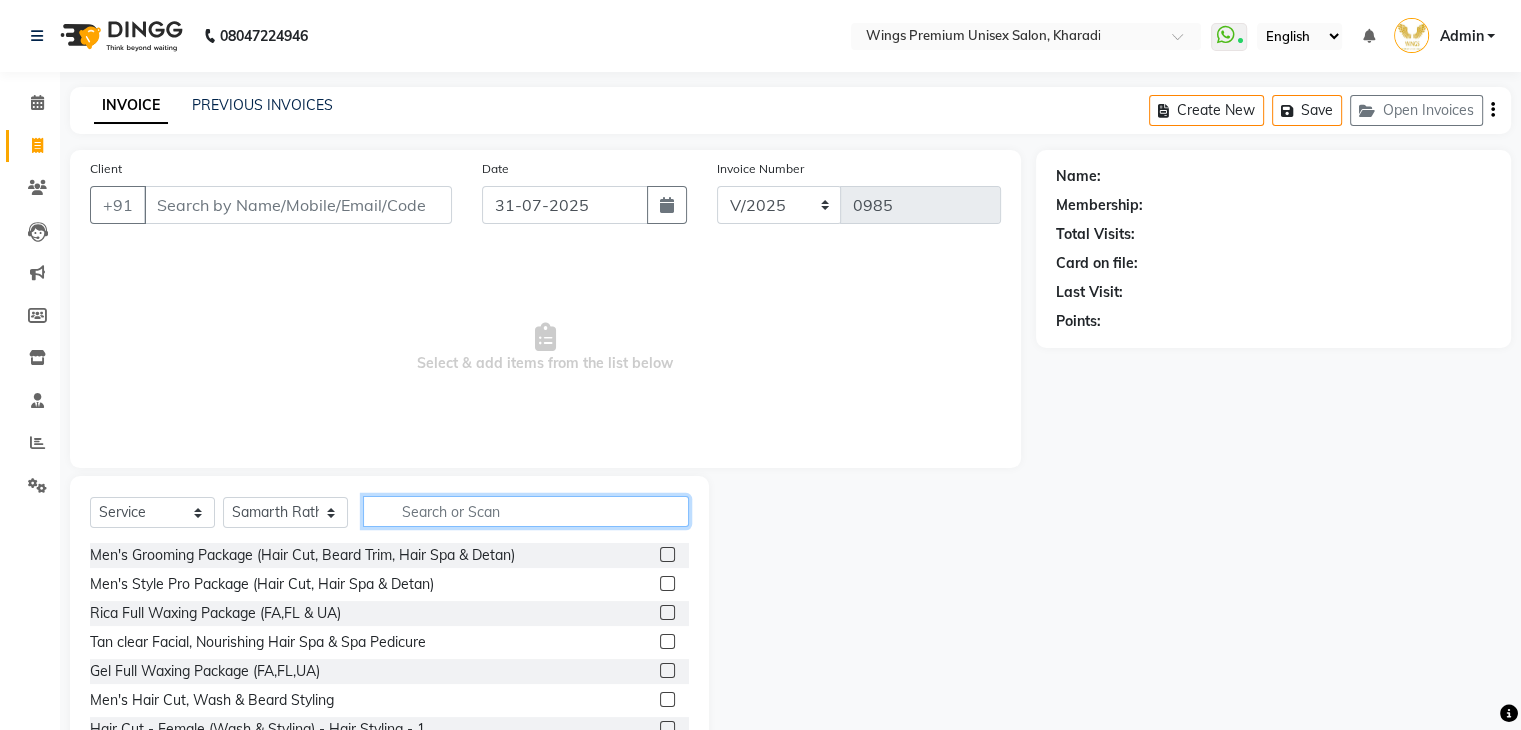 click 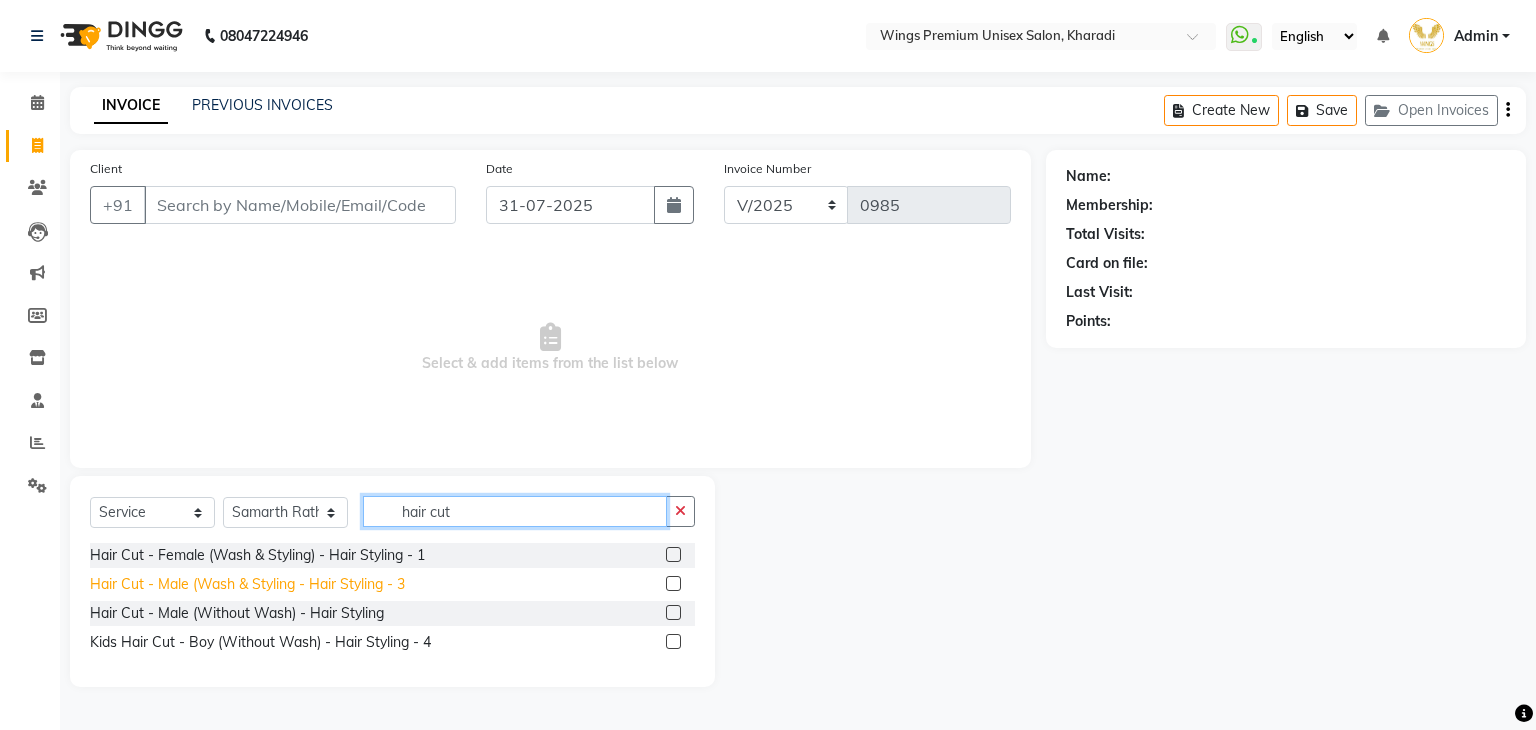 type on "hair cut" 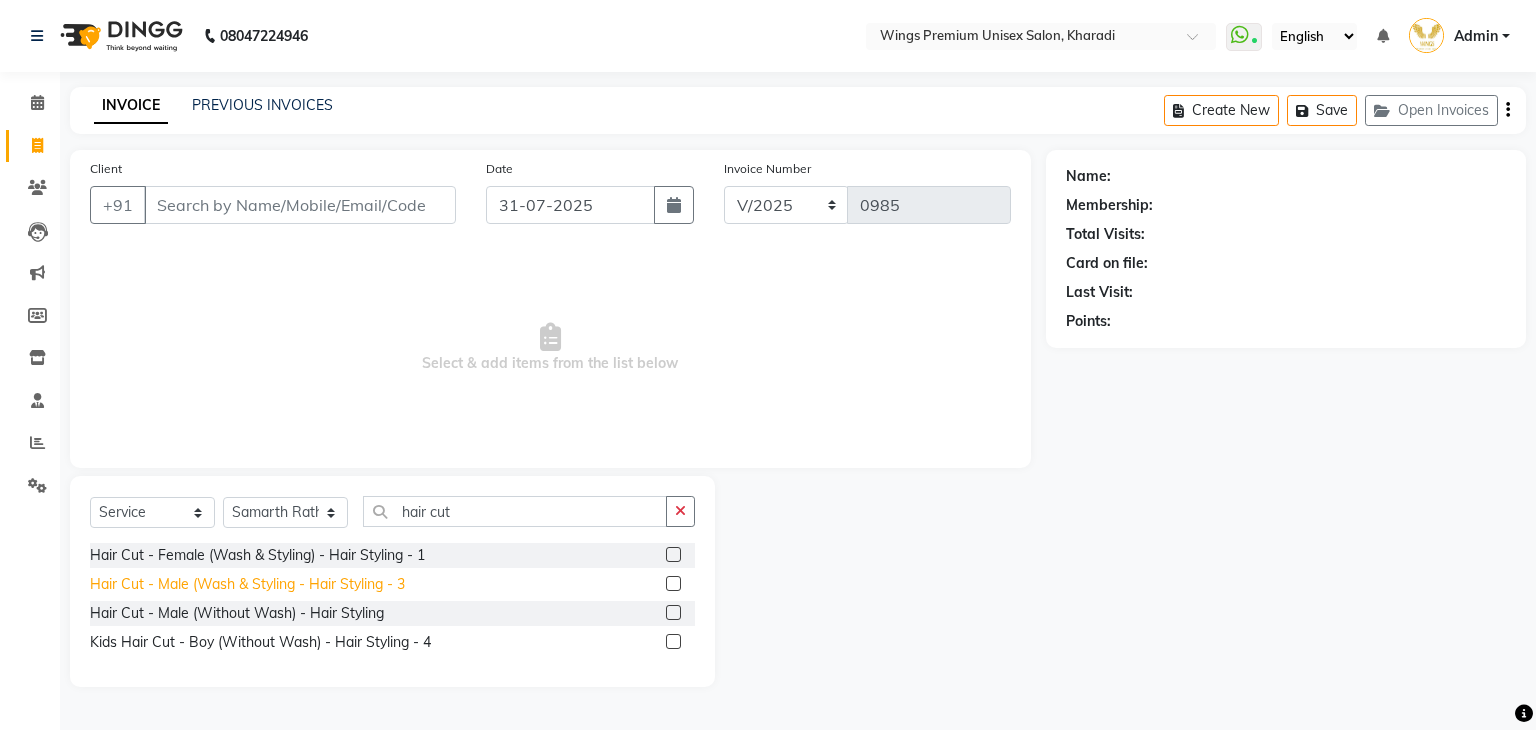 click on "Hair Cut - Male (Wash & Styling  - Hair Styling  - 3" 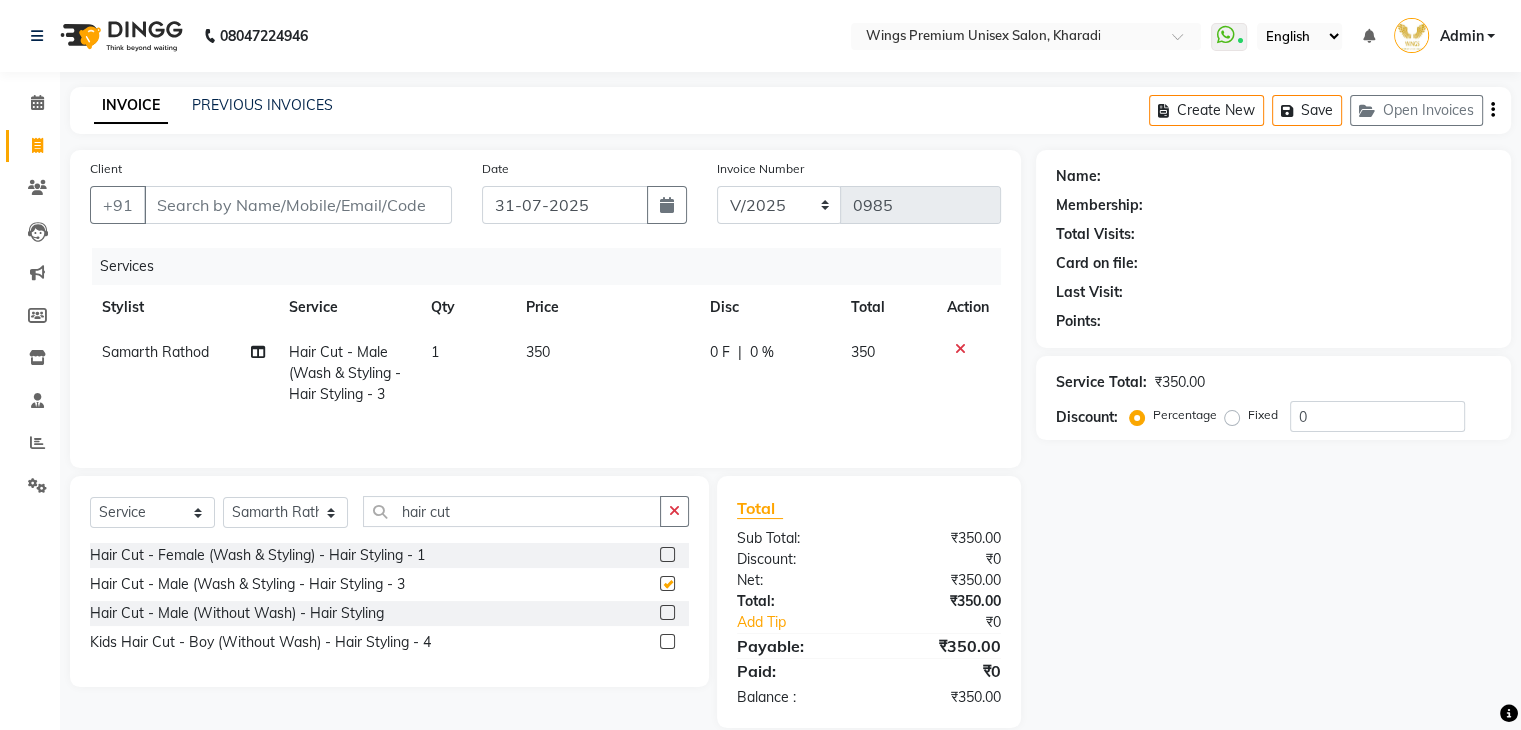 checkbox on "false" 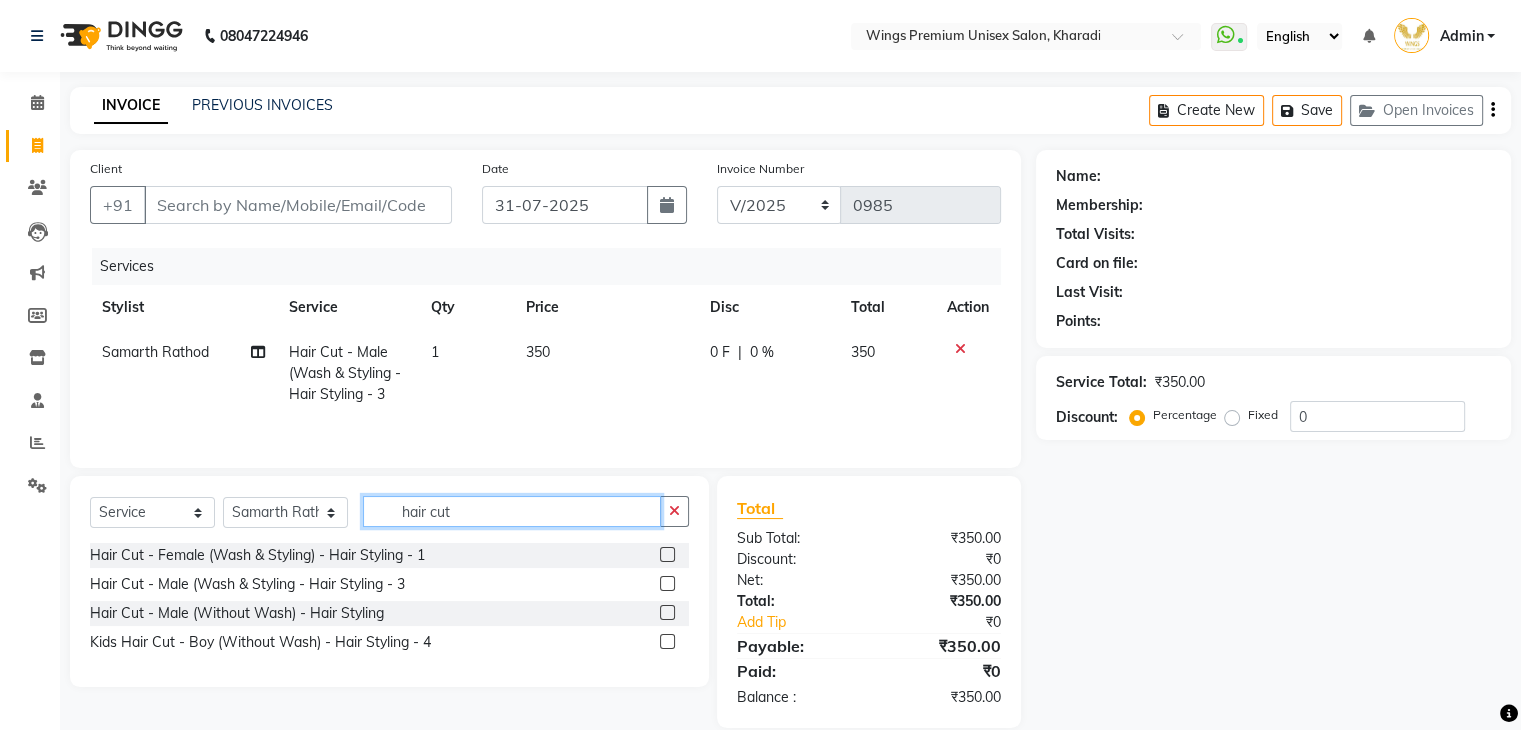 click on "hair cut" 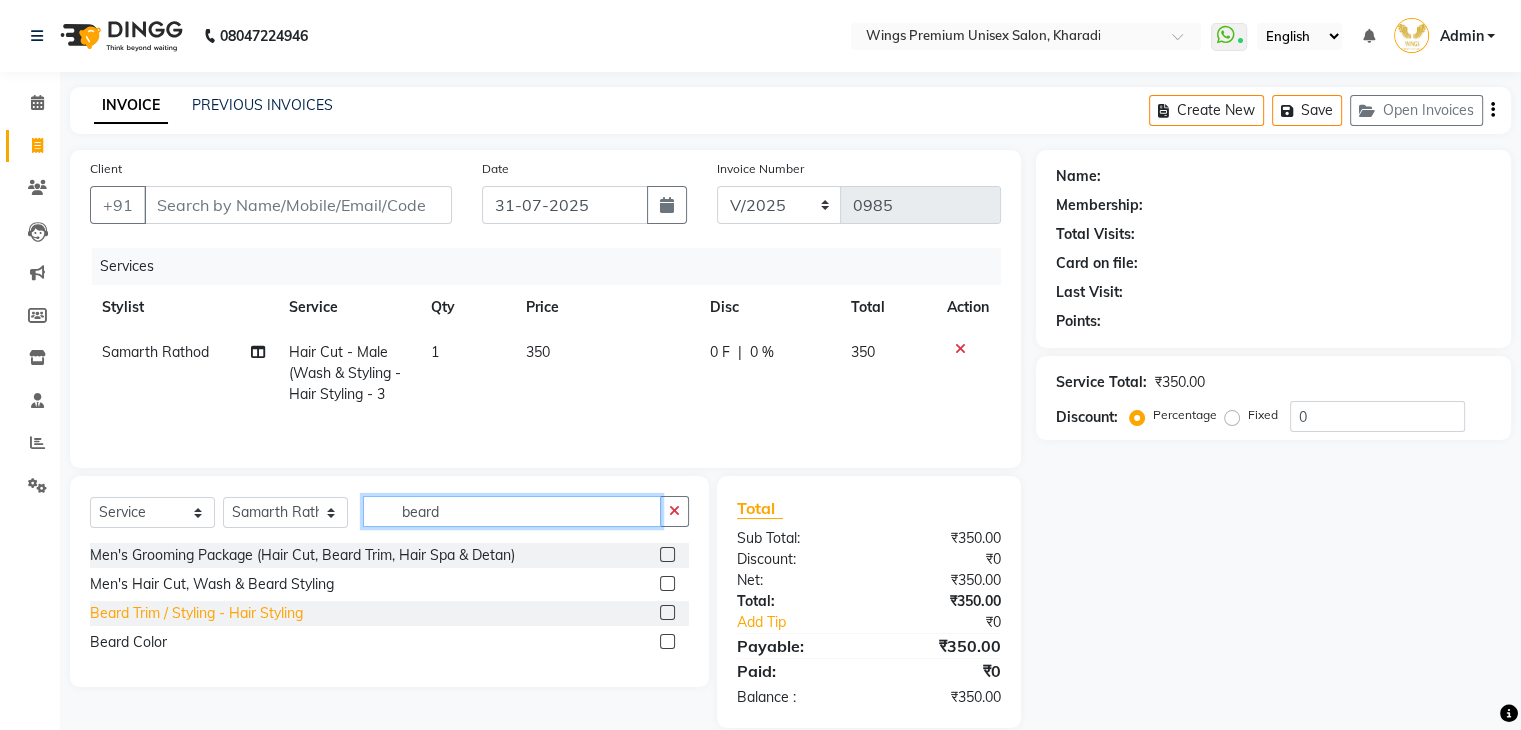 type on "beard" 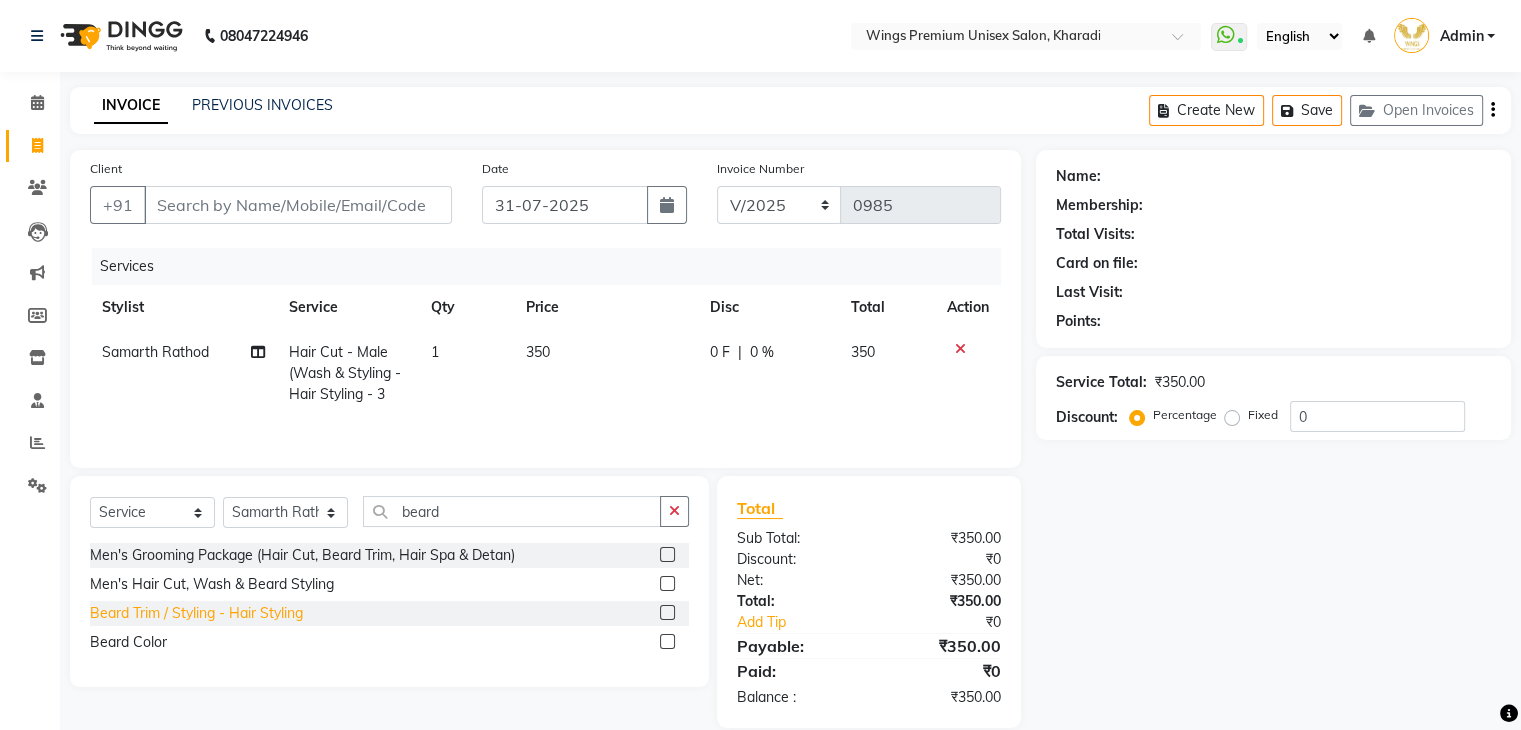 click on "Beard Trim / Styling - Hair Styling" 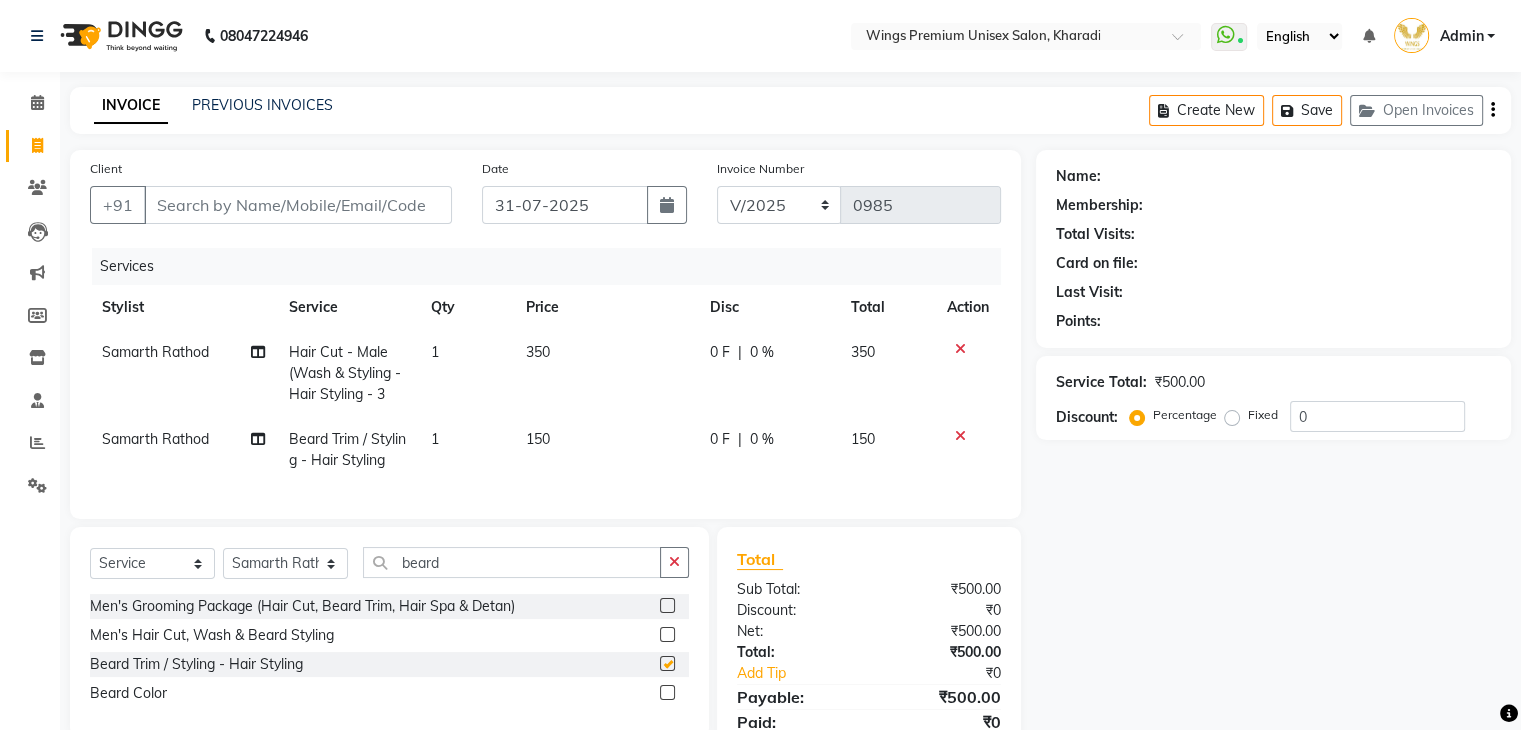 checkbox on "false" 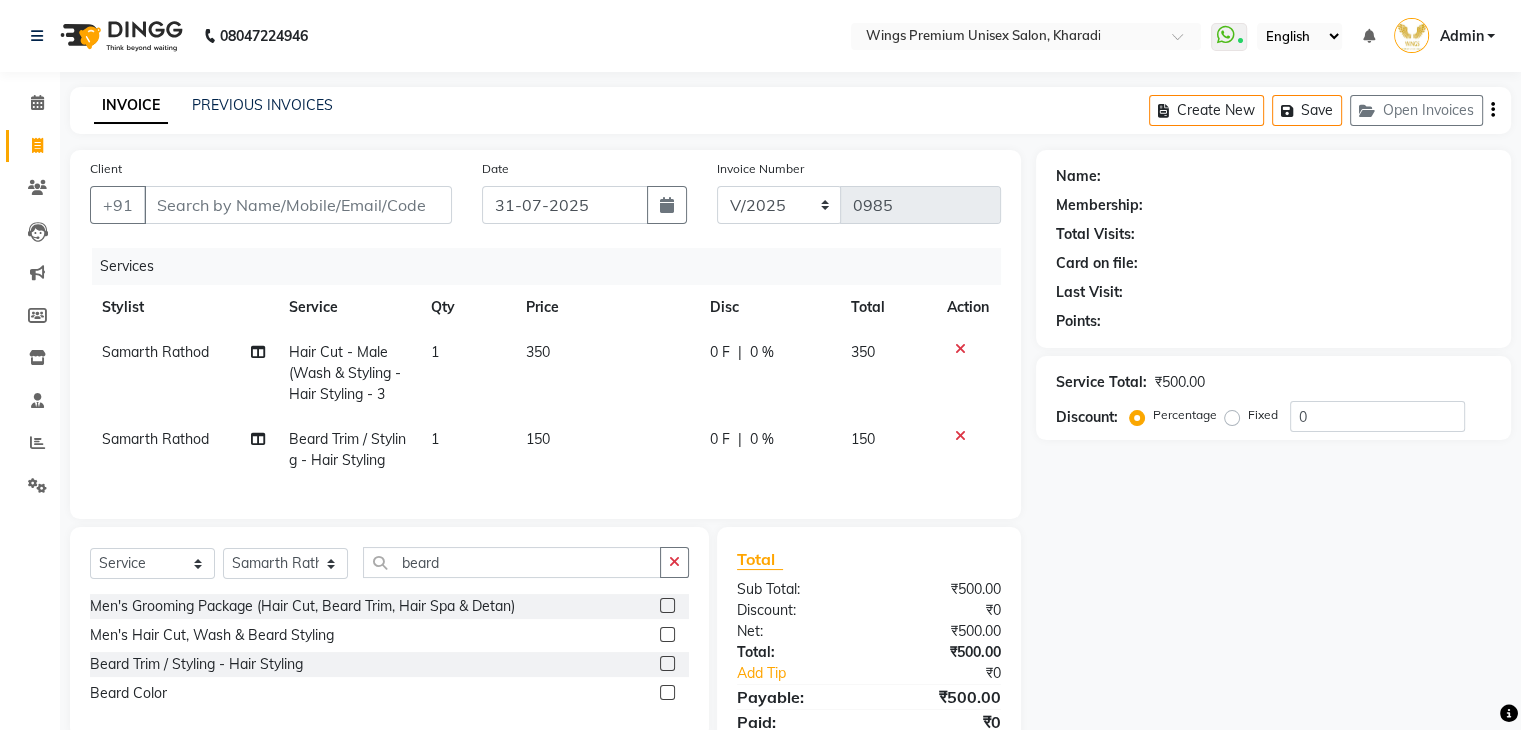 click on "Select  Service  Product  Membership  Package Voucher Prepaid Gift Card  Select Stylist Aishwarya Kshirsagar Minal Mehtar Samarth Rathod Shruti Panda Umesh Chandane  Vishal Changdev Rokade  beard Men's Grooming Package (Hair Cut, Beard Trim, Hair Spa & Detan)  Men's Hair Cut, Wash & Beard Styling   Beard Trim / Styling - Hair Styling   Beard Color" 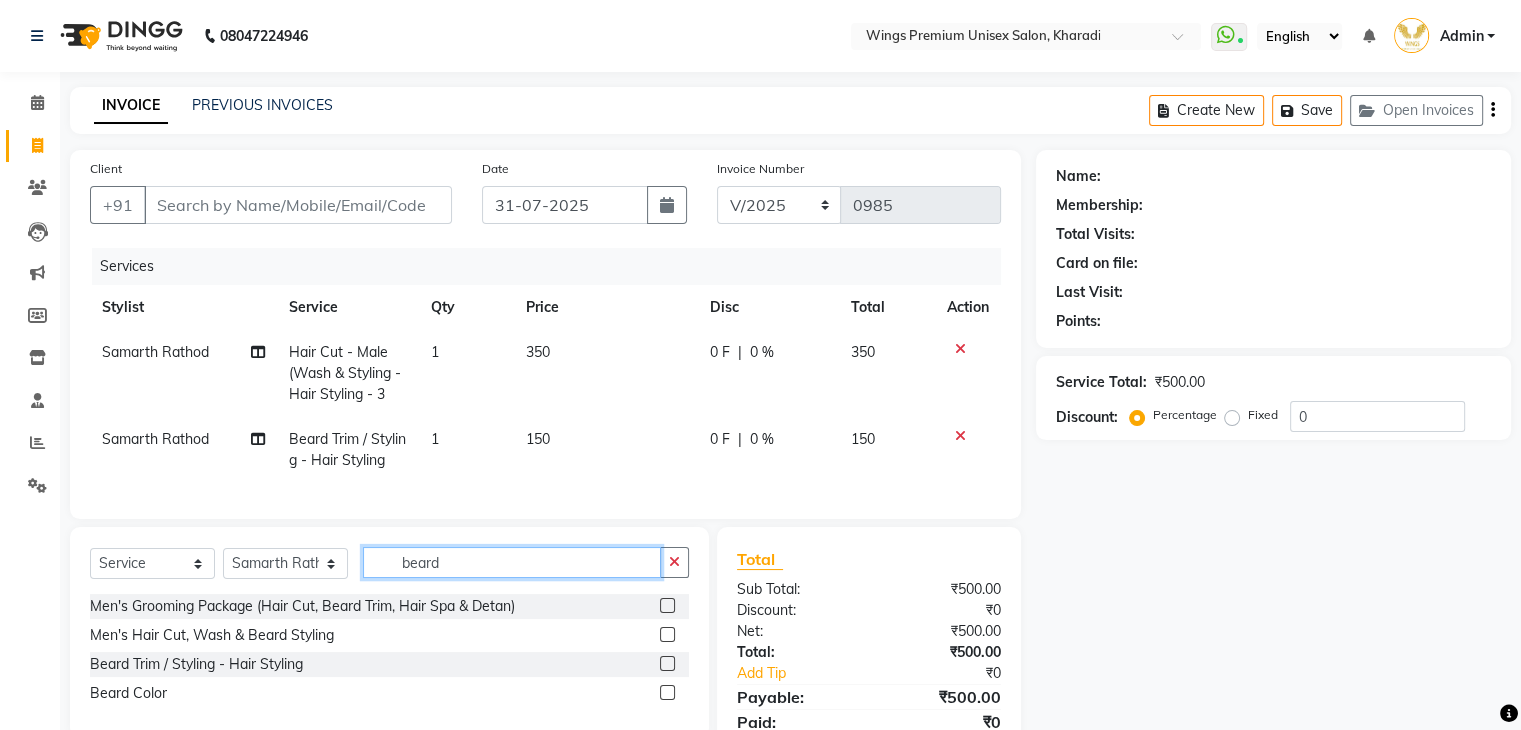 click on "beard" 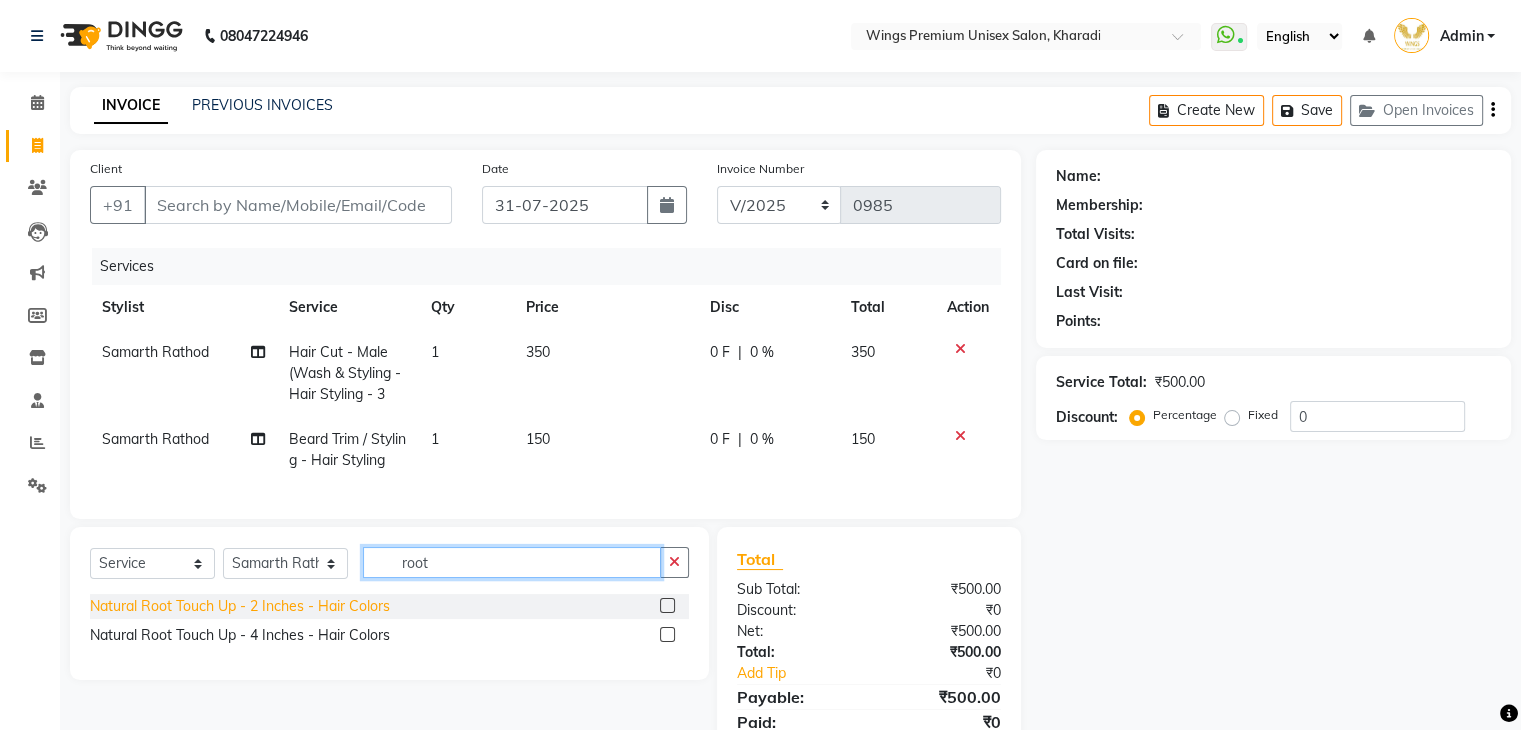 type on "root" 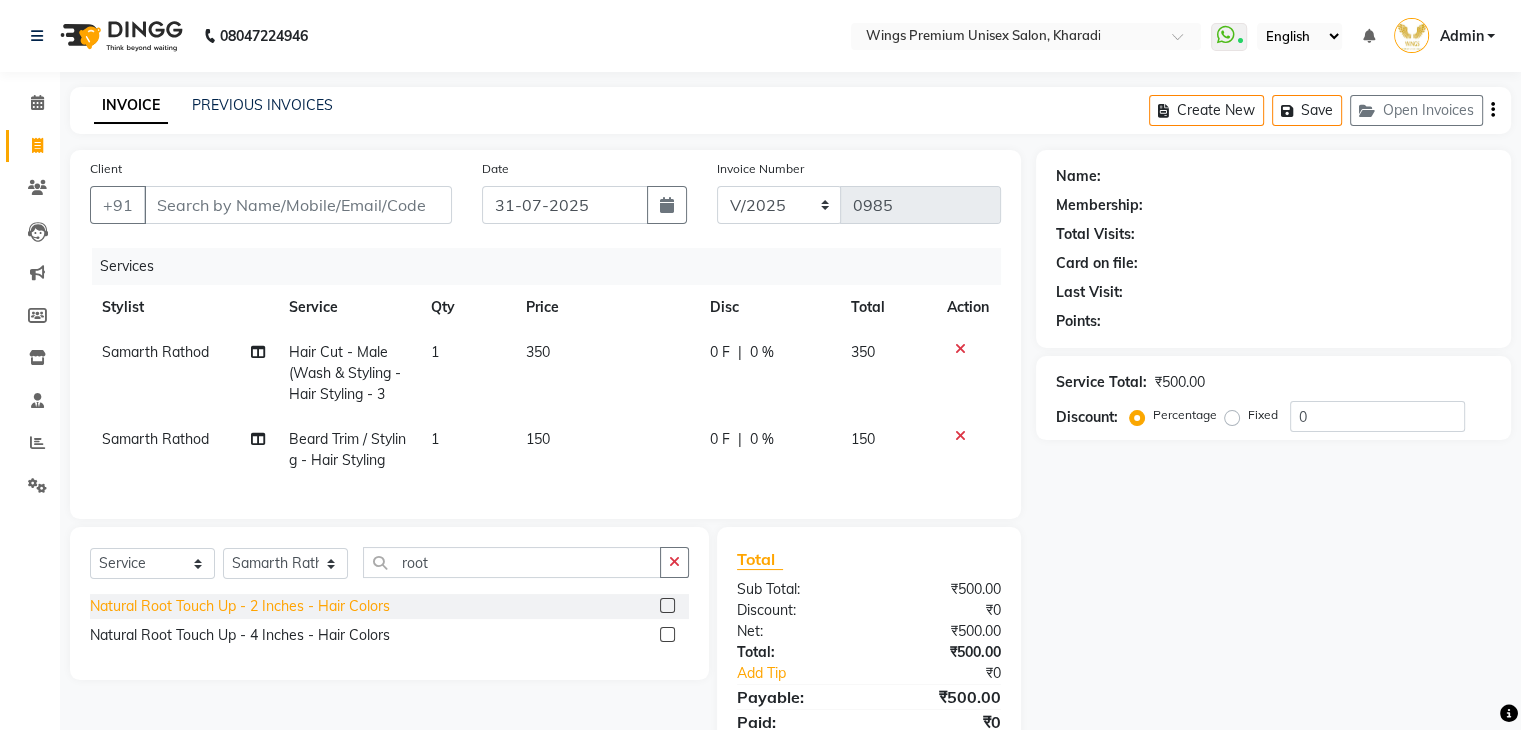 click on "Natural Root Touch Up - 2 Inches - Hair Colors" 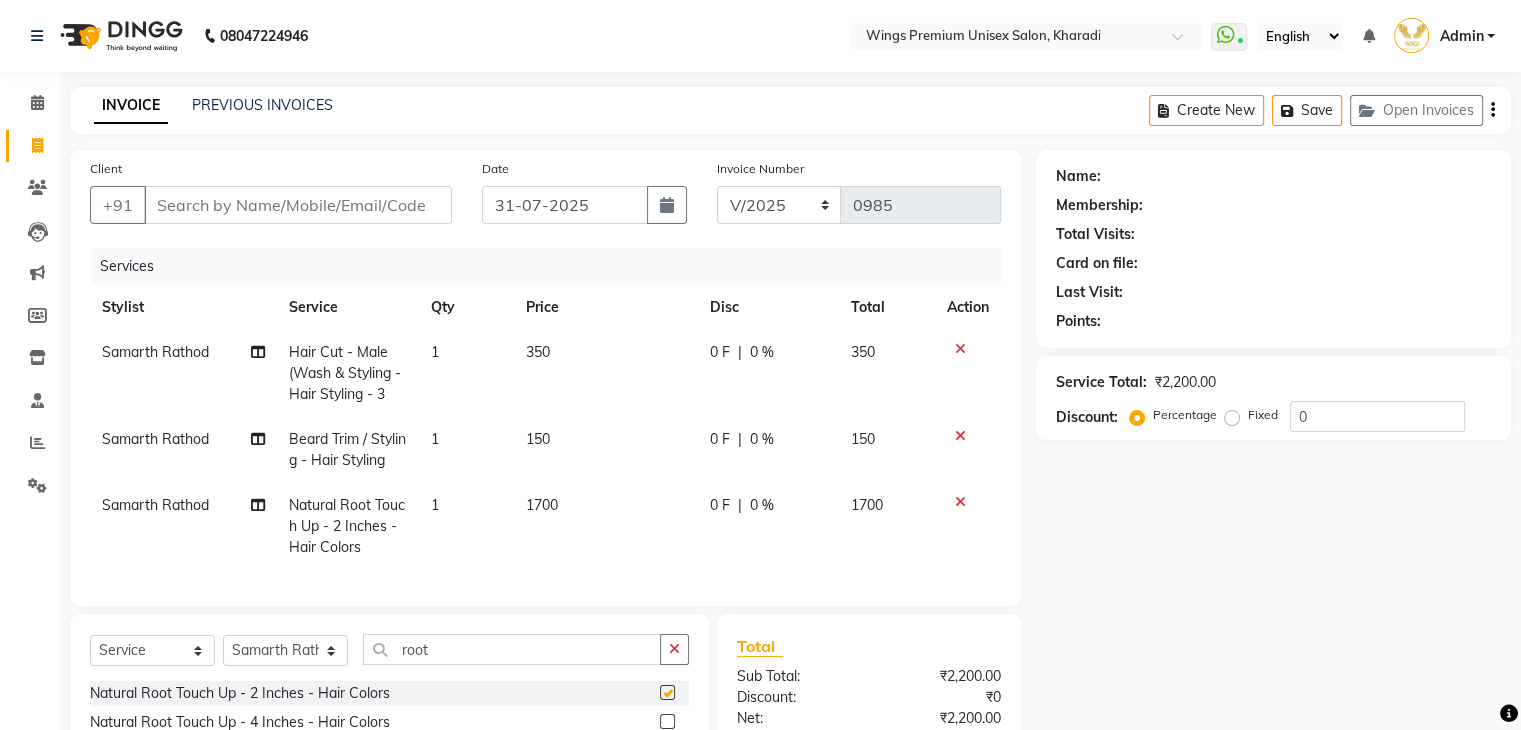 checkbox on "false" 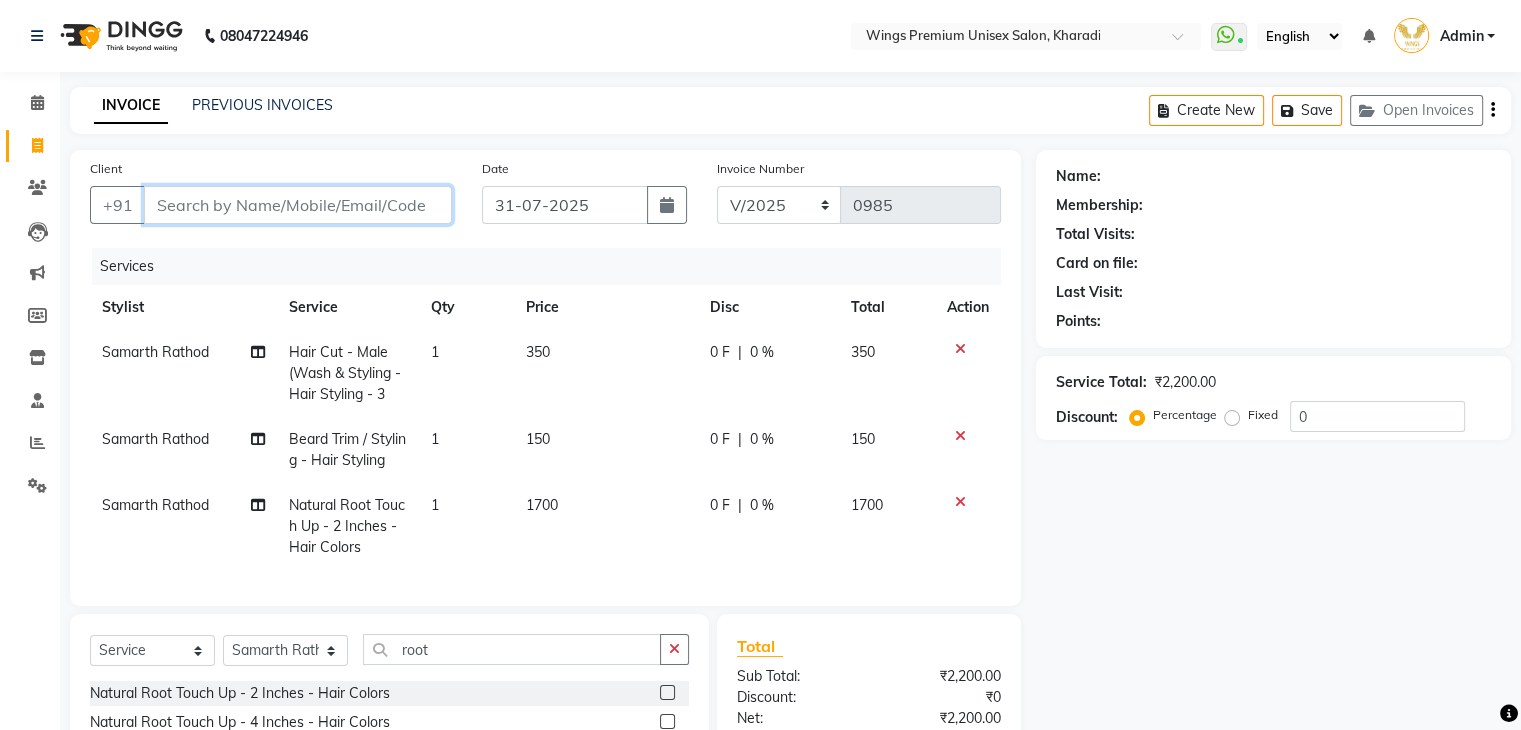 click on "Client" at bounding box center (298, 205) 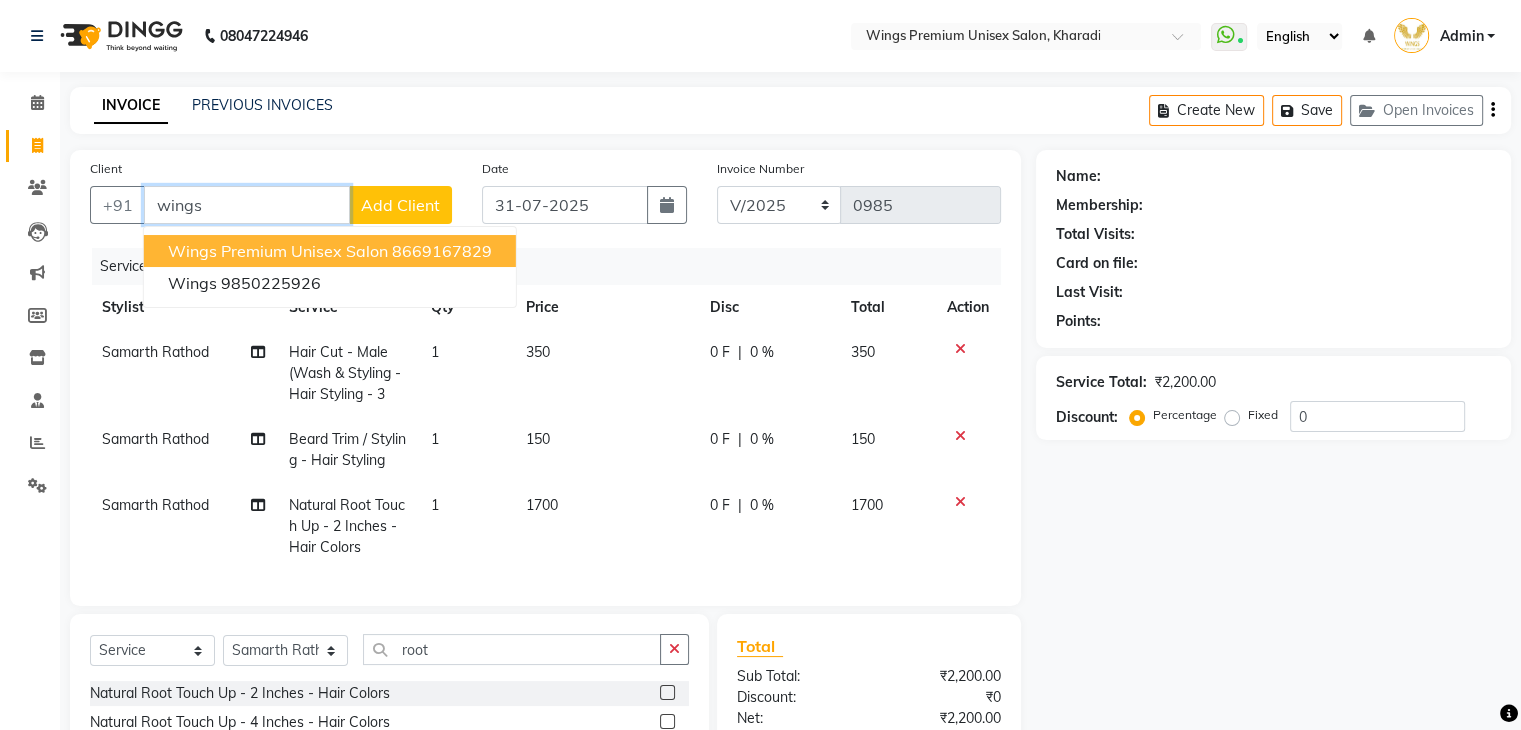click on "8669167829" at bounding box center [442, 251] 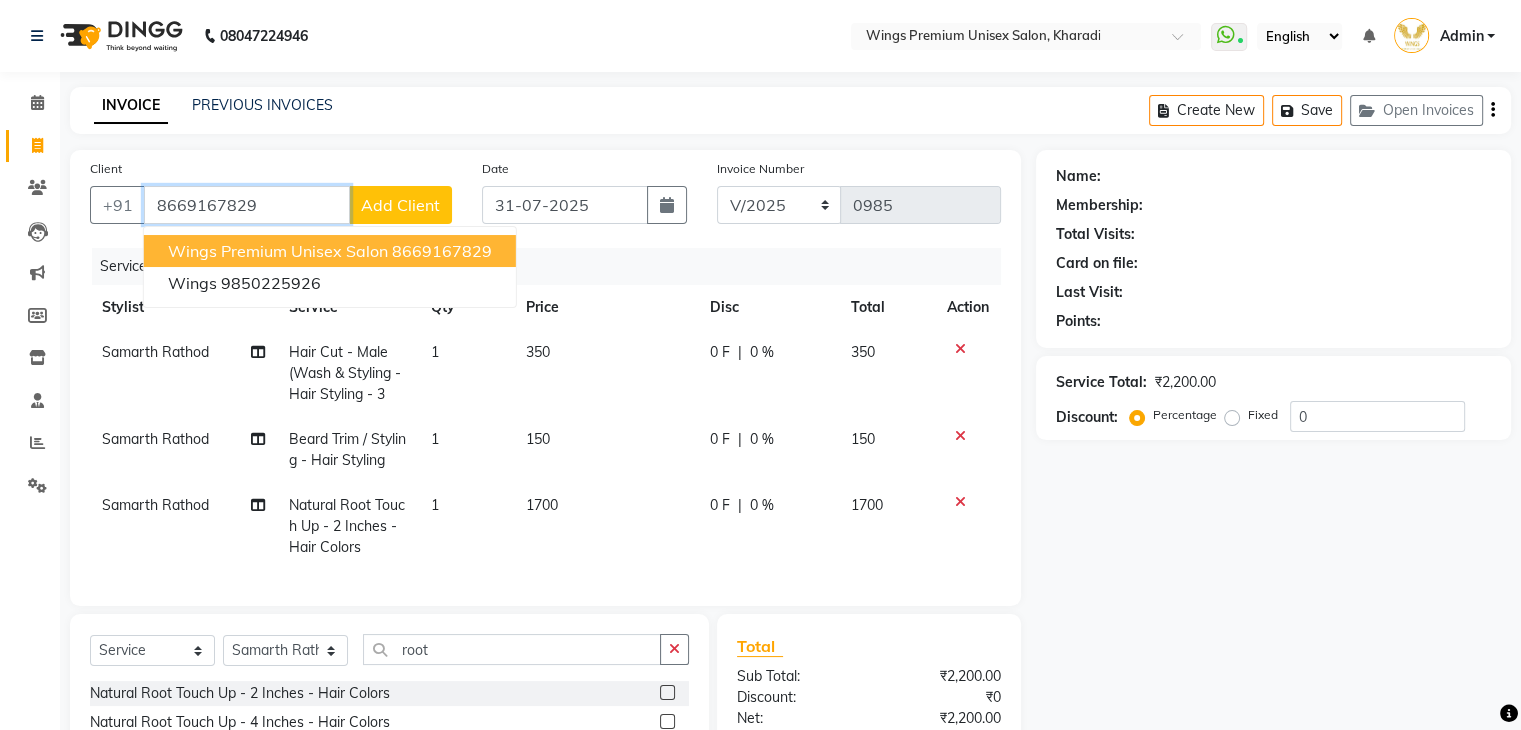 type on "8669167829" 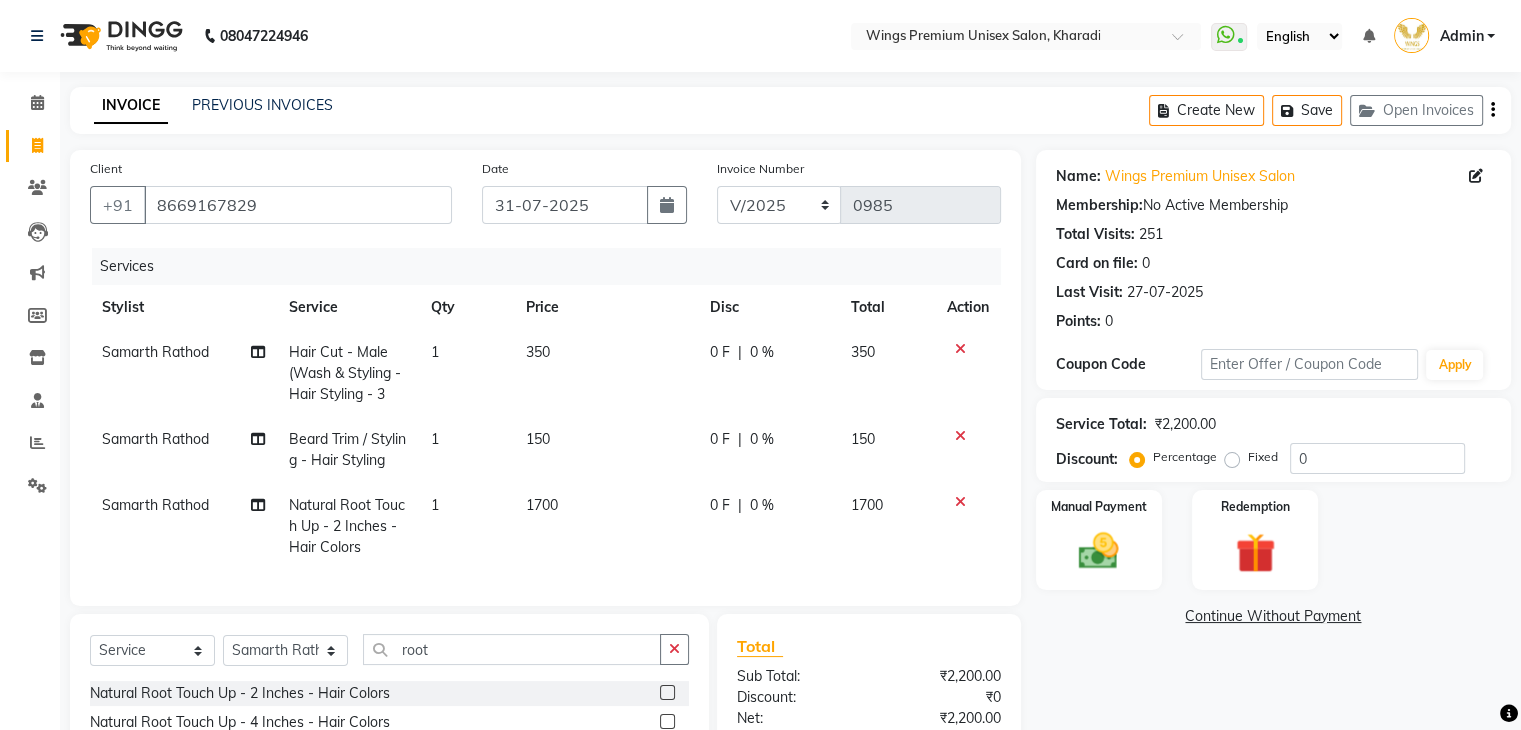 click on "0 F" 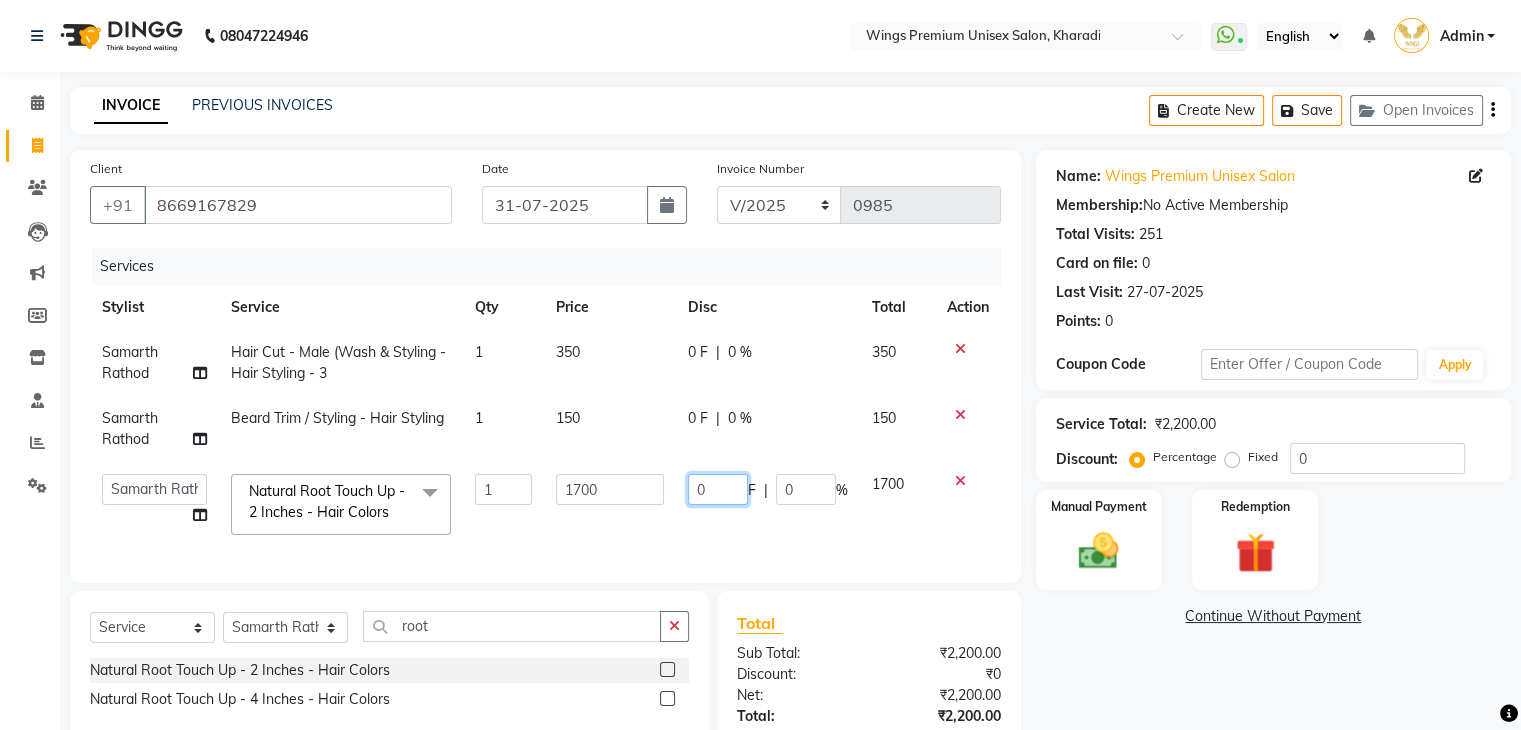 click on "0" 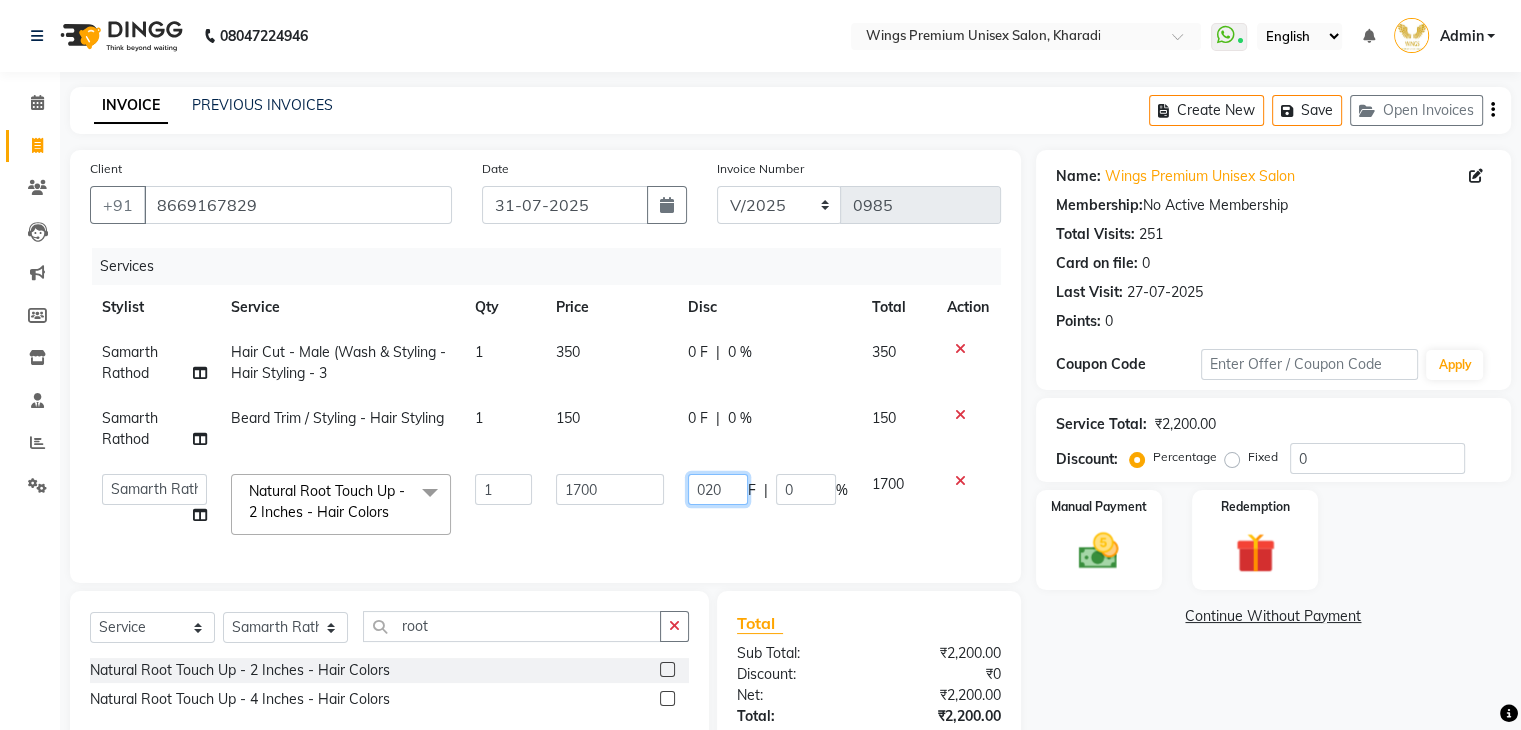 type on "0200" 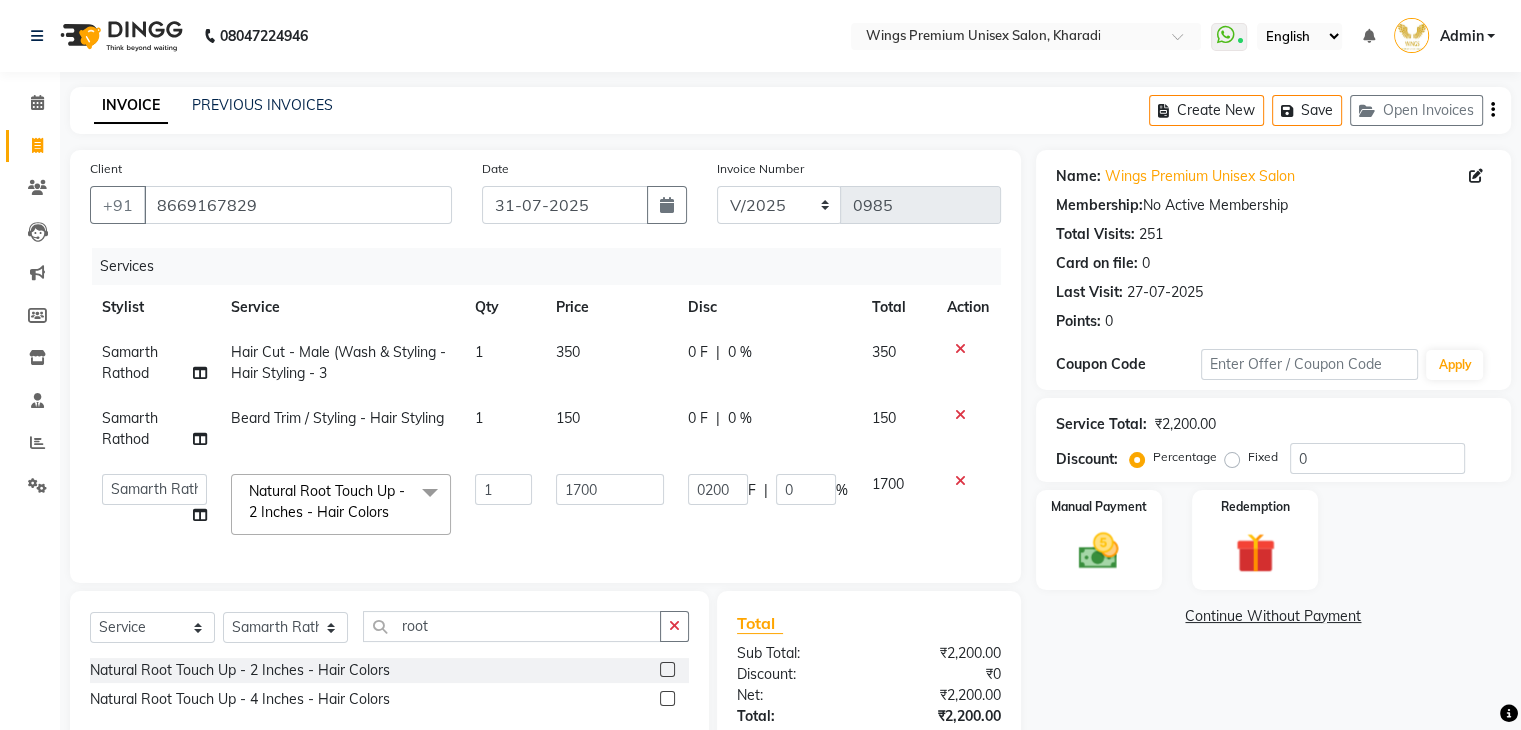 click on "0200 F | 0 %" 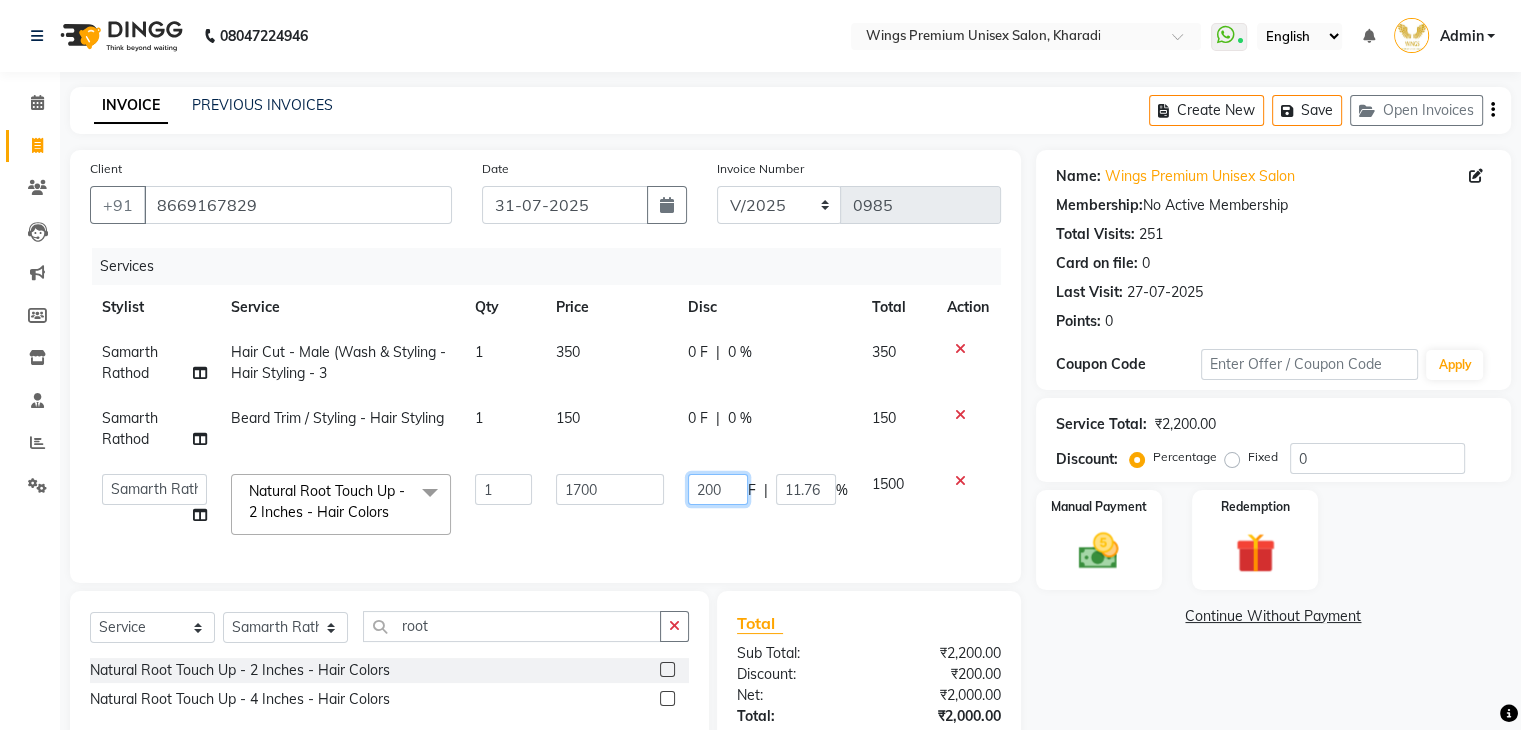 click on "200 F | 11.76 %" 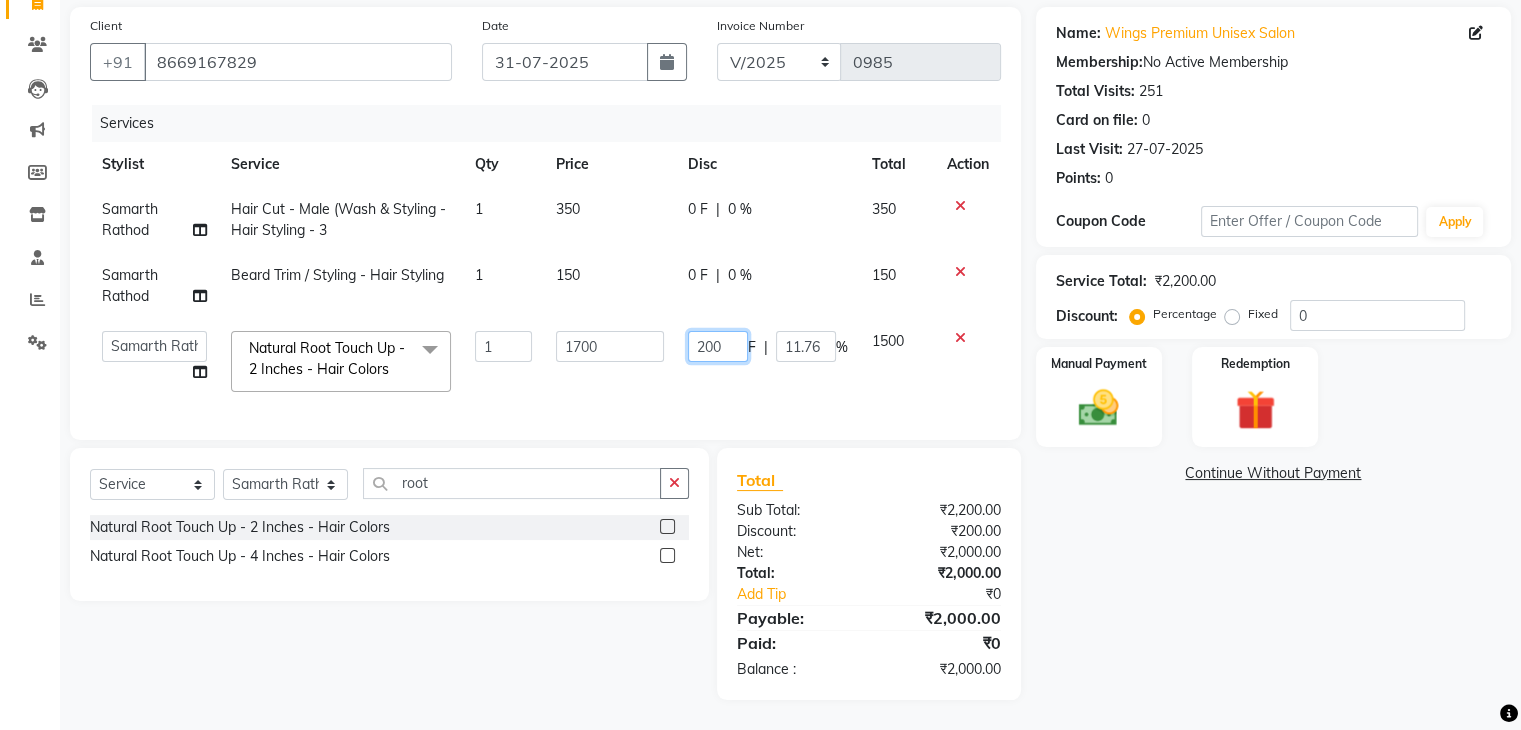 scroll, scrollTop: 158, scrollLeft: 0, axis: vertical 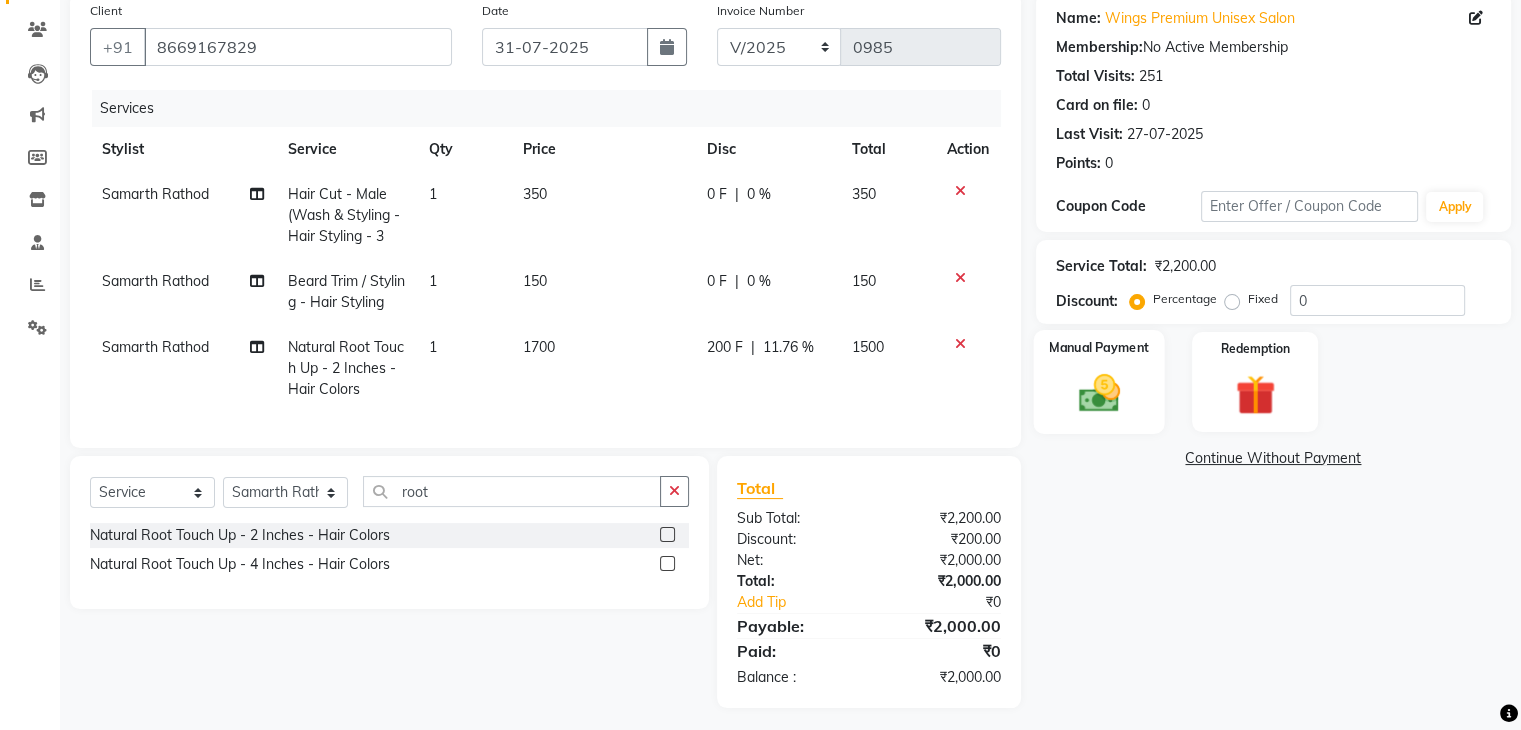 click 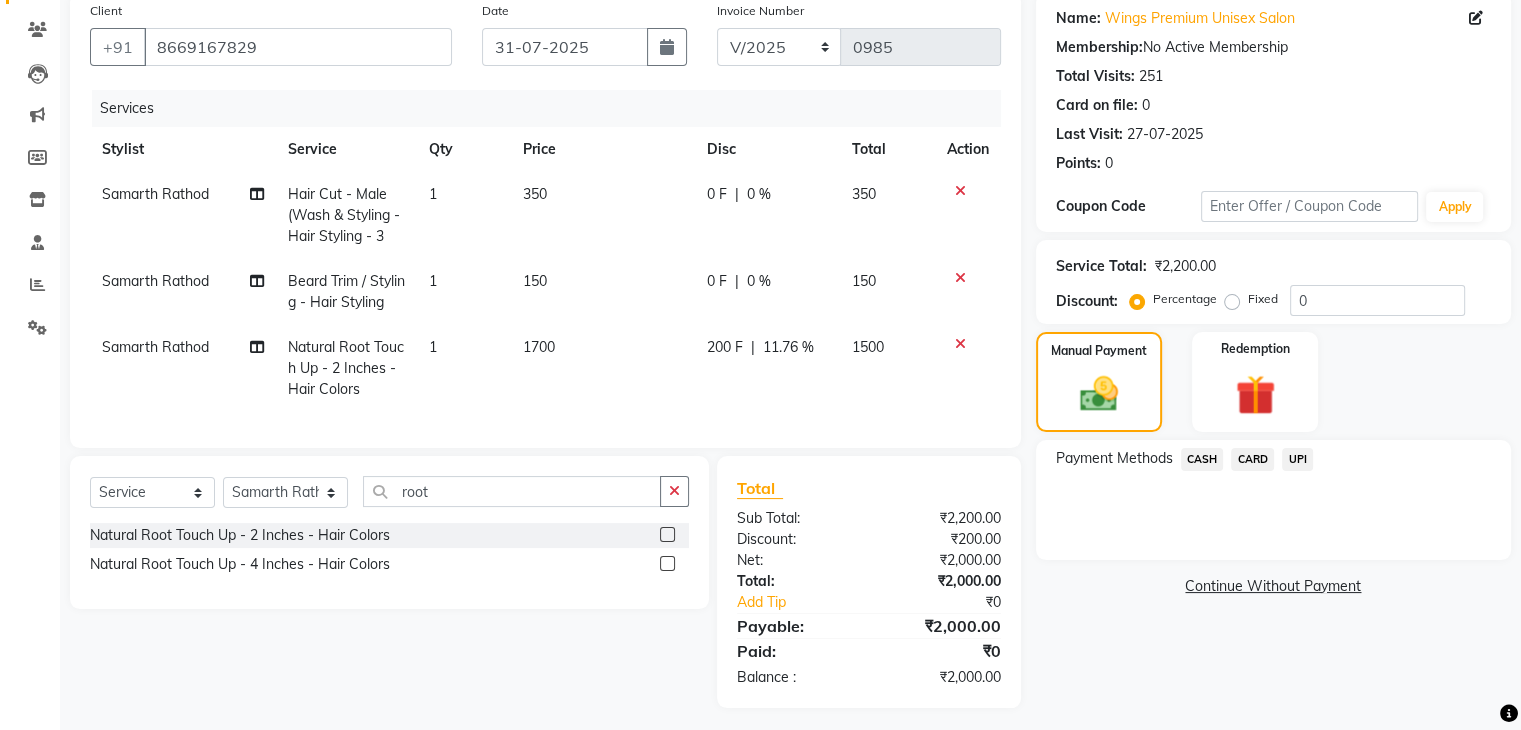 click on "UPI" 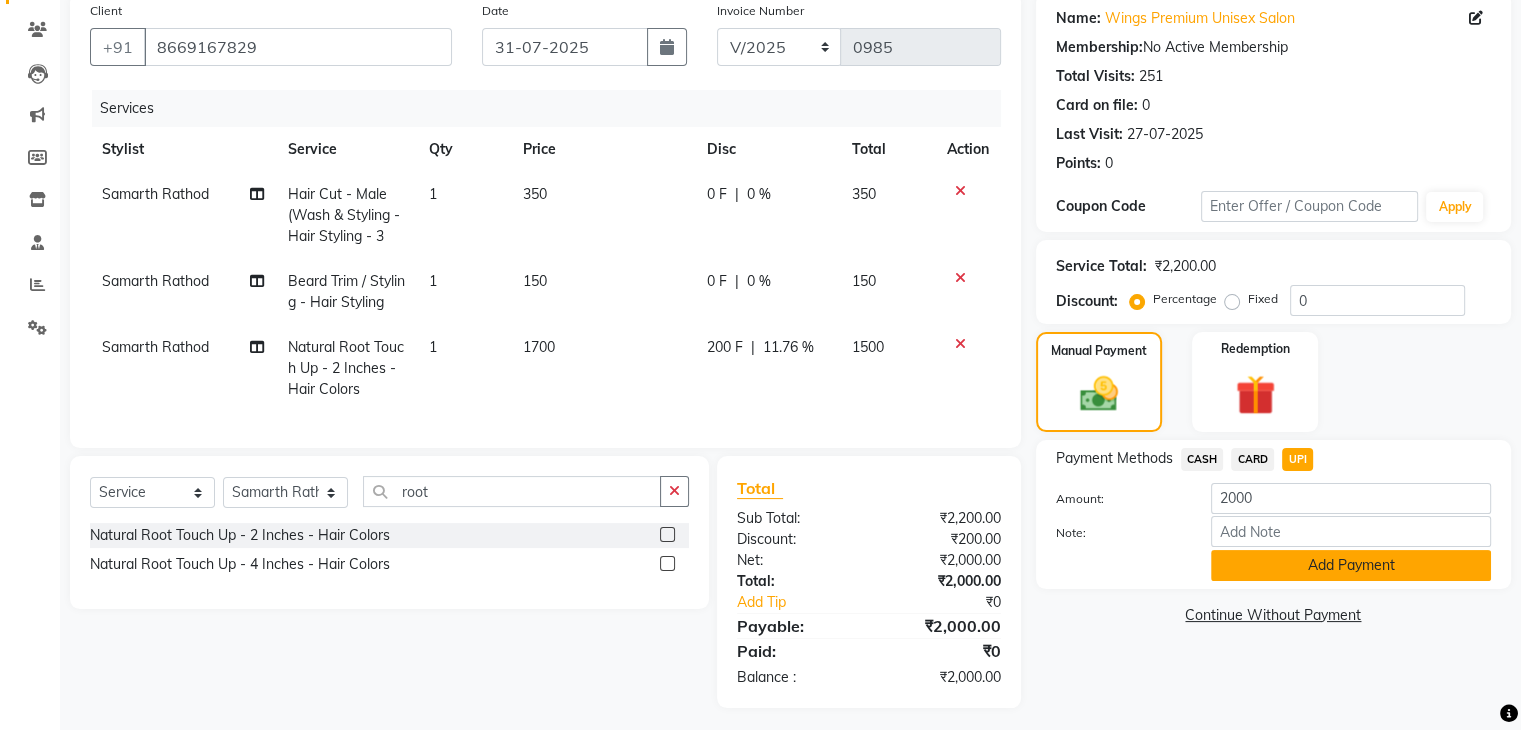 click on "Add Payment" 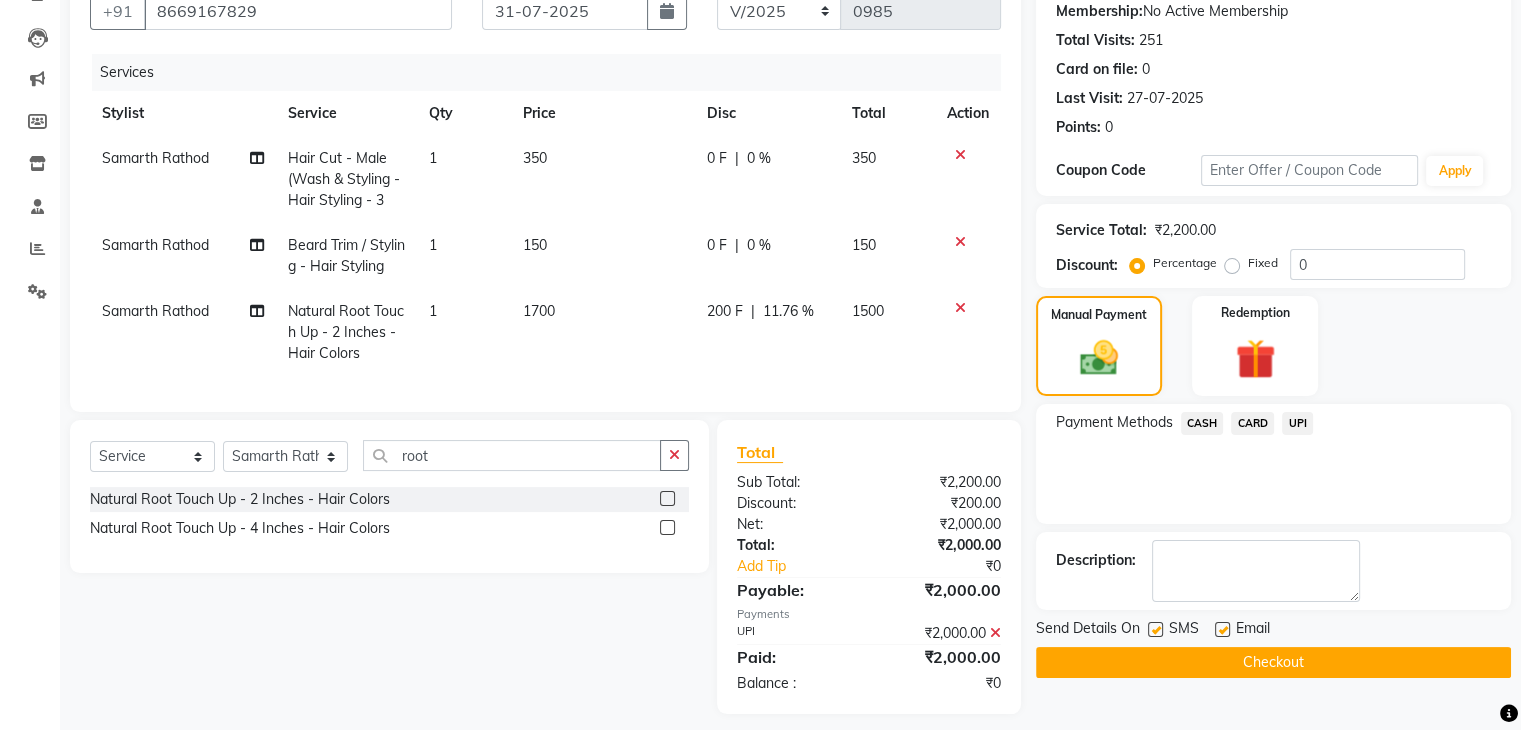 scroll, scrollTop: 224, scrollLeft: 0, axis: vertical 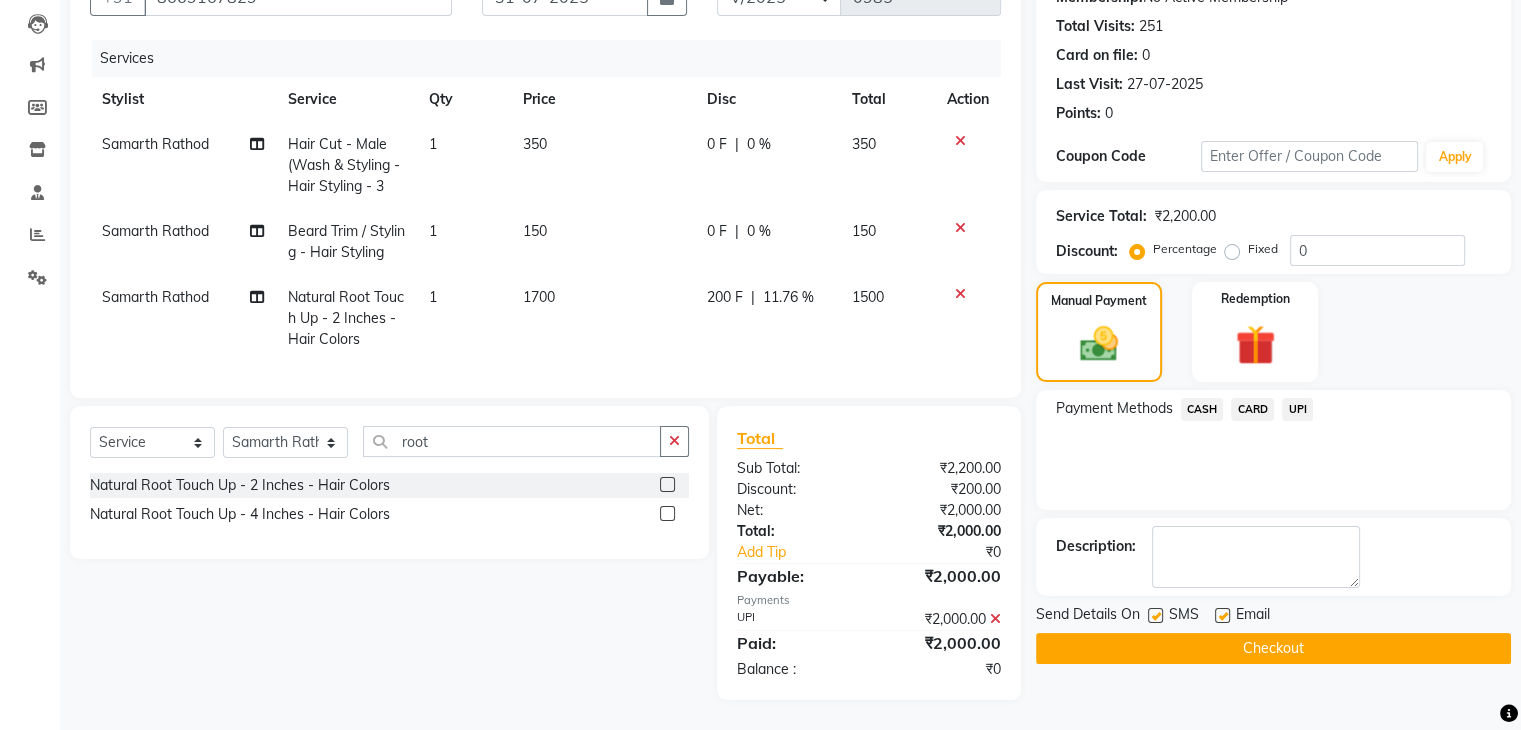 click on "Checkout" 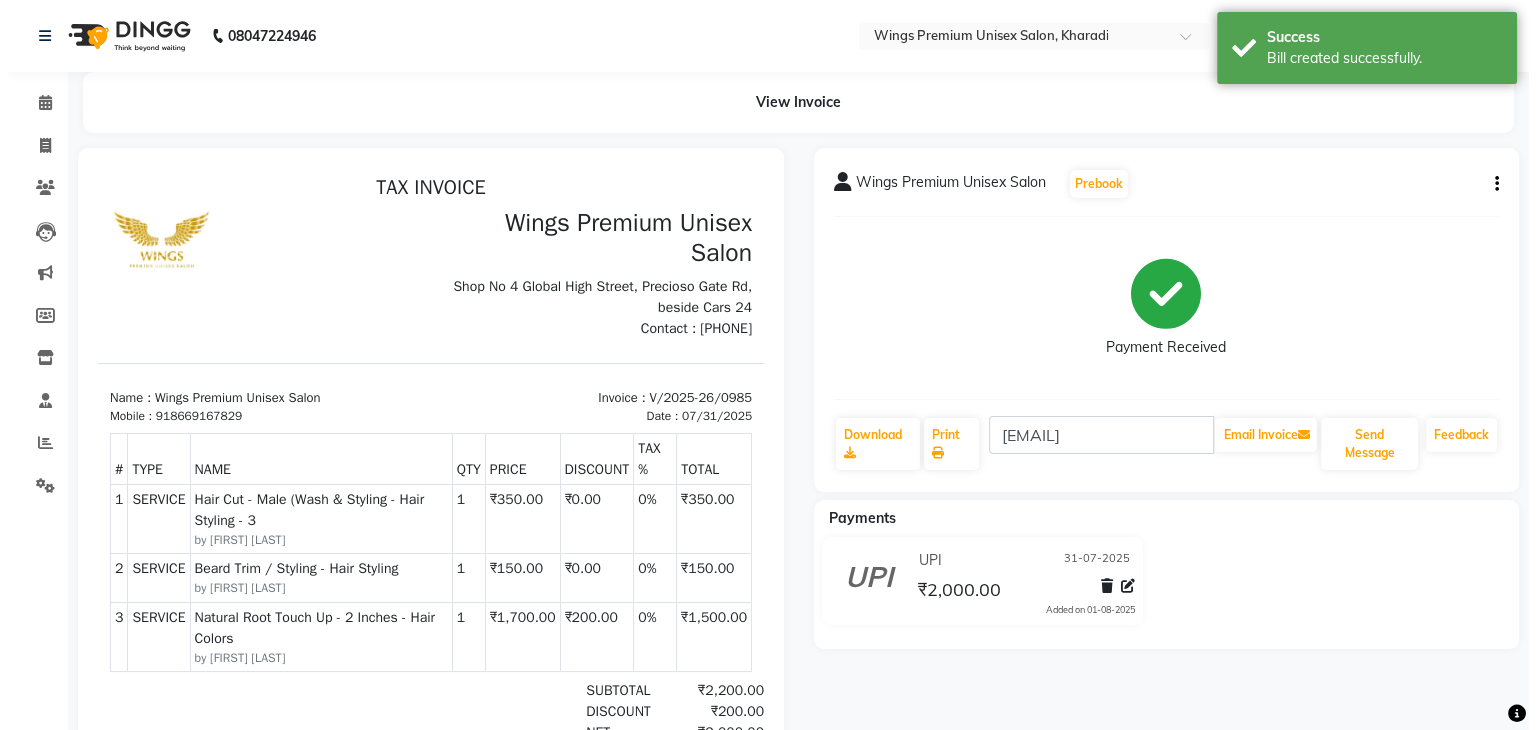 scroll, scrollTop: 0, scrollLeft: 0, axis: both 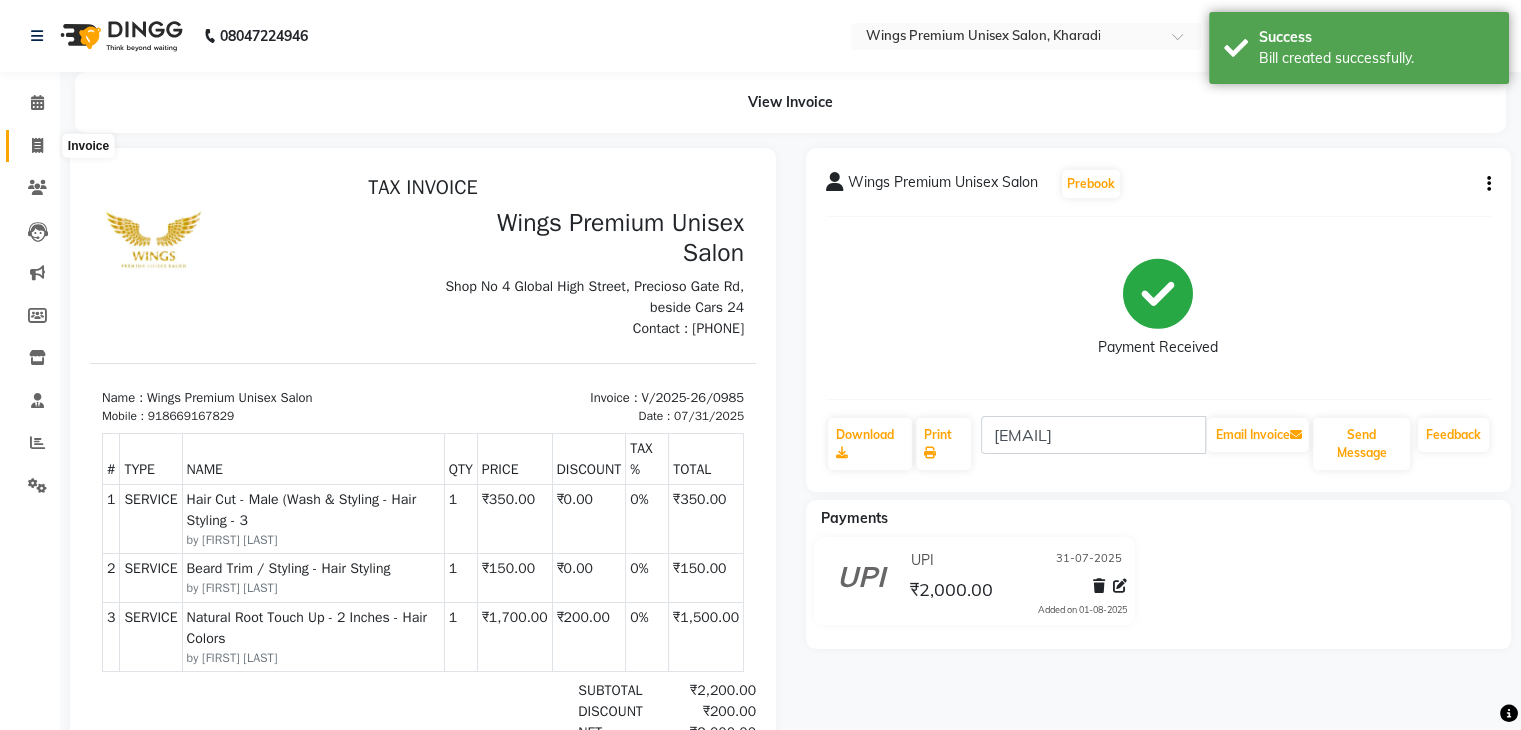 click 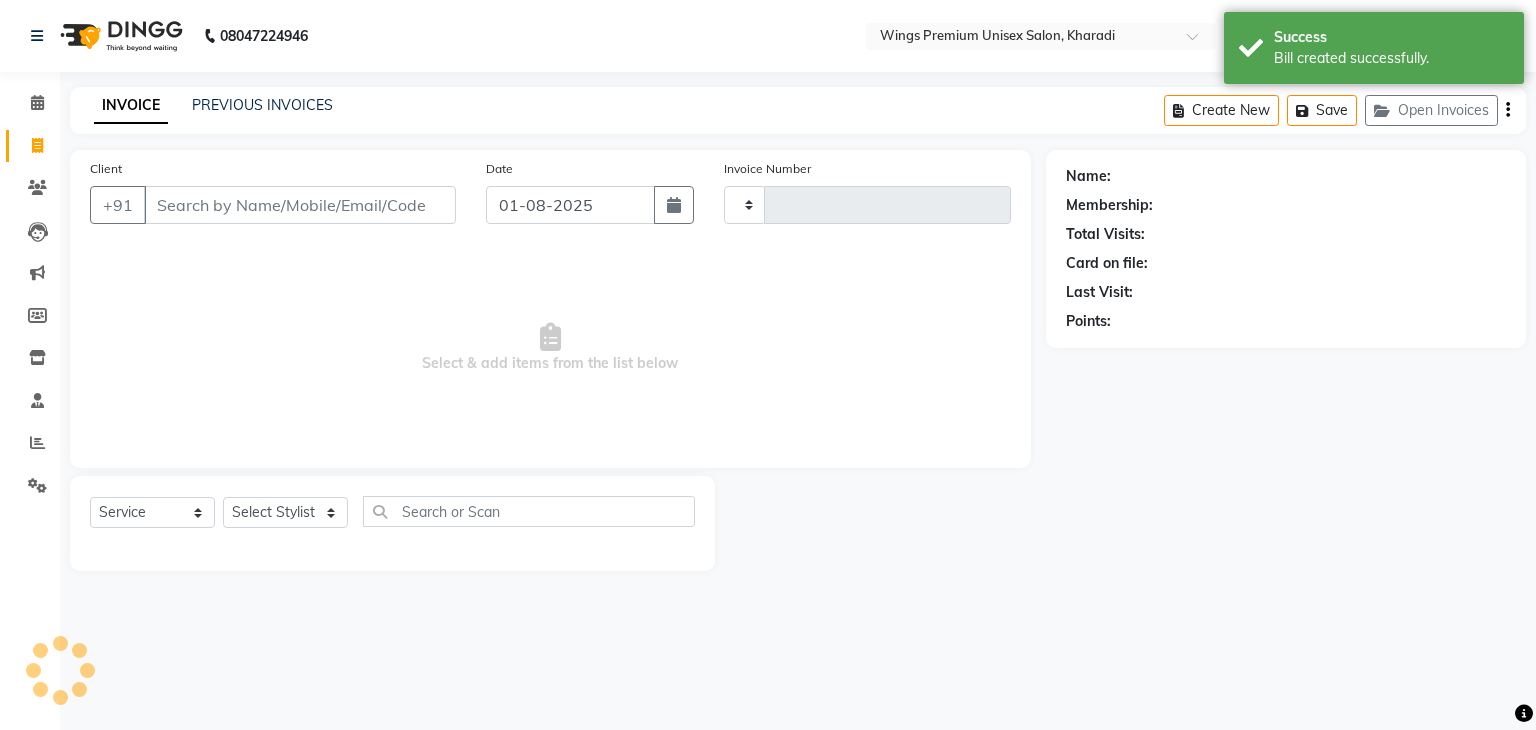 type on "0986" 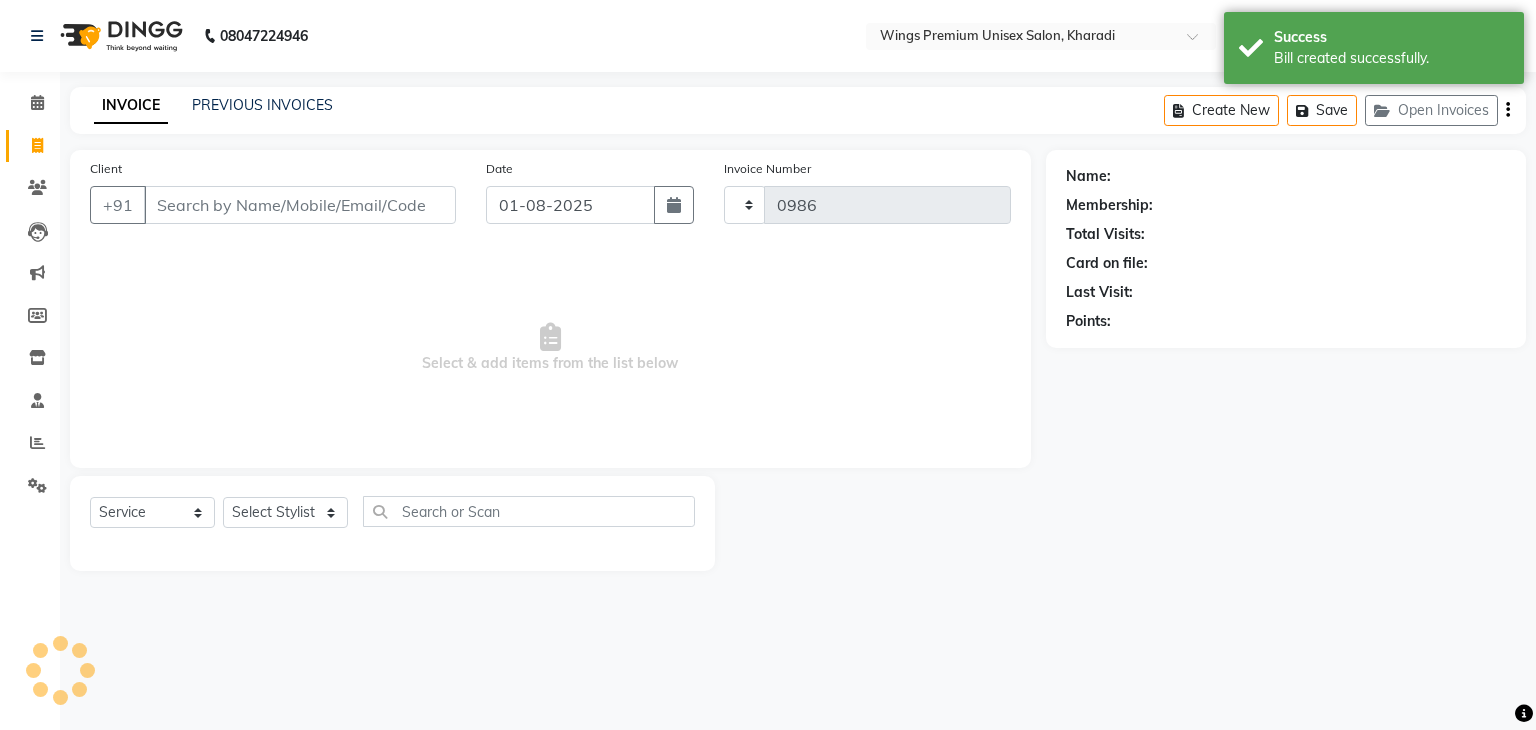 select on "674" 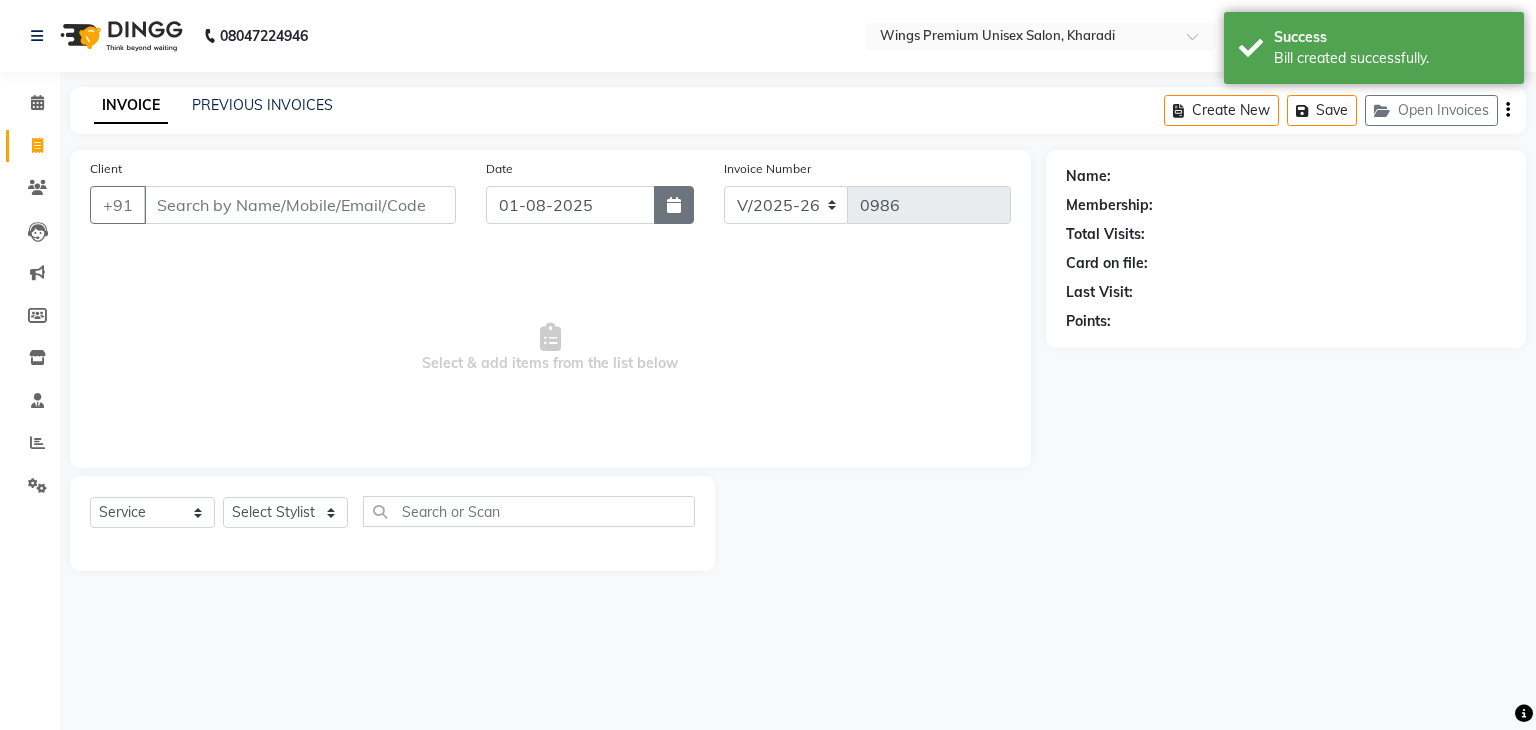 click 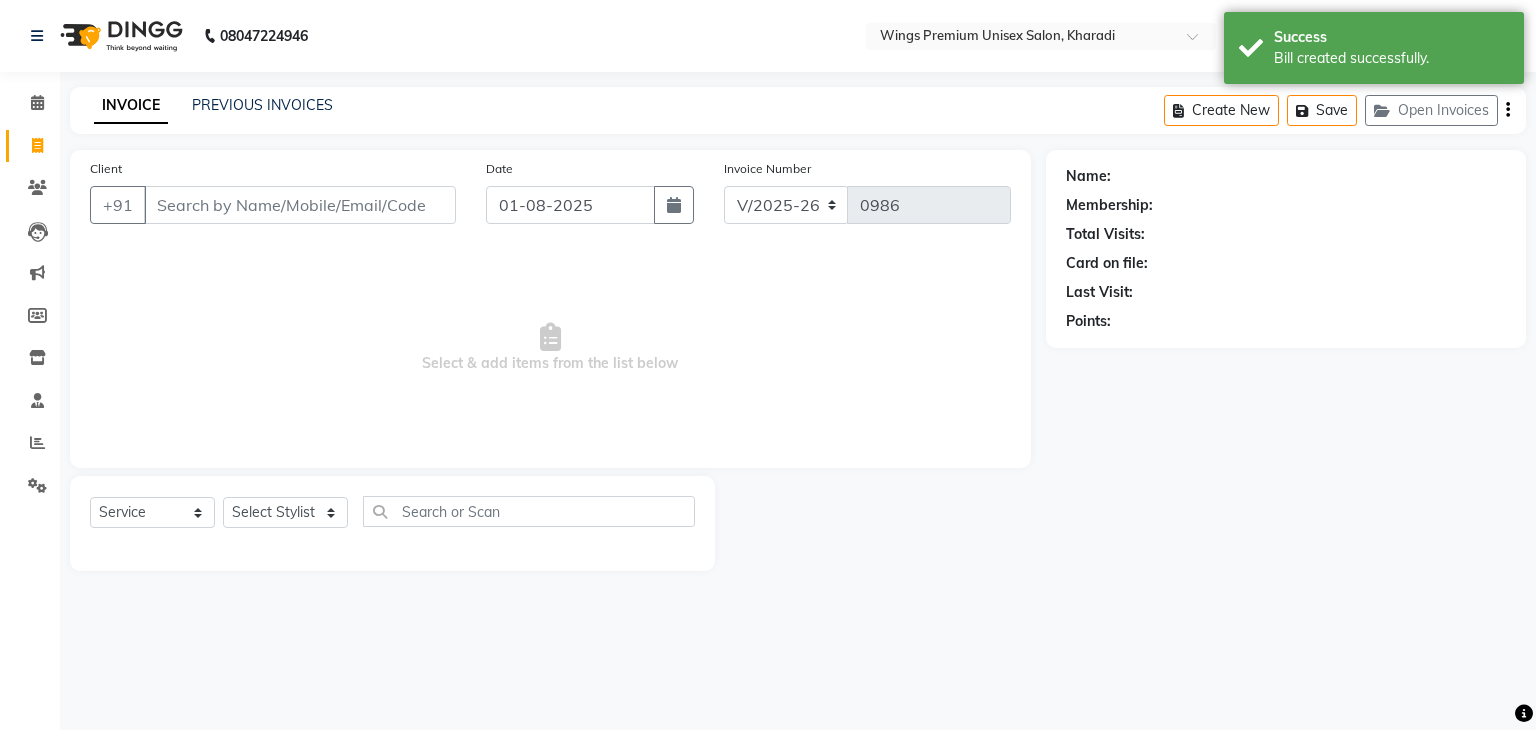 select on "8" 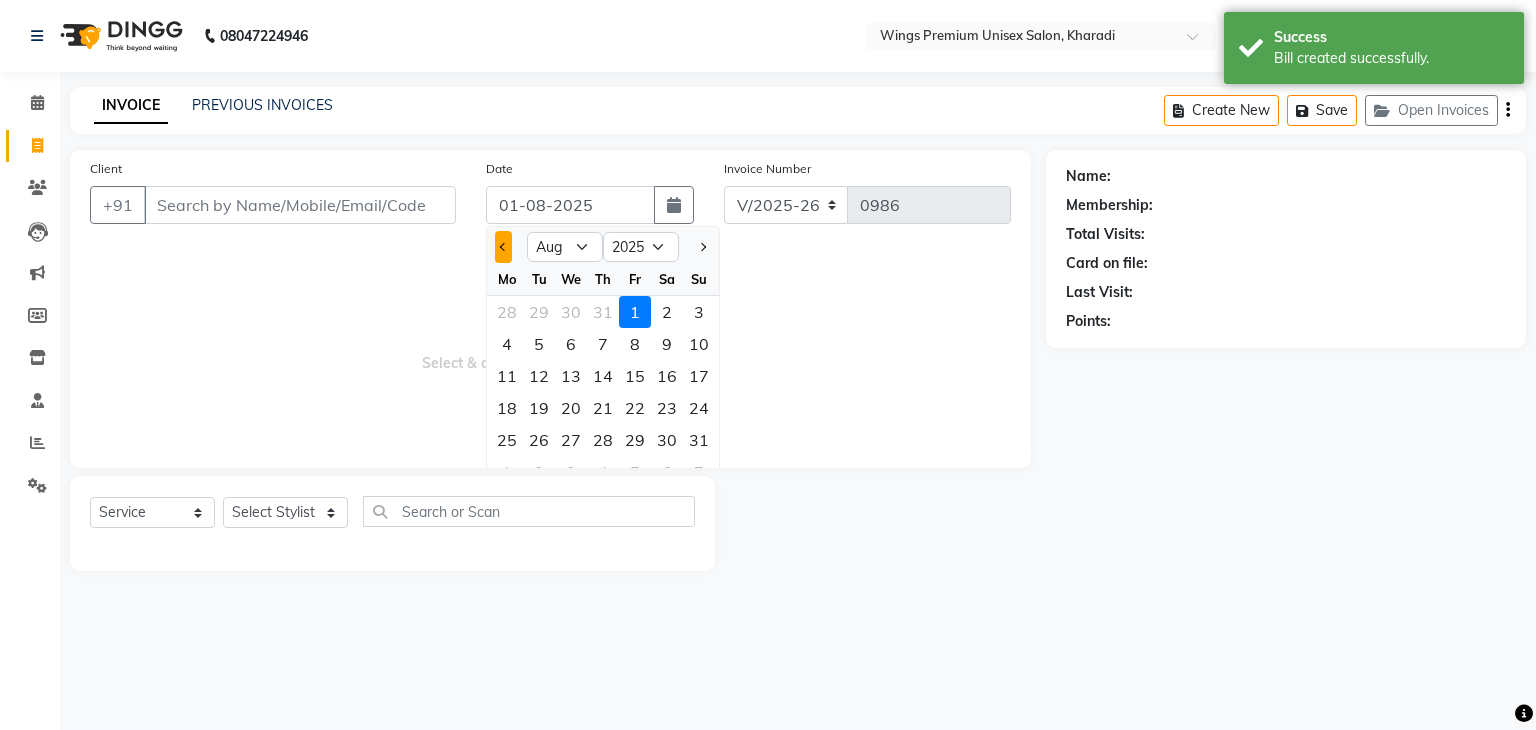 click 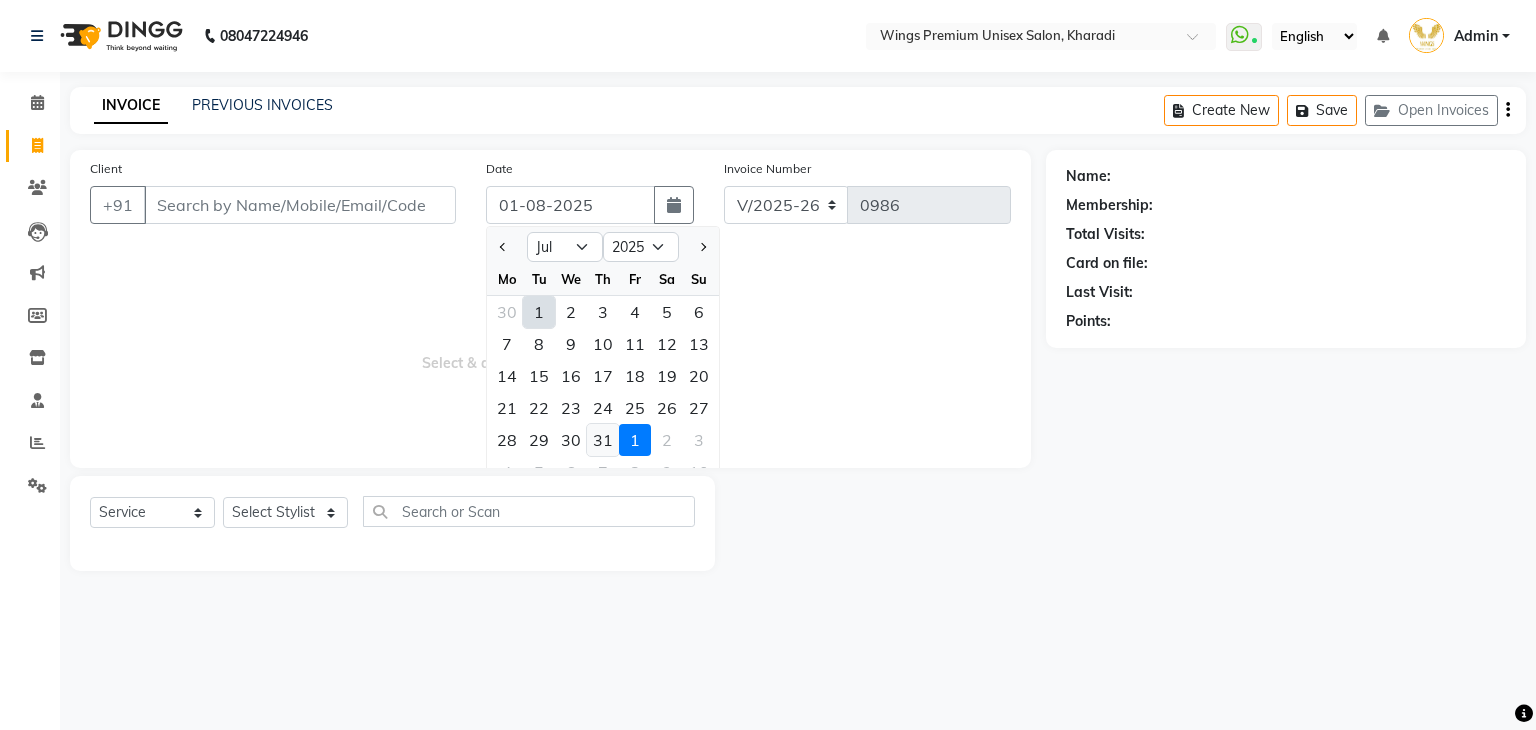 click on "31" 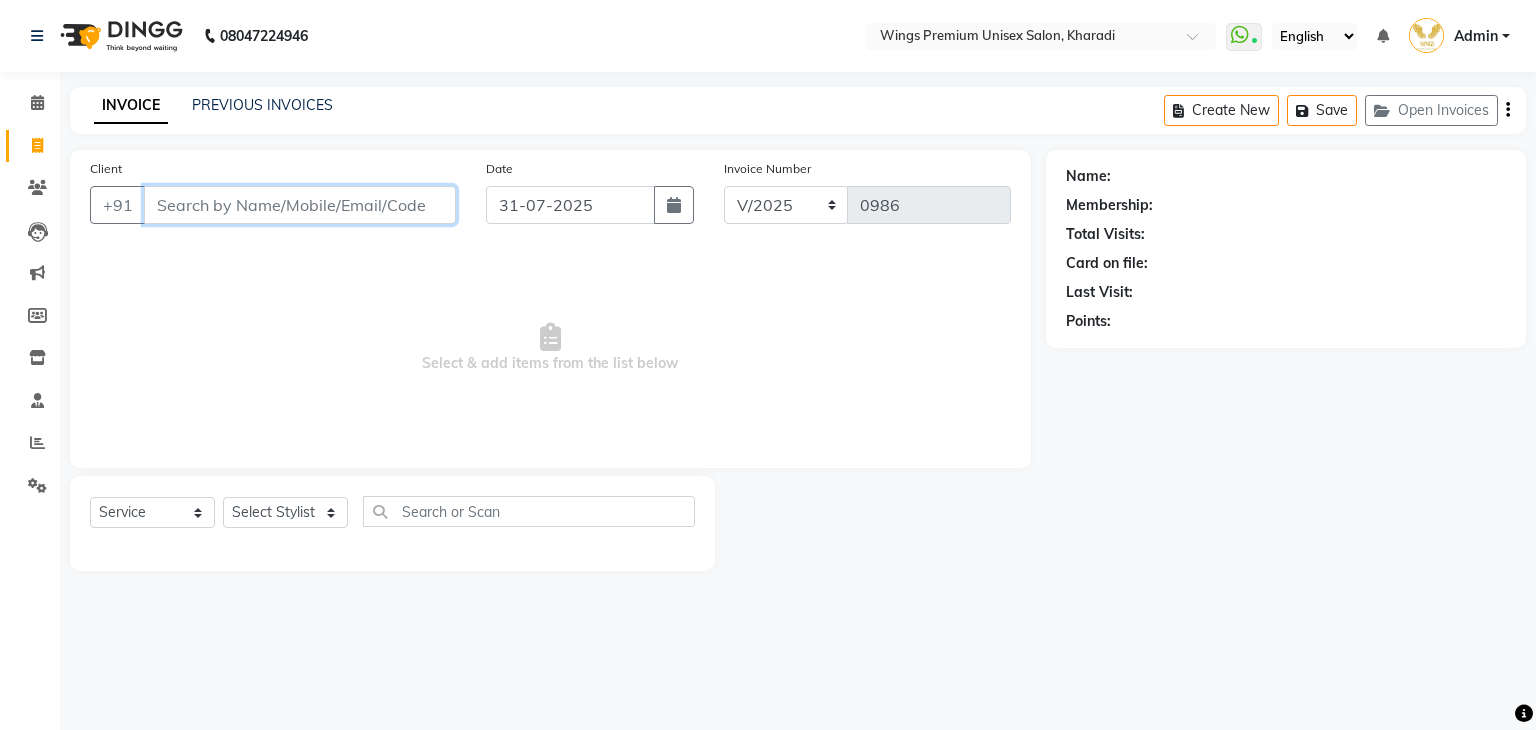 click on "Client" at bounding box center [300, 205] 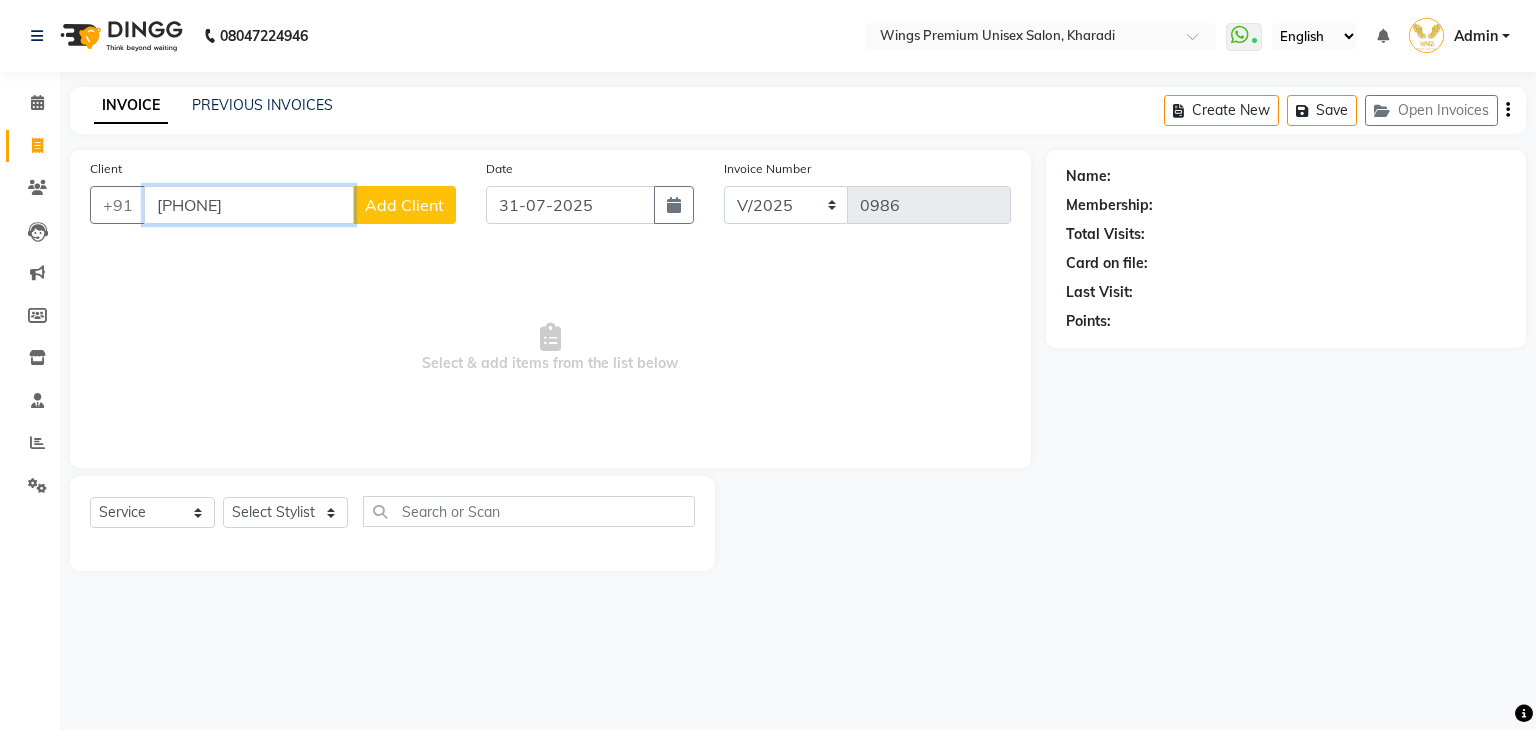 type on "8625826292" 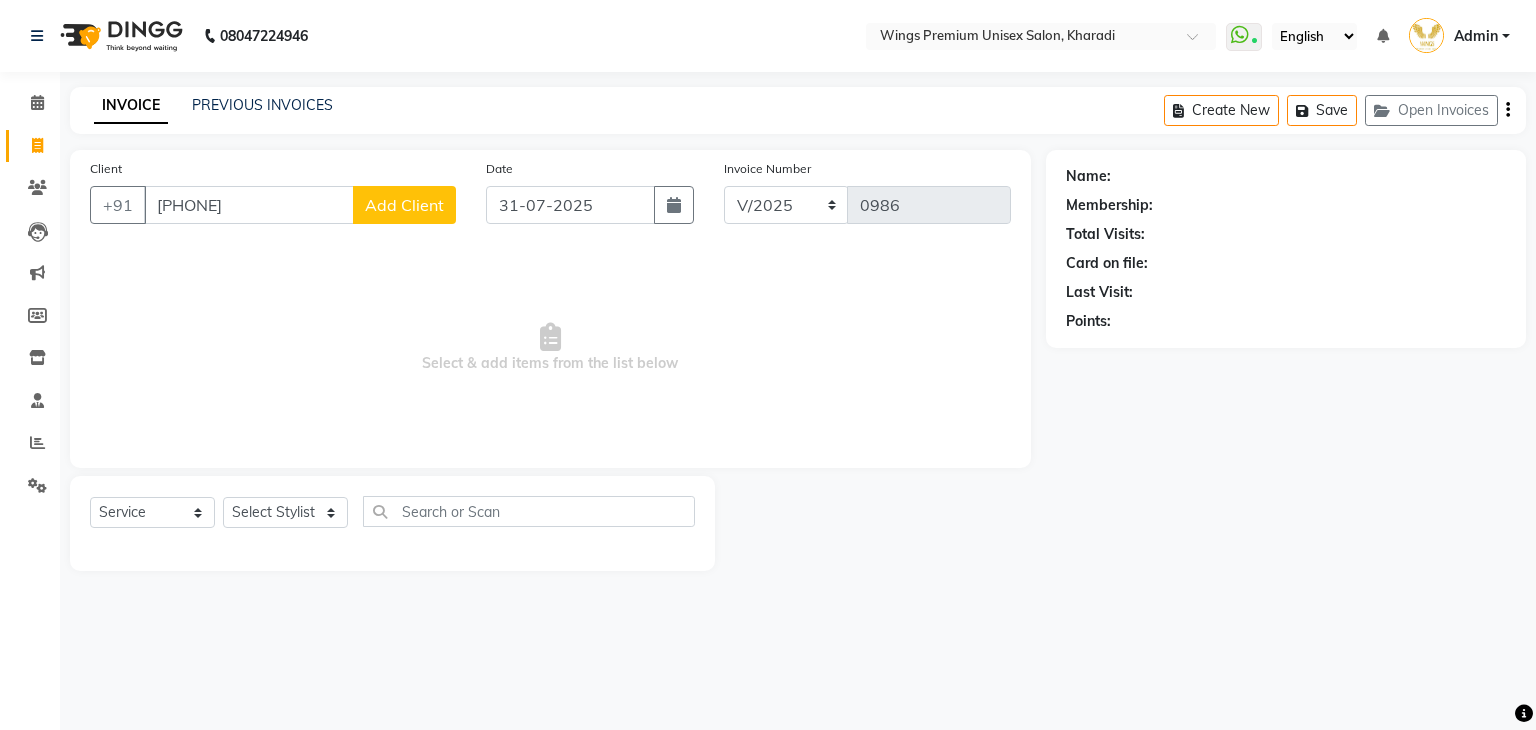 click on "Add Client" 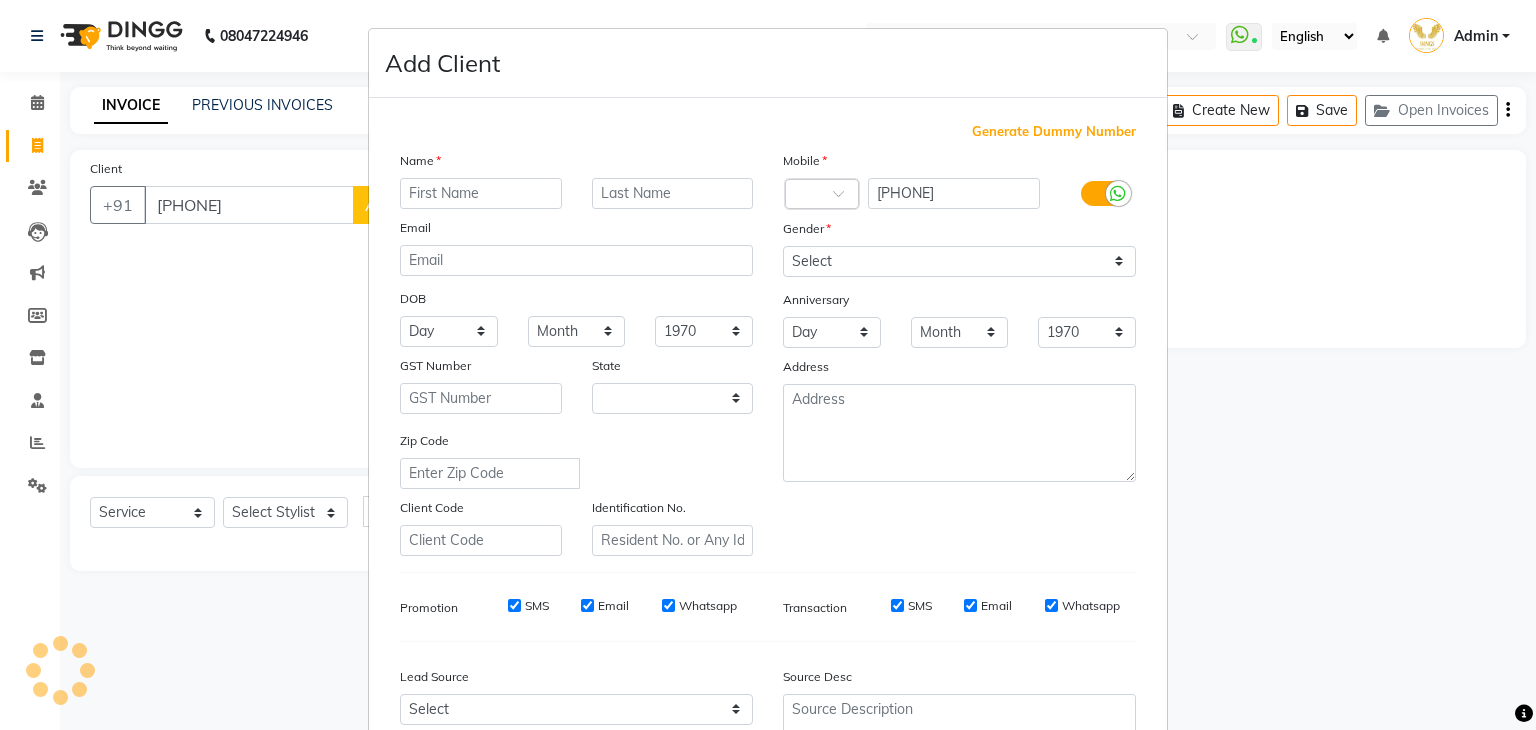 select on "22" 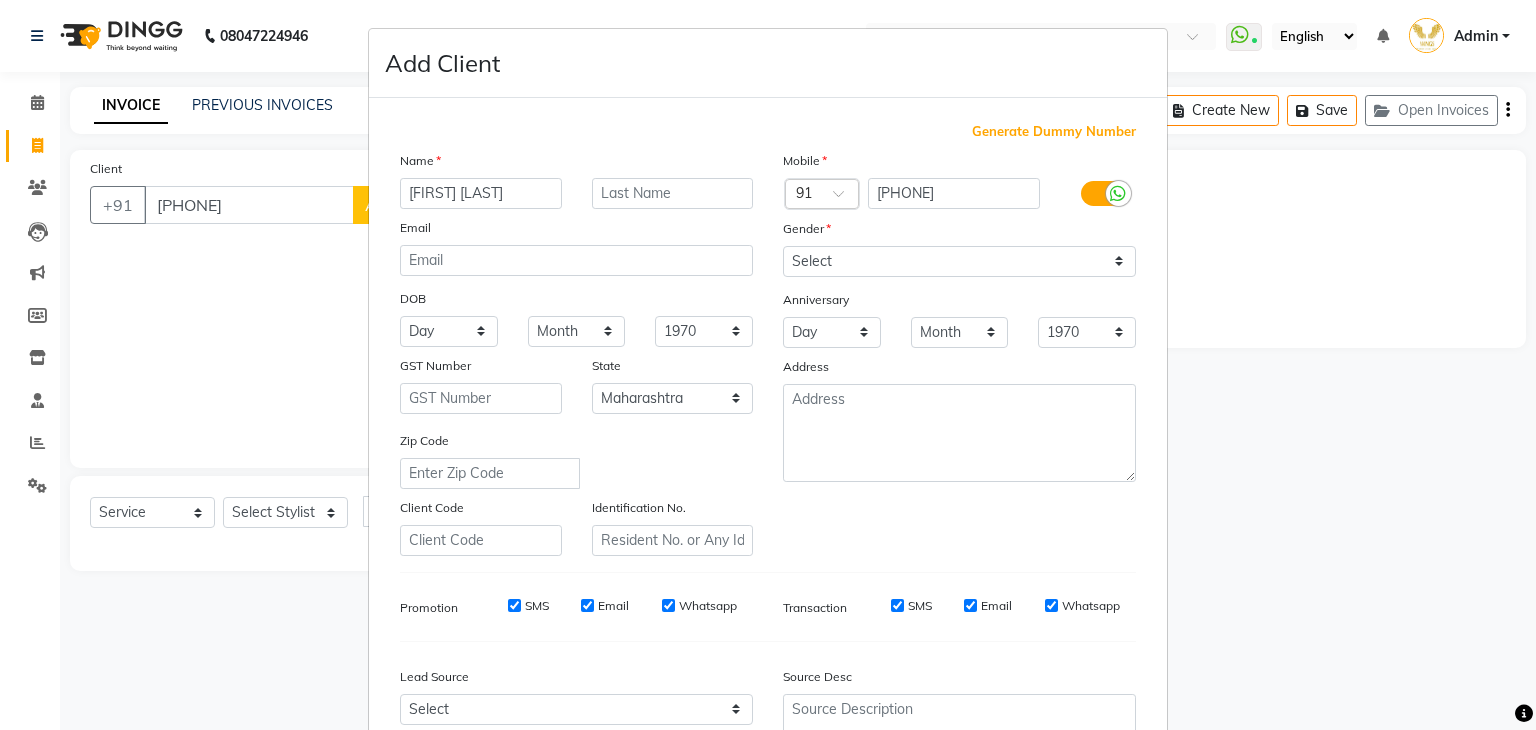type on "Kiran Kaur" 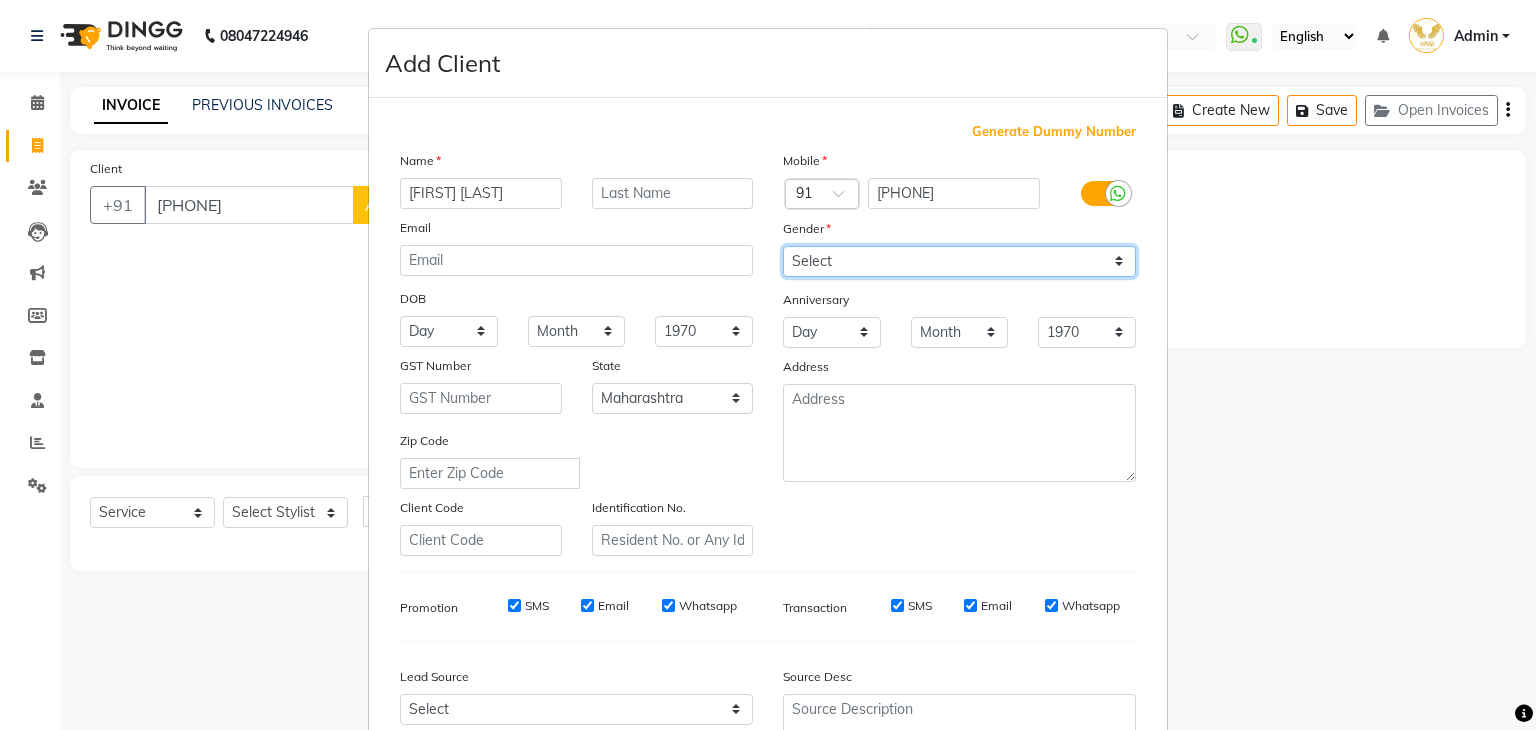 click on "Select Male Female Other Prefer Not To Say" at bounding box center [959, 261] 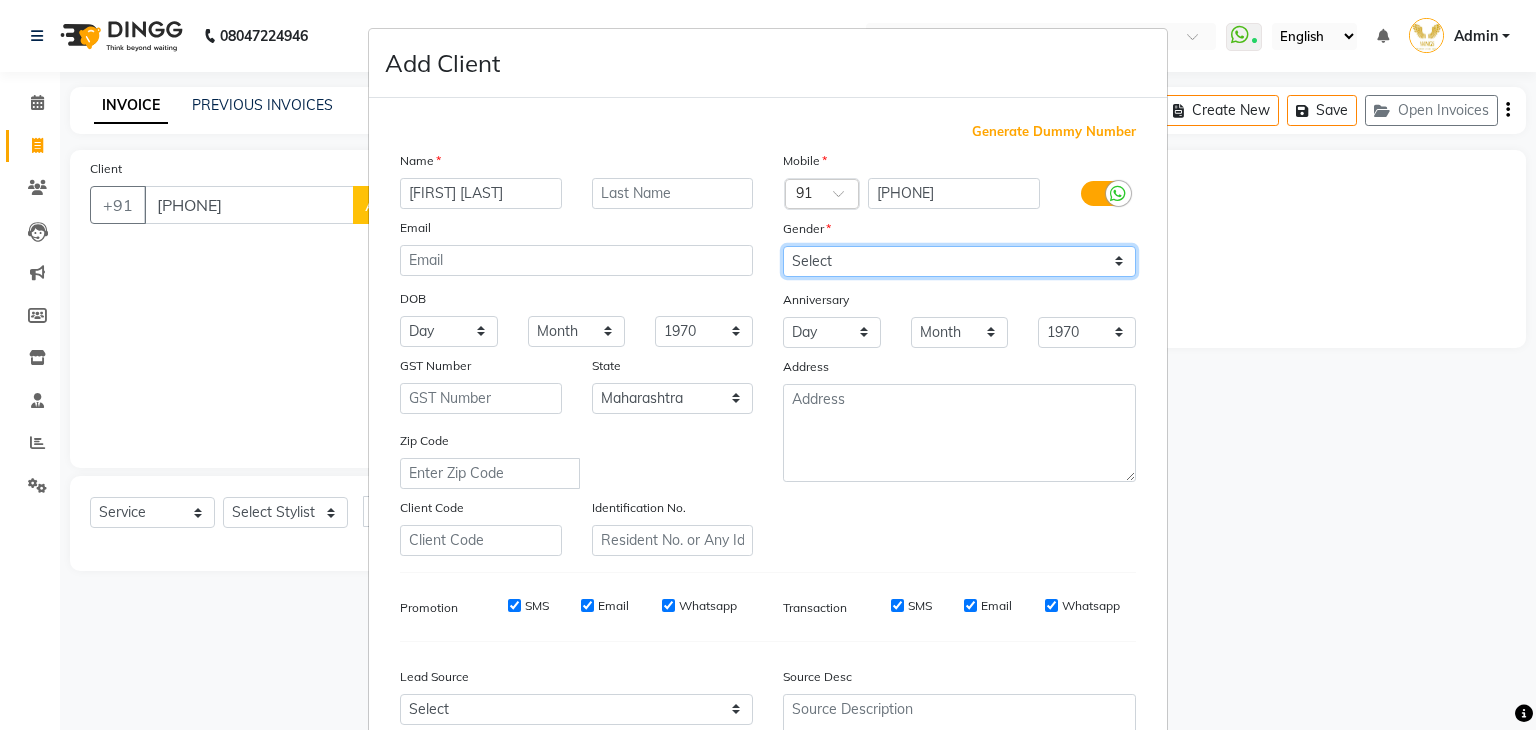select on "female" 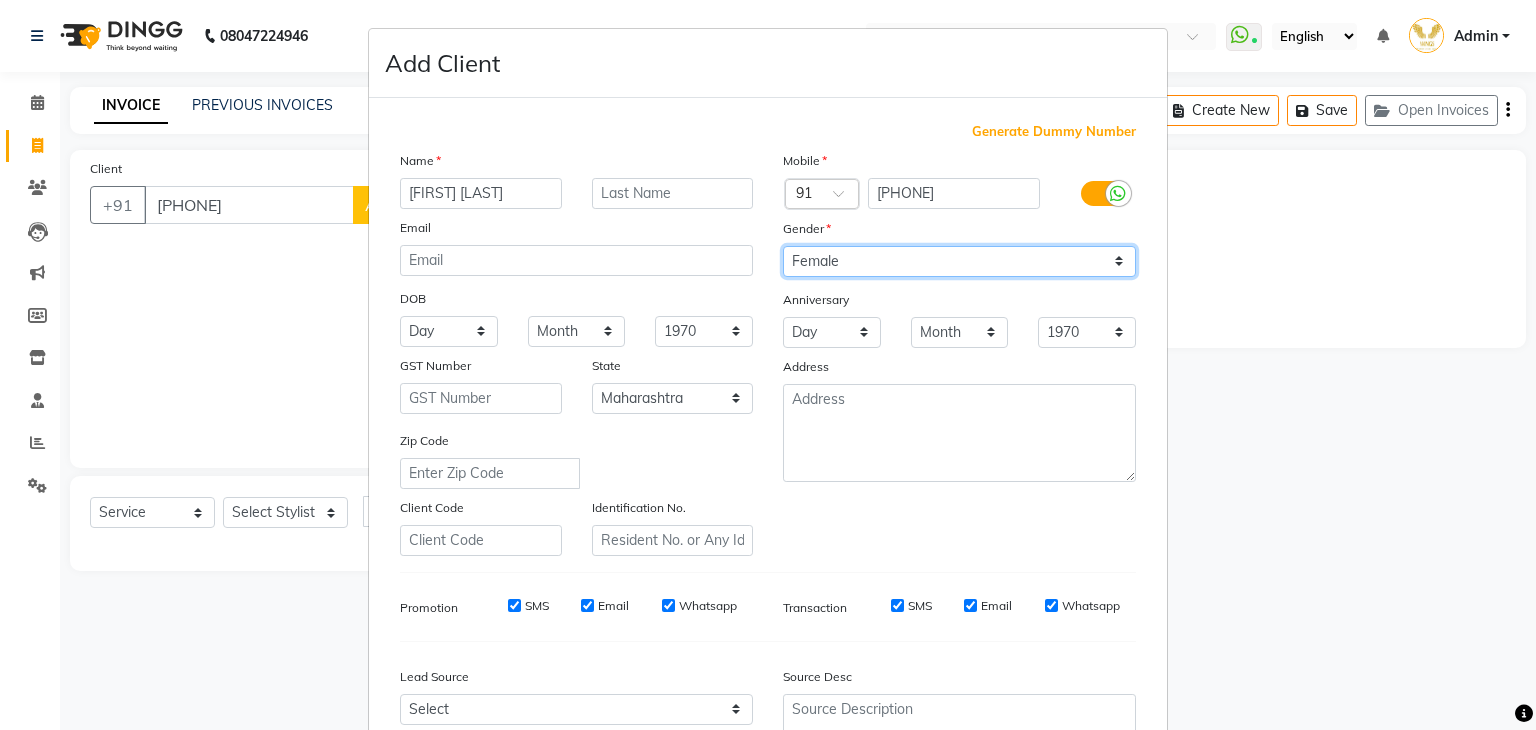 click on "Select Male Female Other Prefer Not To Say" at bounding box center [959, 261] 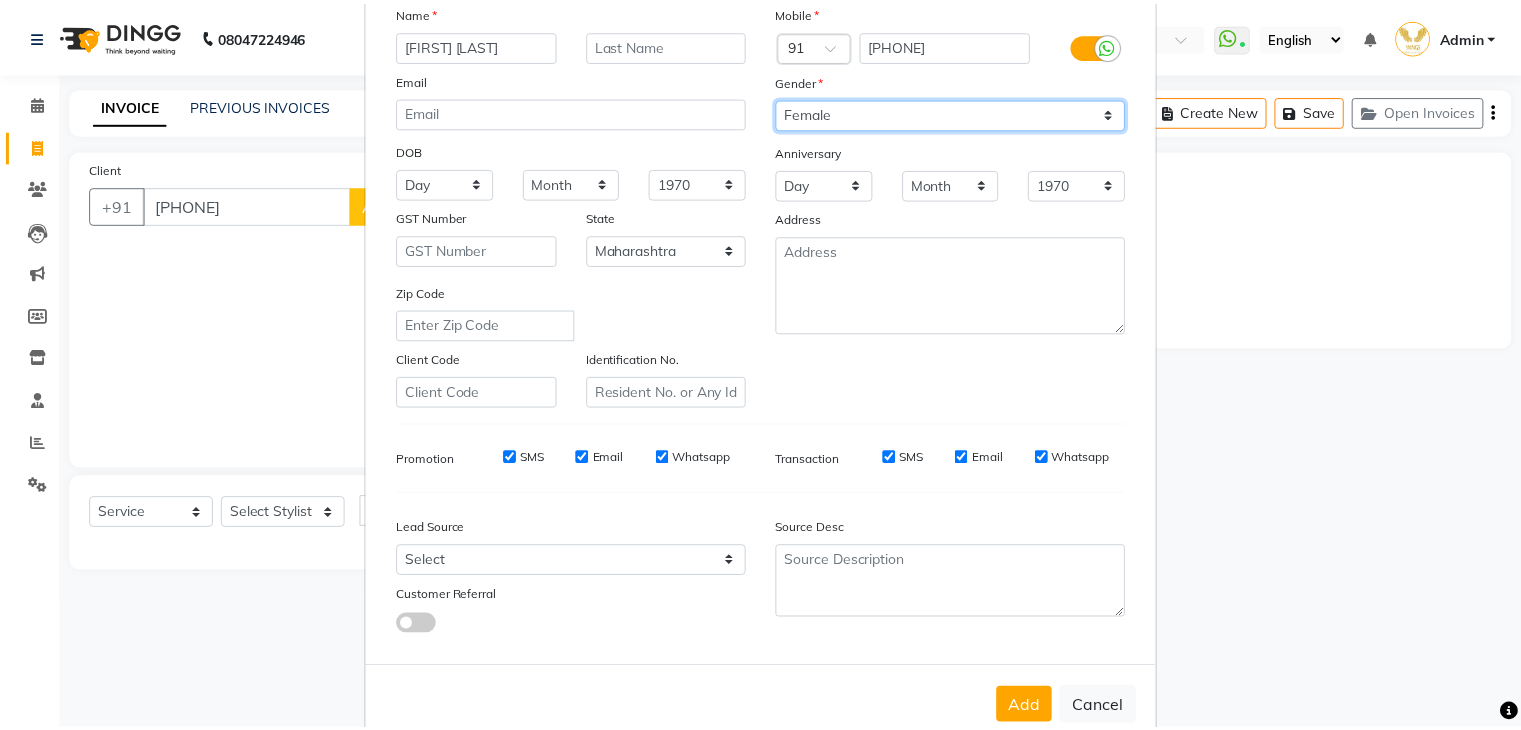 scroll, scrollTop: 203, scrollLeft: 0, axis: vertical 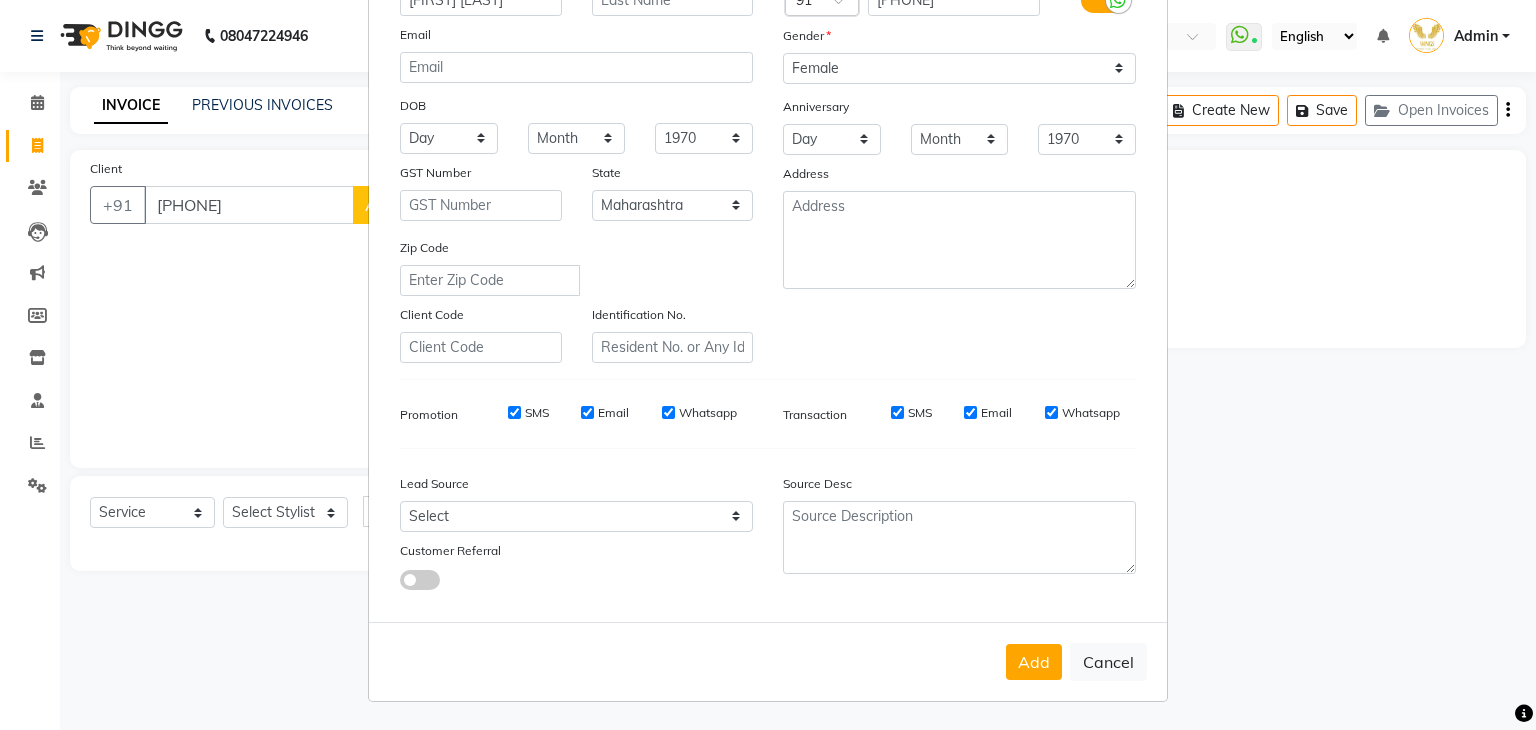 click on "Add" at bounding box center (1034, 662) 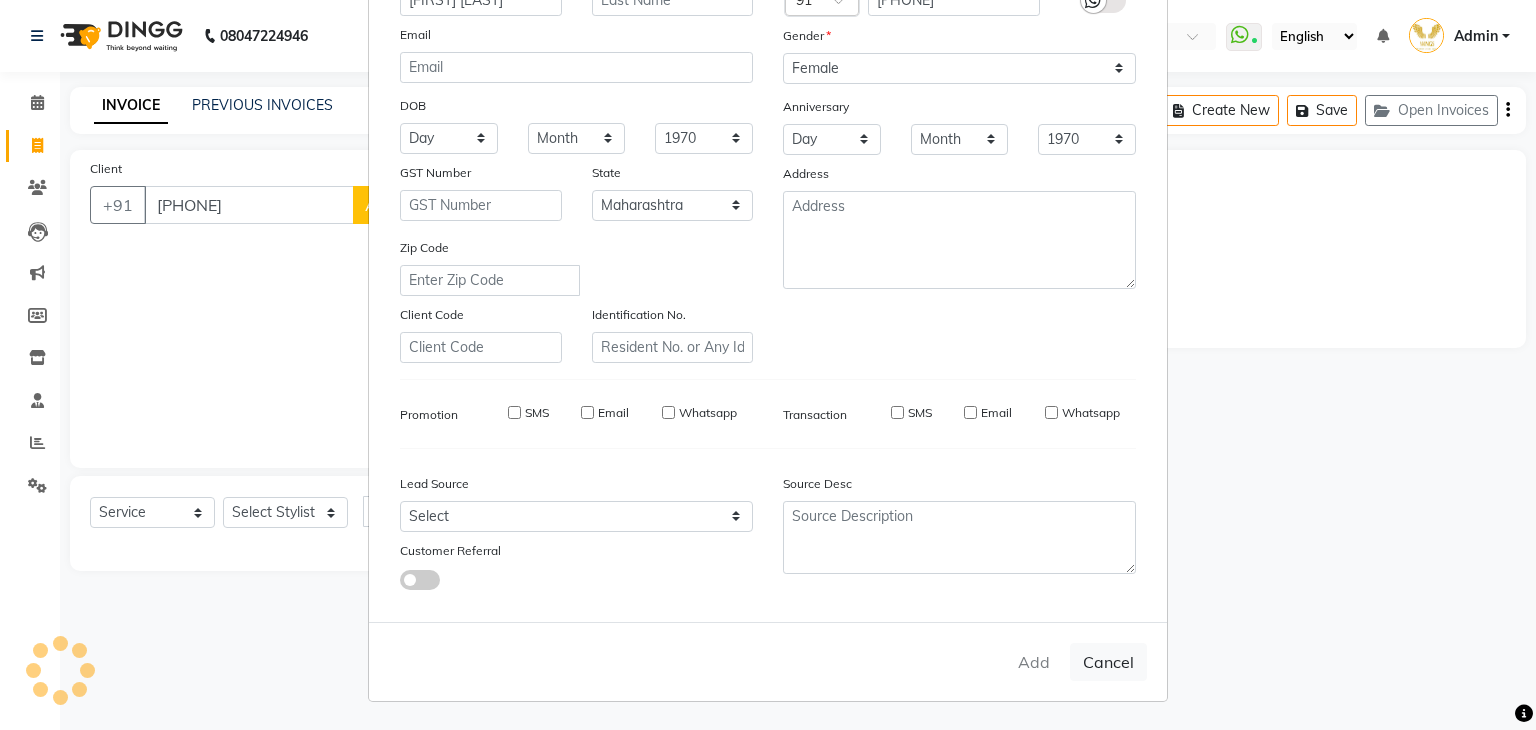 type 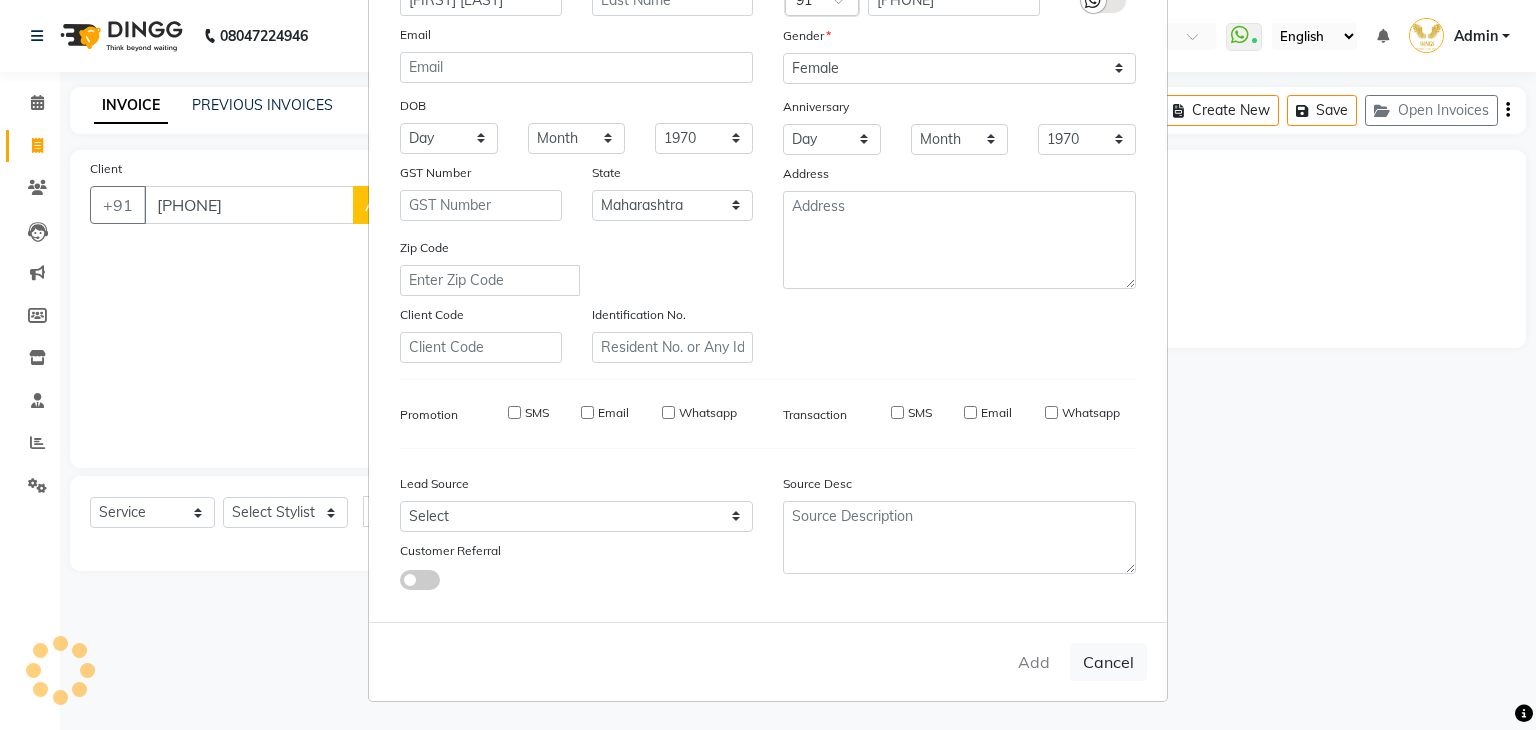 select 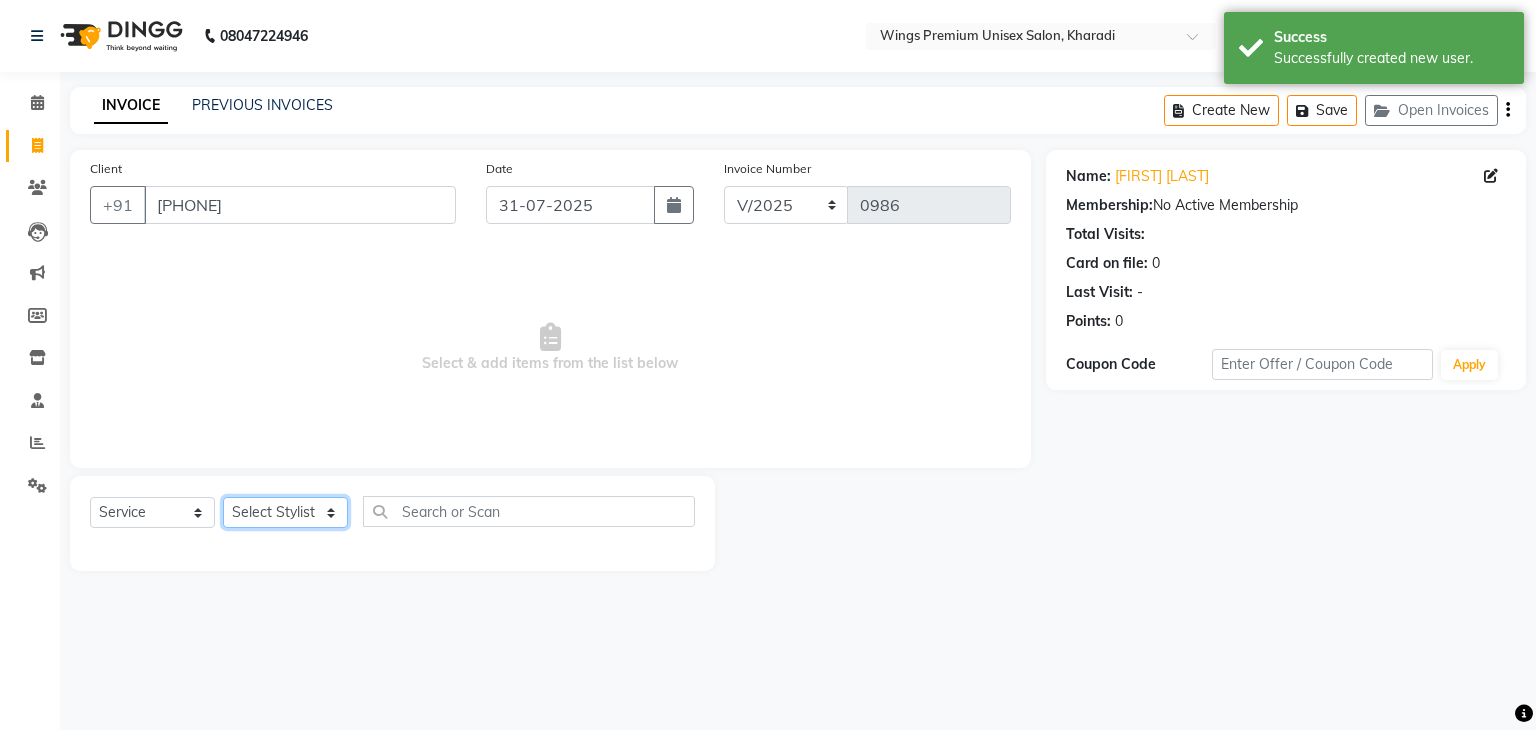 click on "Select Stylist [FIRST] [LAST] [FIRST] [LAST] [FIRST] [LAST] [FIRST] [LAST] [FIRST] [LAST]" 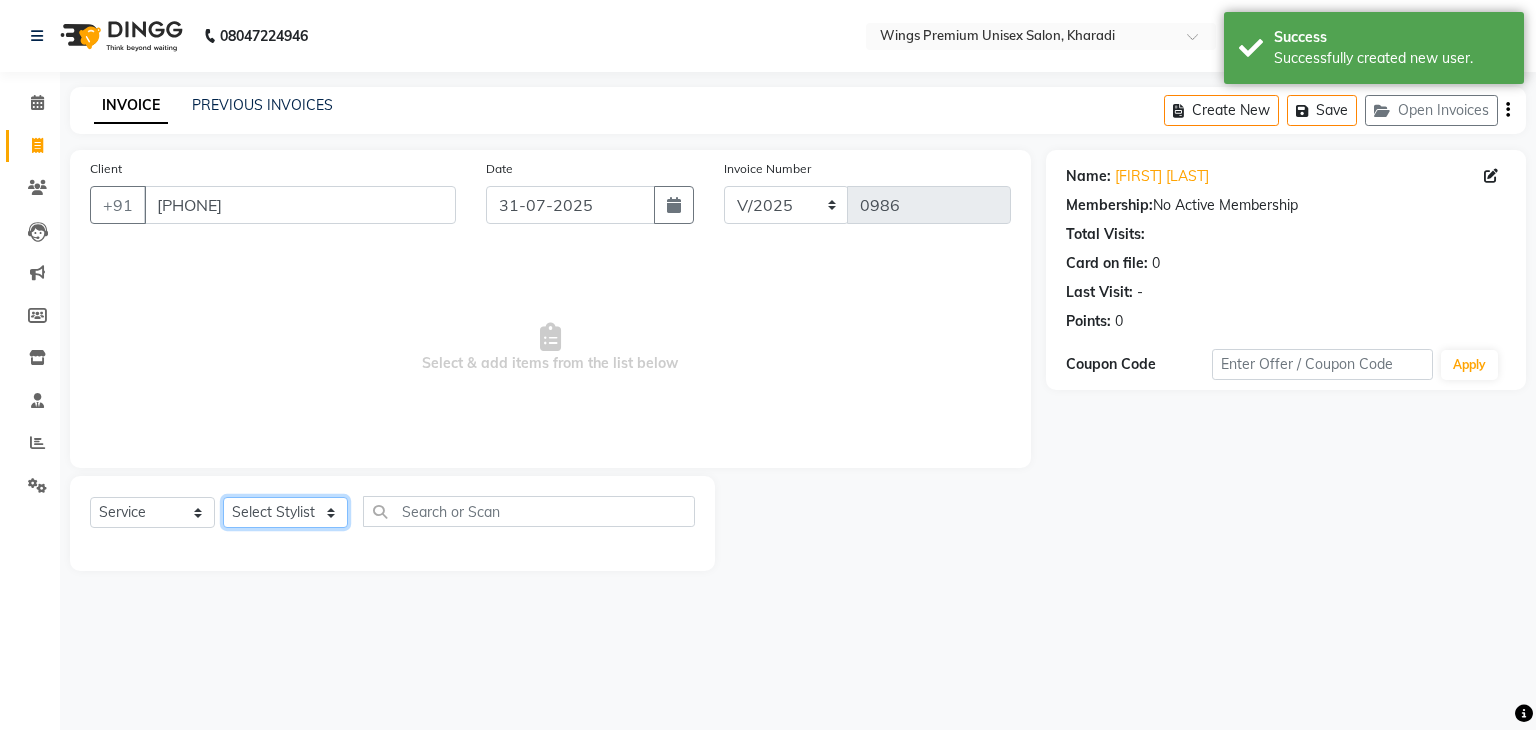 select on "43416" 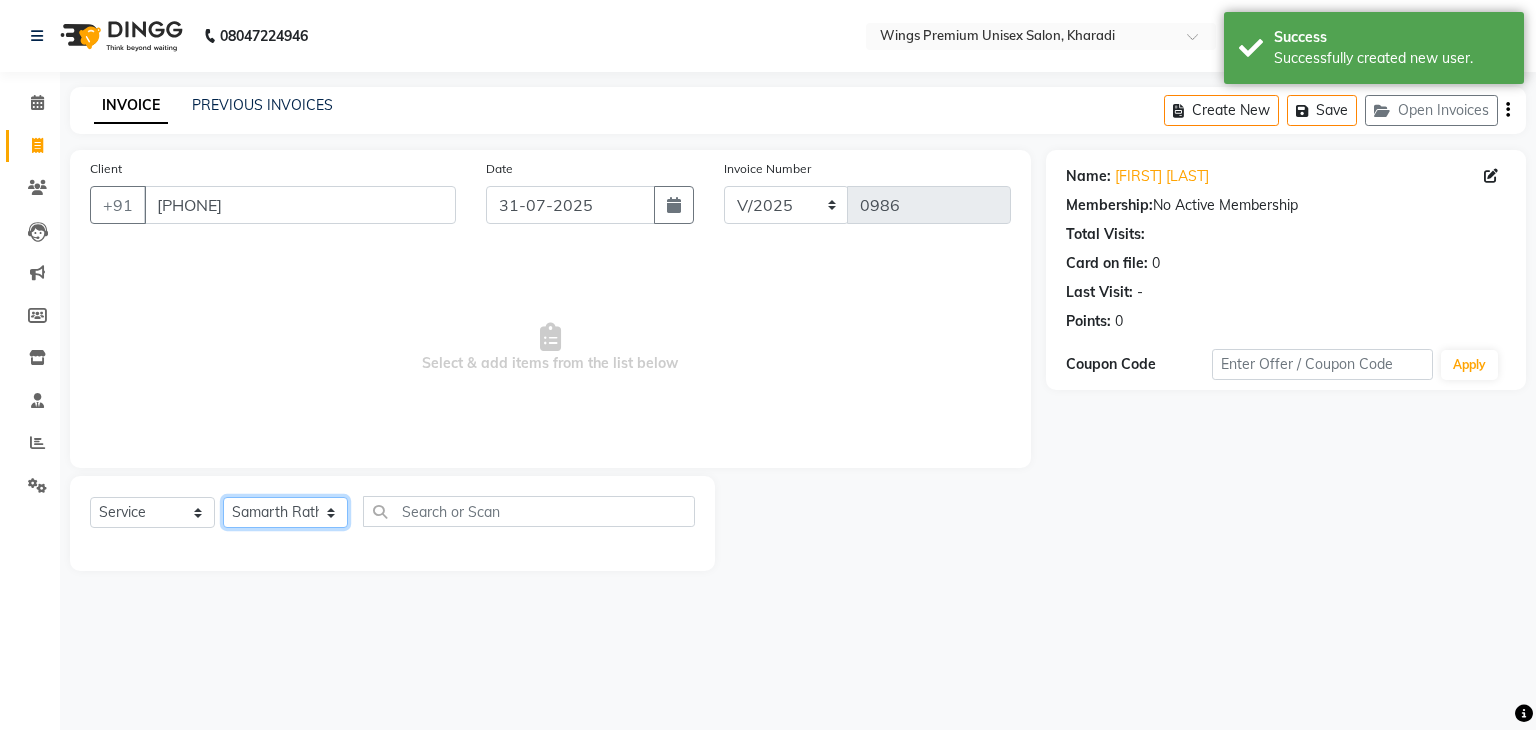 click on "Select Stylist [FIRST] [LAST] [FIRST] [LAST] [FIRST] [LAST] [FIRST] [LAST] [FIRST] [LAST]" 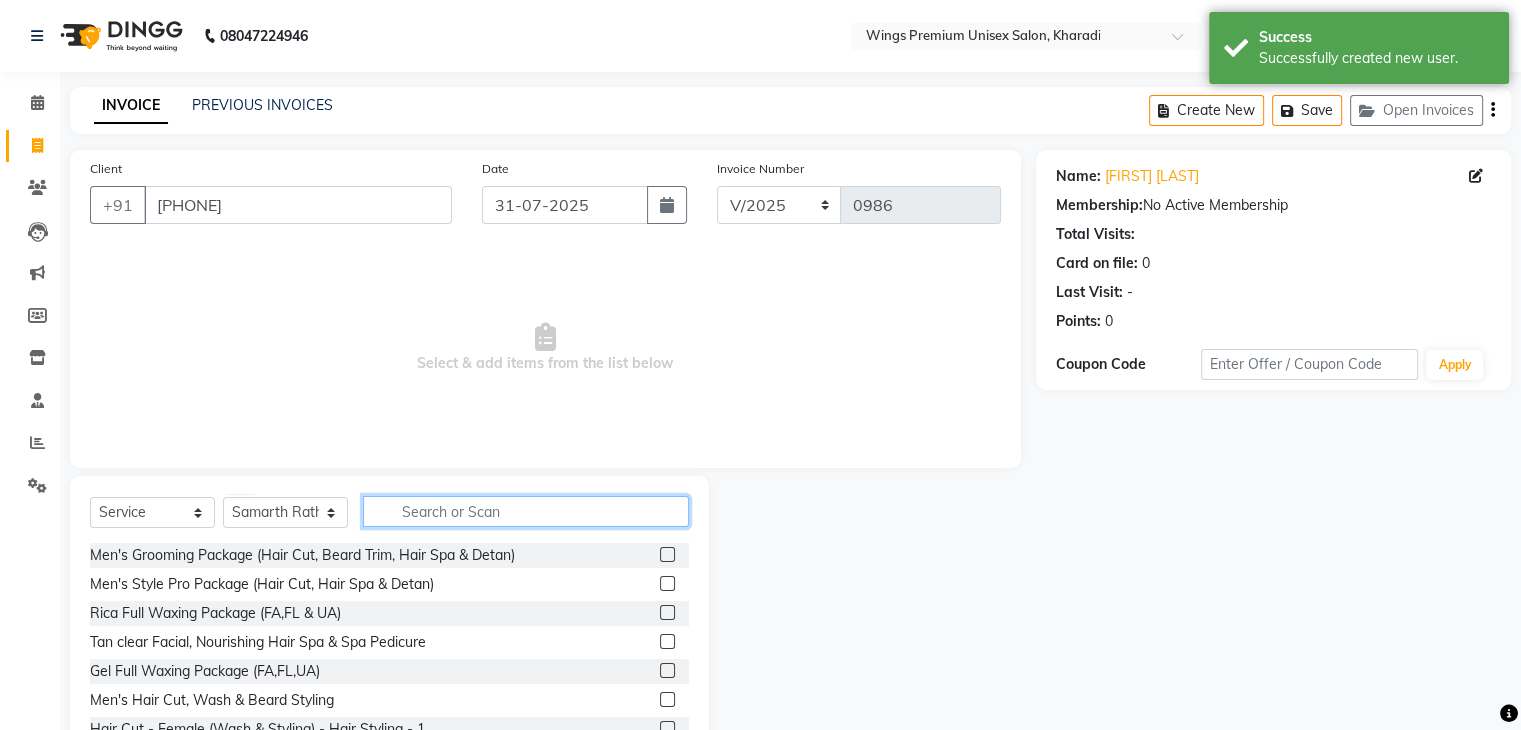 click 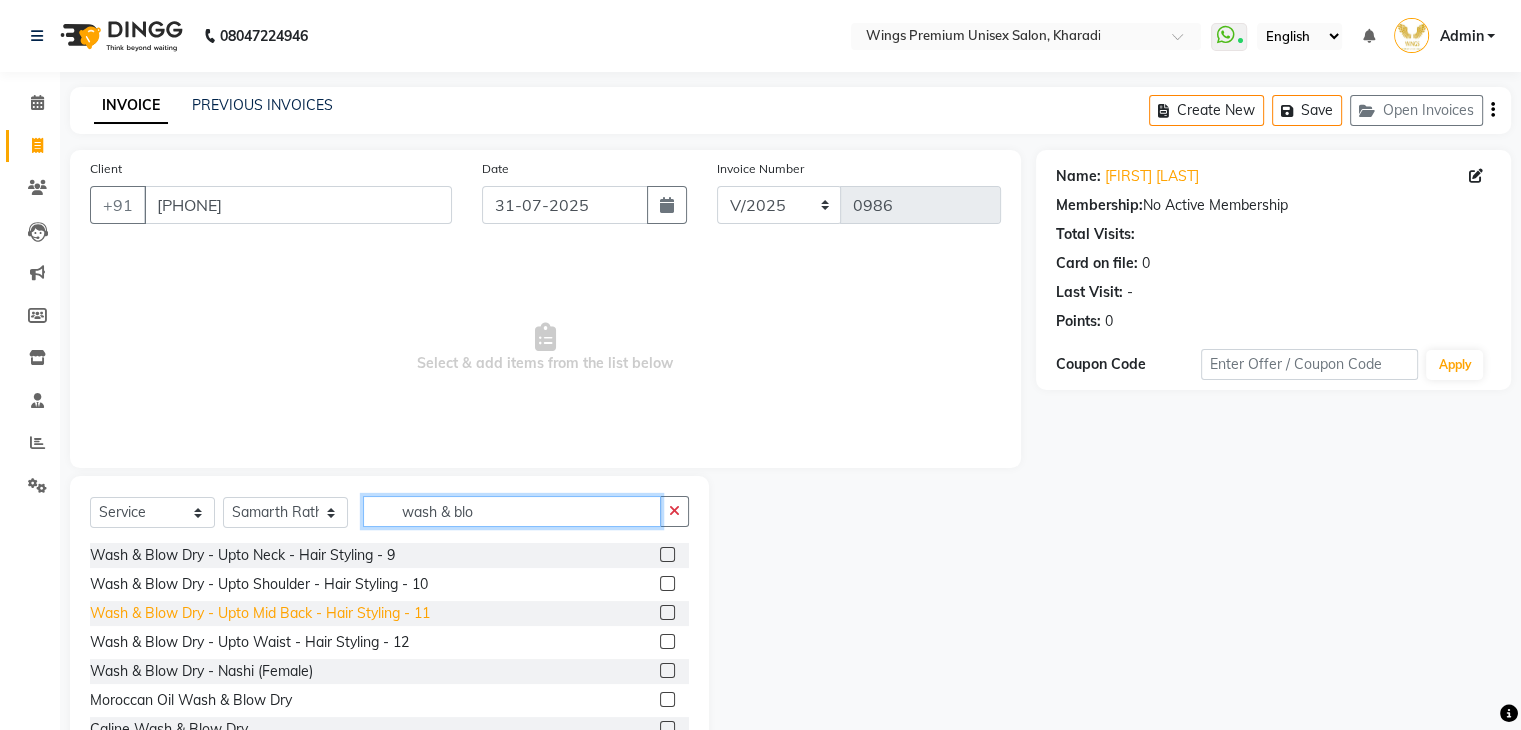 type on "wash & blo" 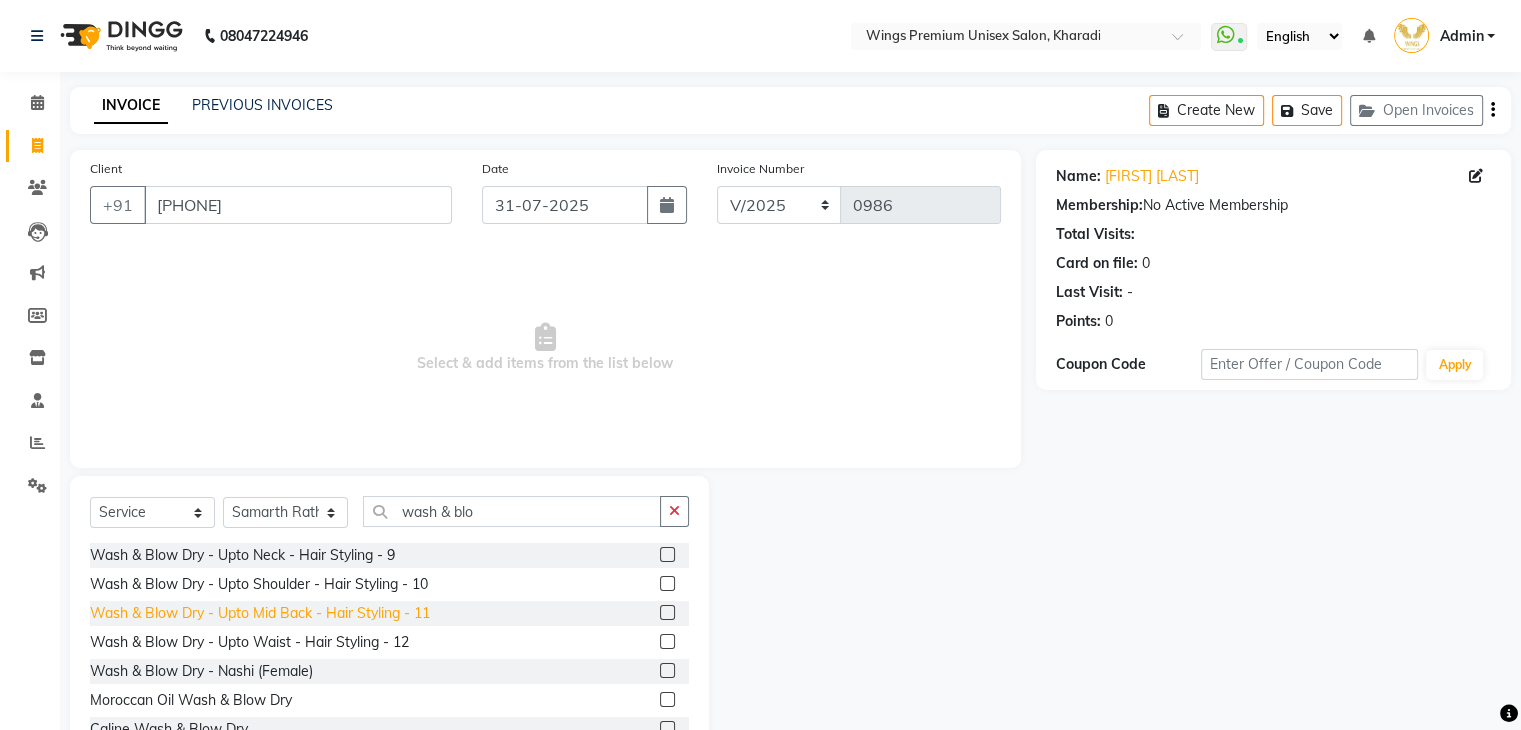 click on "Wash & Blow Dry - Upto Mid Back - Hair Styling  - 11" 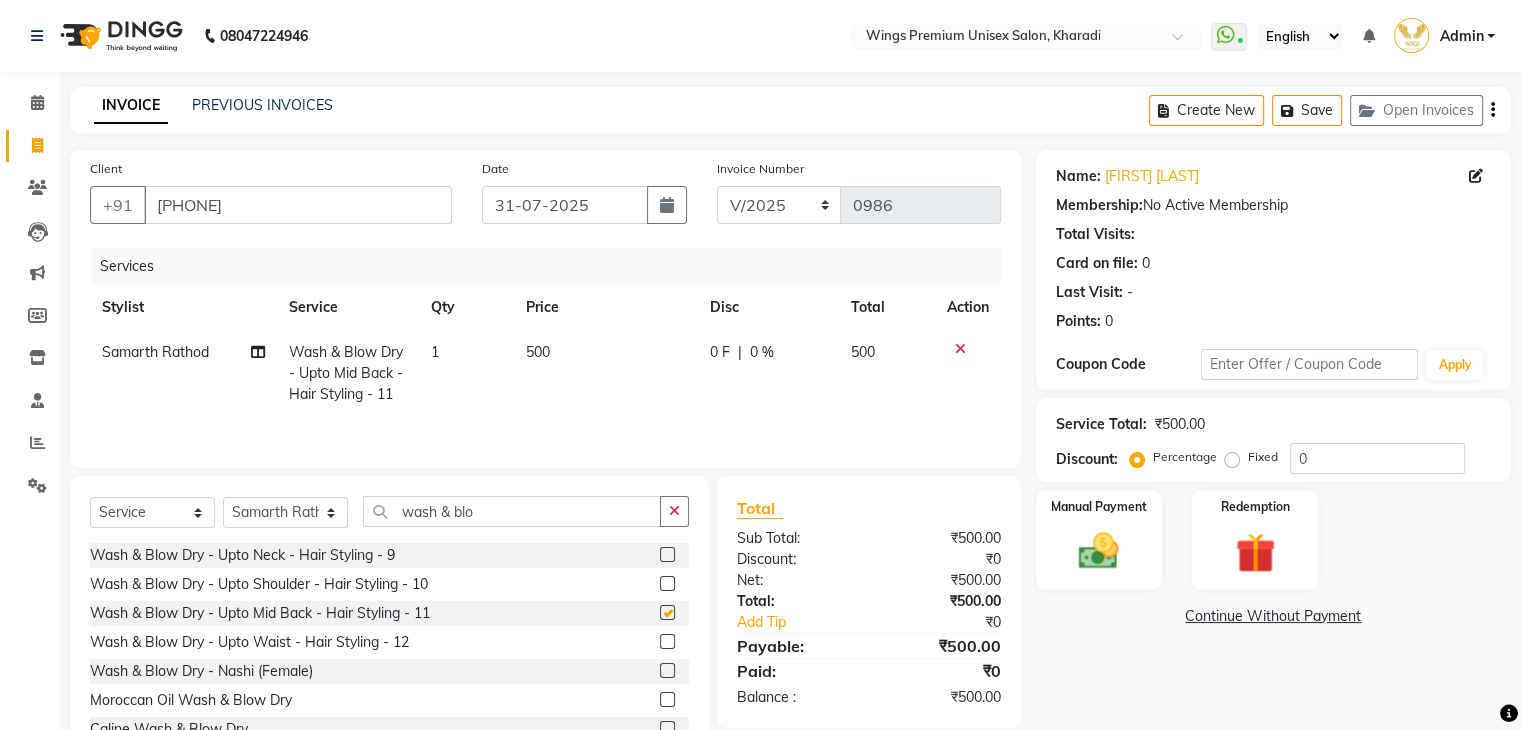 checkbox on "false" 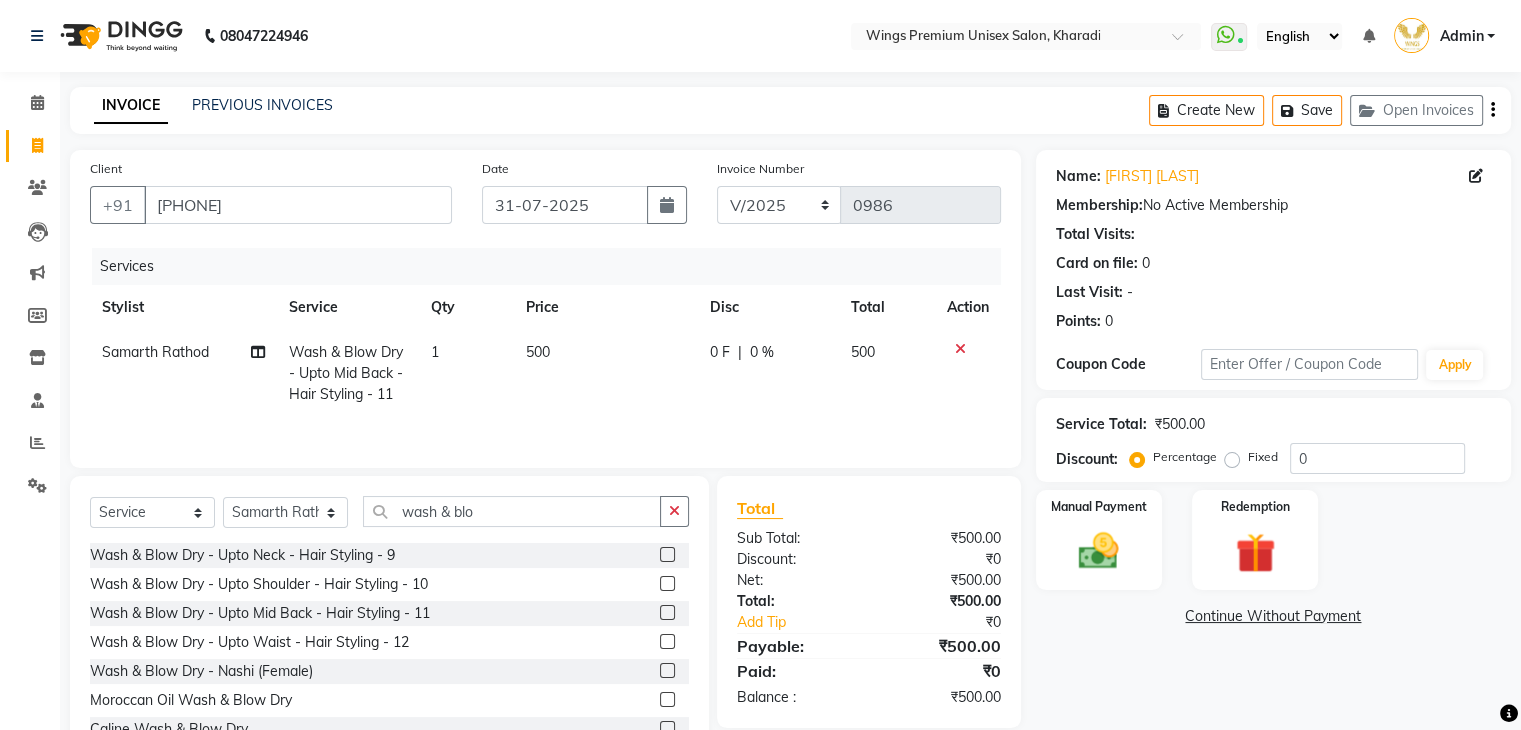 click on "0 F" 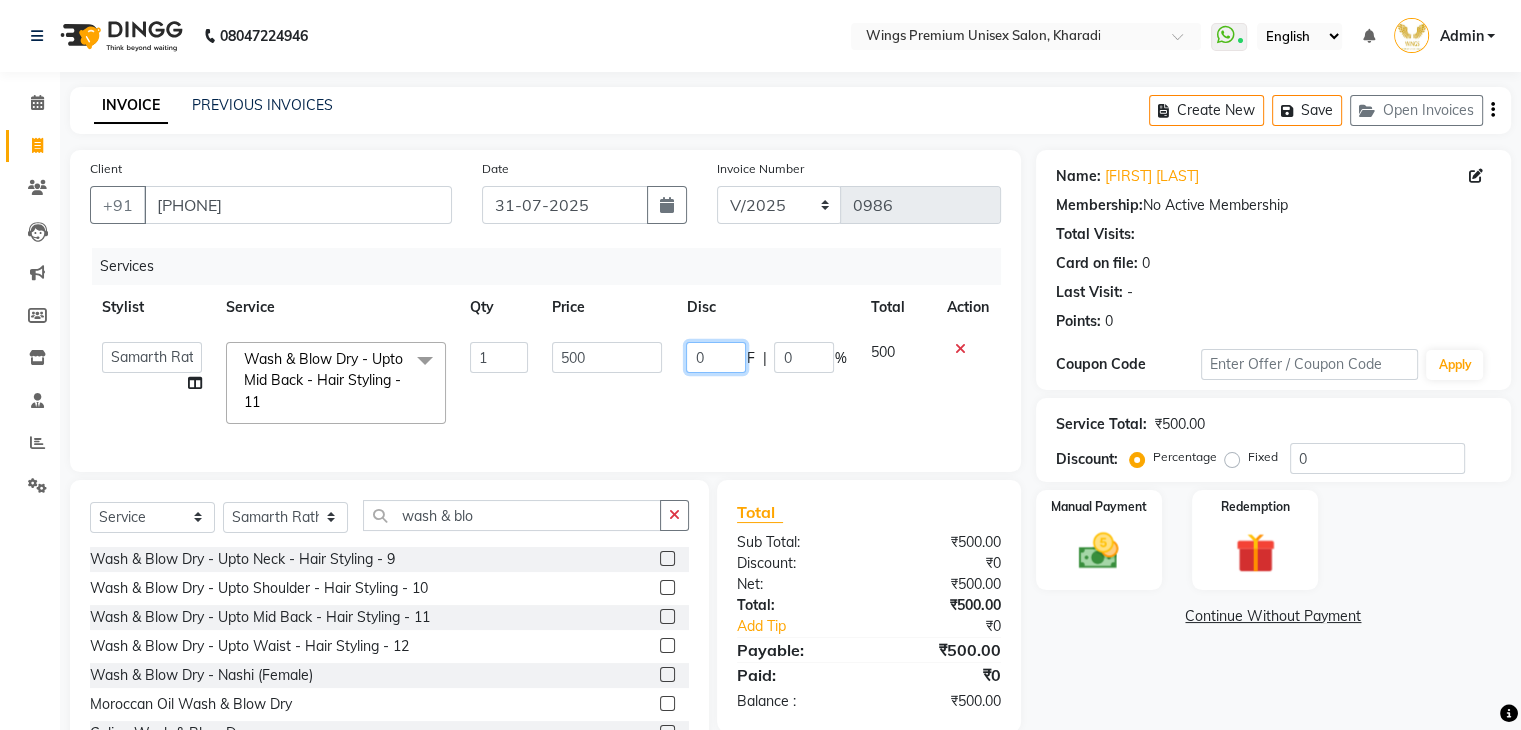 click on "0" 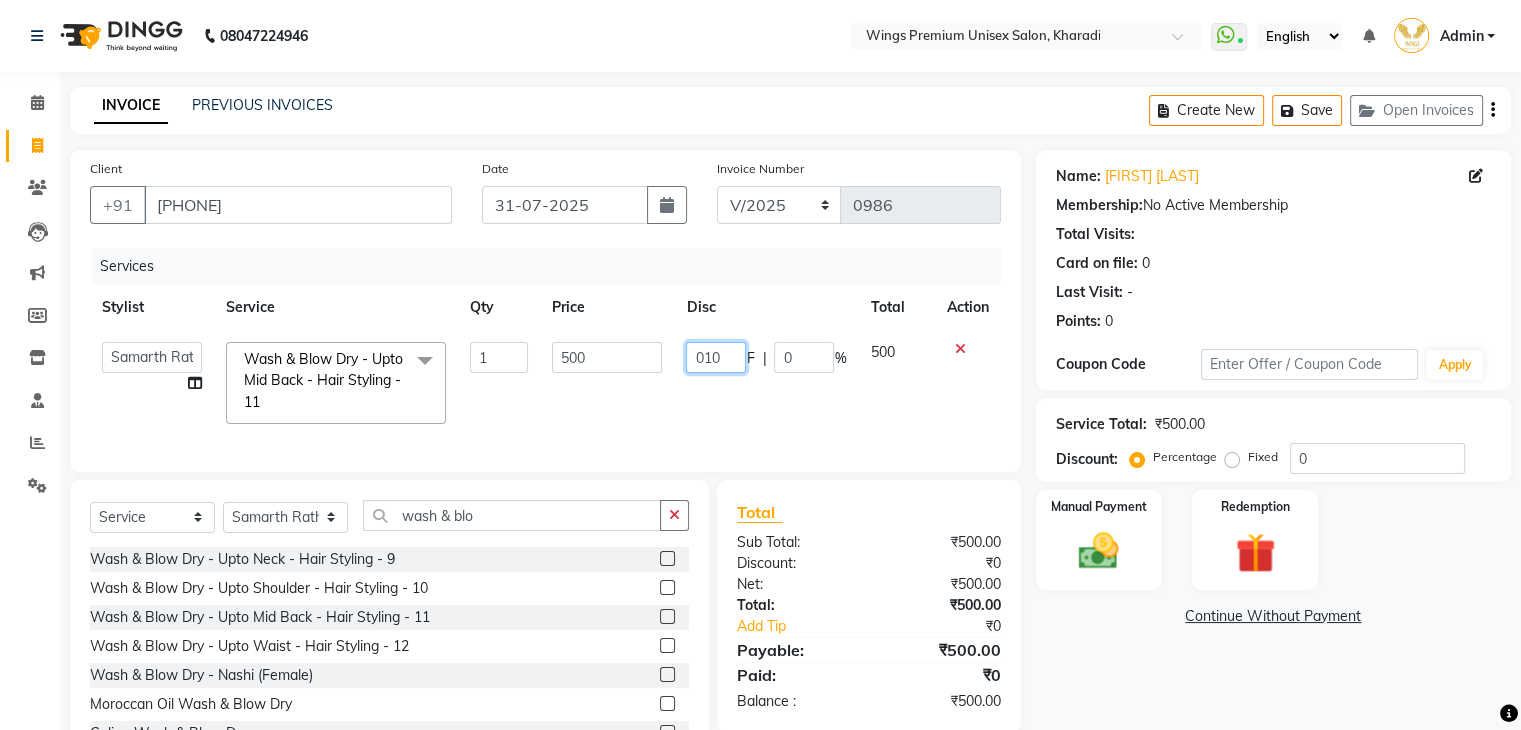 type on "0100" 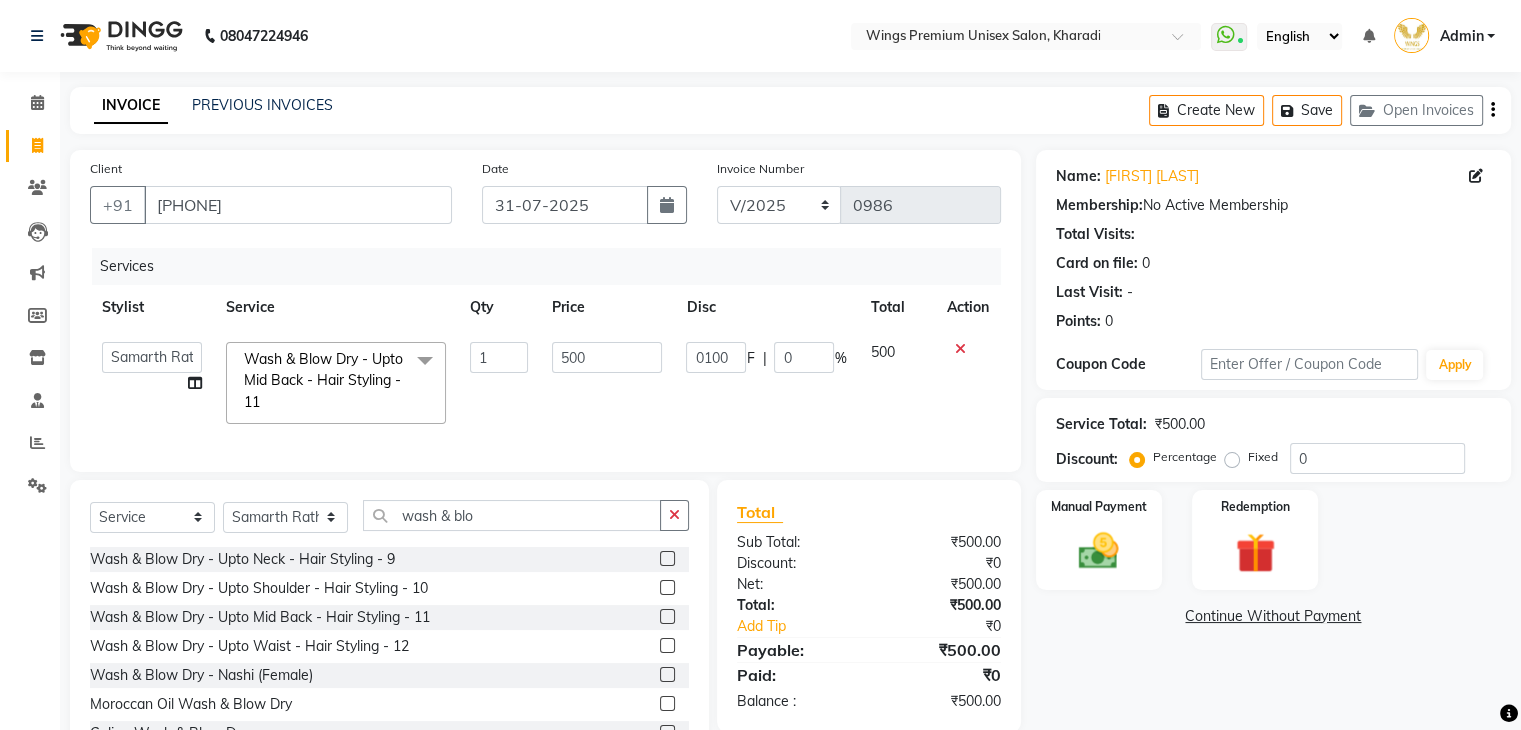 click on "0100 F | 0 %" 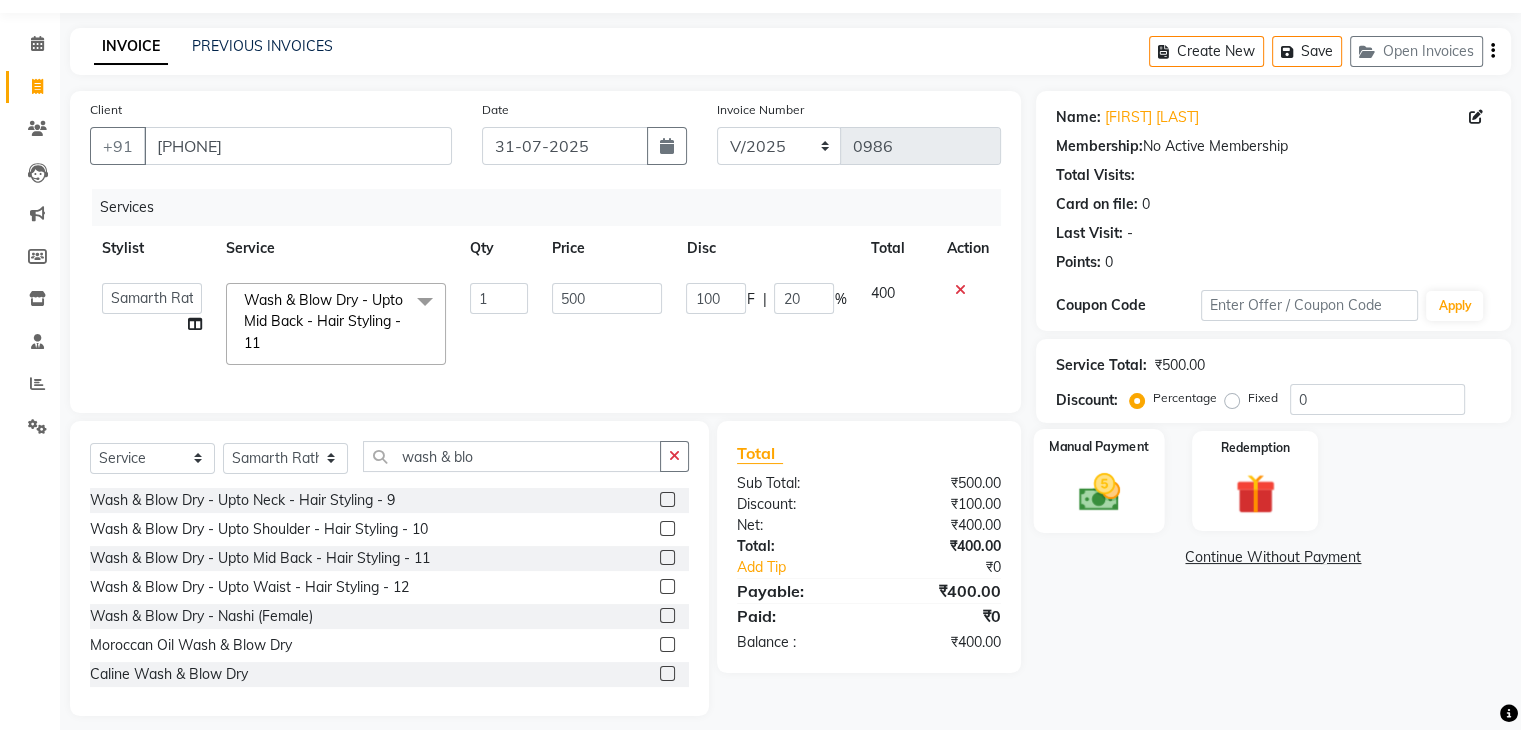 scroll, scrollTop: 91, scrollLeft: 0, axis: vertical 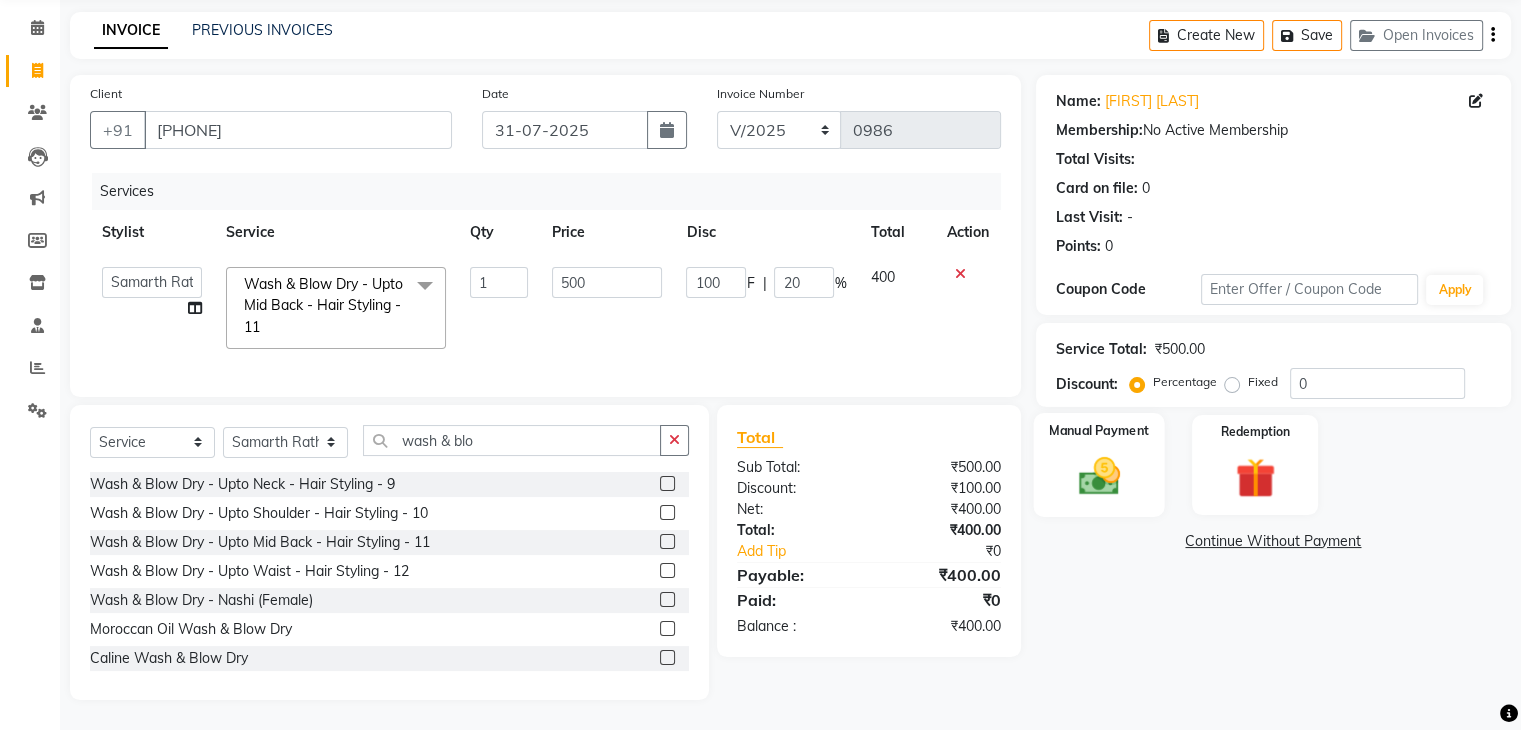 click 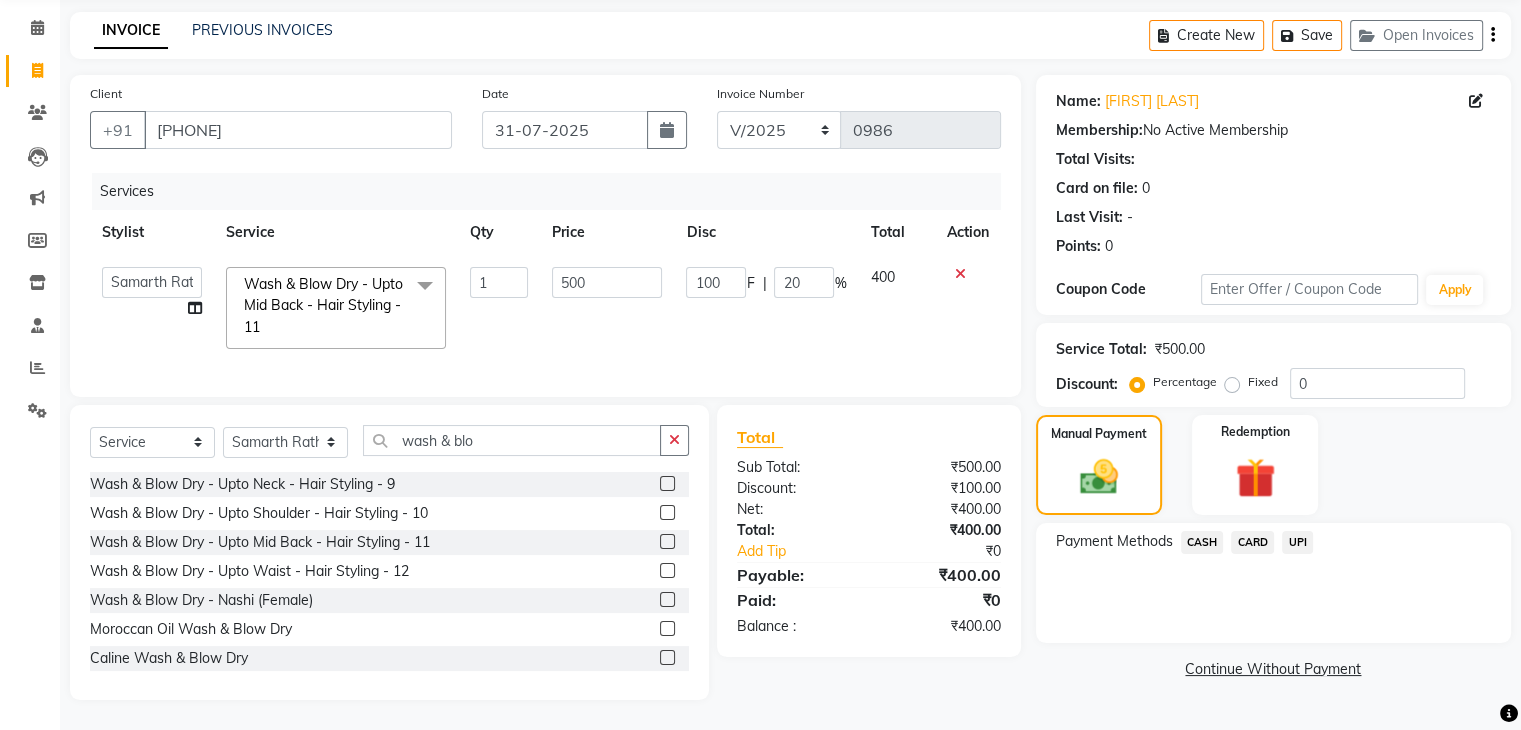 click on "UPI" 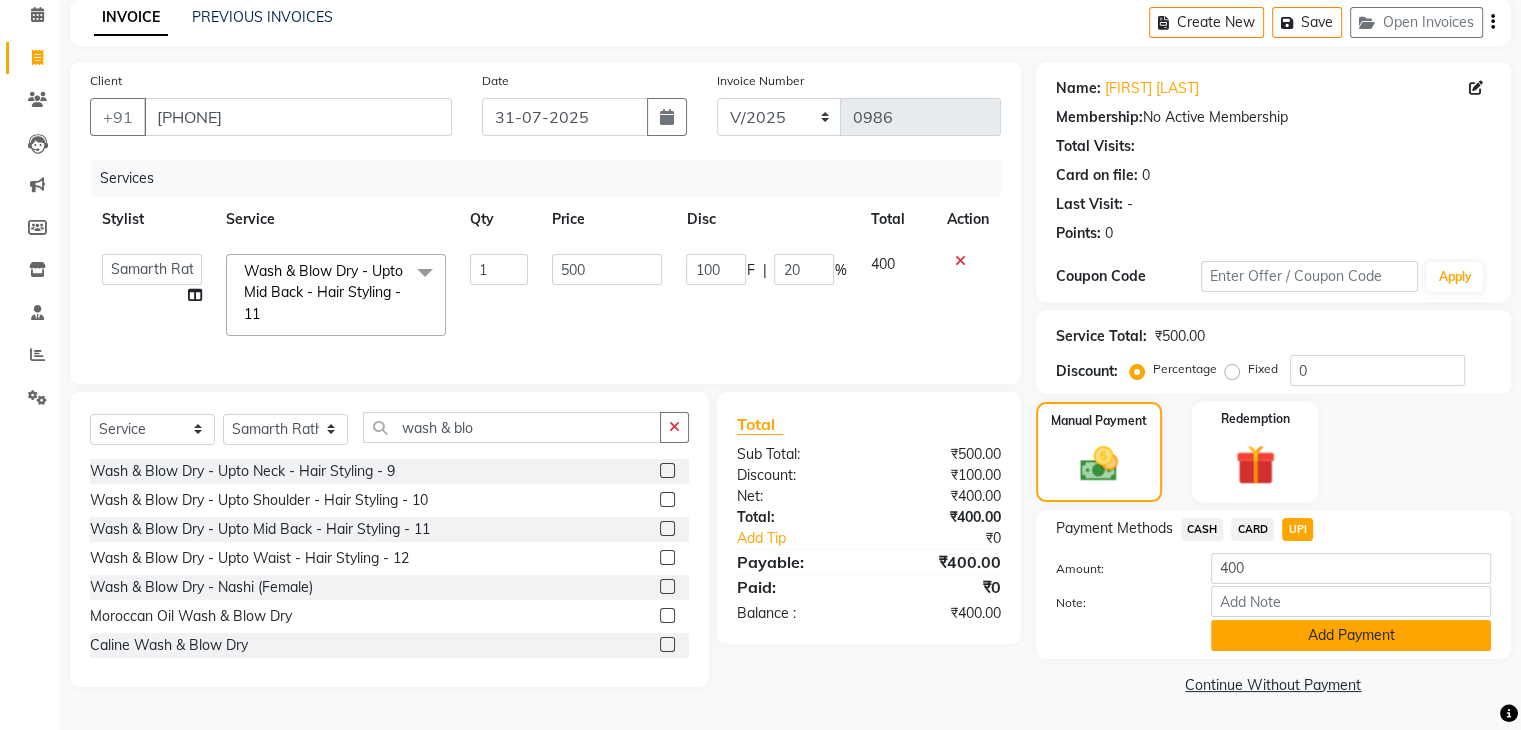 click on "Add Payment" 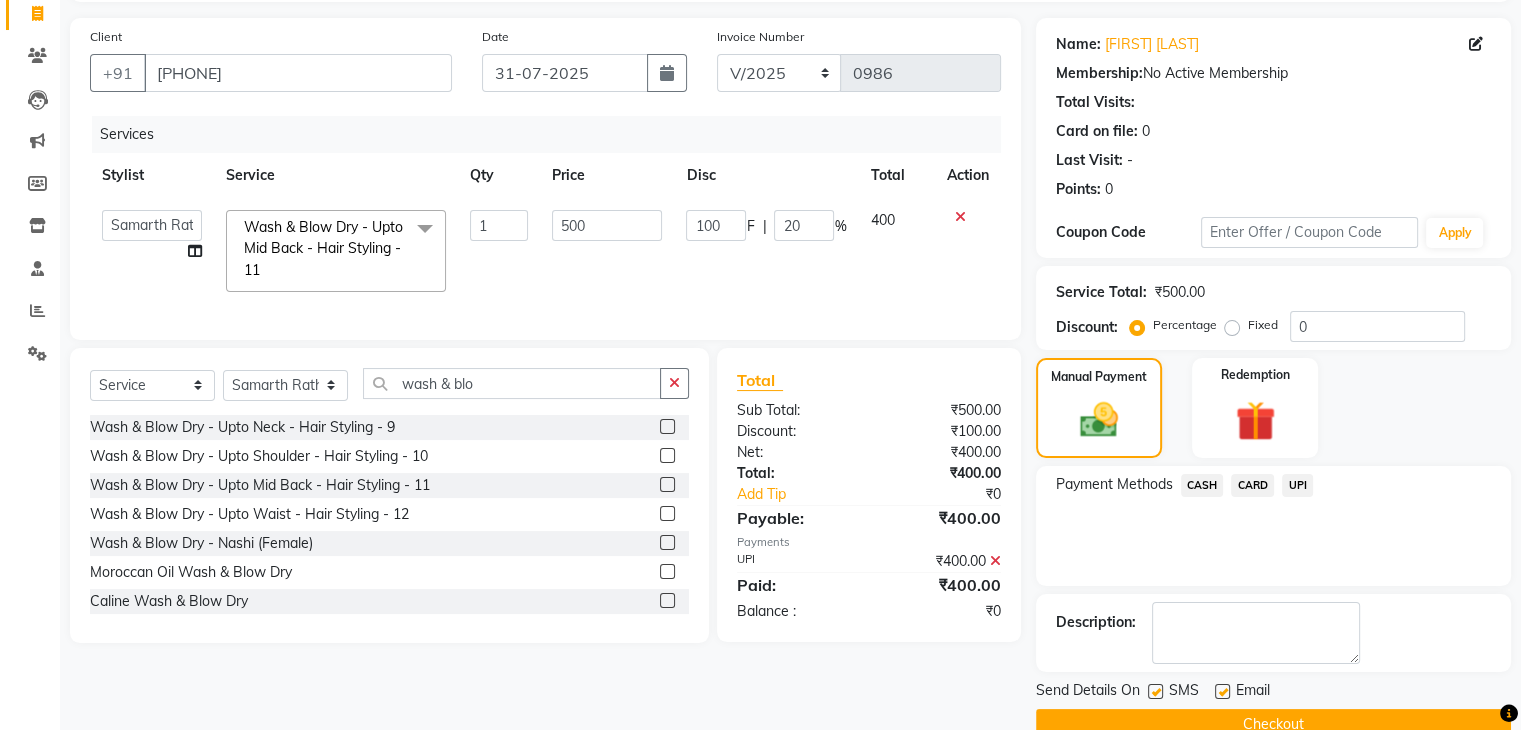 scroll, scrollTop: 171, scrollLeft: 0, axis: vertical 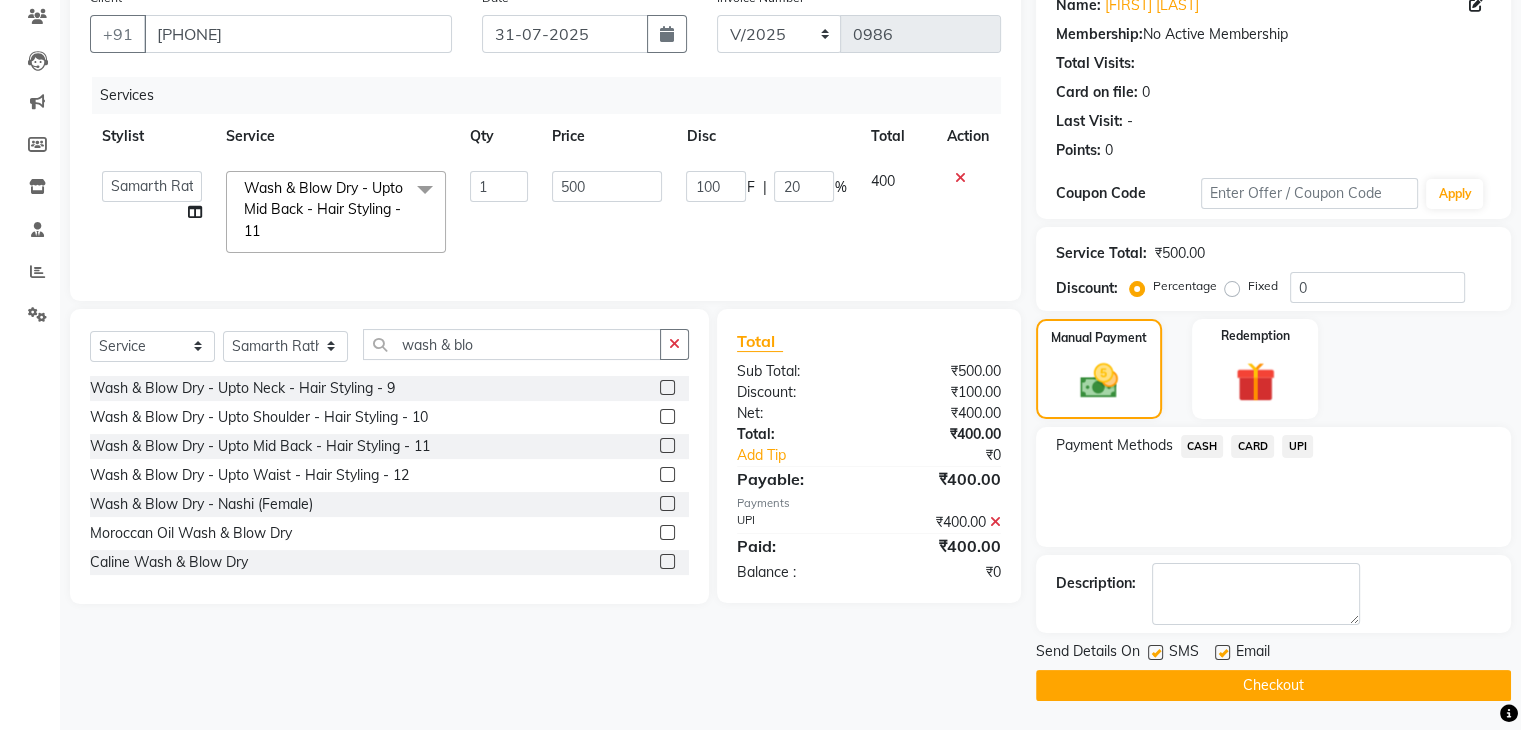 click on "Checkout" 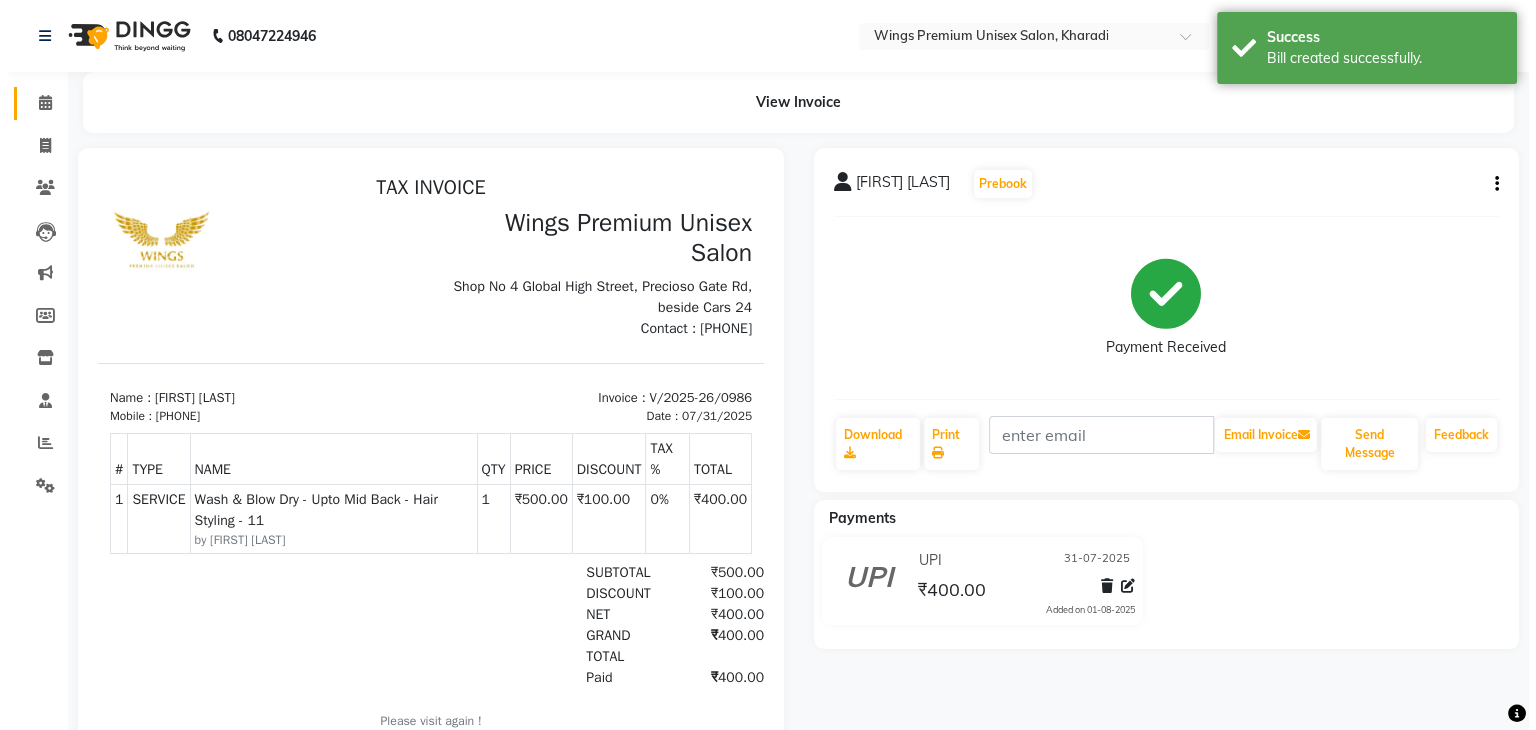 scroll, scrollTop: 0, scrollLeft: 0, axis: both 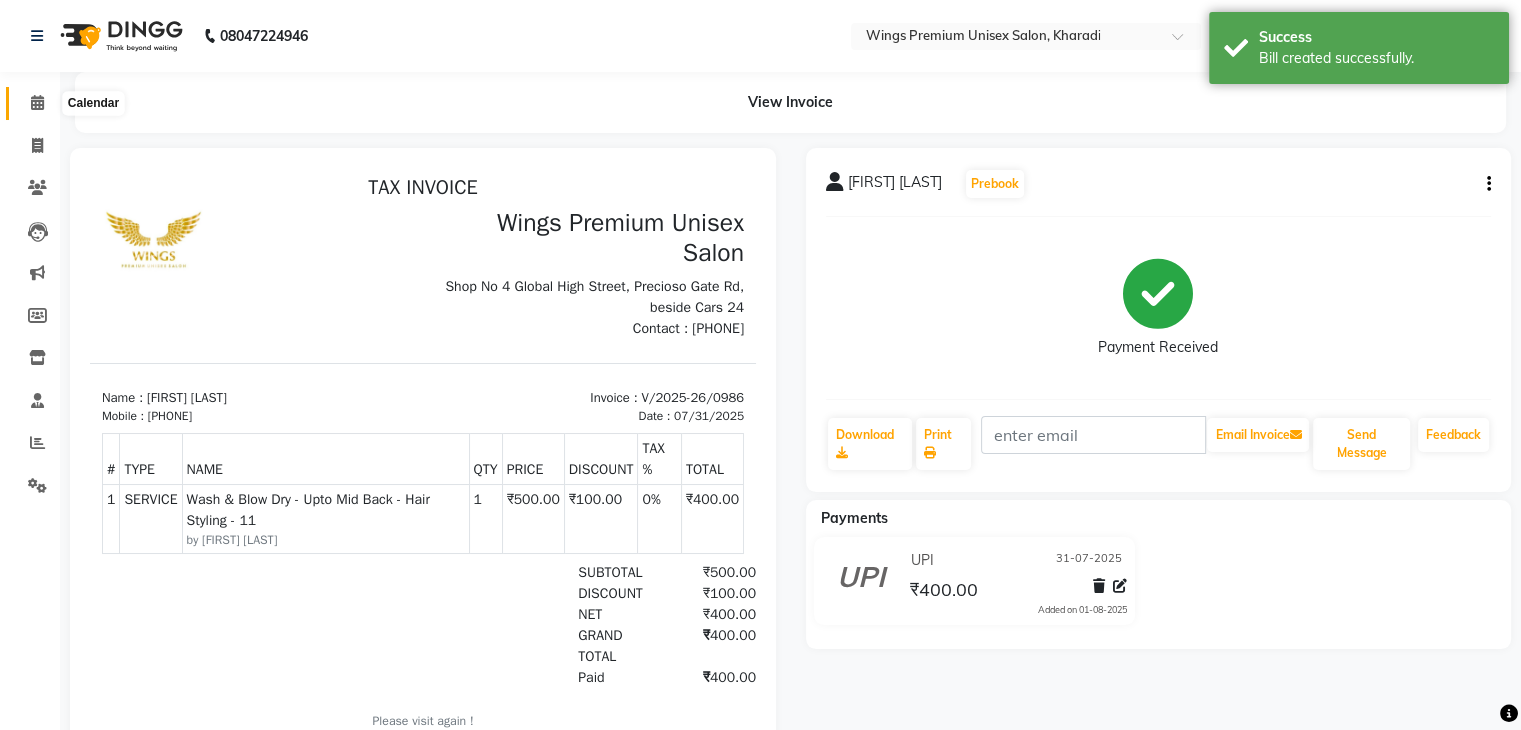 click 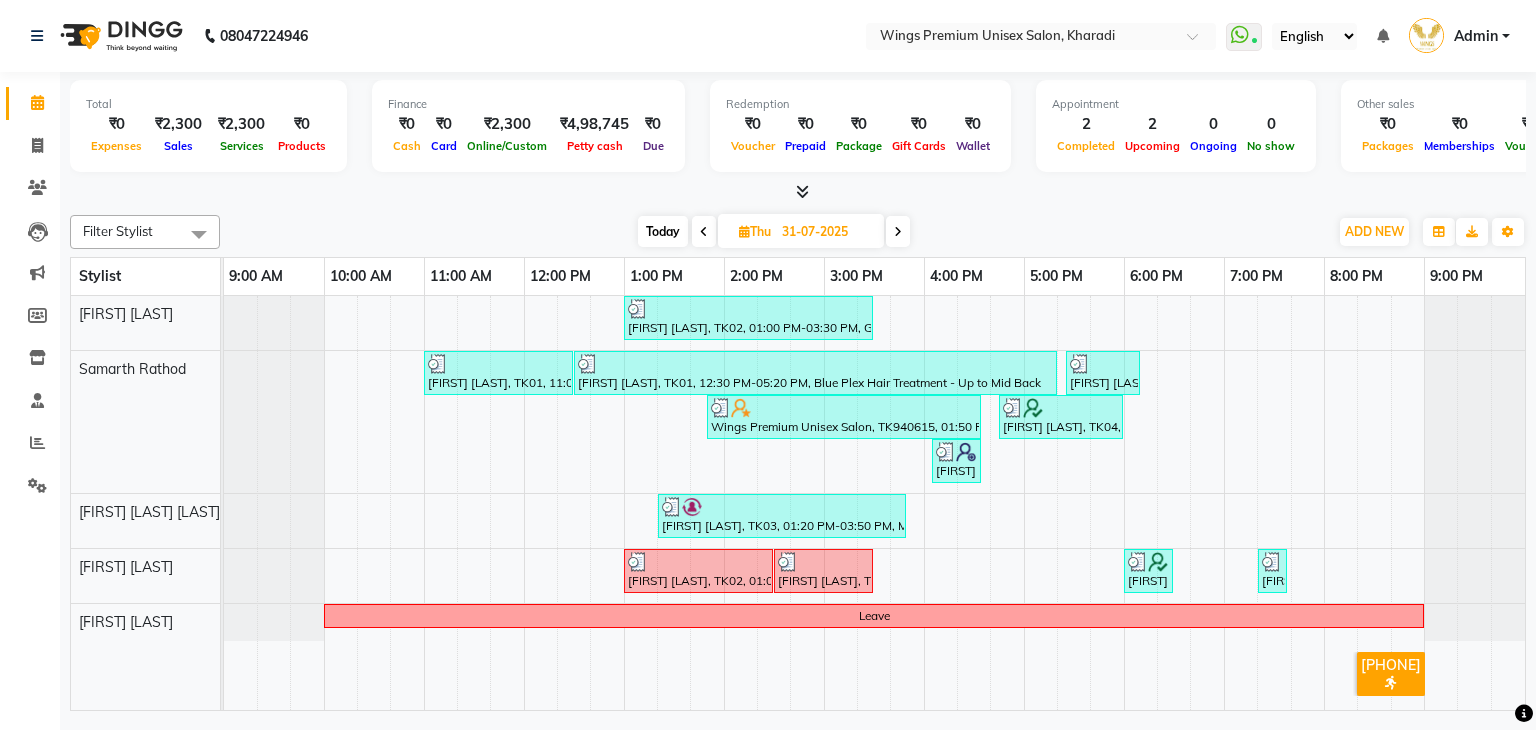 click on "Today" at bounding box center (663, 231) 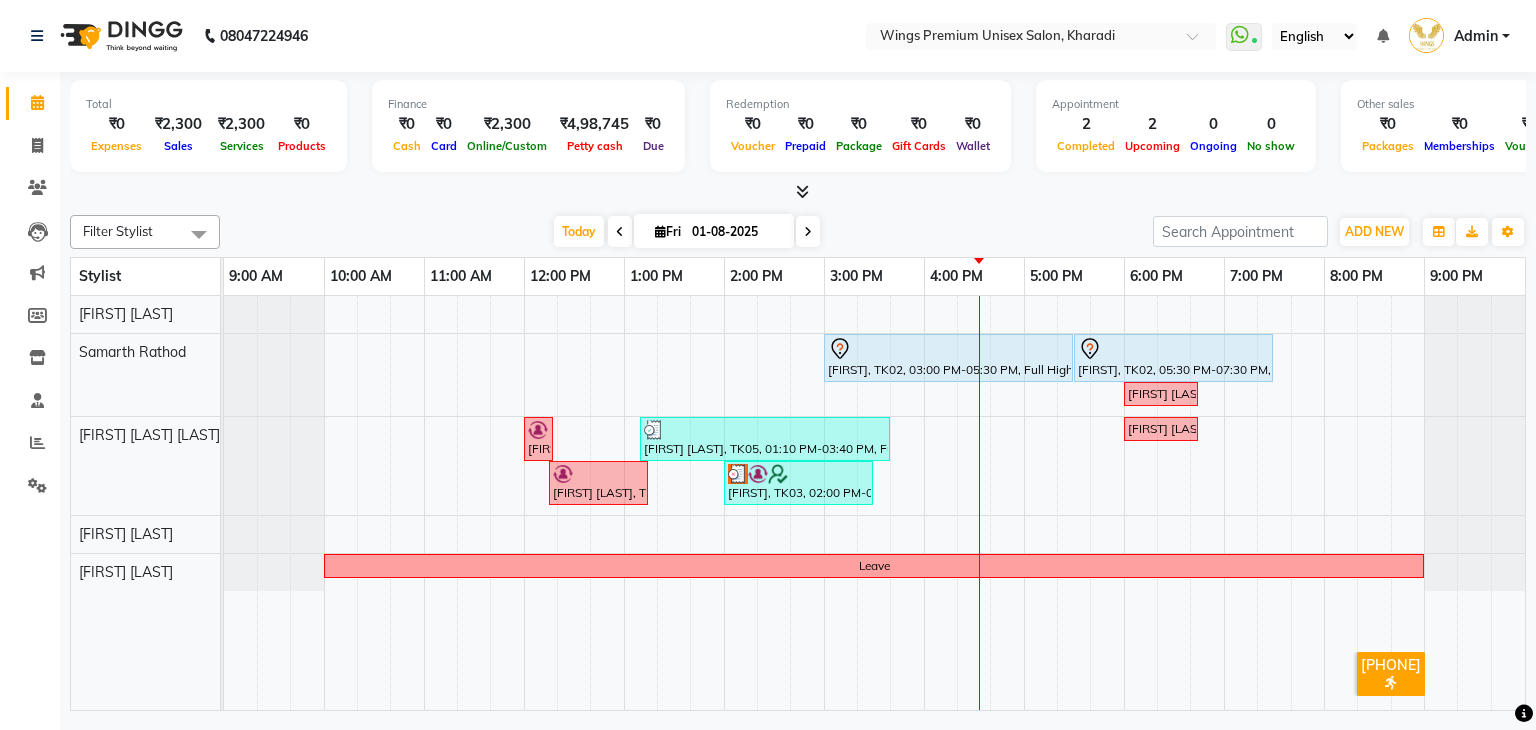 click at bounding box center (620, 231) 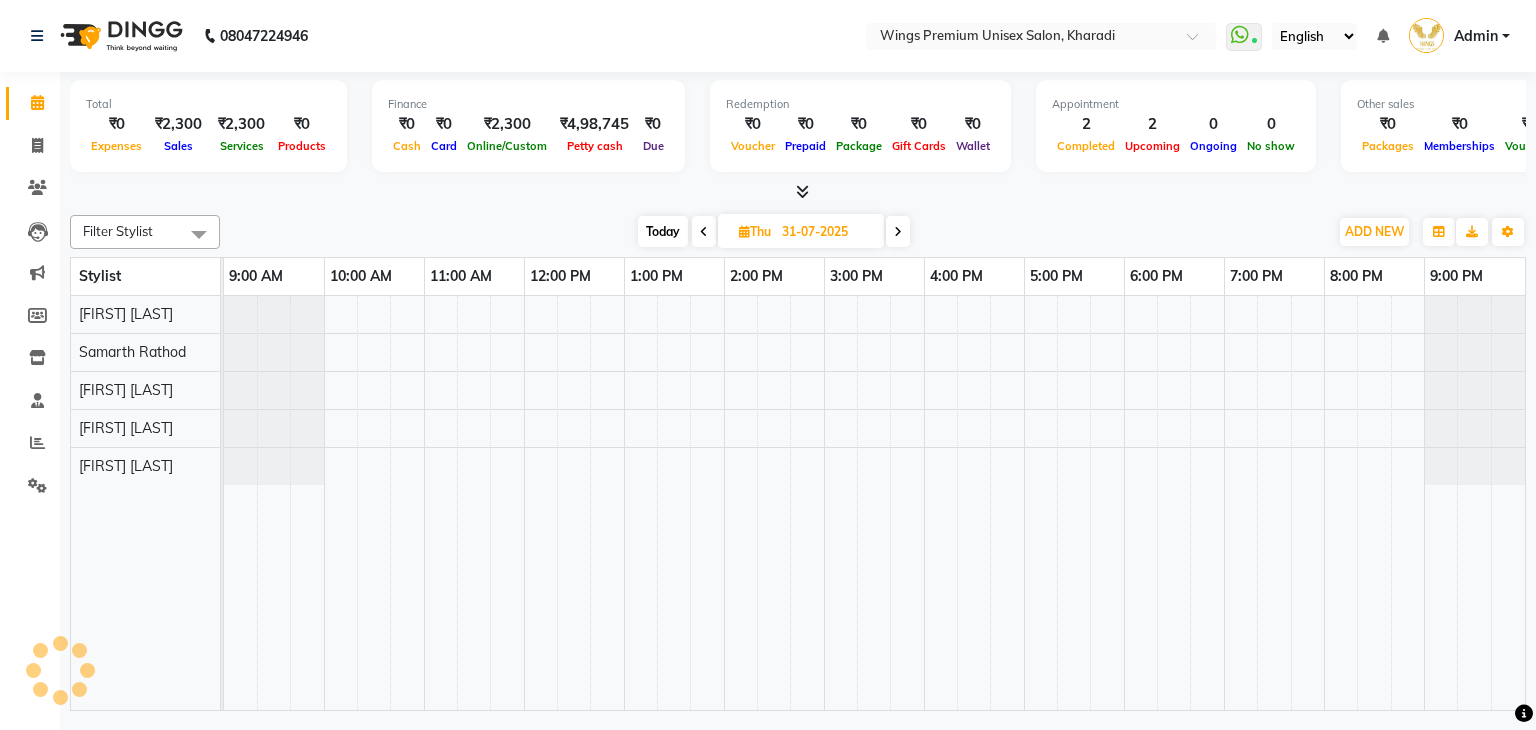 scroll, scrollTop: 0, scrollLeft: 0, axis: both 